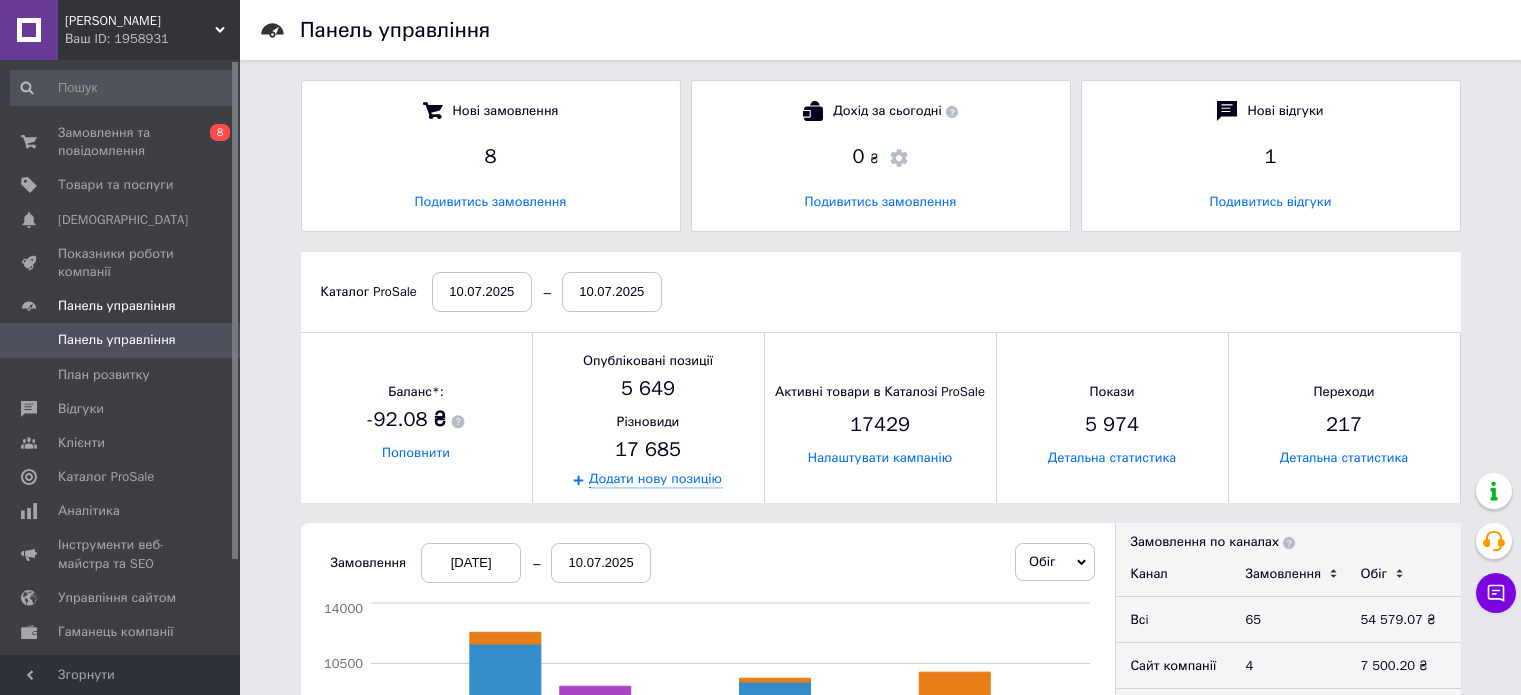 scroll, scrollTop: 0, scrollLeft: 0, axis: both 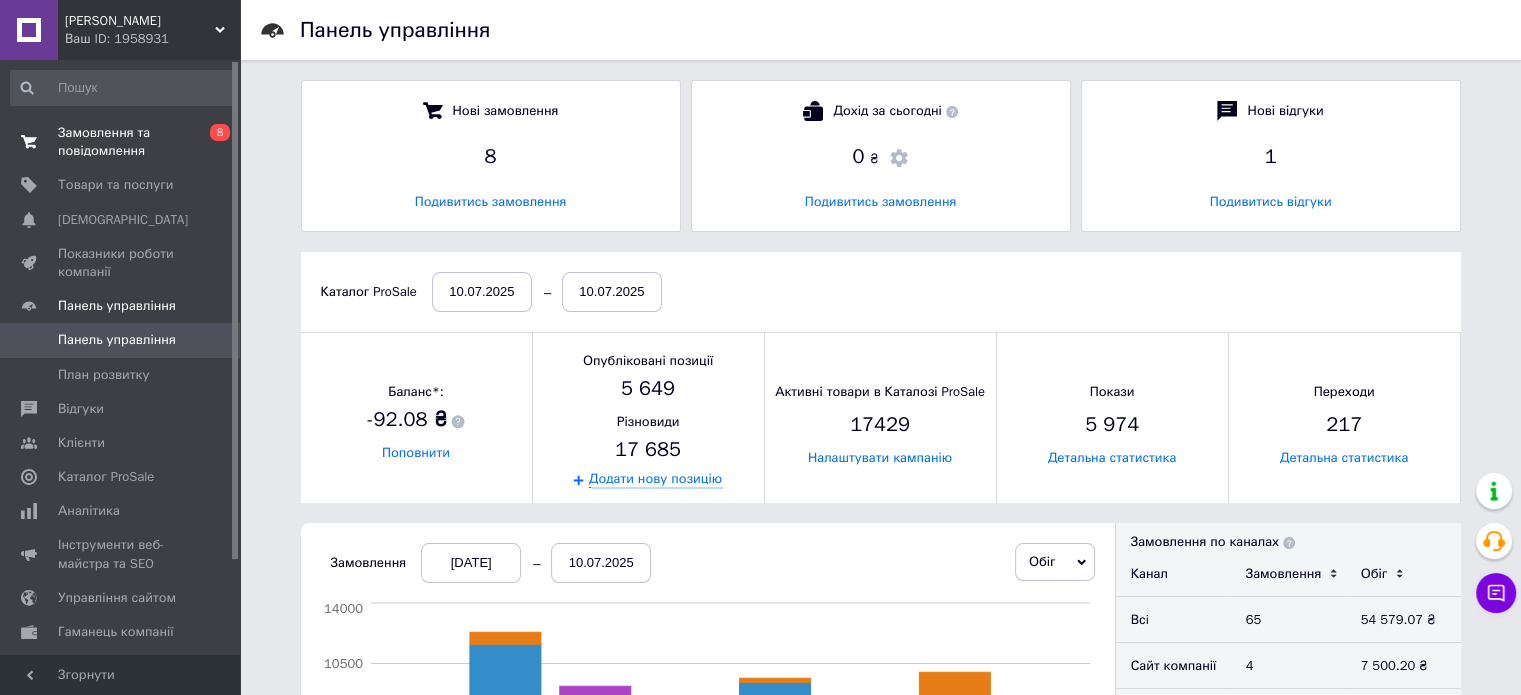 click on "Замовлення та повідомлення" at bounding box center (121, 142) 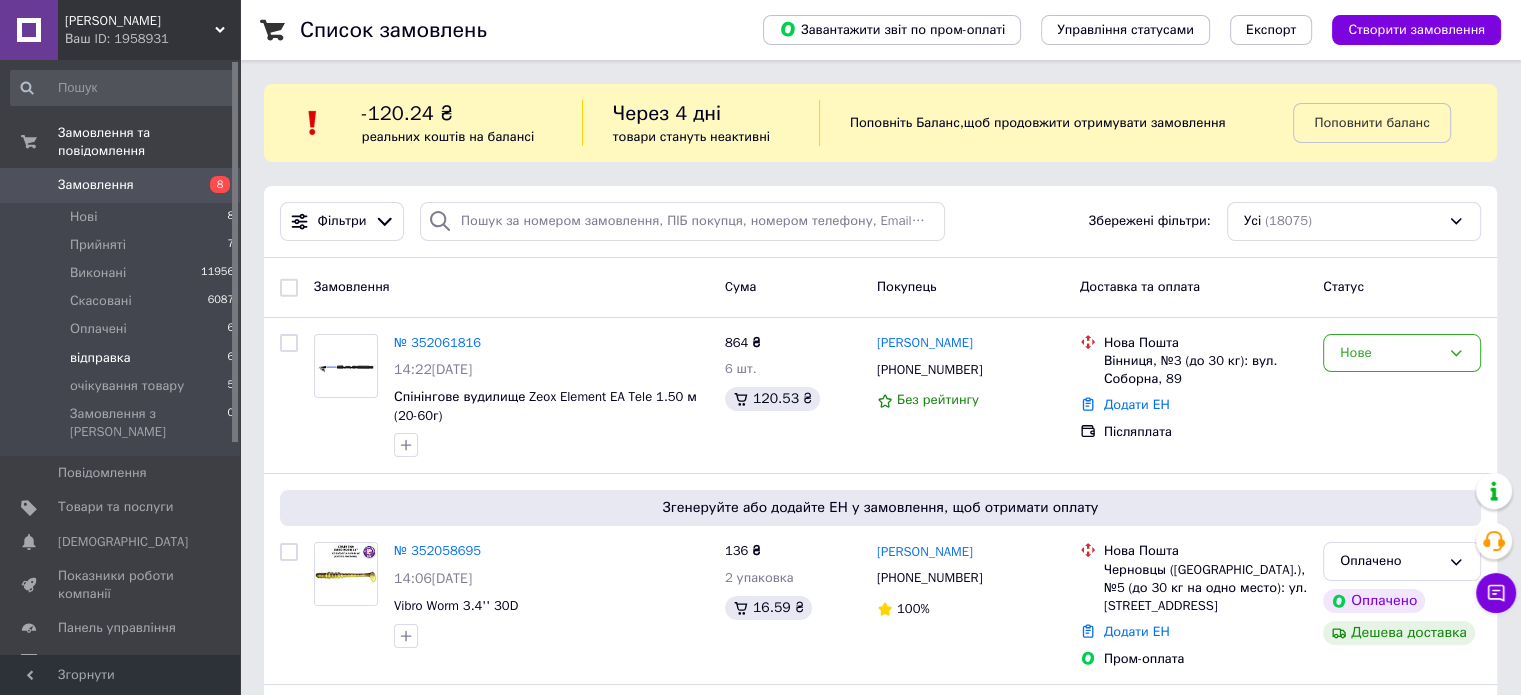 click on "відправка" at bounding box center [100, 358] 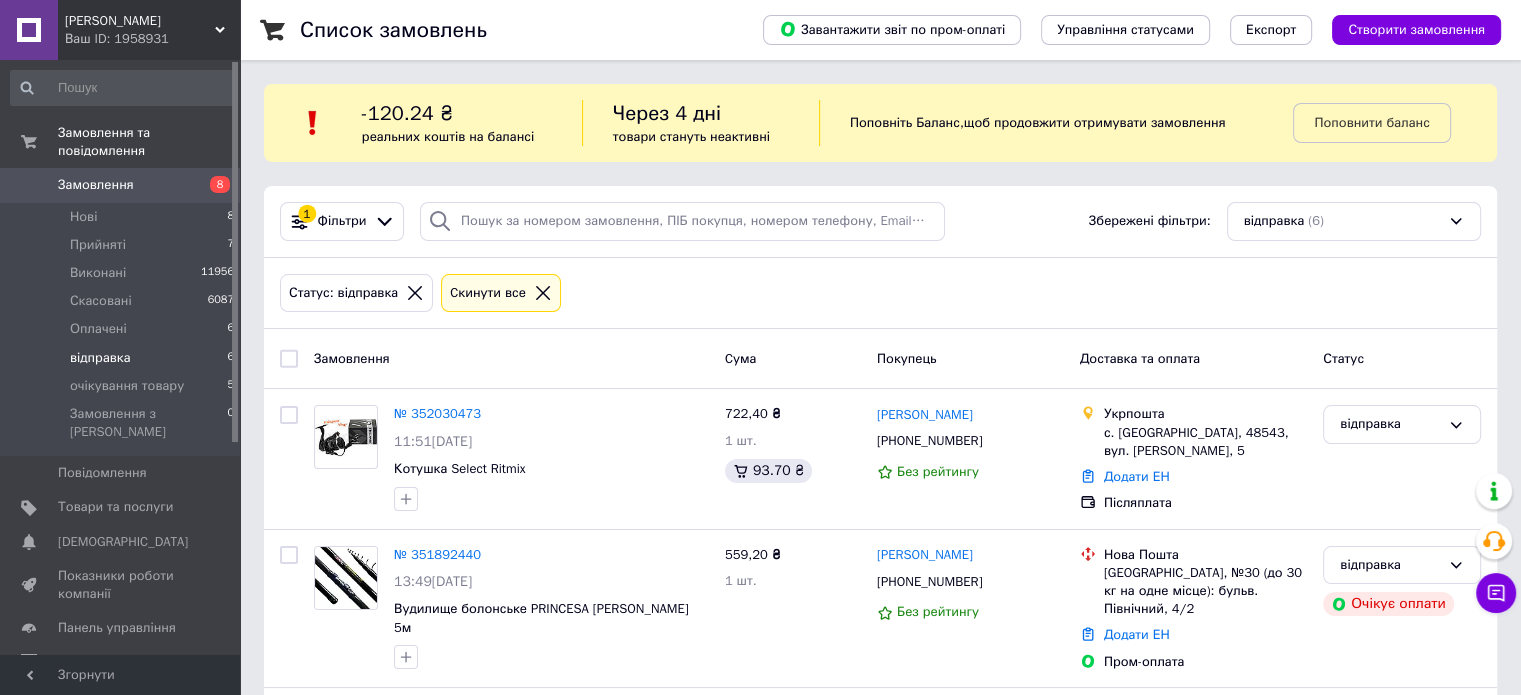 click on "Список замовлень   Завантажити звіт по пром-оплаті Управління статусами Експорт Створити замовлення -120.24 ₴ реальних коштів на балансі Через 4 дні товари стануть неактивні Поповніть Баланс ,  щоб продовжити отримувати замовлення Поповнити баланс 1 Фільтри Збережені фільтри: відправка (6) Статус: відправка Cкинути все Замовлення Cума Покупець Доставка та оплата Статус № 352030473 11:51, 10.07.2025 Котушка Select Ritmix 722,40 ₴ 1 шт. 93.70 ₴ Ярослав Плішка +380987898442 Без рейтингу Укрпошта с. Нагірянка, 48543, вул. Ольги Кобилянської, 5 Додати ЕН Післяплата відправка № 351892440 13:49, 09.07.2025 84%" at bounding box center [880, 828] 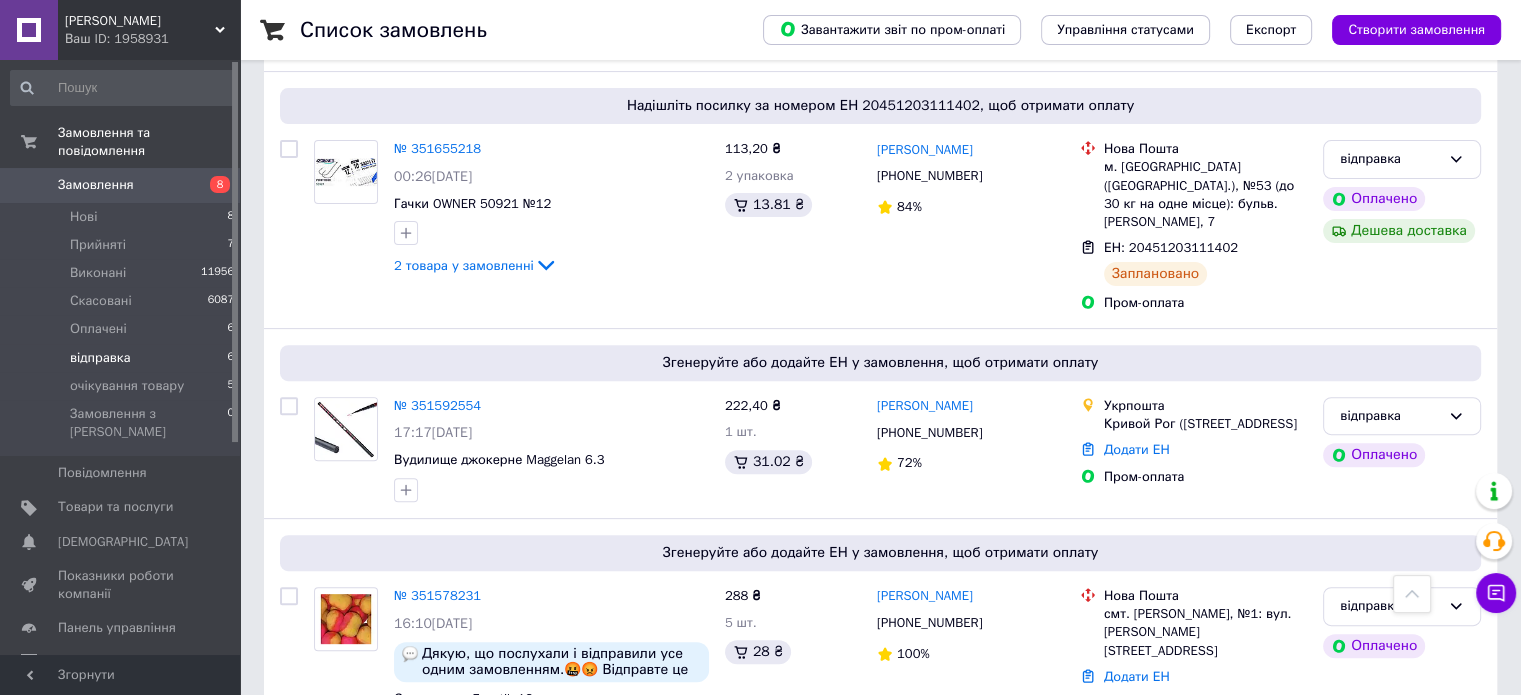 scroll, scrollTop: 640, scrollLeft: 0, axis: vertical 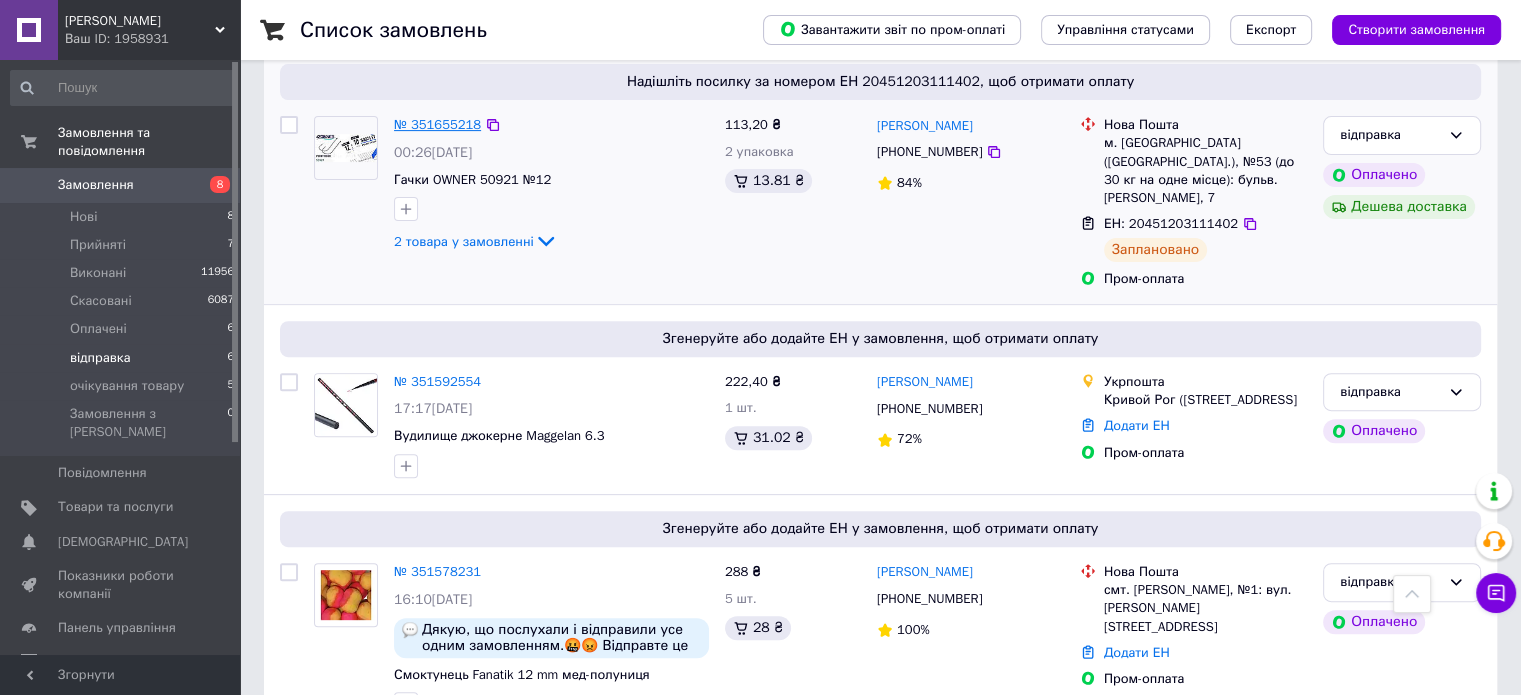 click on "№ 351655218" at bounding box center (437, 124) 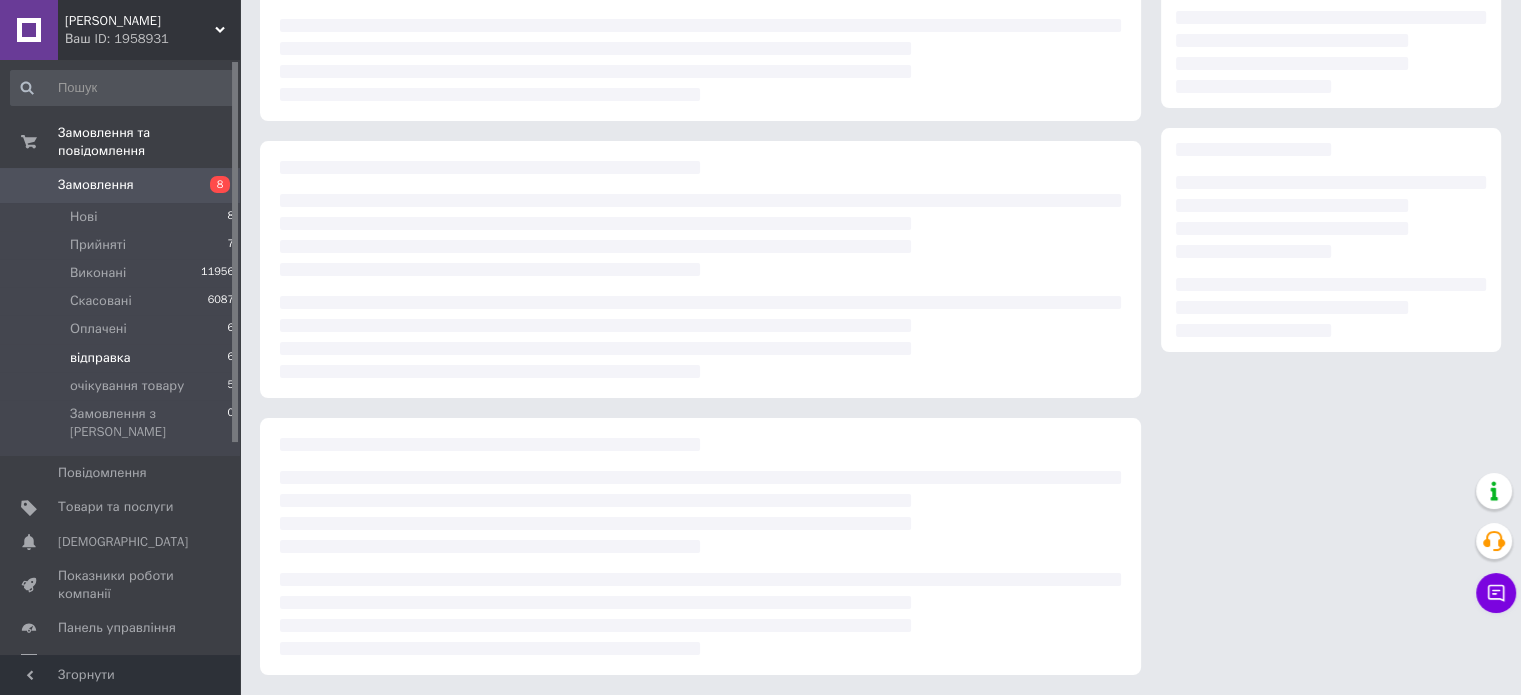 scroll, scrollTop: 219, scrollLeft: 0, axis: vertical 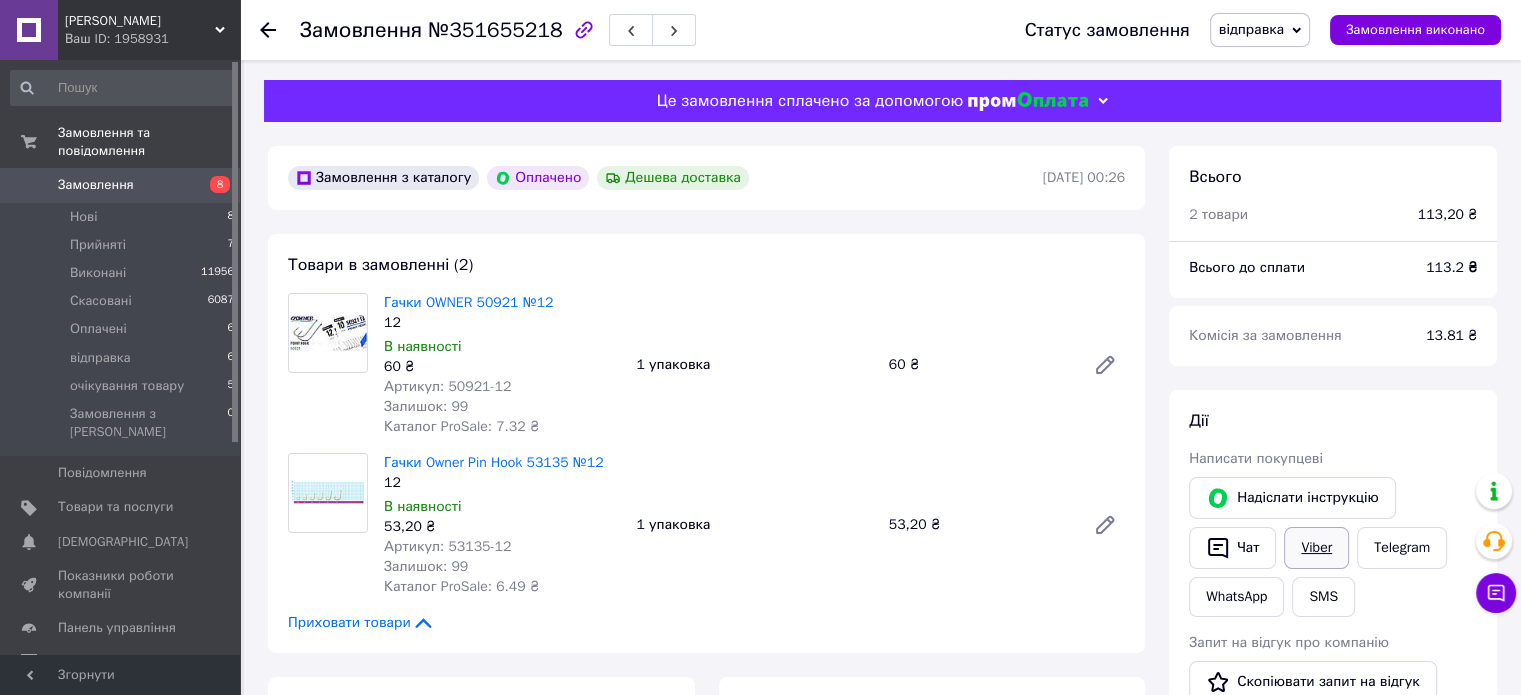 click on "Viber" at bounding box center (1316, 548) 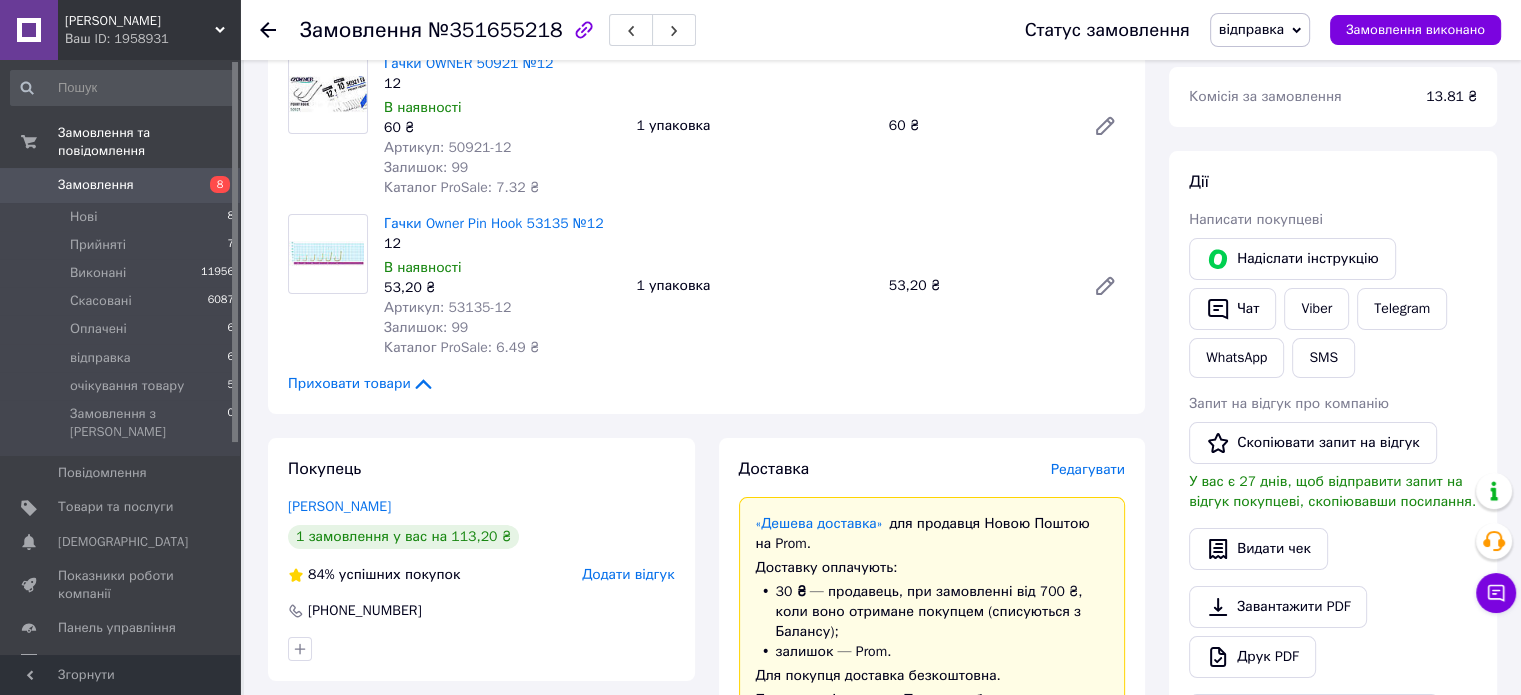 scroll, scrollTop: 400, scrollLeft: 0, axis: vertical 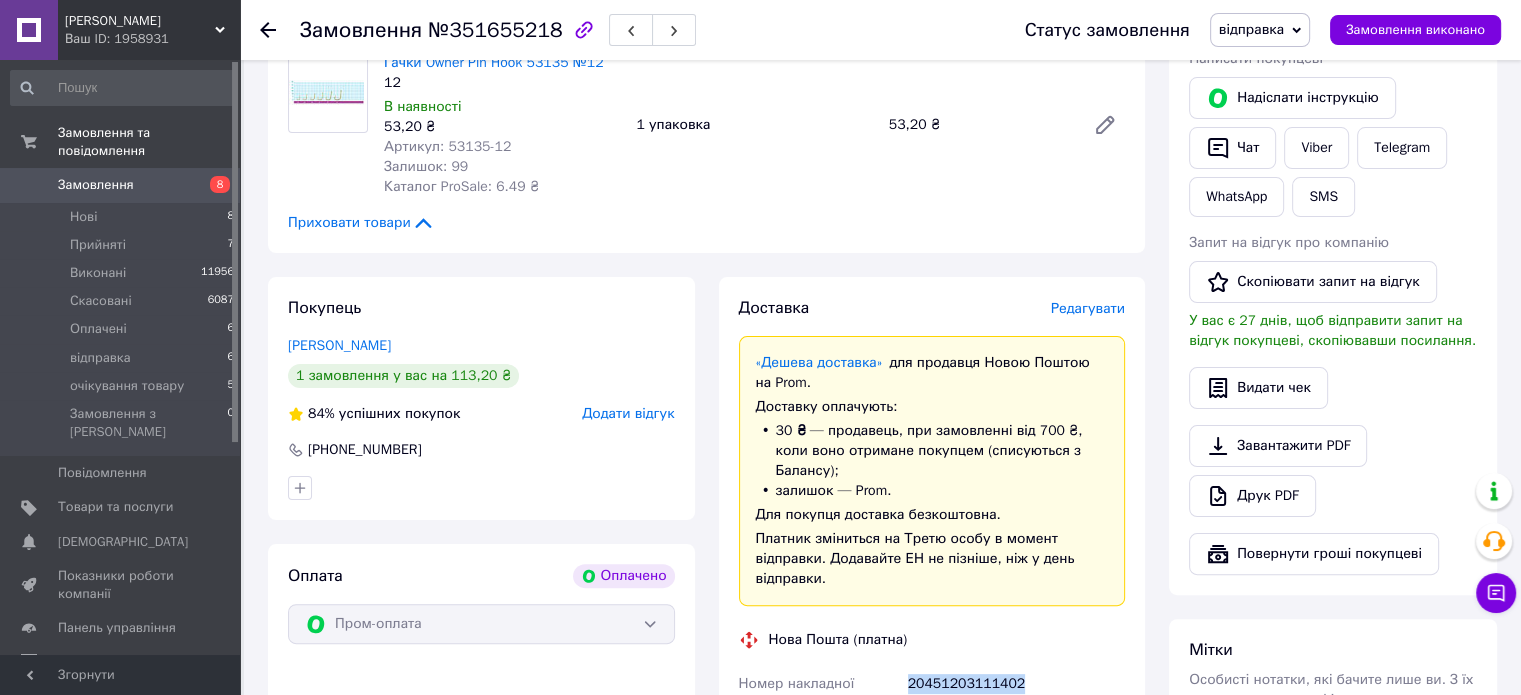 drag, startPoint x: 1018, startPoint y: 665, endPoint x: 907, endPoint y: 675, distance: 111.44954 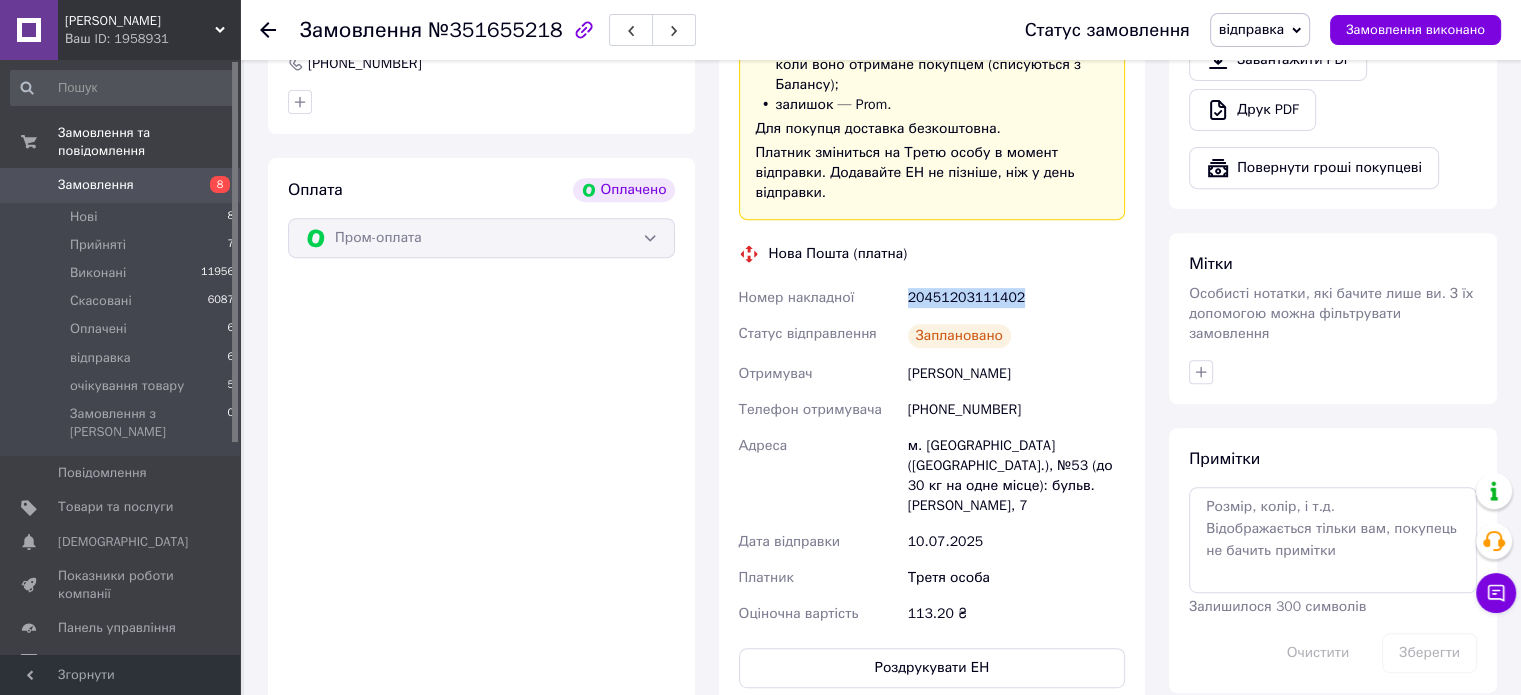 scroll, scrollTop: 800, scrollLeft: 0, axis: vertical 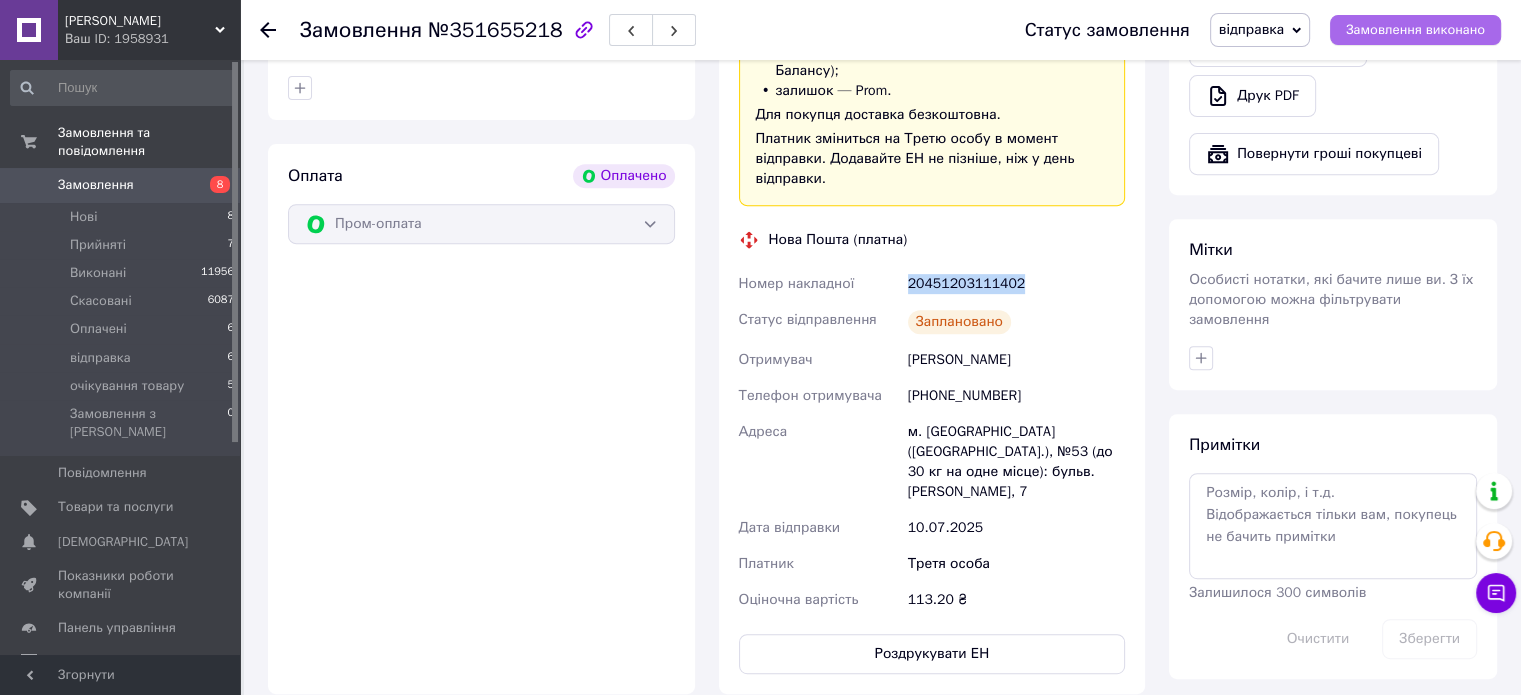 click on "Замовлення виконано" at bounding box center (1415, 30) 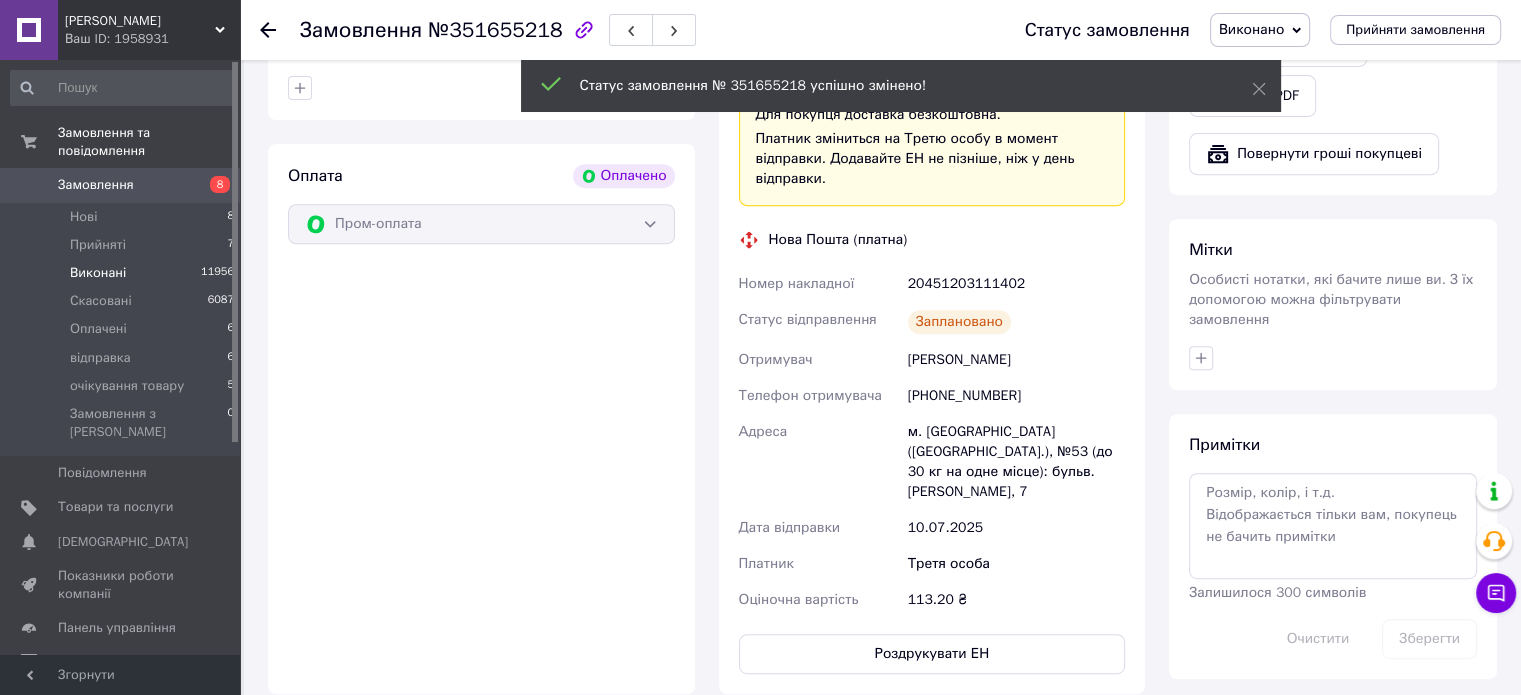 click on "Виконані" at bounding box center [98, 273] 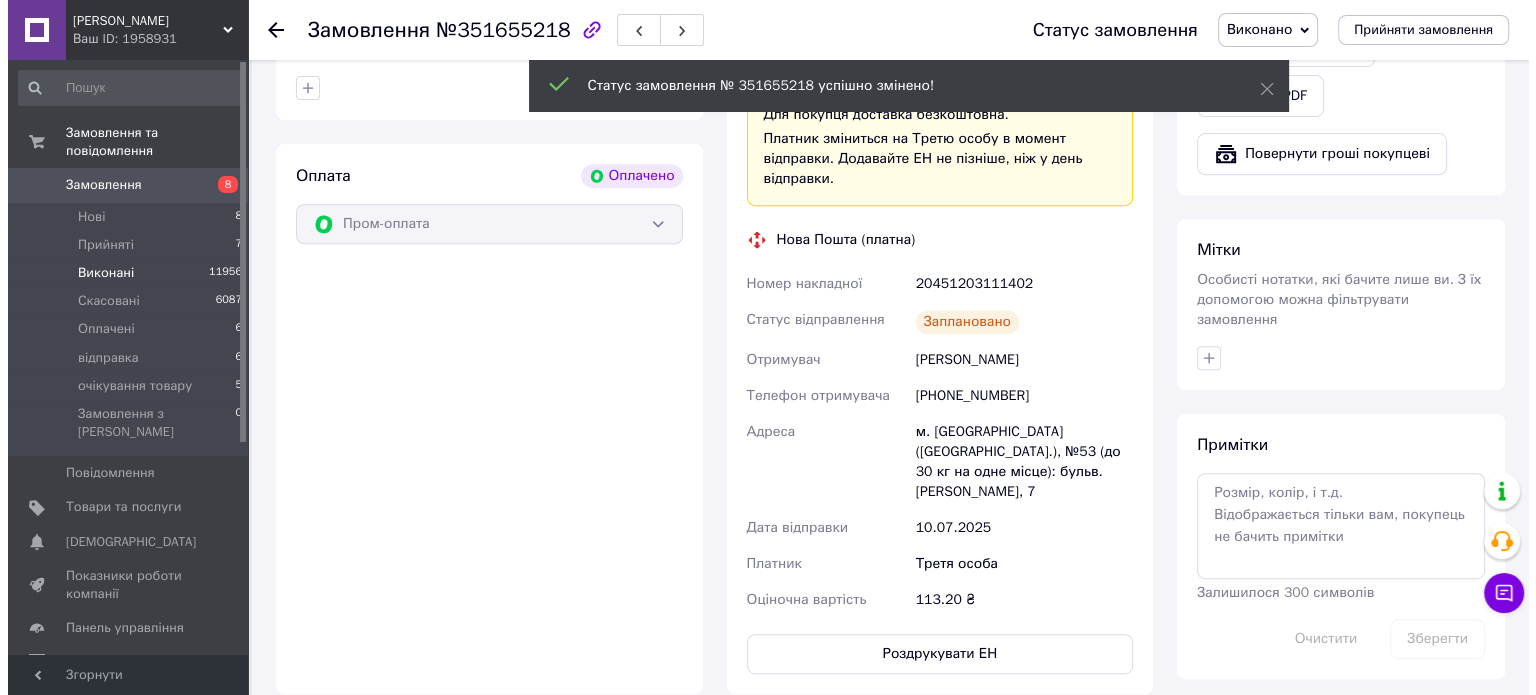 scroll, scrollTop: 0, scrollLeft: 0, axis: both 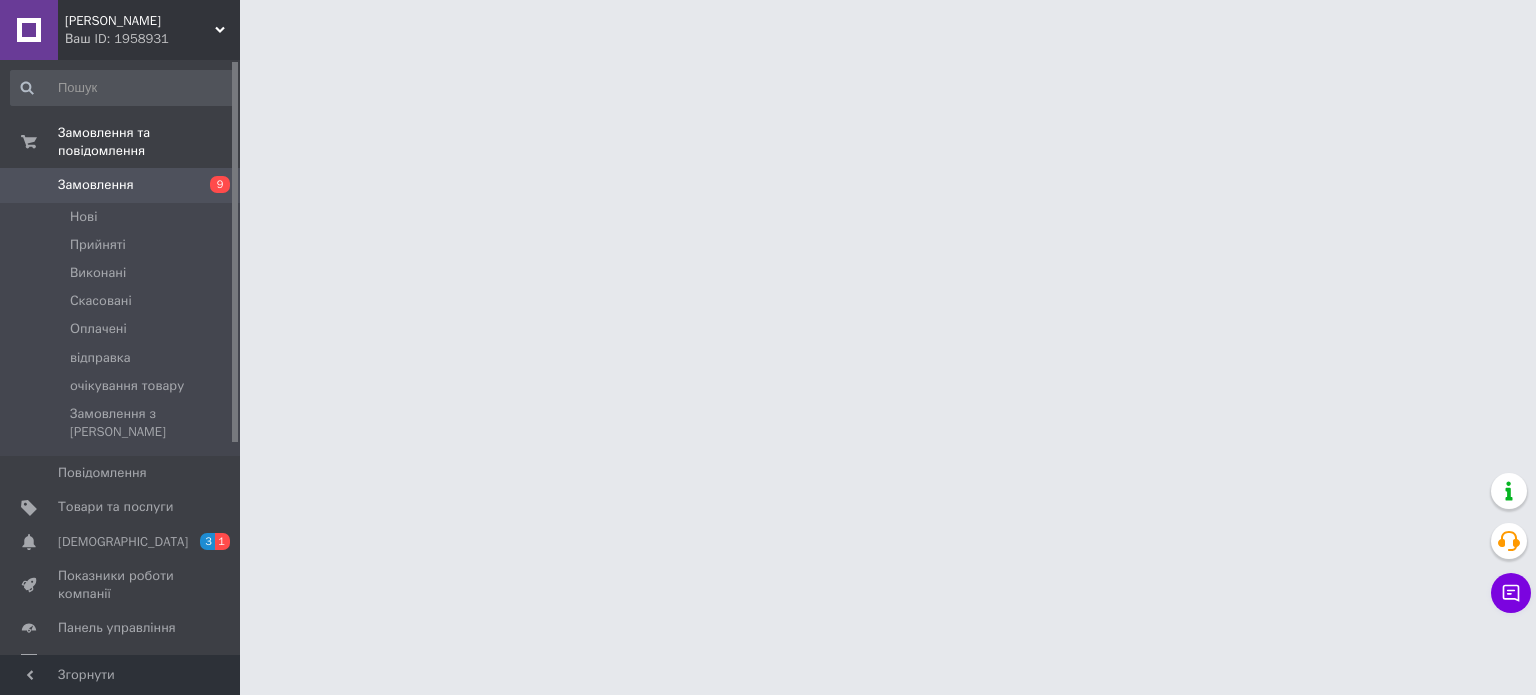 click on "[PERSON_NAME] Ваш ID: 1958931 Сайт Світ Рибалки Кабінет покупця Перевірити стан системи Сторінка на порталі Довідка Вийти Замовлення та повідомлення Замовлення 9 [GEOGRAPHIC_DATA] Виконані Скасовані Оплачені відправка очікування товару Замовлення з Розетки Повідомлення 0 Товари та послуги Сповіщення 3 1 Показники роботи компанії Панель управління Відгуки Покупатели Каталог ProSale Аналітика Інструменти веб-майстра та SEO Управління сайтом Гаманець компанії [PERSON_NAME] Тарифи та рахунки Prom топ Згорнути" at bounding box center (768, 25) 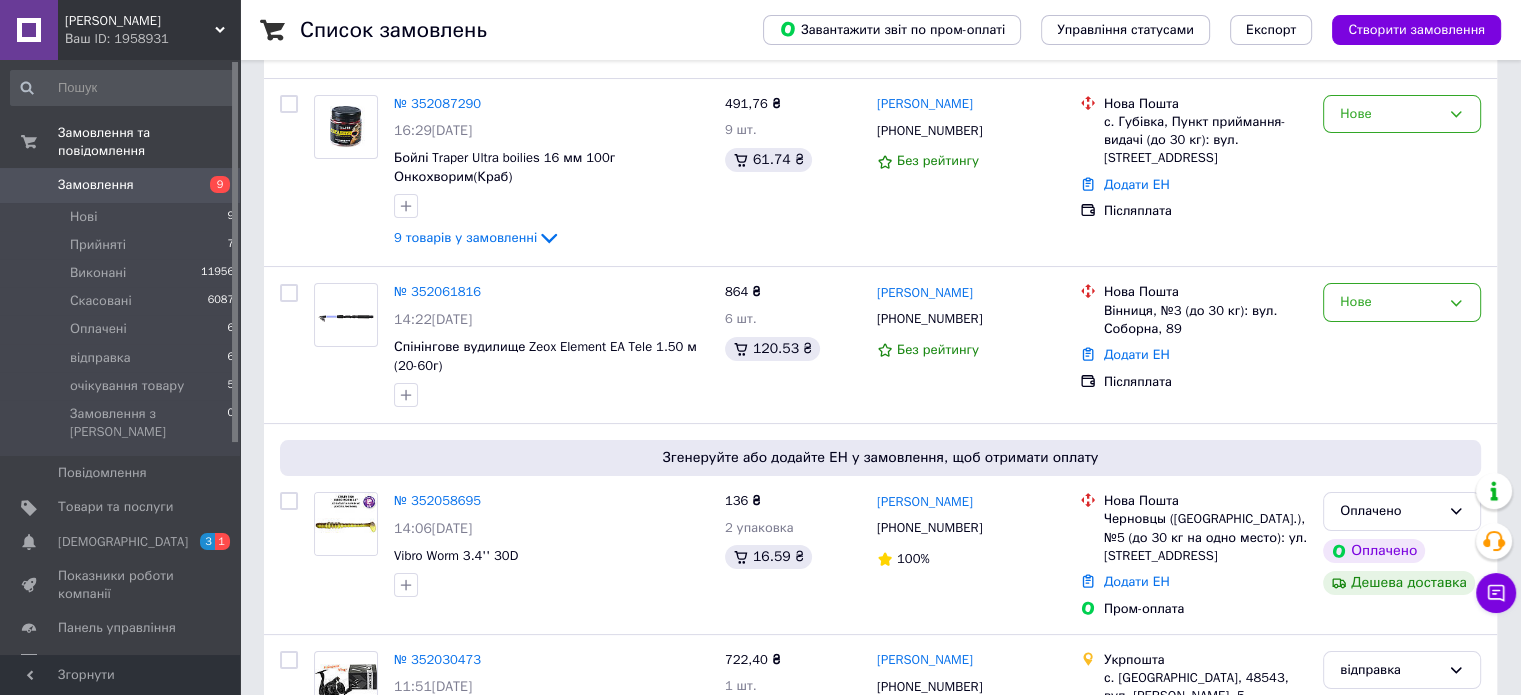 scroll, scrollTop: 240, scrollLeft: 0, axis: vertical 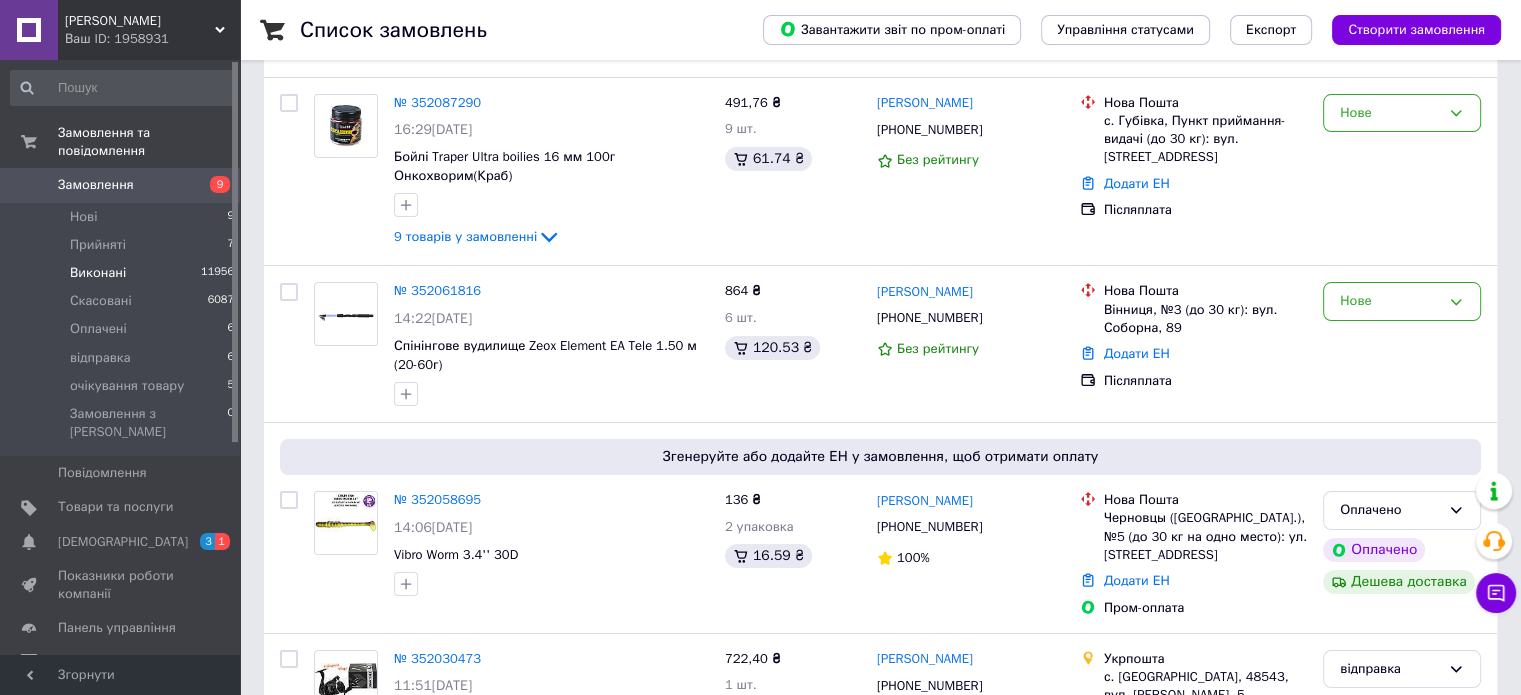 click on "Виконані" at bounding box center (98, 273) 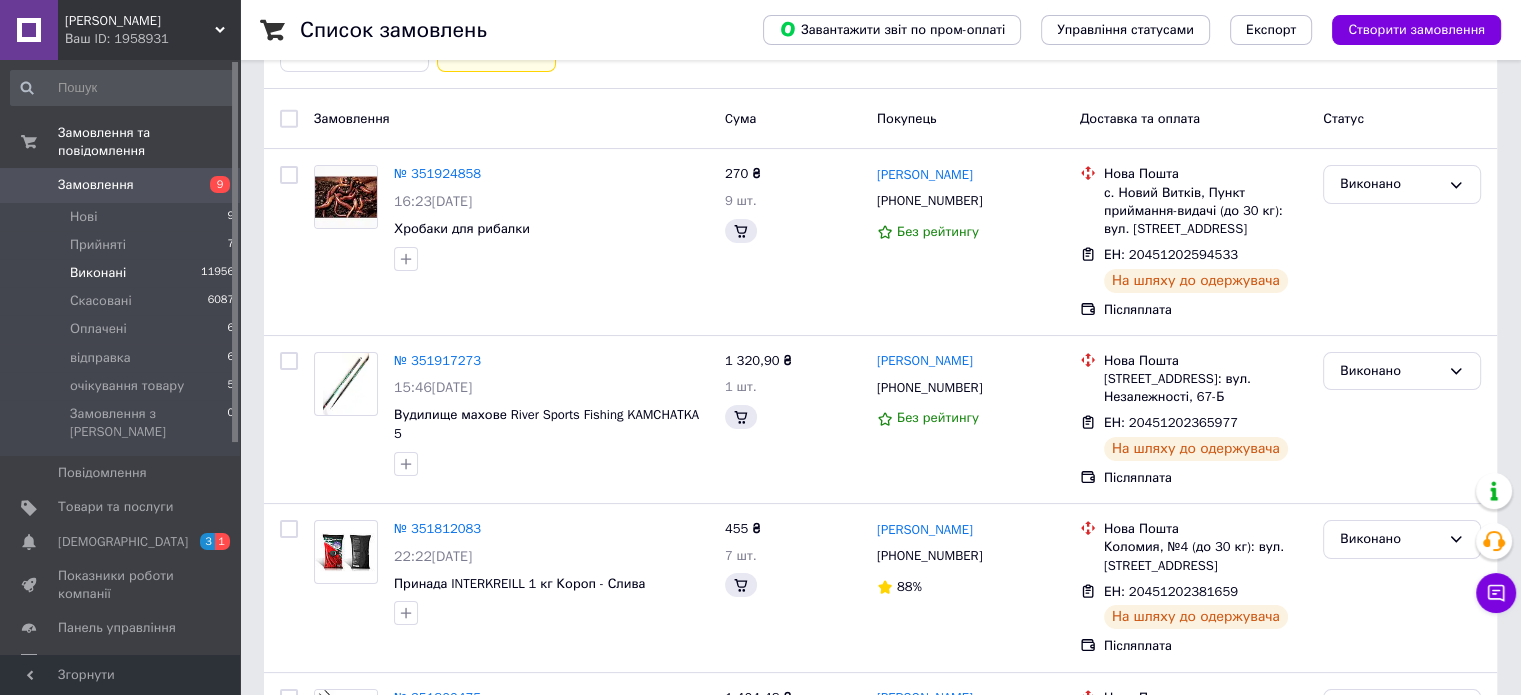 scroll, scrollTop: 0, scrollLeft: 0, axis: both 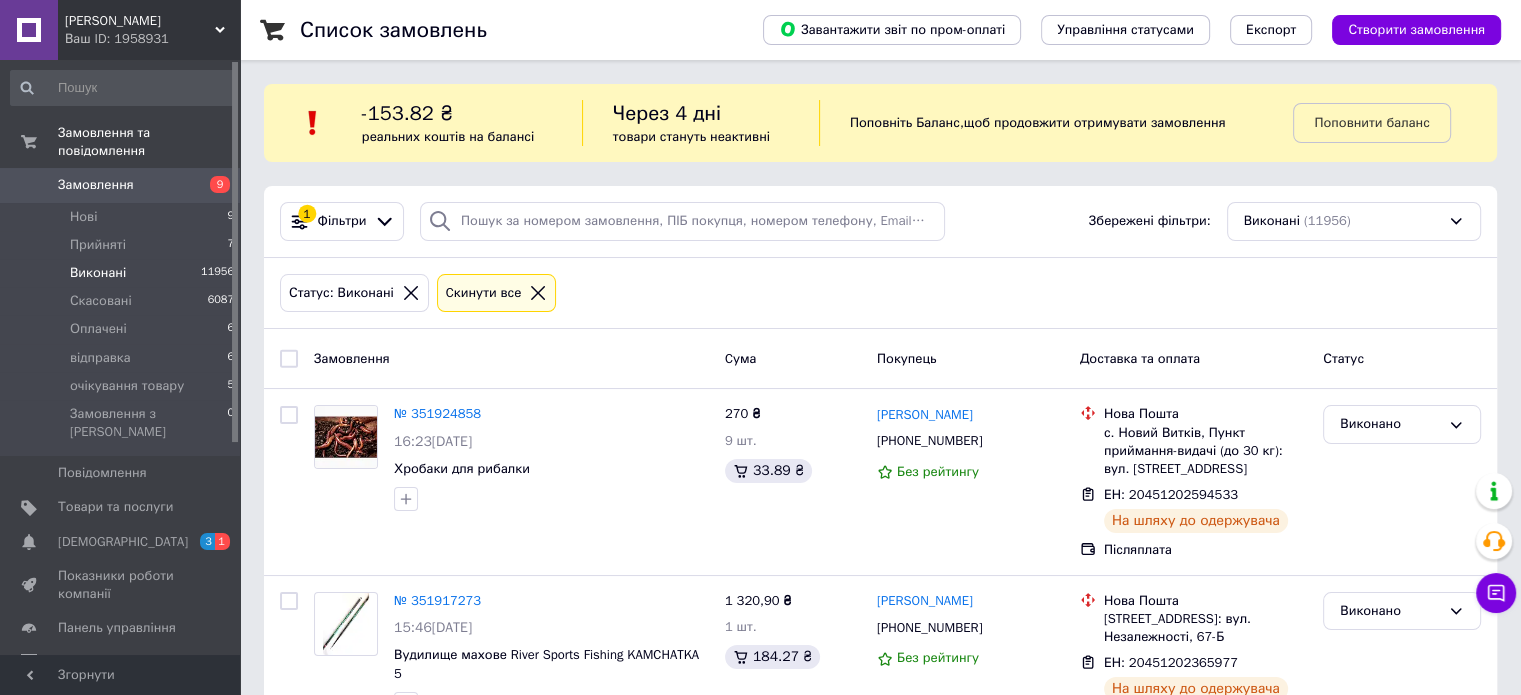 click on "Список замовлень   Завантажити звіт по пром-оплаті Управління статусами Експорт Створити замовлення -153.82 ₴ реальних коштів на балансі Через 4 дні товари стануть неактивні Поповніть Баланс ,  щоб продовжити отримувати замовлення Поповнити баланс 1 Фільтри Збережені фільтри: Виконані (11956) Статус: Виконані Cкинути все Замовлення Cума Покупець Доставка та оплата Статус № 351924858 16:23, 09.07.2025 Хробаки для рибалки 270 ₴ 9 шт. 33.89 ₴ Максим Ракобовчук +380687247192 Без рейтингу Нова Пошта с. Новий Витків, Пункт приймання-видачі (до 30 кг): вул. Центральна, 14 ЕН: 20451202594533 Виконано" at bounding box center (880, 2095) 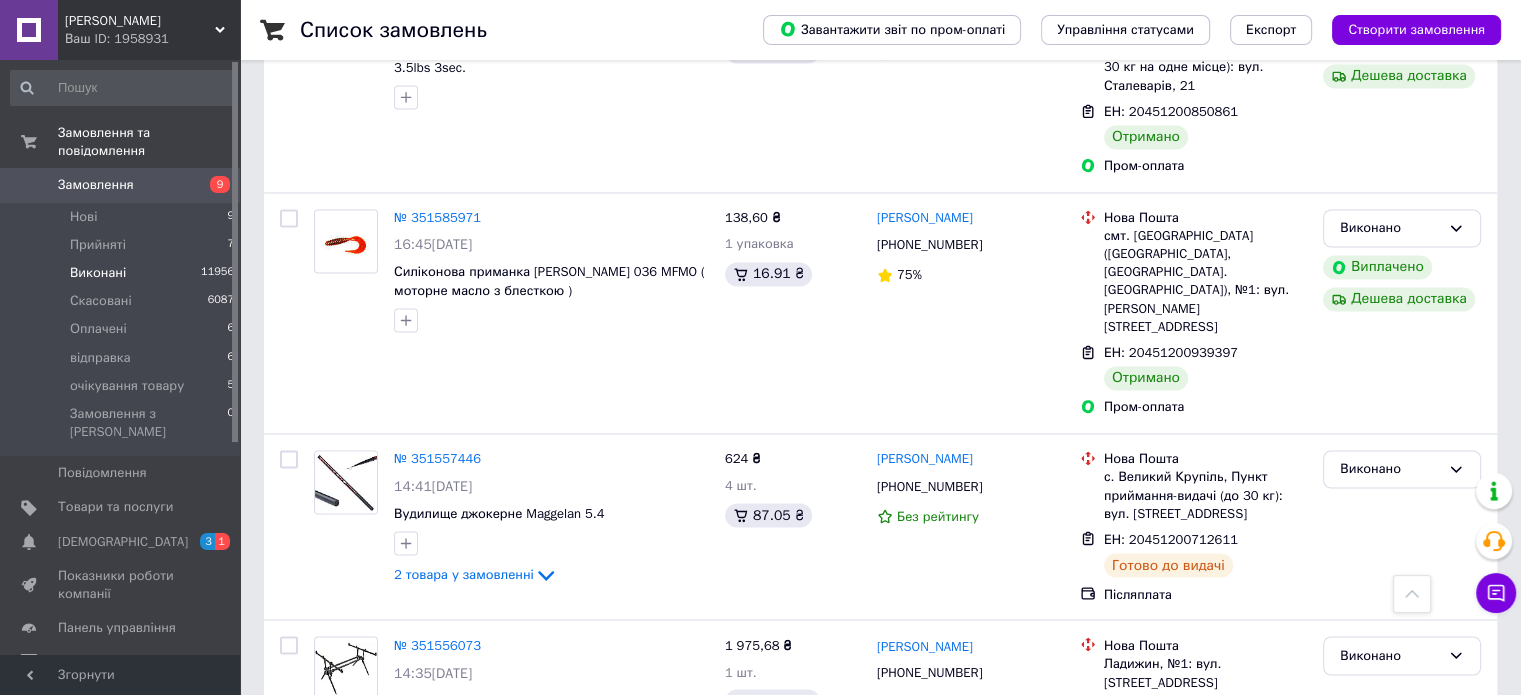 scroll, scrollTop: 3330, scrollLeft: 0, axis: vertical 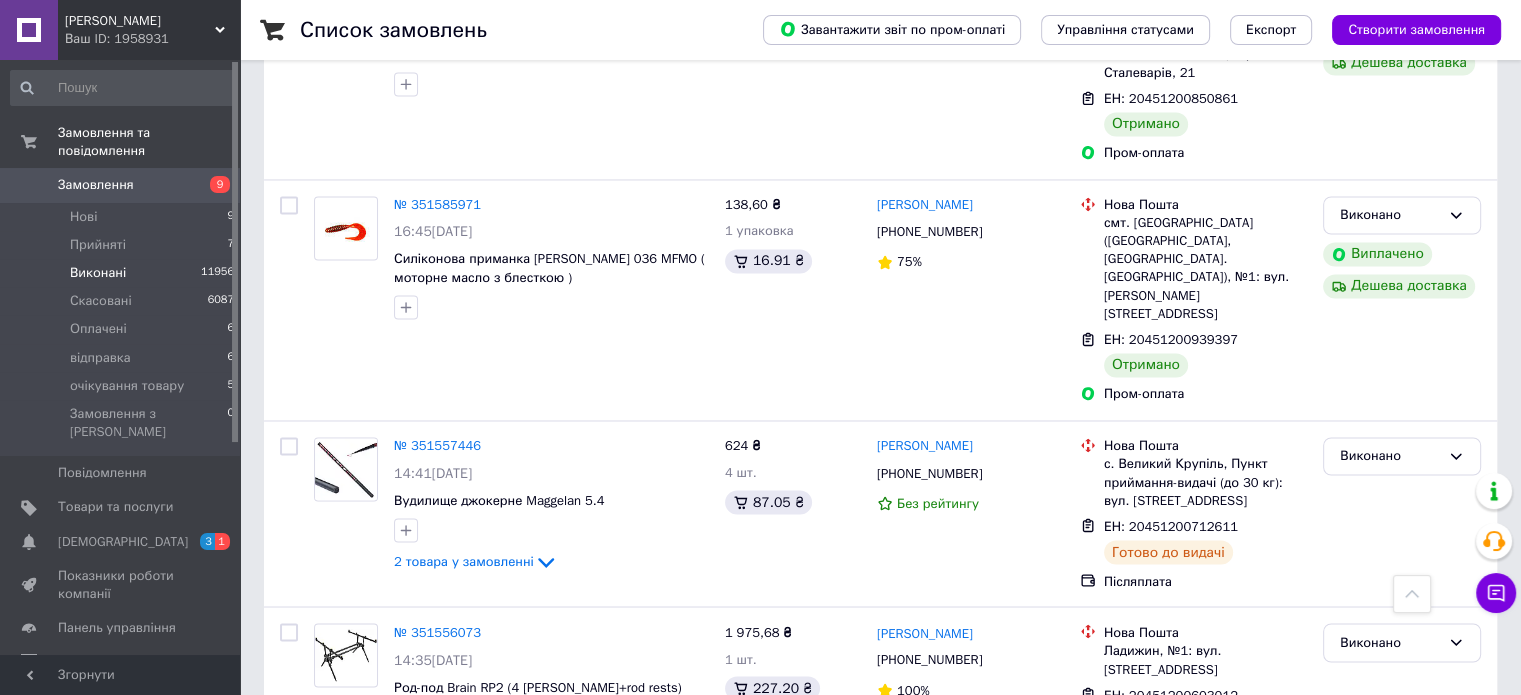 click on "2" at bounding box center (327, 820) 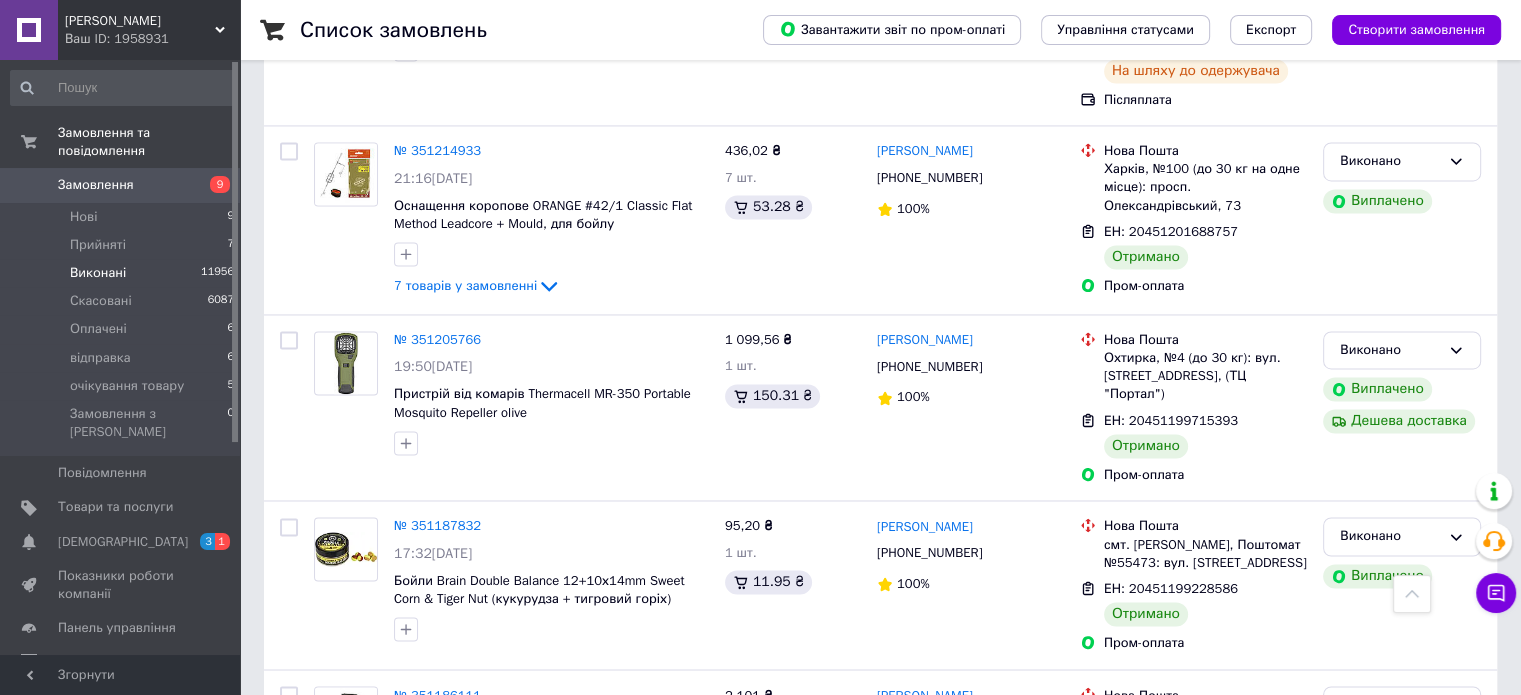 scroll, scrollTop: 3250, scrollLeft: 0, axis: vertical 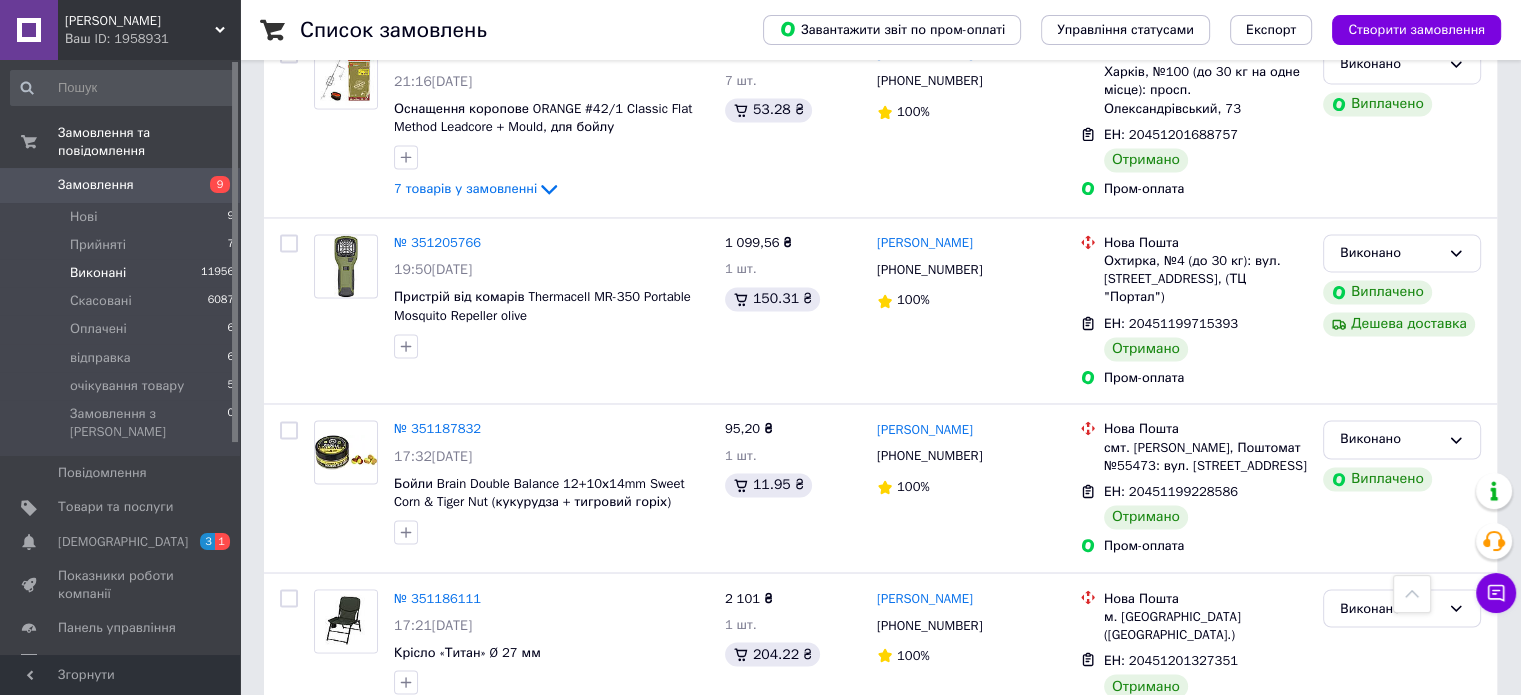 click on "3" at bounding box center [494, 785] 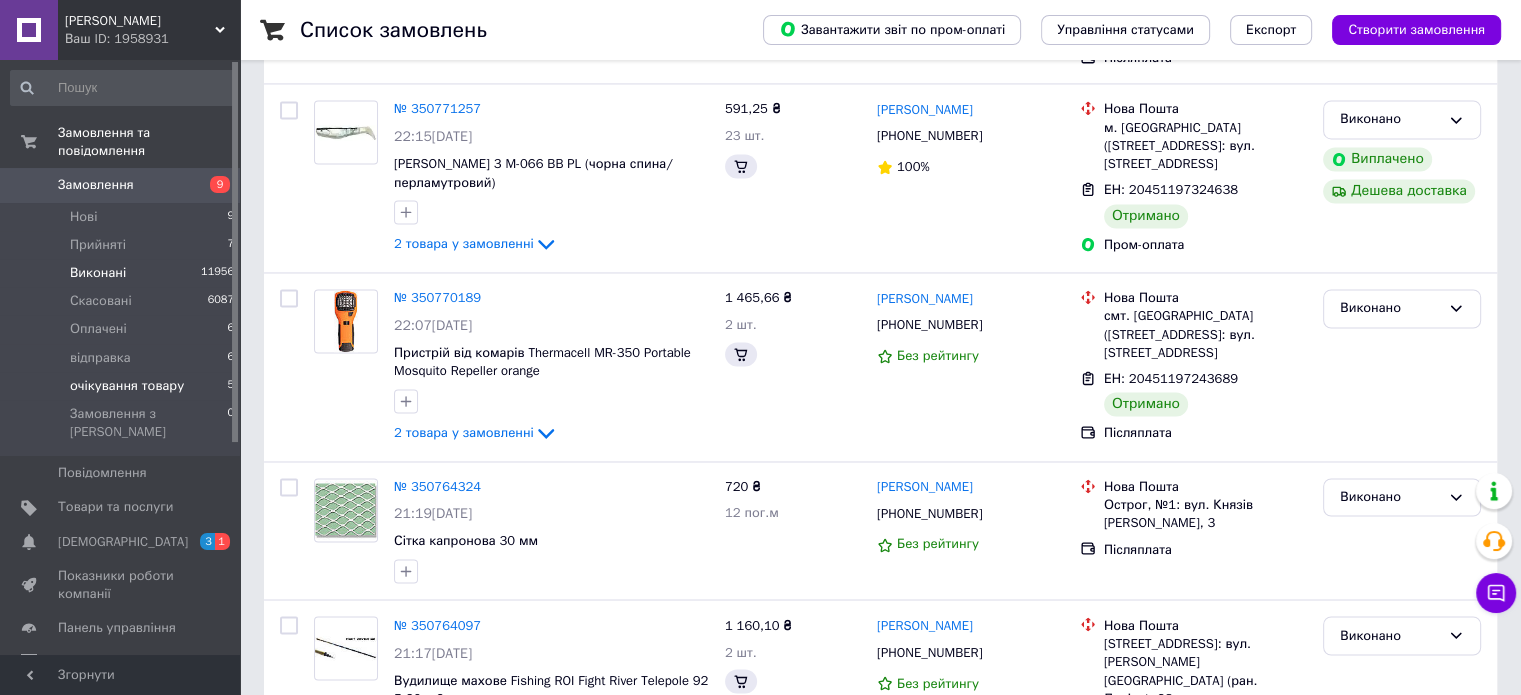 scroll, scrollTop: 0, scrollLeft: 0, axis: both 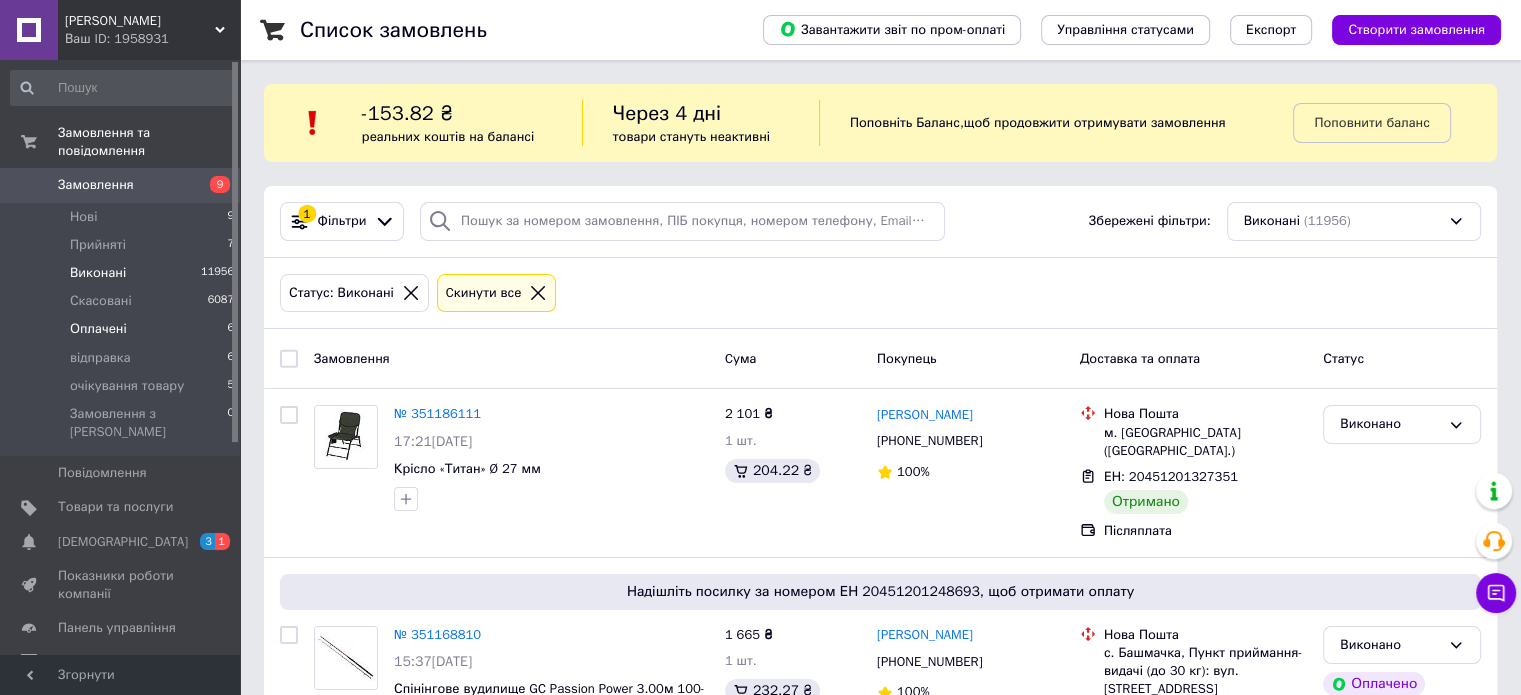 click on "Оплачені 6" at bounding box center (123, 329) 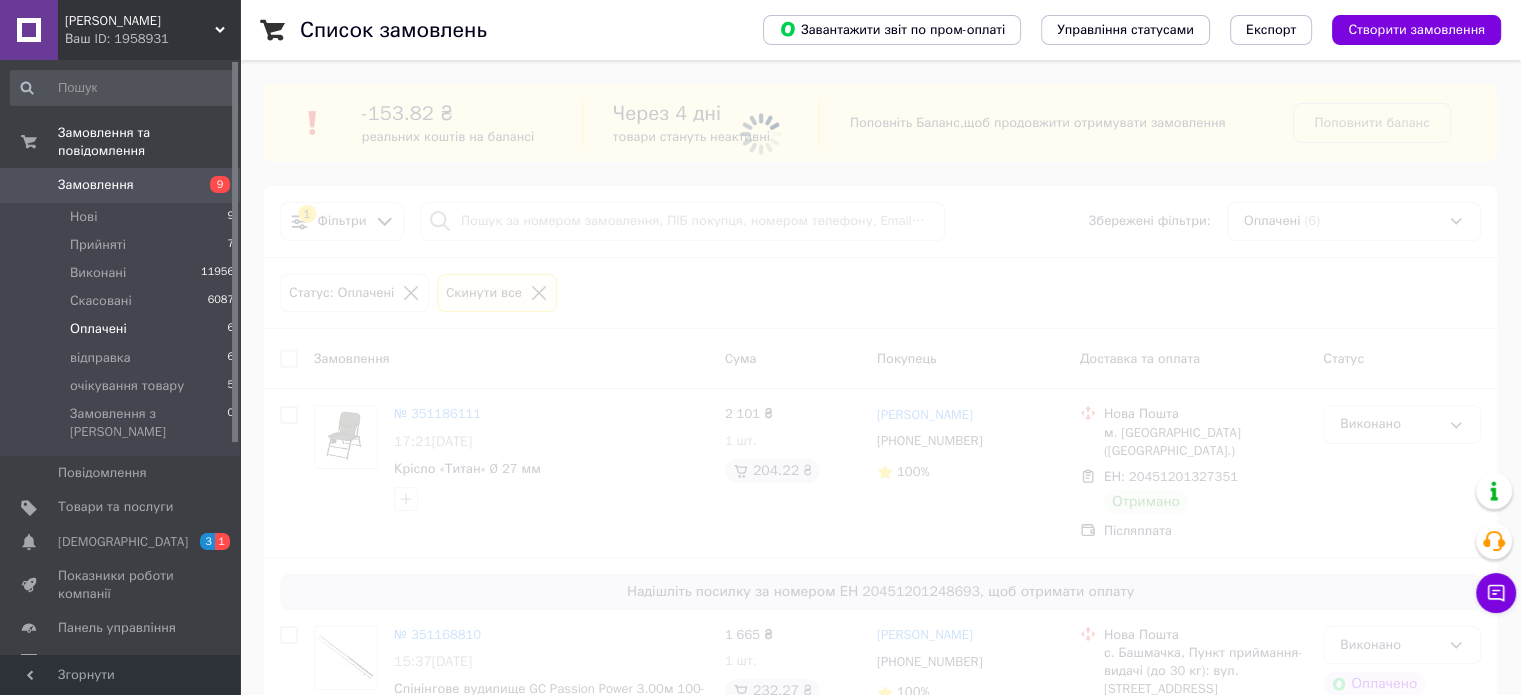 click at bounding box center [760, 347] 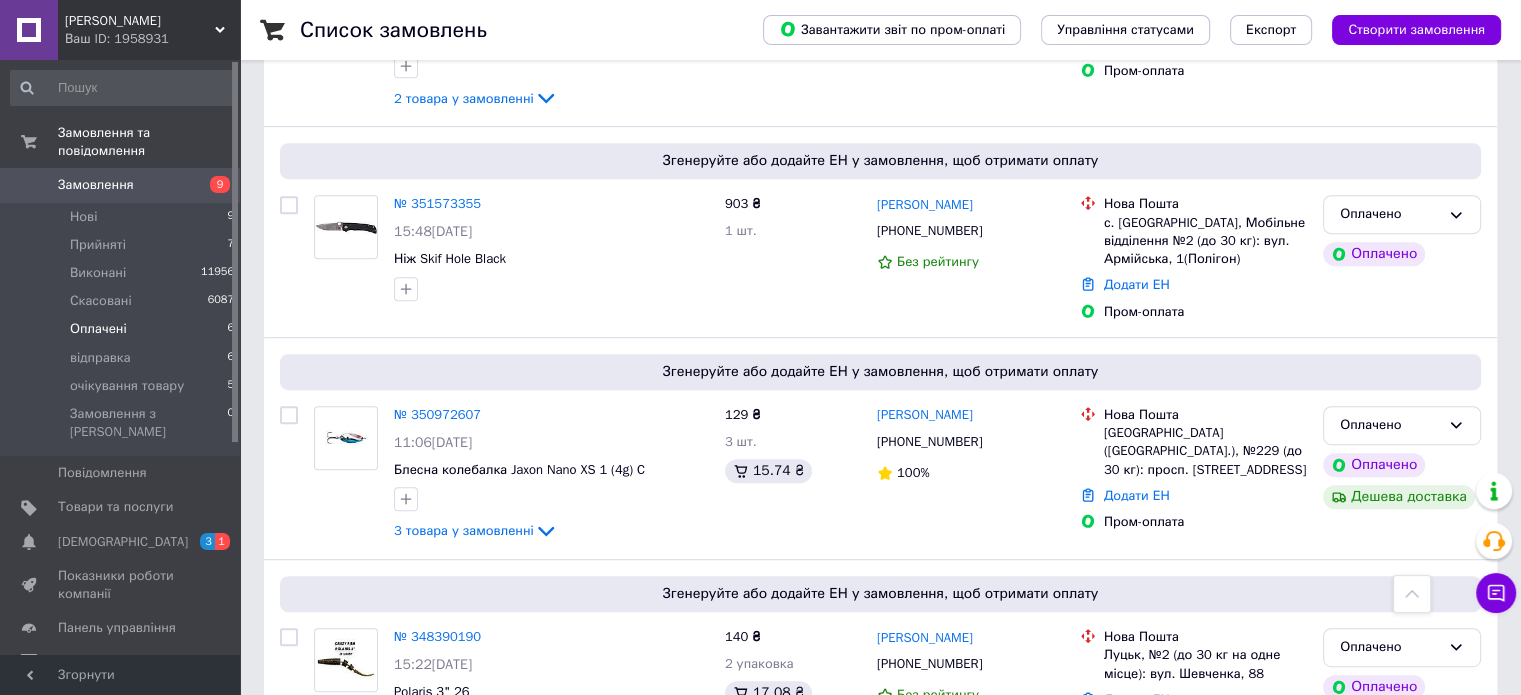 scroll, scrollTop: 1049, scrollLeft: 0, axis: vertical 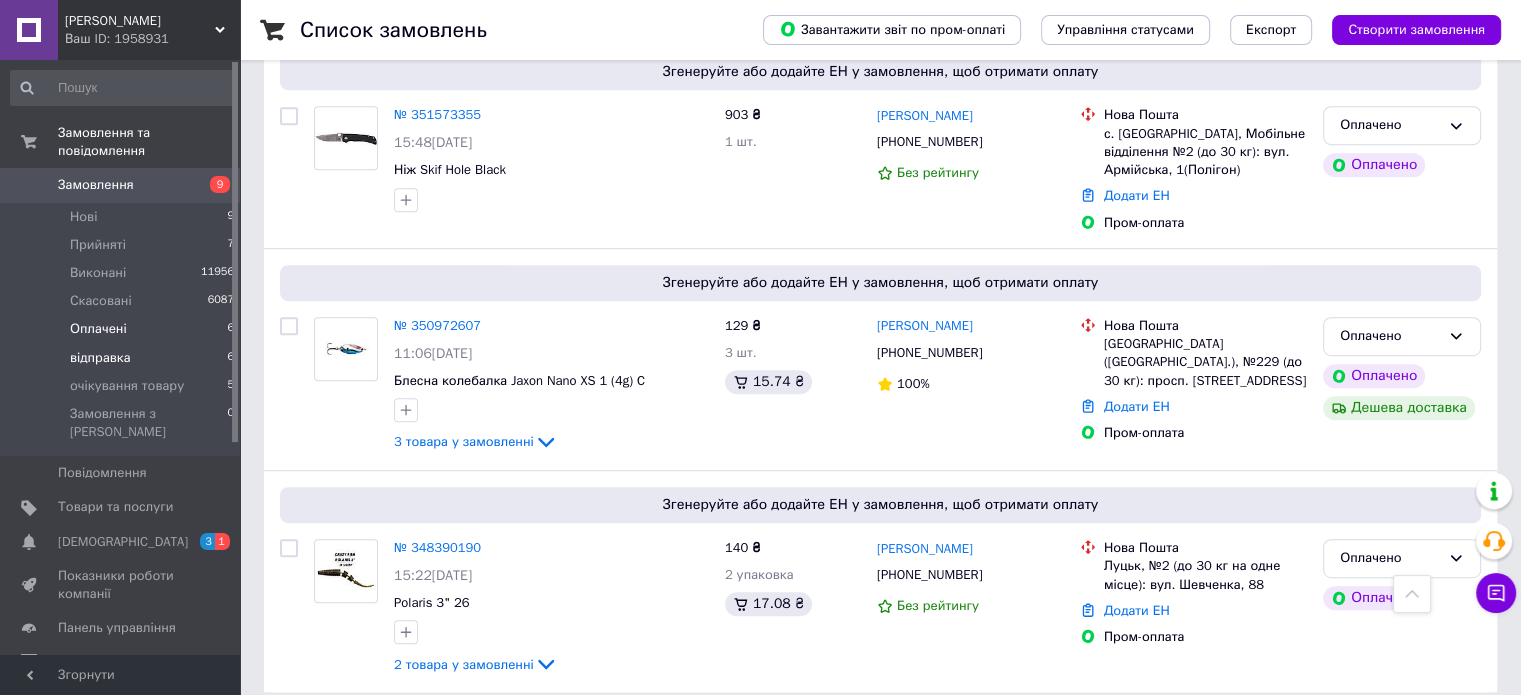 click on "відправка 6" at bounding box center (123, 358) 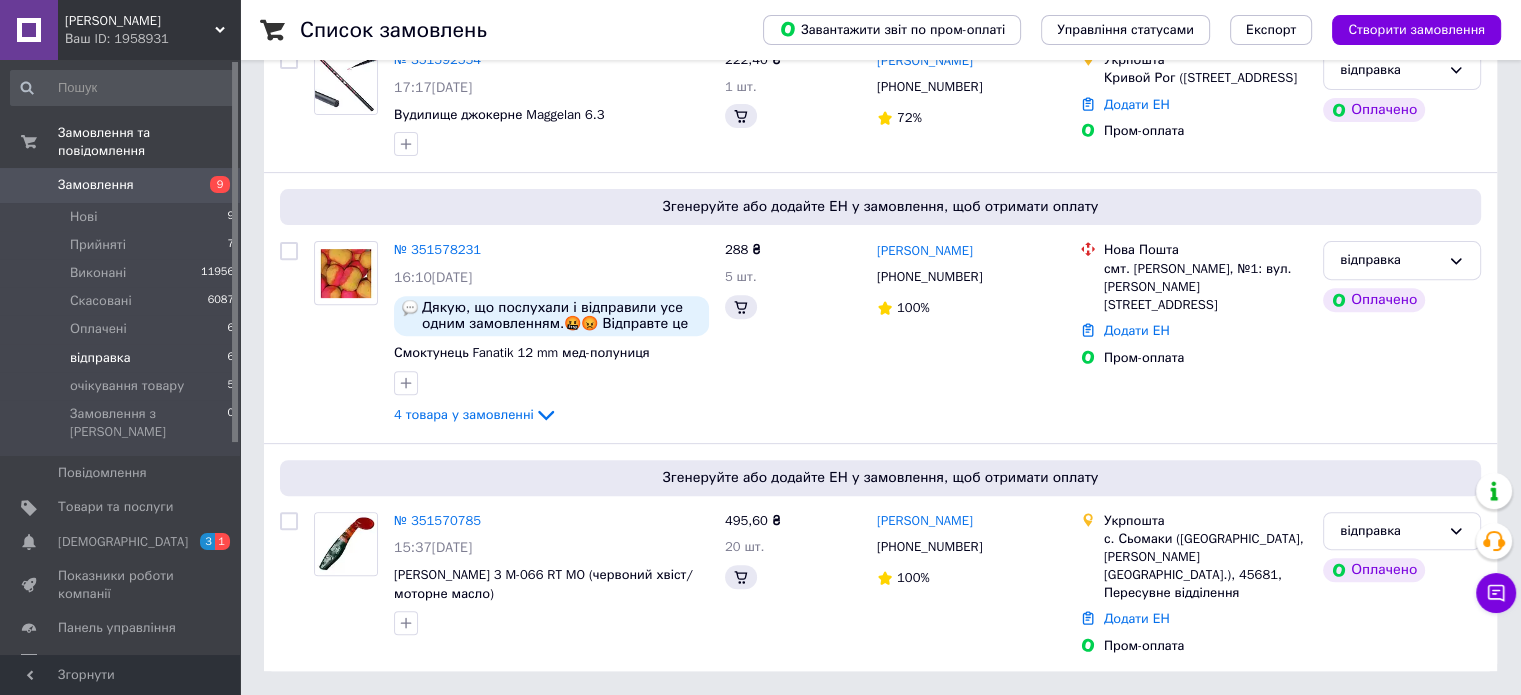 scroll, scrollTop: 0, scrollLeft: 0, axis: both 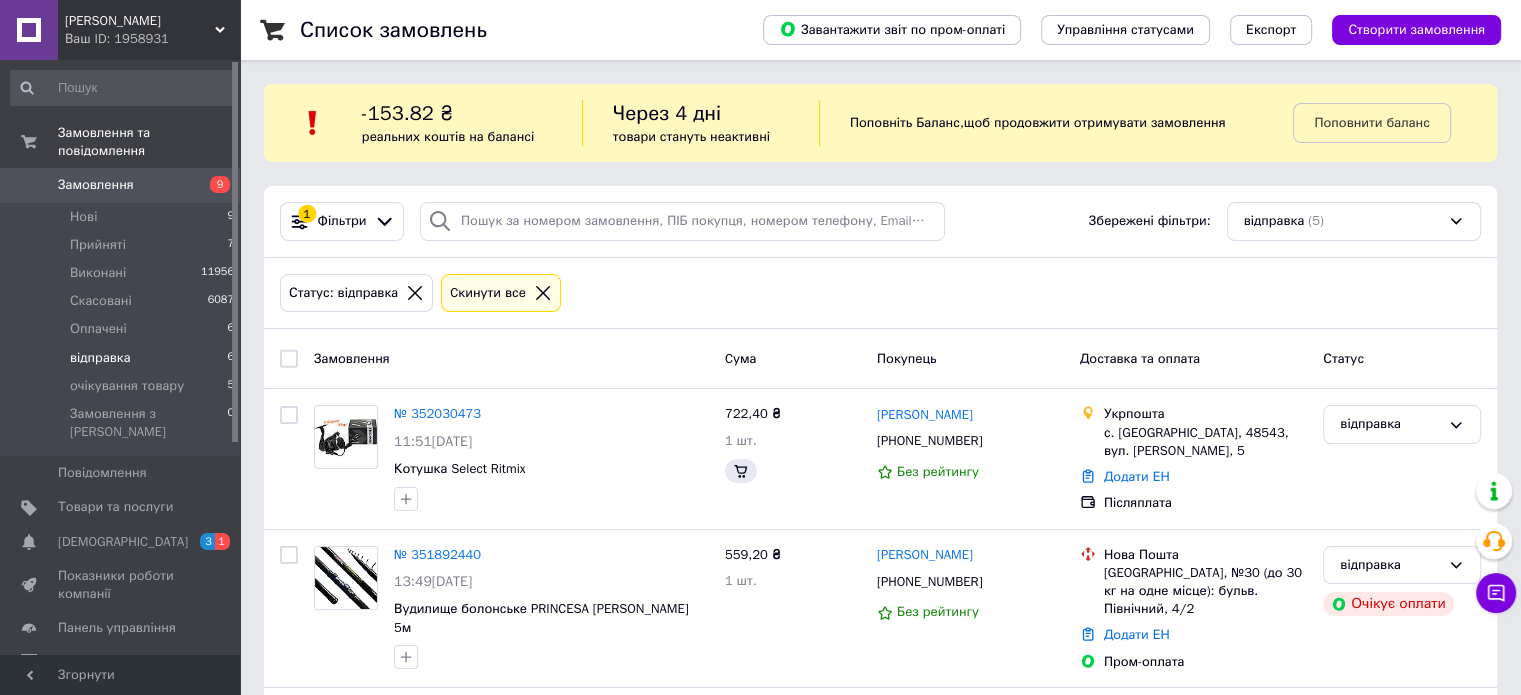 click on "Список замовлень   Завантажити звіт по пром-оплаті Управління статусами Експорт Створити замовлення -153.82 ₴ реальних коштів на балансі Через 4 дні товари стануть неактивні Поповніть Баланс ,  щоб продовжити отримувати замовлення Поповнити баланс 1 Фільтри Збережені фільтри: відправка (5) Статус: відправка Cкинути все Замовлення Cума Покупець Доставка та оплата Статус № 352030473 11:51, 10.07.2025 Котушка Select Ritmix 722,40 ₴ 1 шт. Ярослав Плішка +380987898442 Без рейтингу Укрпошта с. Нагірянка, 48543, вул. Ольги Кобилянської, 5 Додати ЕН Післяплата відправка № 351892440 13:49, 09.07.2025 559,20 ₴ 72%" at bounding box center (880, 700) 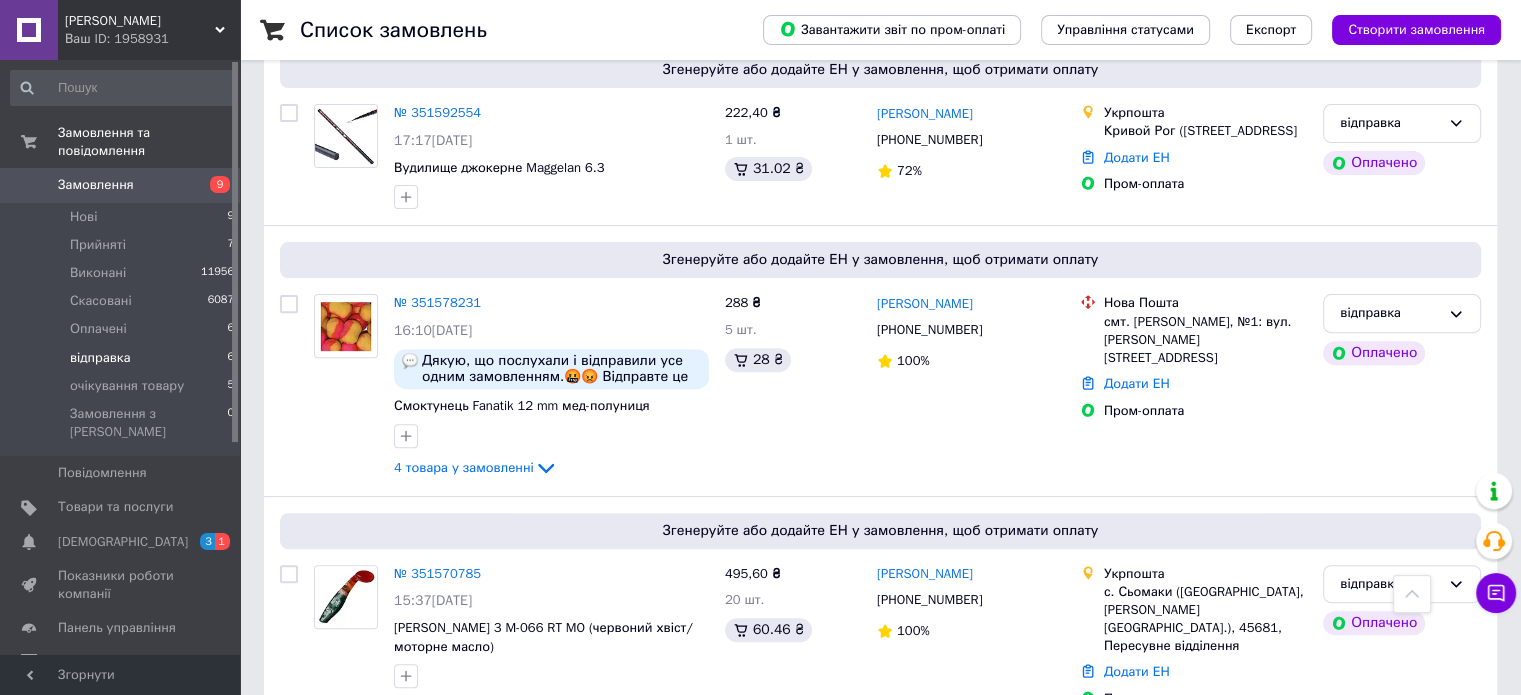scroll, scrollTop: 705, scrollLeft: 0, axis: vertical 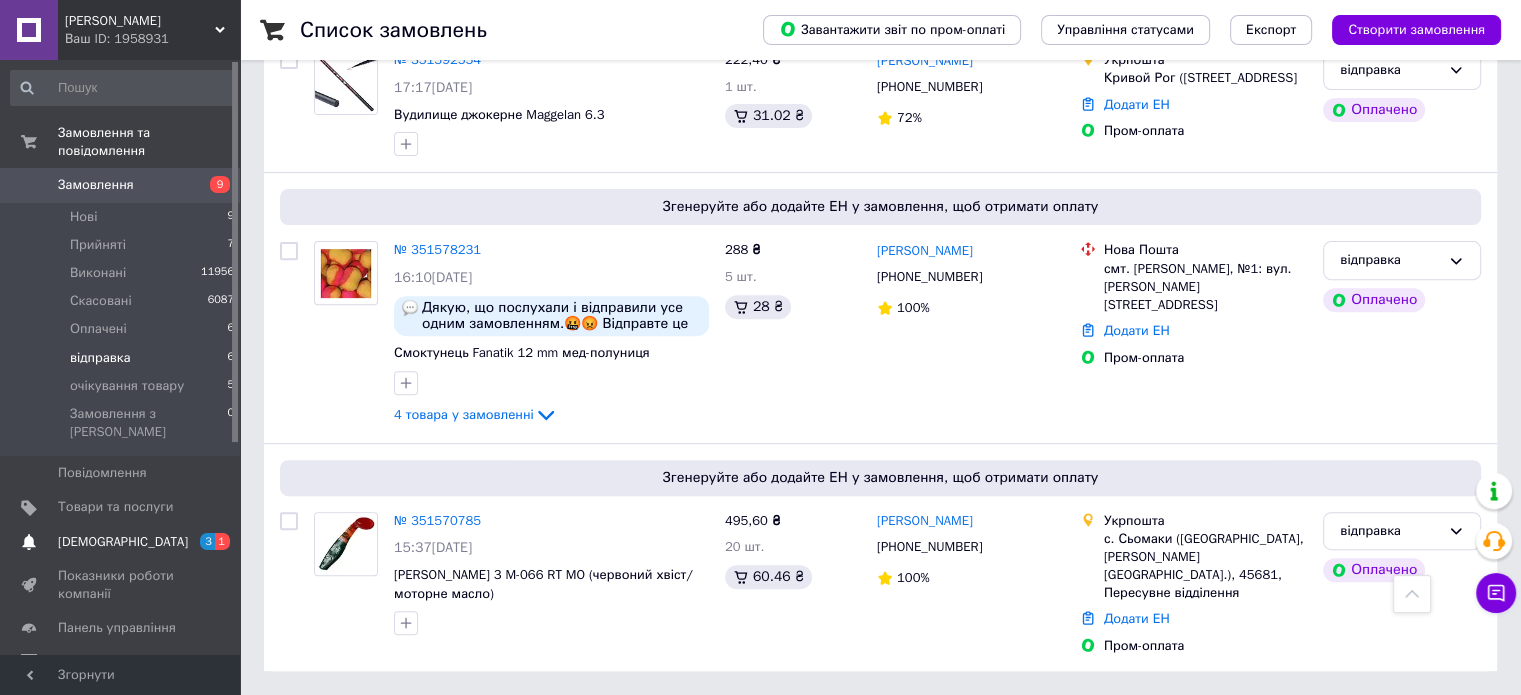 click on "[DEMOGRAPHIC_DATA]" at bounding box center (121, 542) 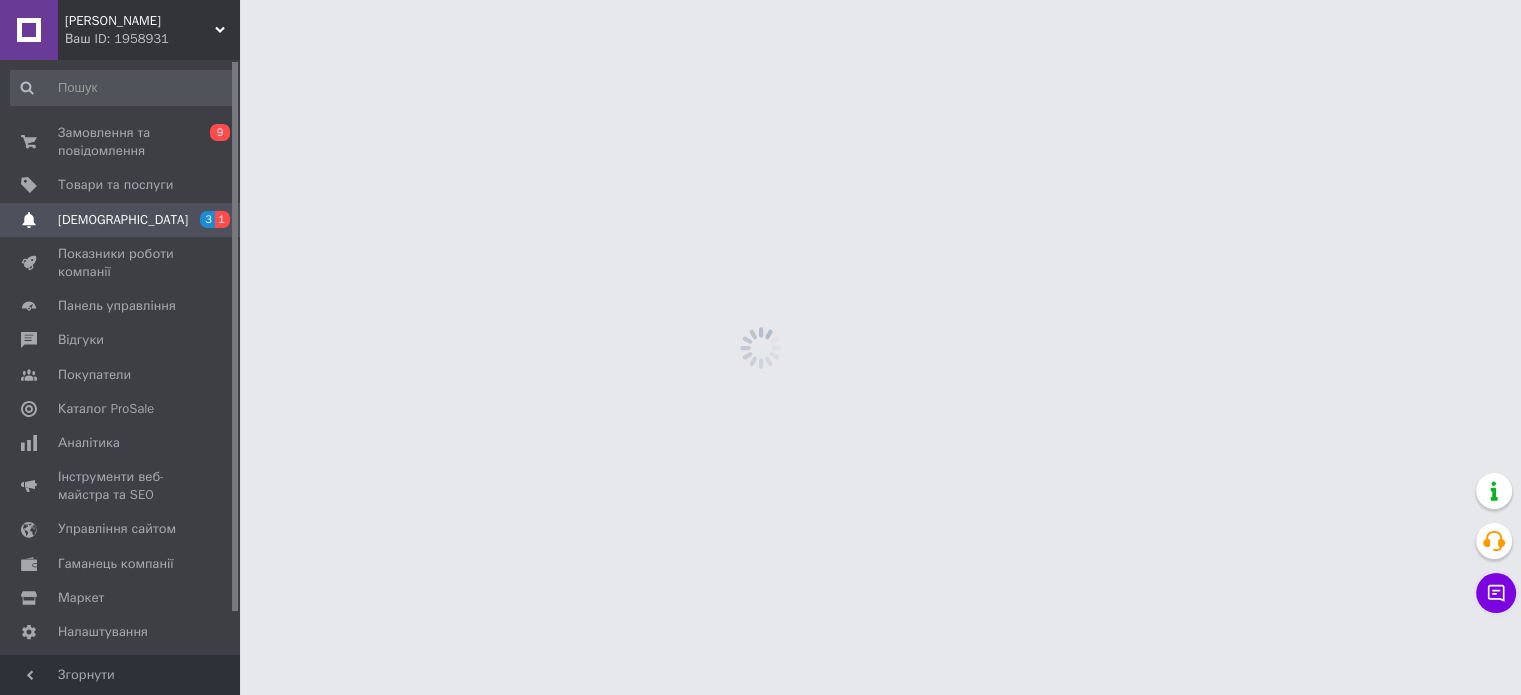 scroll, scrollTop: 0, scrollLeft: 0, axis: both 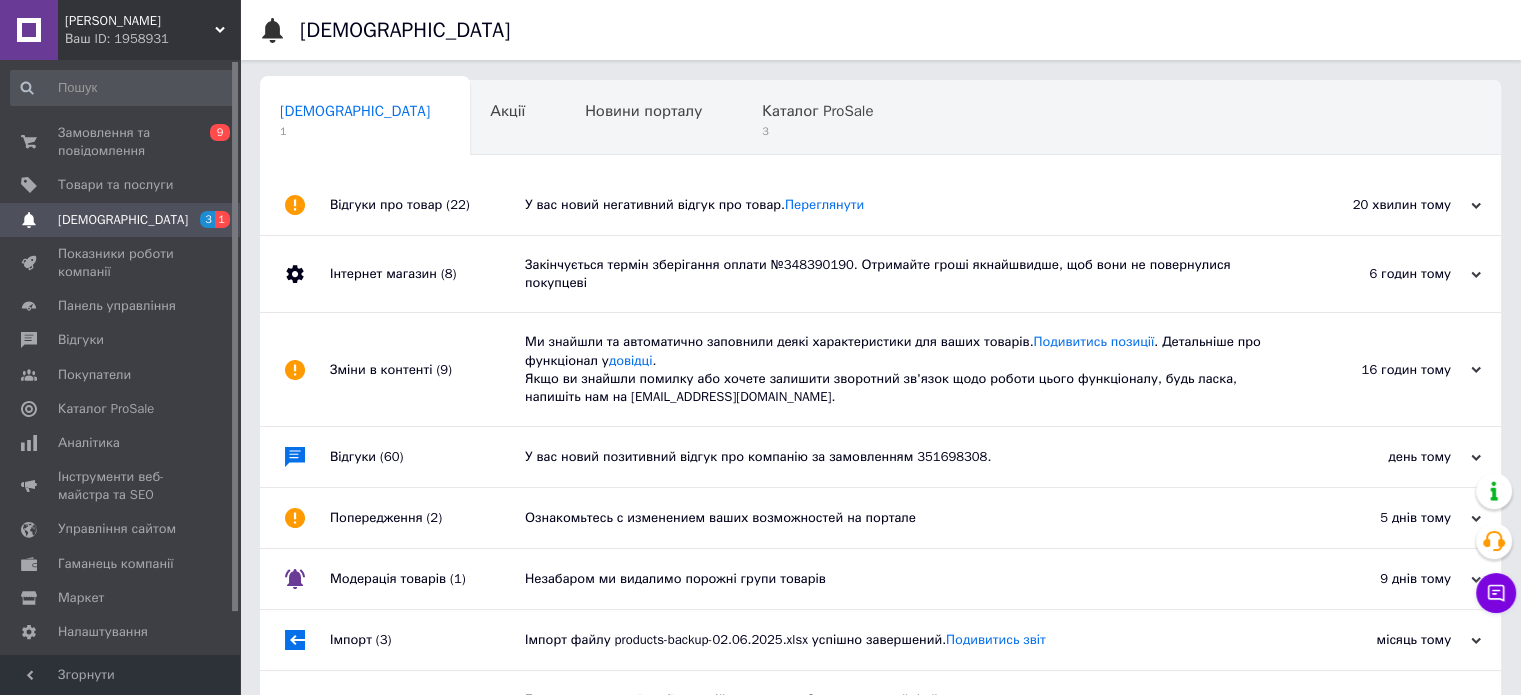 click on "Відгуки про товар   (22)" at bounding box center (427, 205) 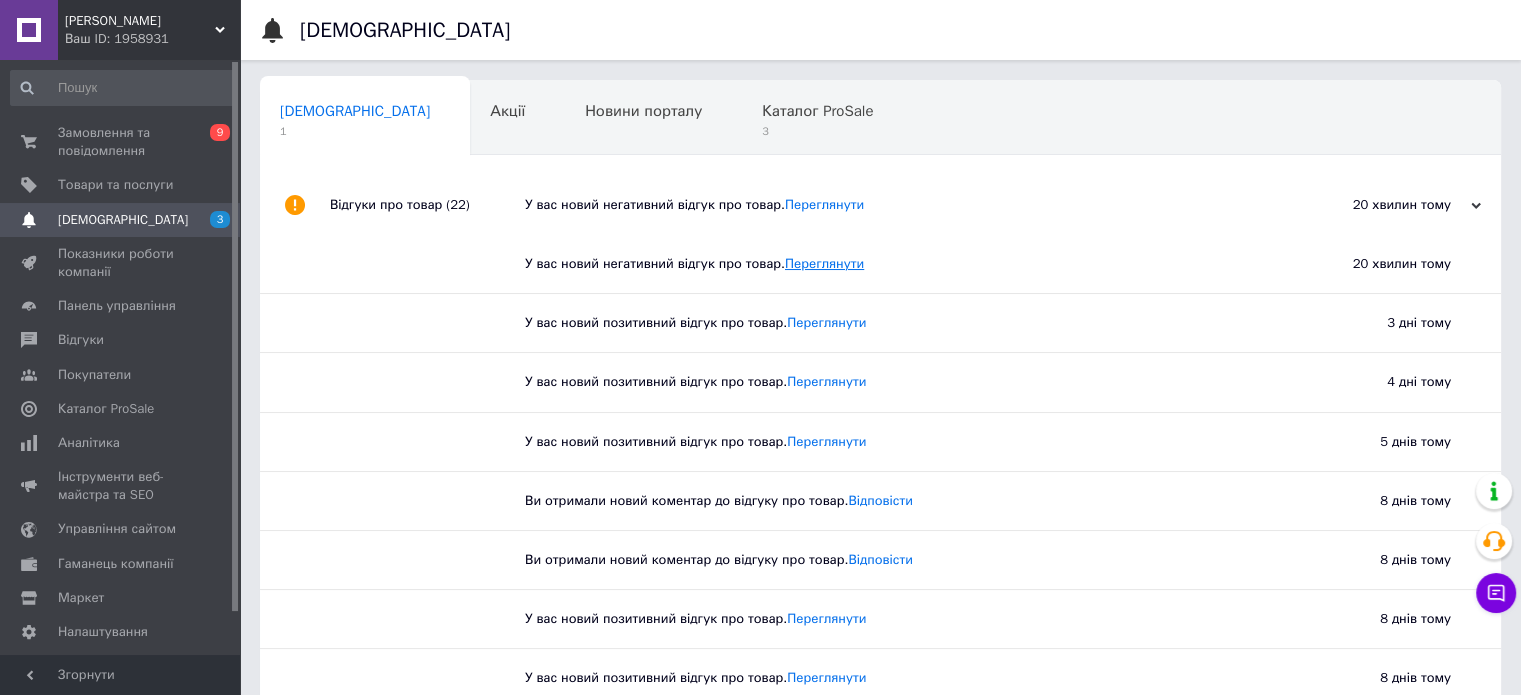 click on "Переглянути" at bounding box center (824, 263) 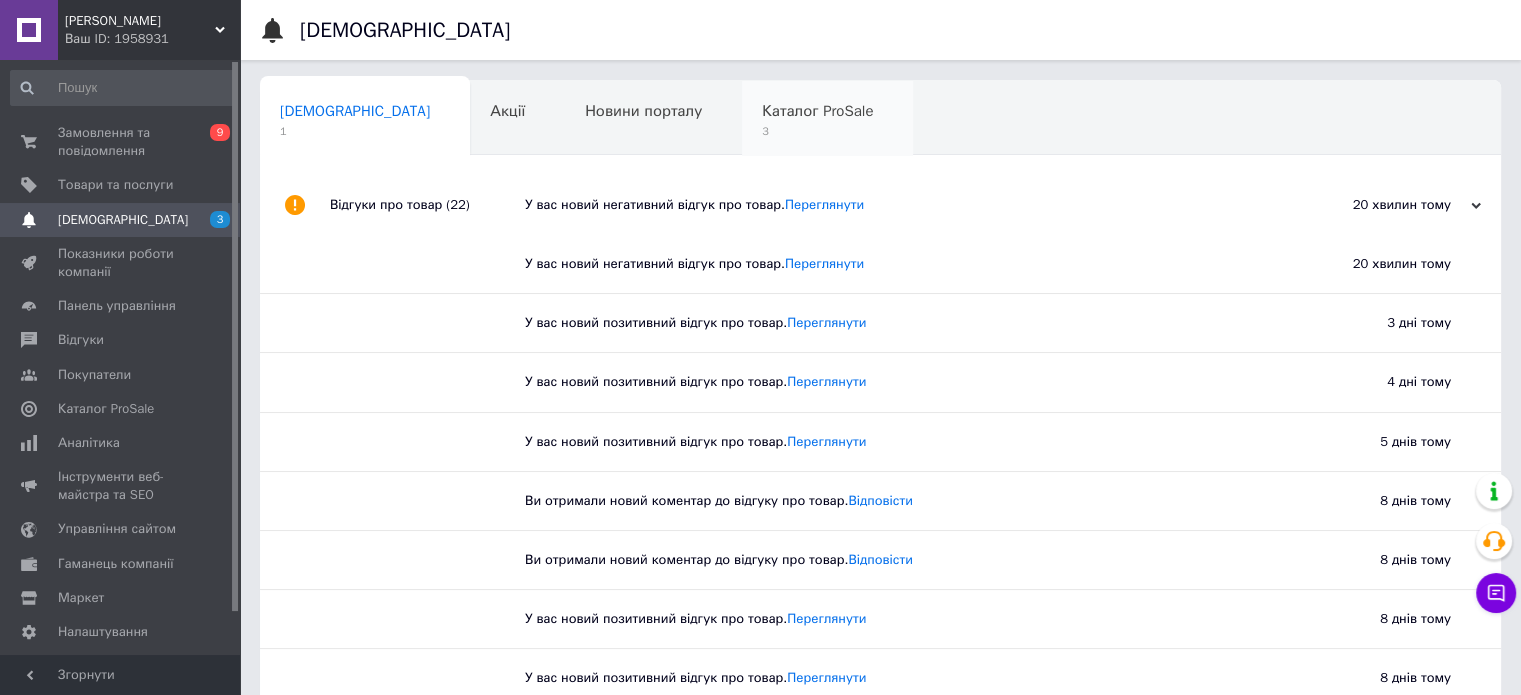 click on "Каталог ProSale 3" at bounding box center [827, 119] 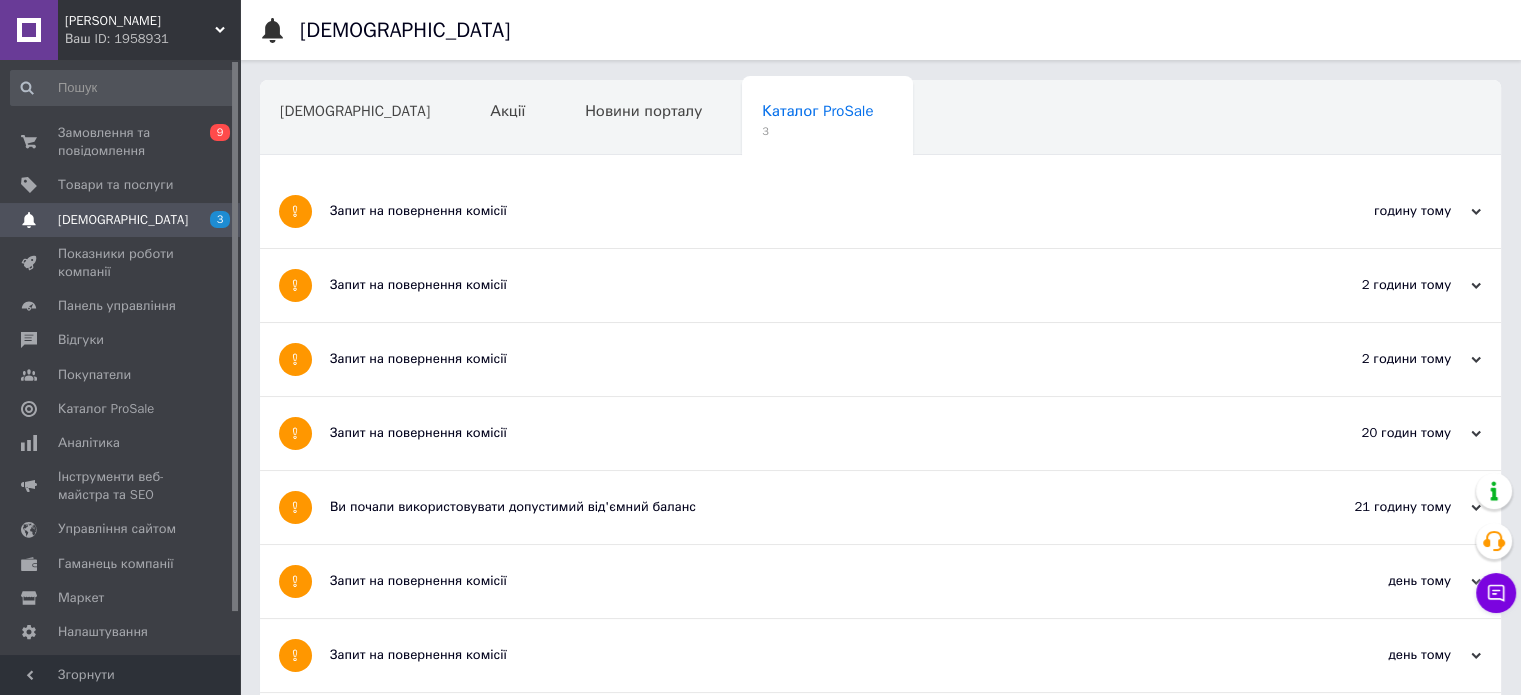 click on "Запит на повернення комісії" at bounding box center [805, 211] 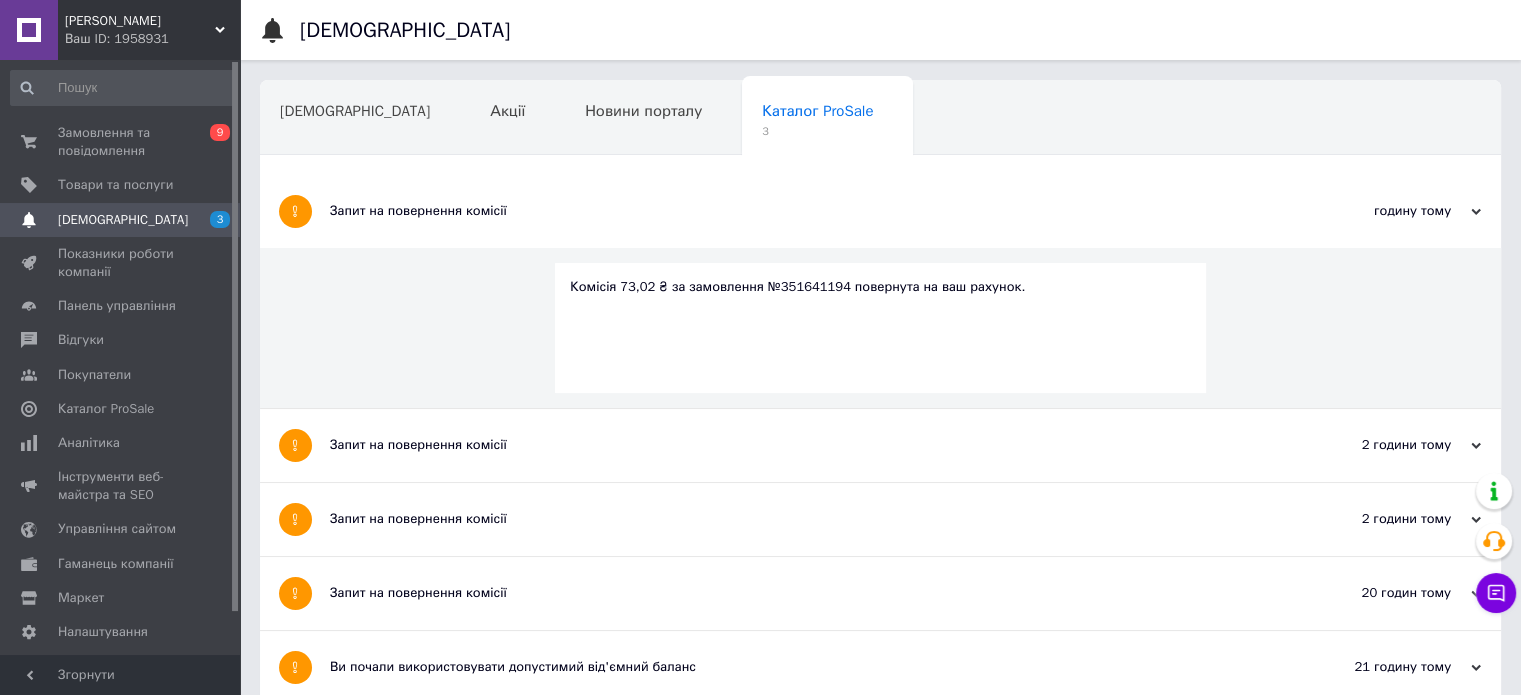 click on "Запит на повернення комісії" at bounding box center [805, 211] 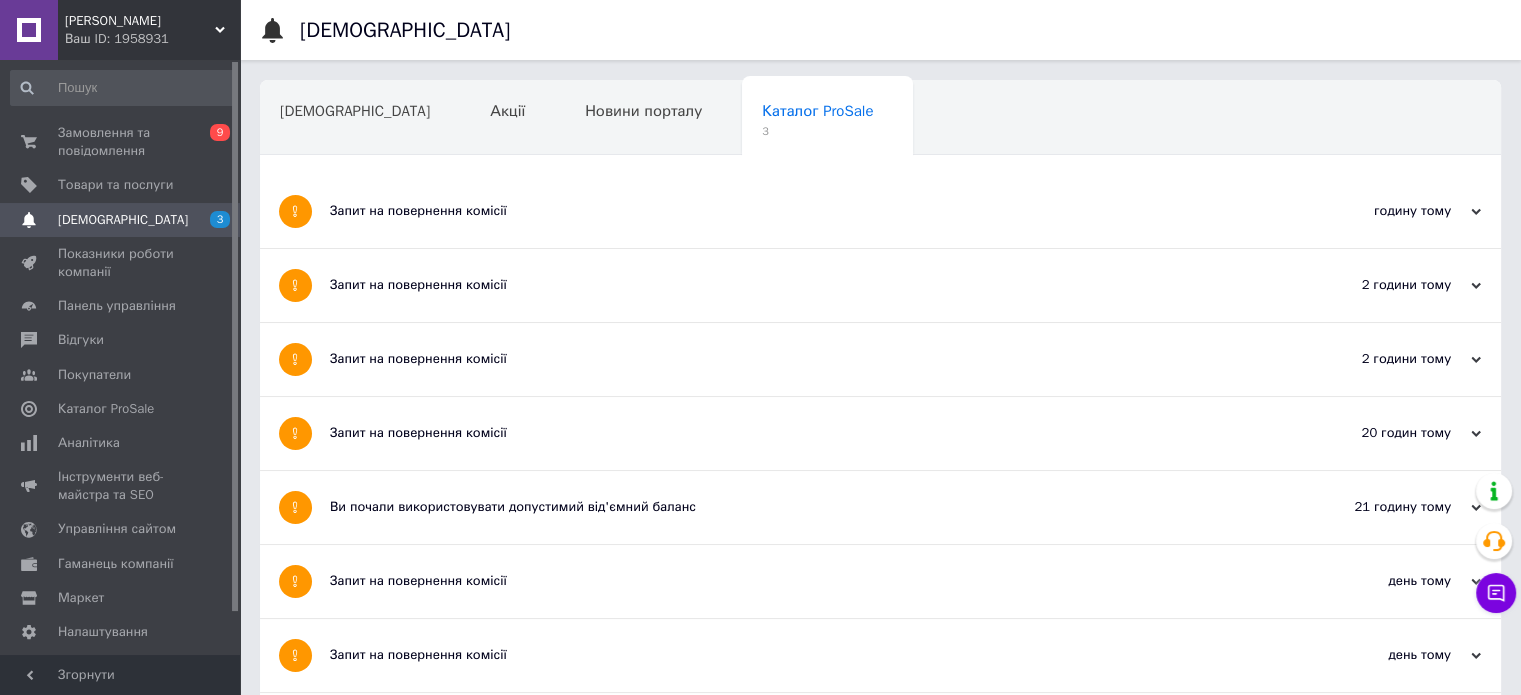 click on "Запит на повернення комісії" at bounding box center (805, 285) 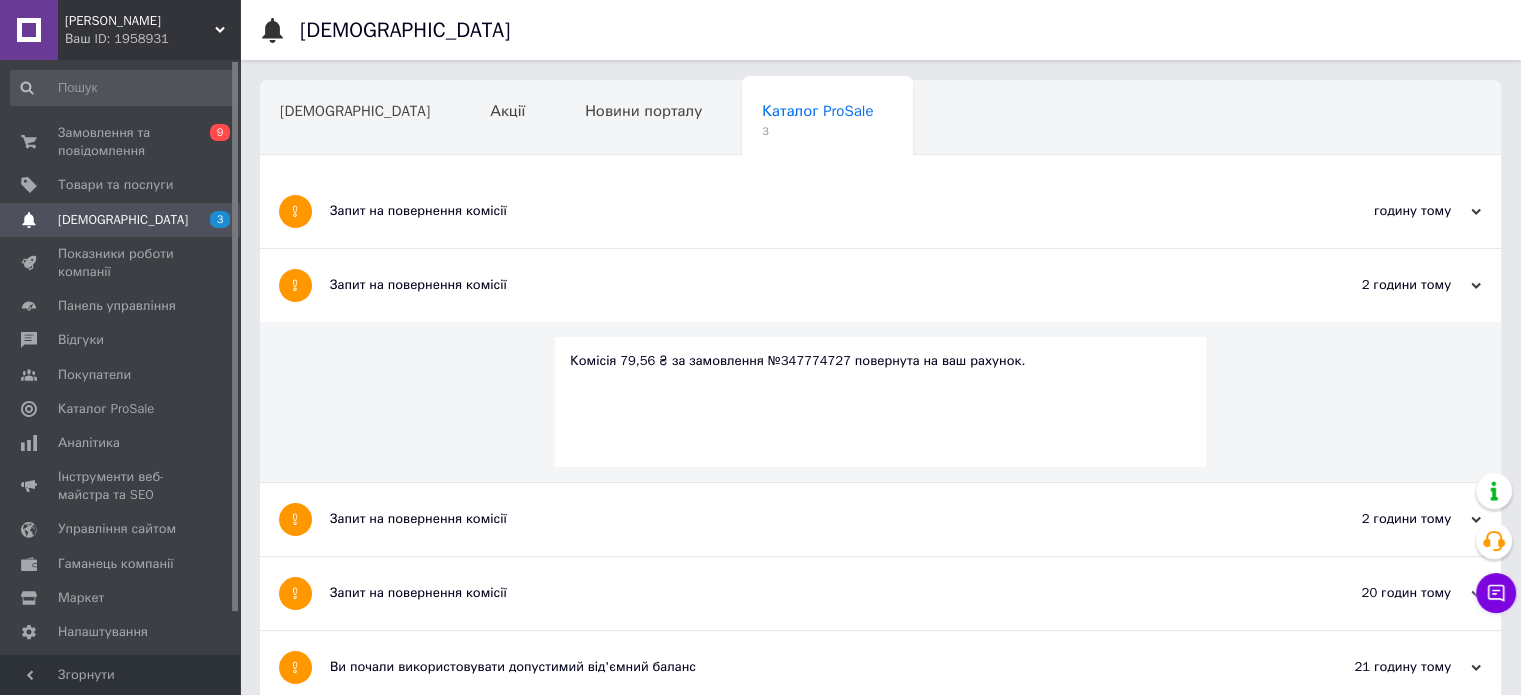 click on "Запит на повернення комісії" at bounding box center (805, 285) 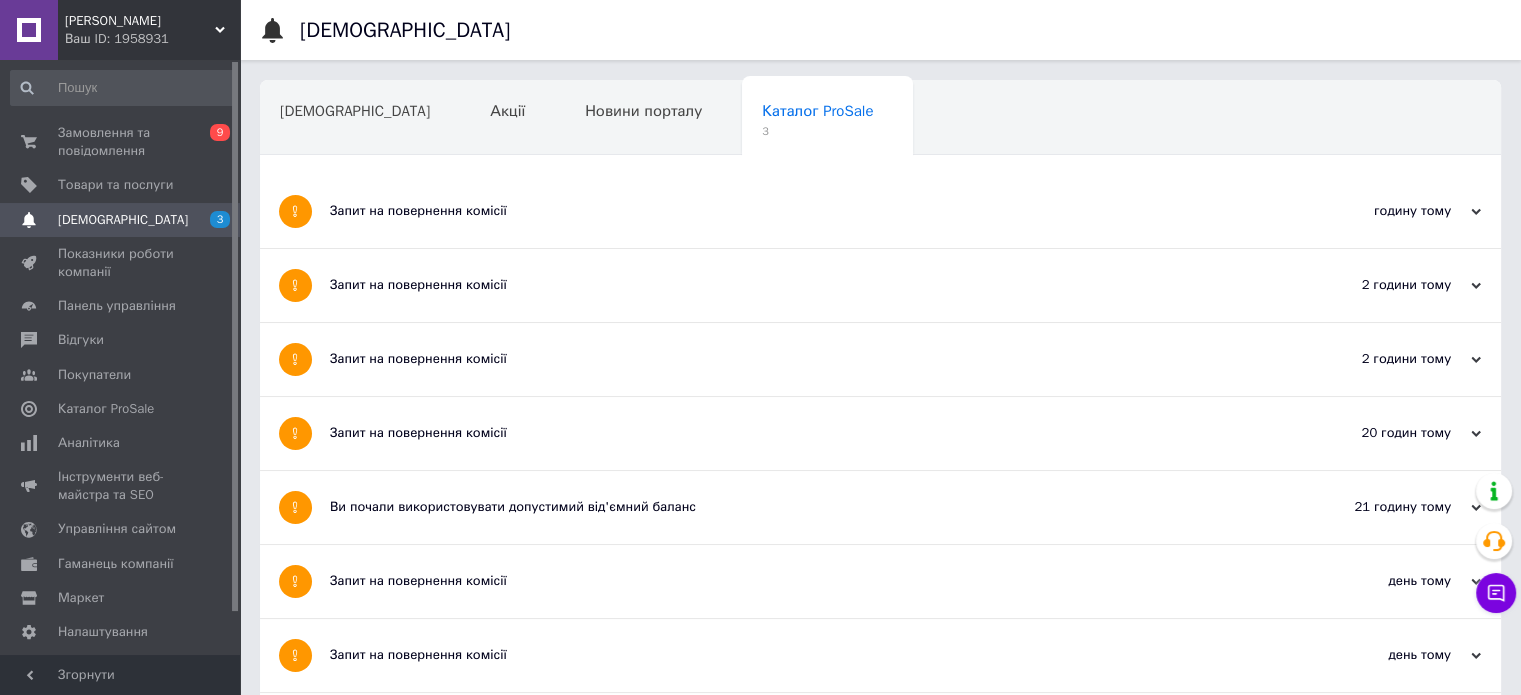 click on "Запит на повернення комісії" at bounding box center (805, 359) 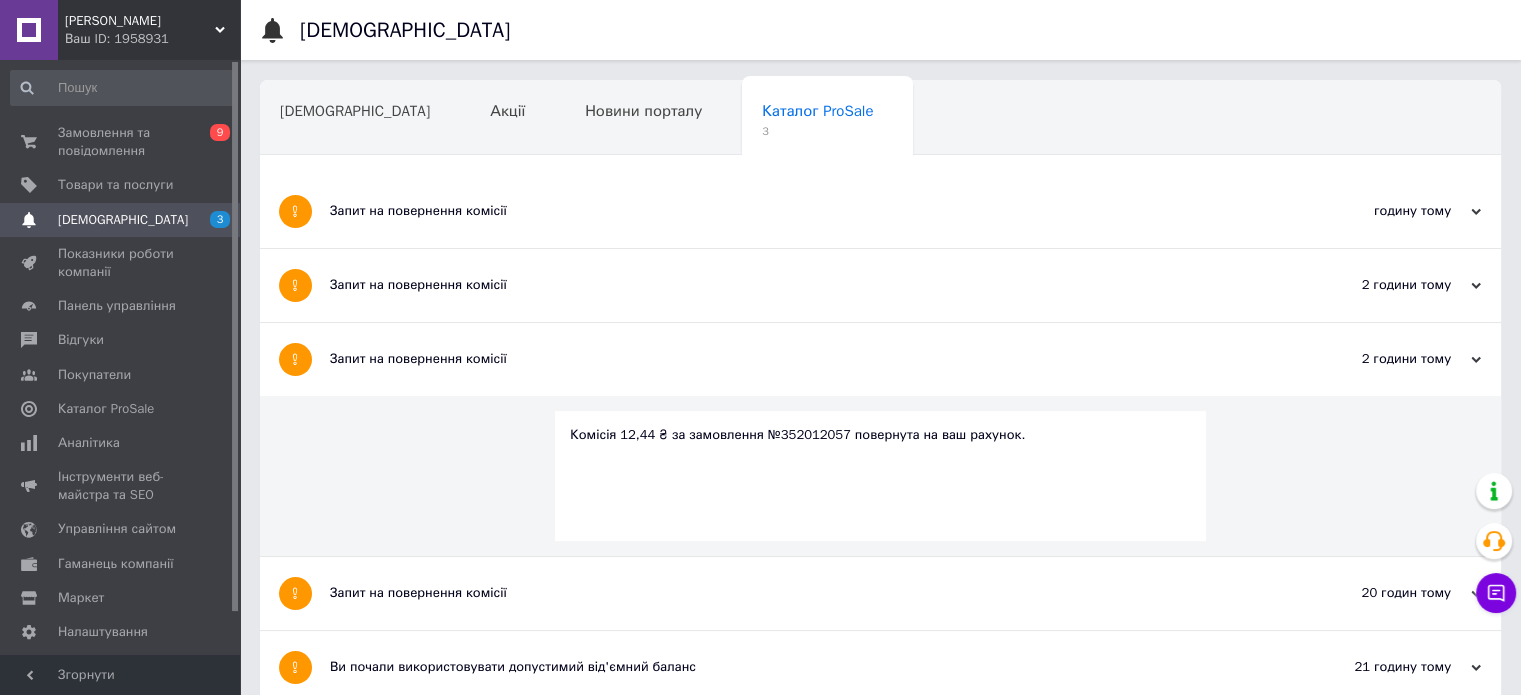 click on "Запит на повернення комісії" at bounding box center [805, 359] 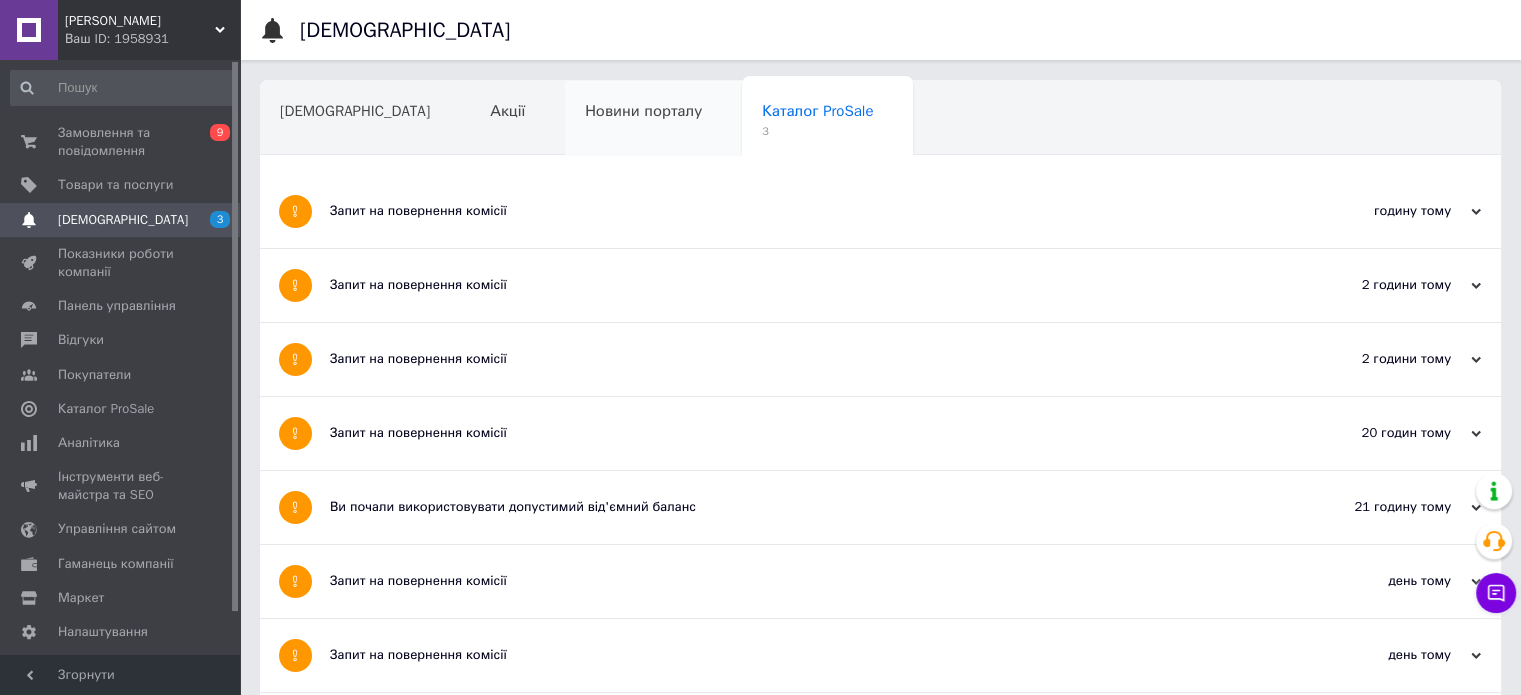click on "Новини порталу" at bounding box center (653, 119) 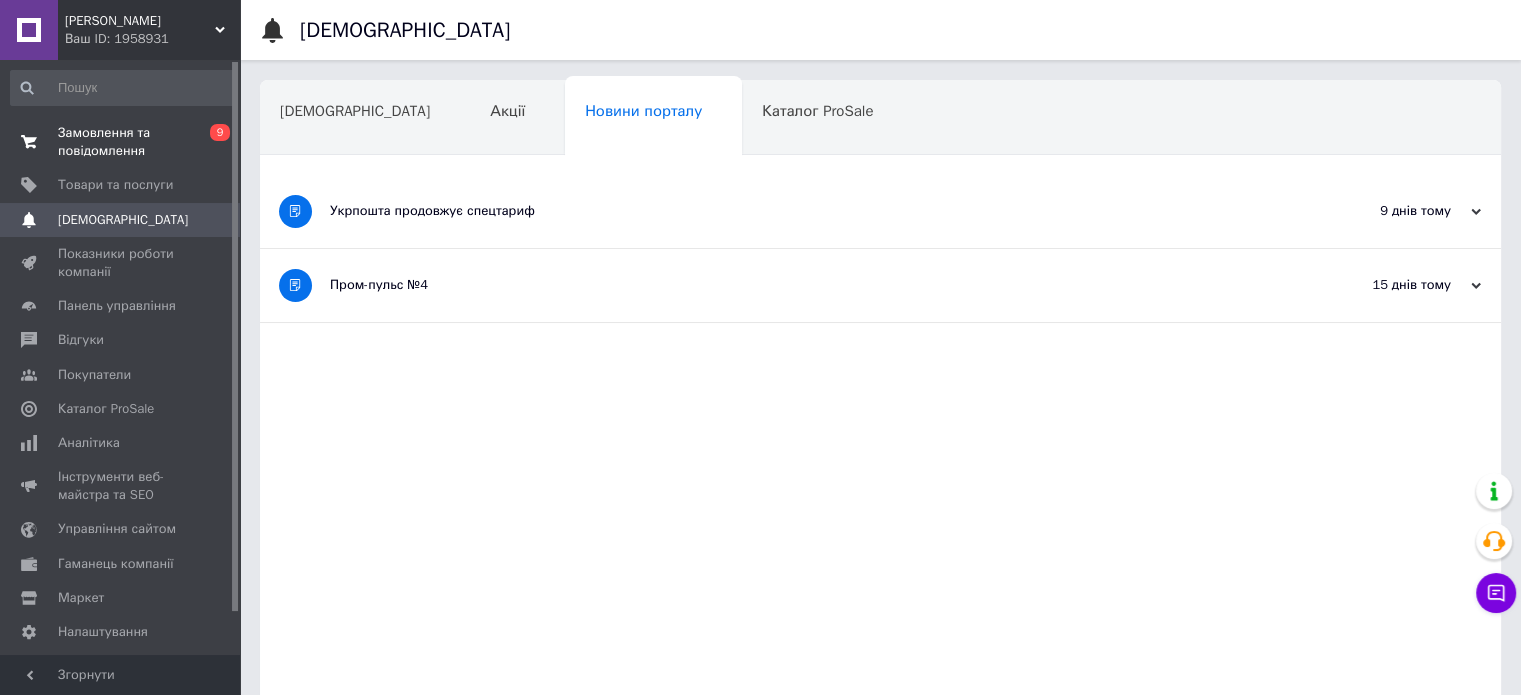 click on "Замовлення та повідомлення" at bounding box center (121, 142) 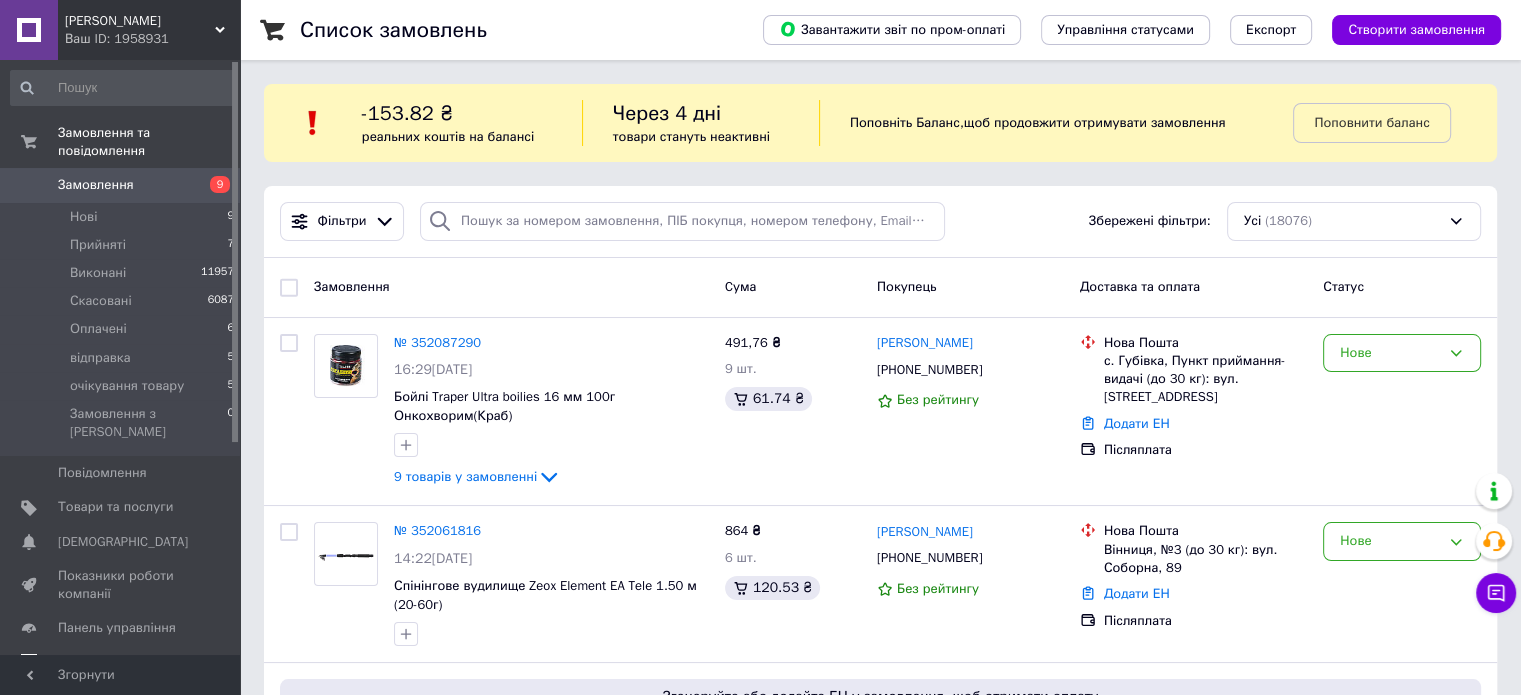 click on "Відгуки" at bounding box center (81, 662) 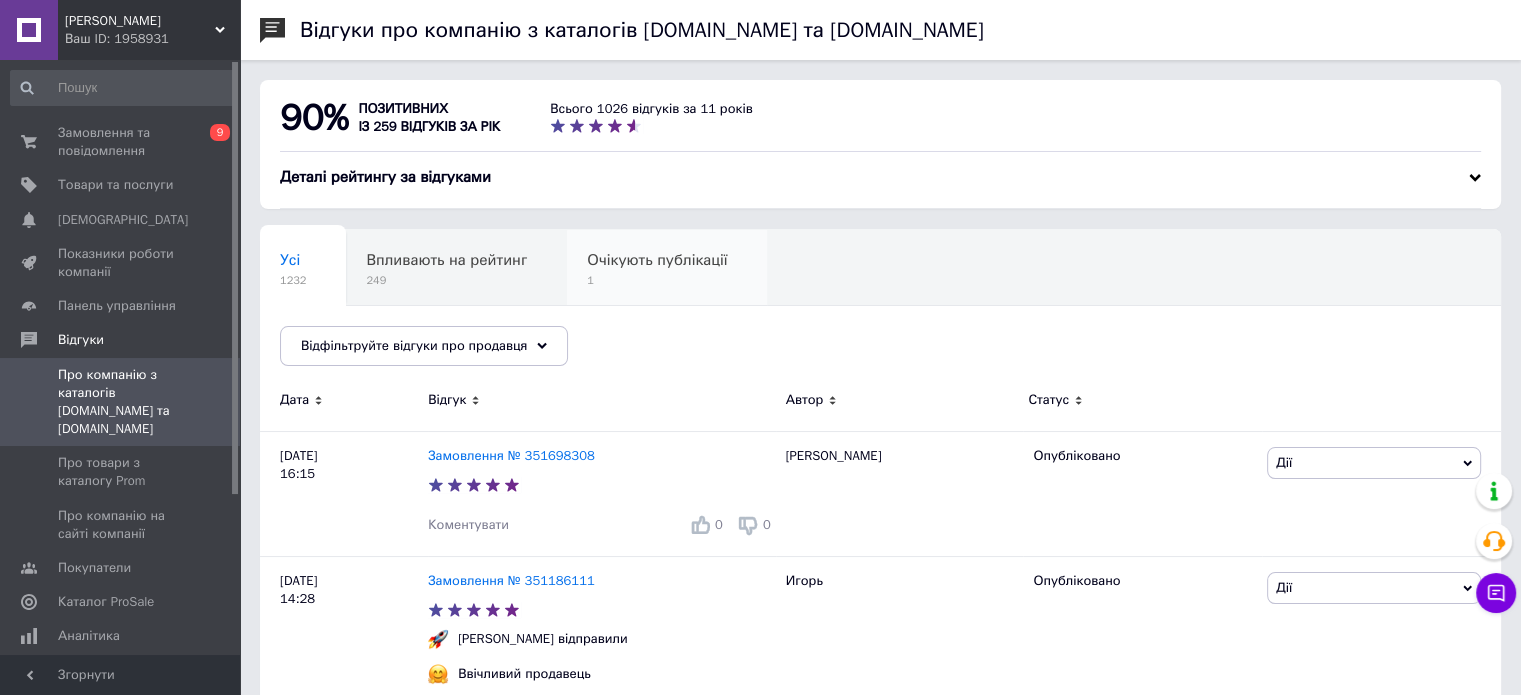 click on "1" at bounding box center (657, 280) 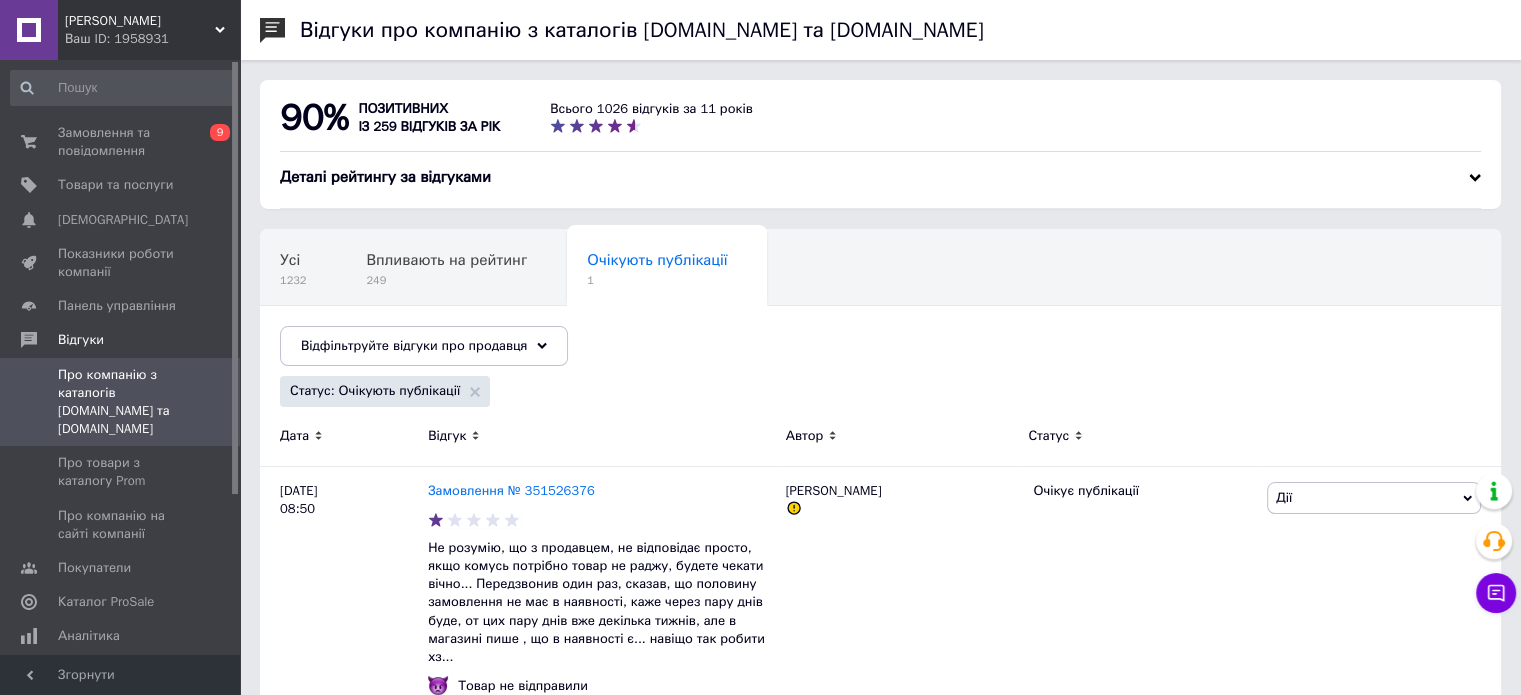 click on "Усі 1232 Впливають на рейтинг 249 Очікують публікації 1 Опубліковані без комен... 938 Ok Відфільтровано...  Зберегти" at bounding box center [880, 307] 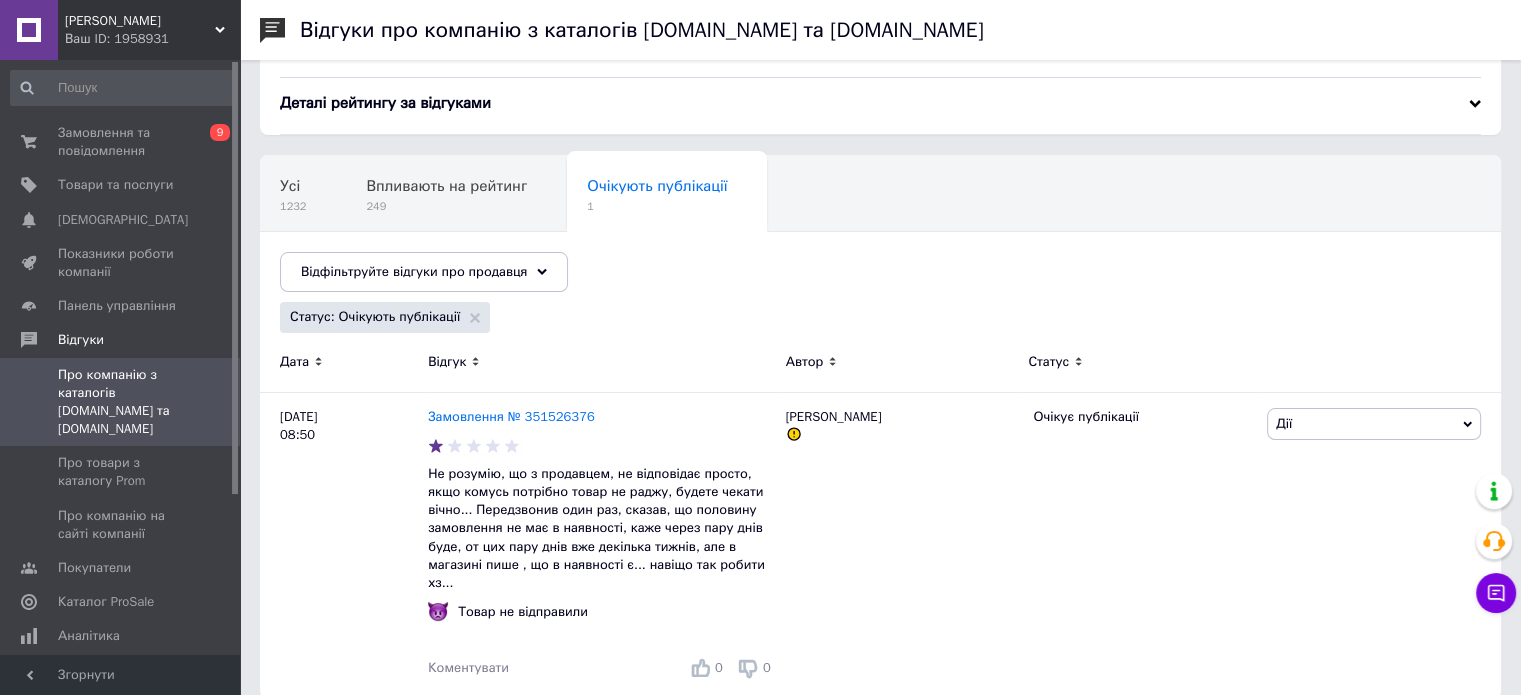 scroll, scrollTop: 80, scrollLeft: 0, axis: vertical 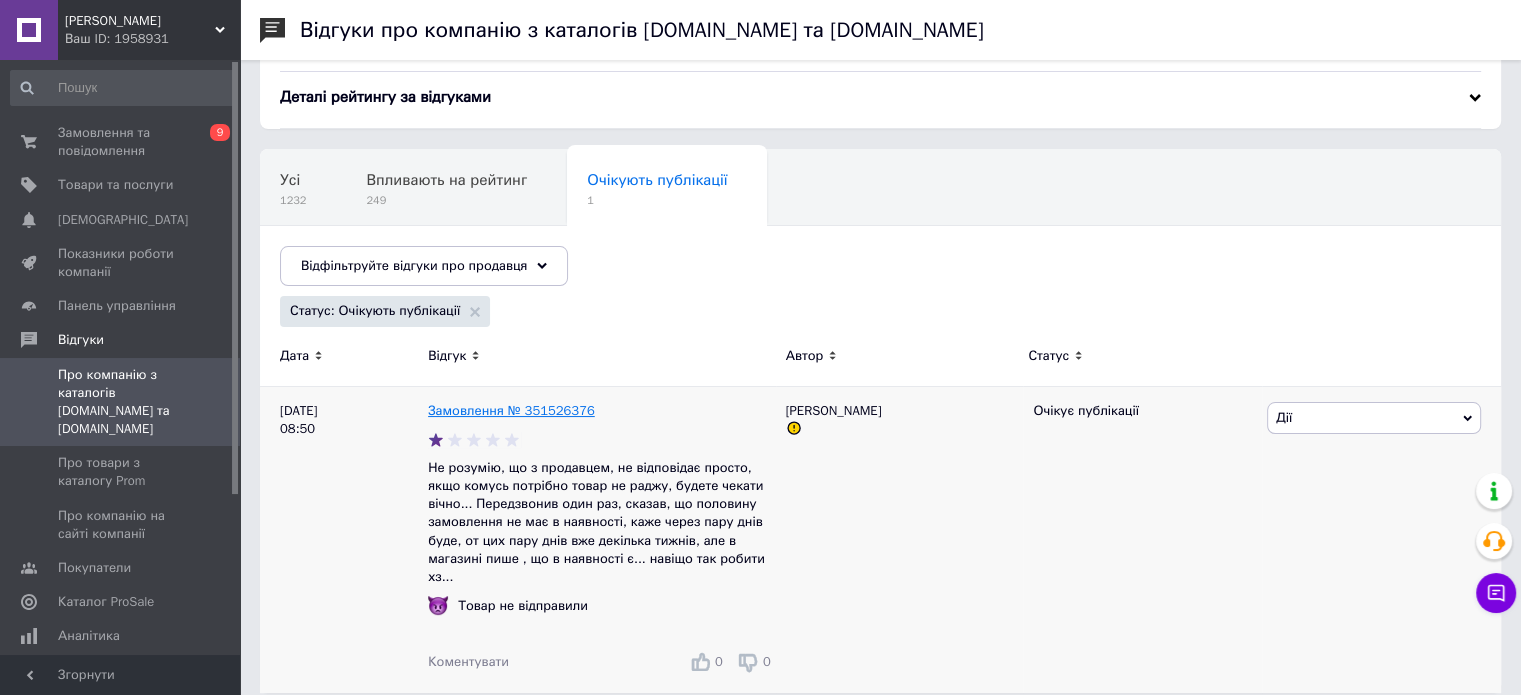 click on "Замовлення № 351526376" at bounding box center [511, 410] 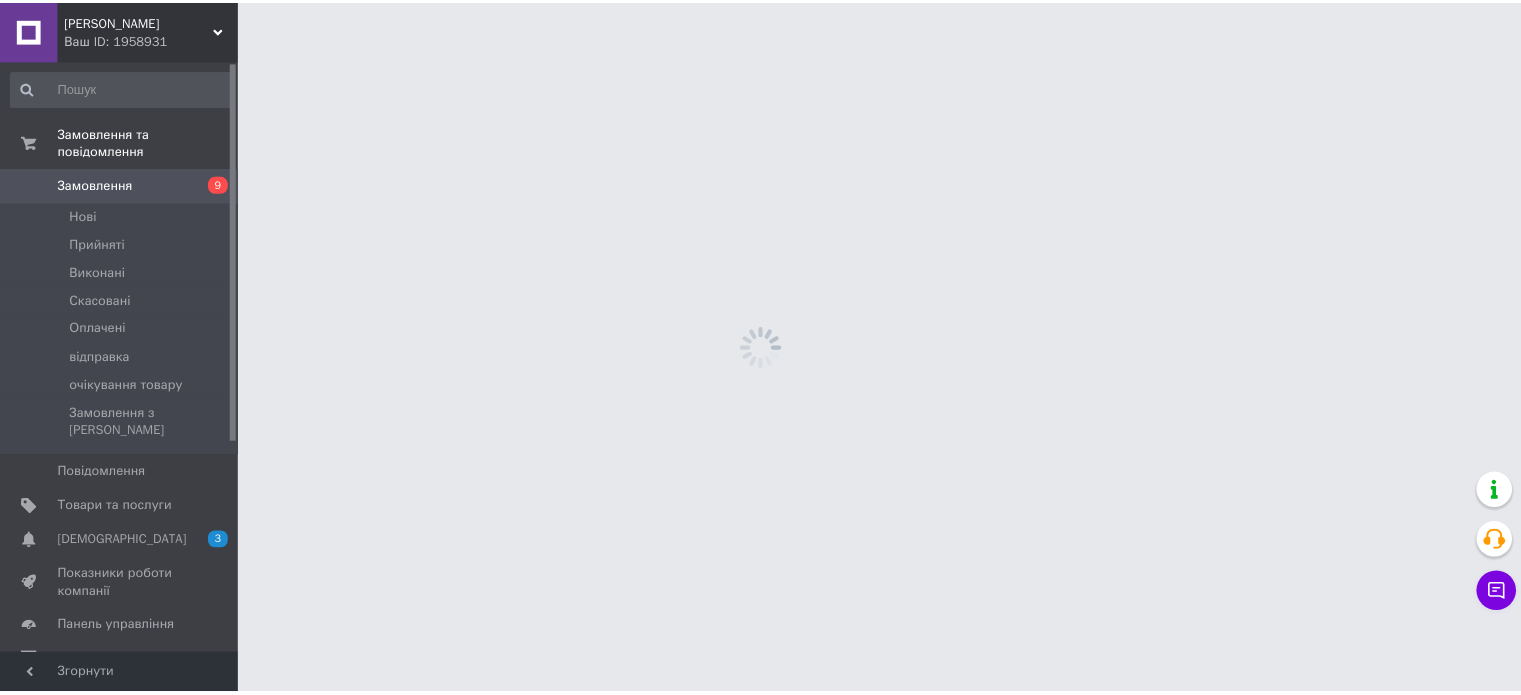 scroll, scrollTop: 0, scrollLeft: 0, axis: both 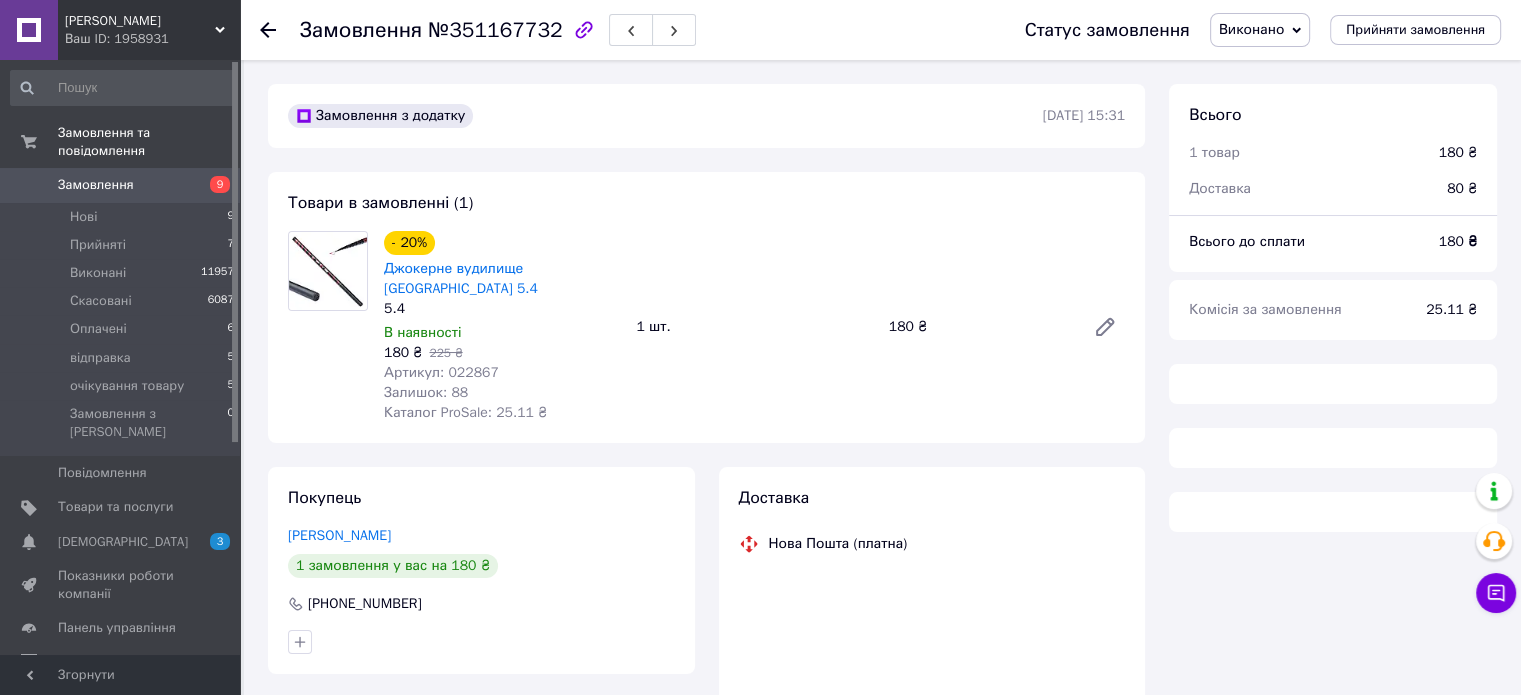 click on "Артикул: 022867" at bounding box center [502, 373] 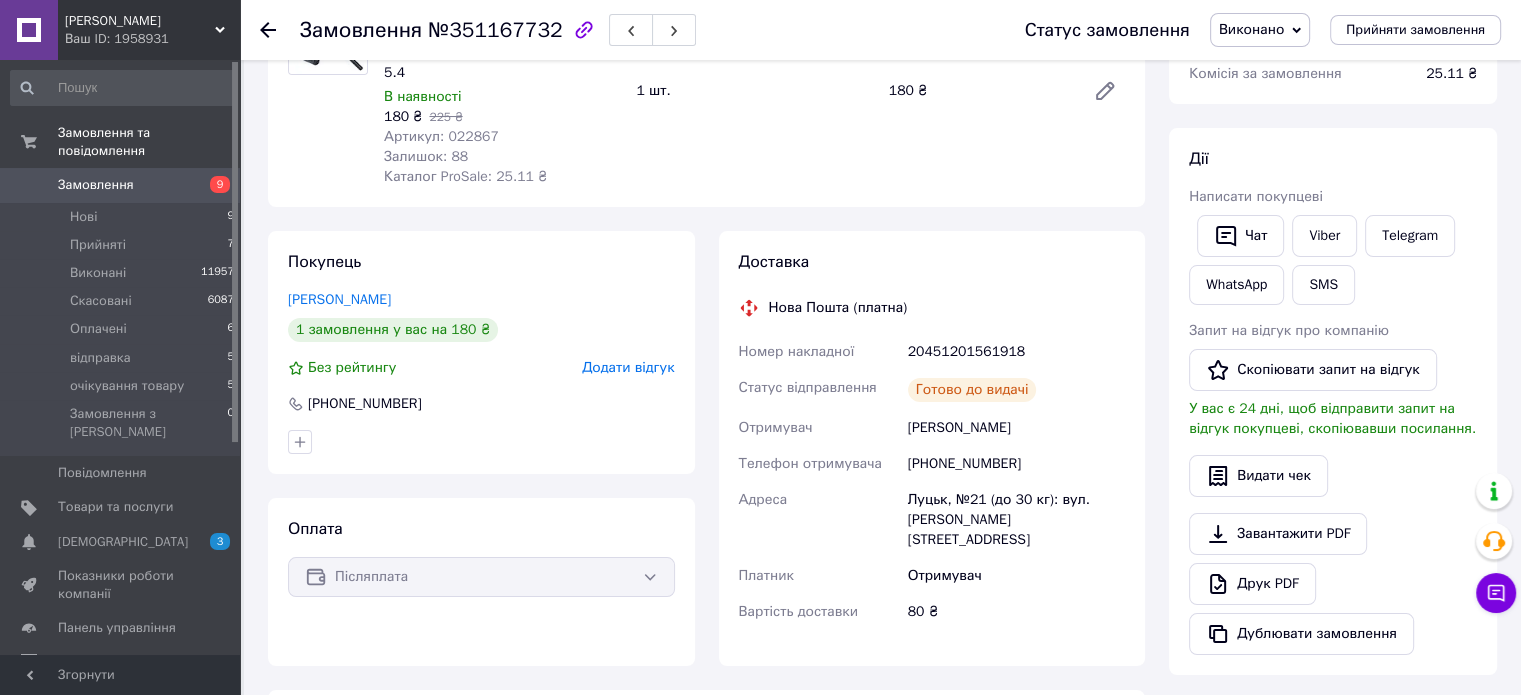 scroll, scrollTop: 240, scrollLeft: 0, axis: vertical 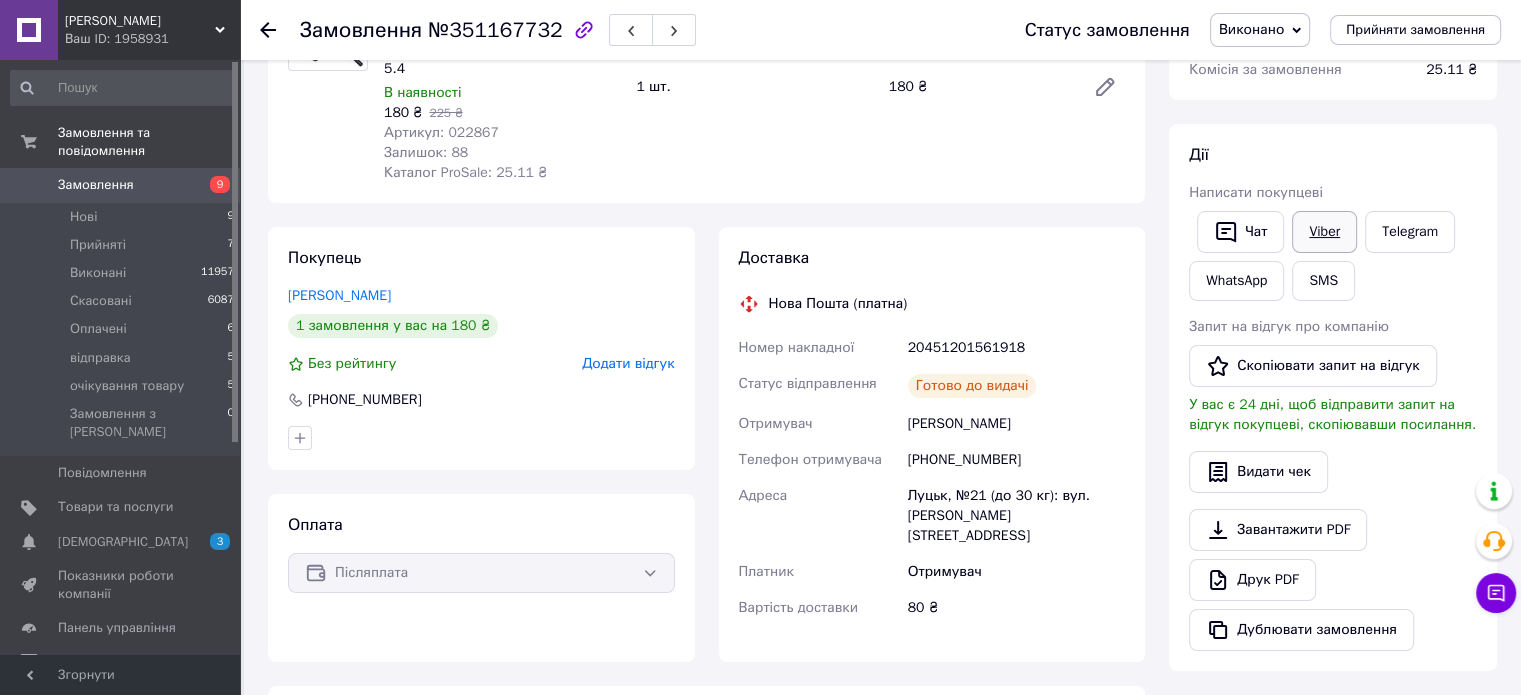 click on "Viber" at bounding box center [1324, 232] 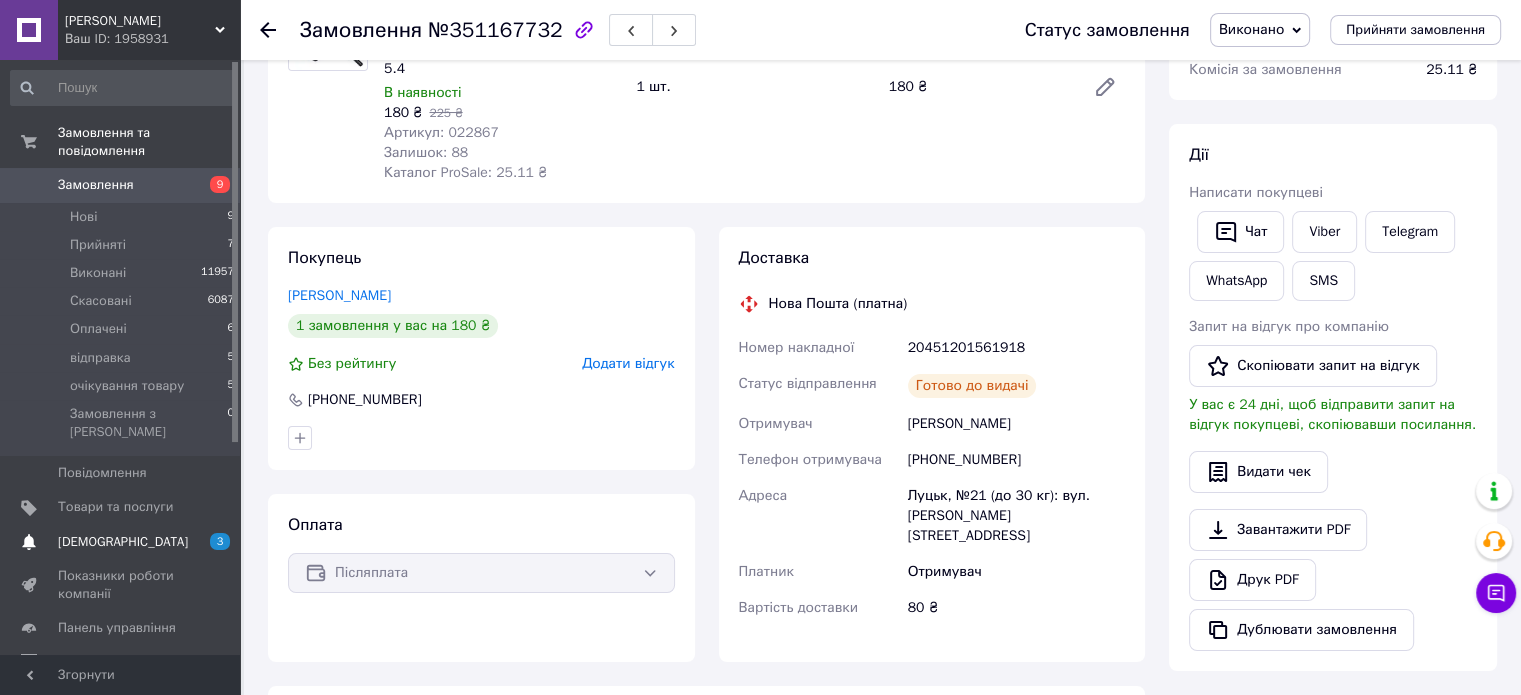 click on "[DEMOGRAPHIC_DATA]" at bounding box center [121, 542] 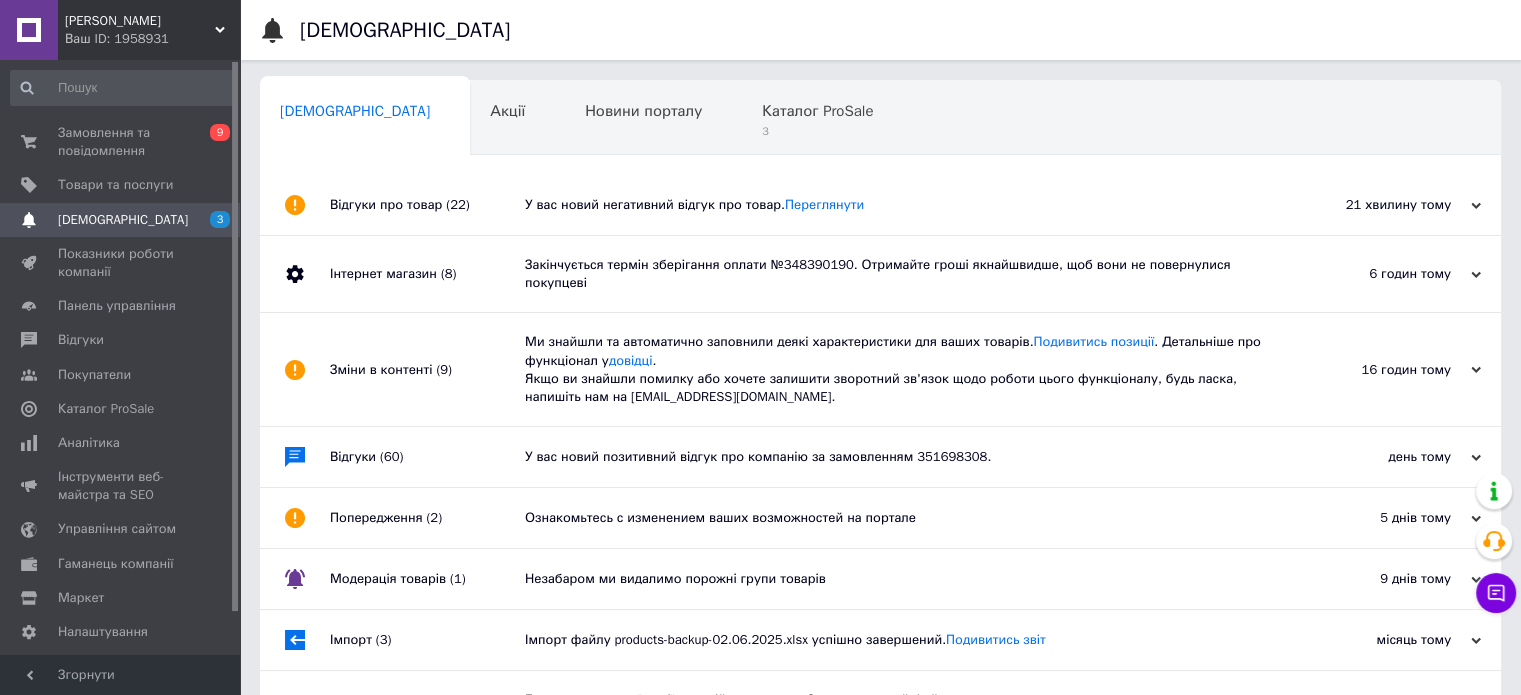 click on "Відгуки про товар   (22)" at bounding box center [427, 205] 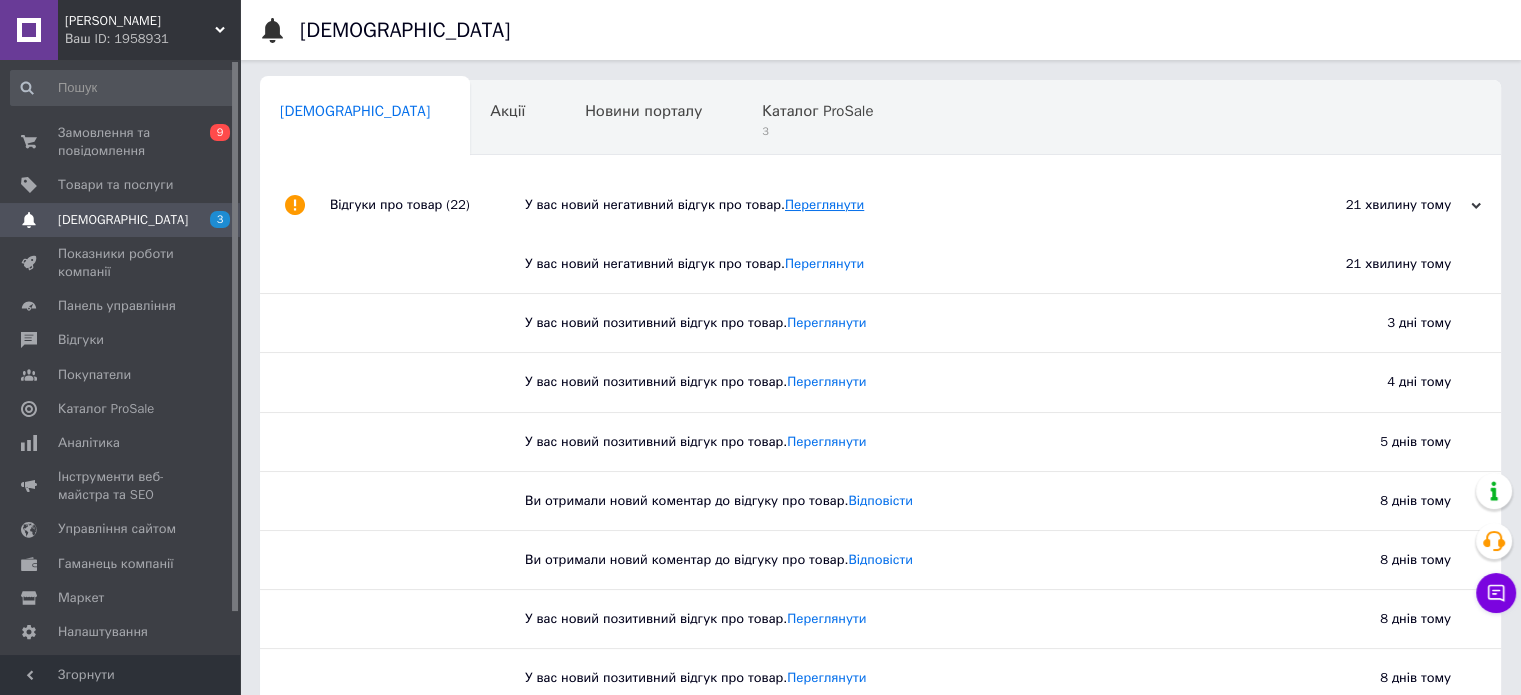 click on "Переглянути" at bounding box center [824, 204] 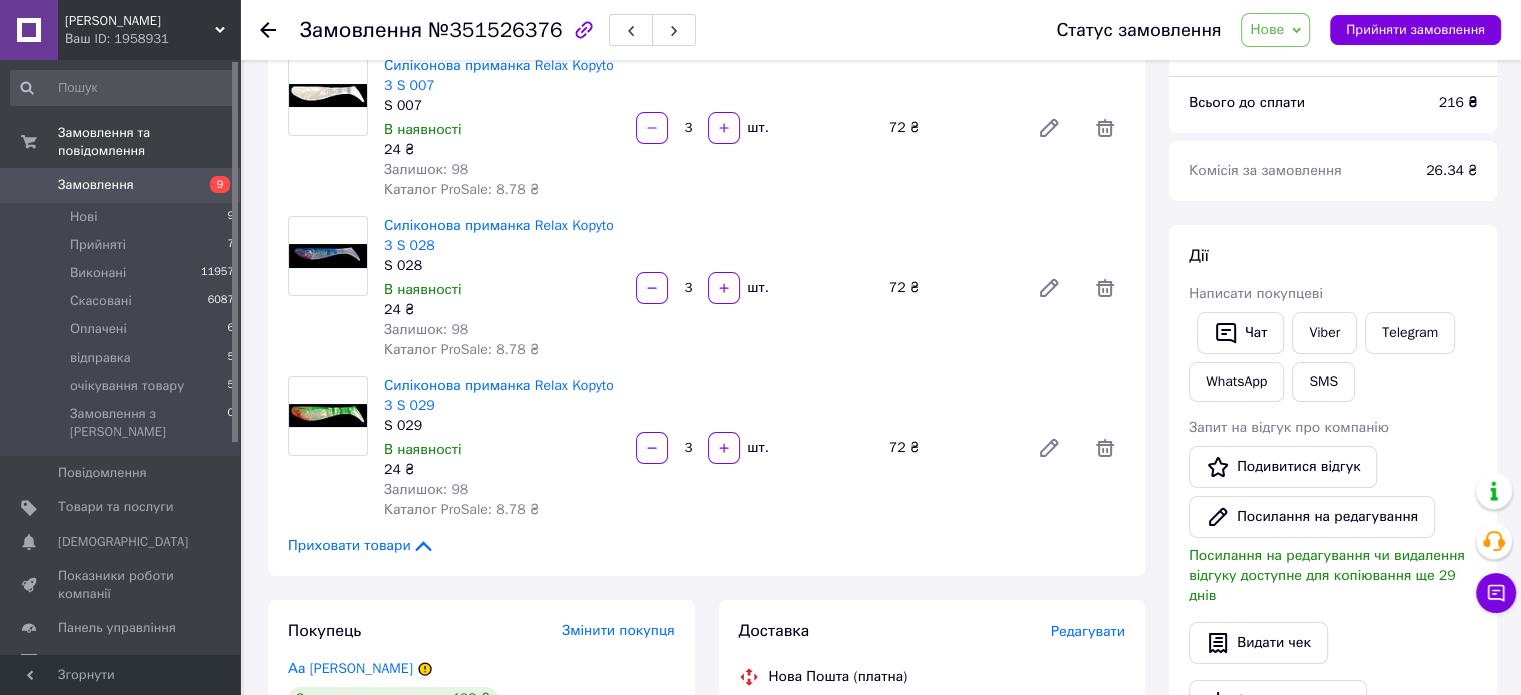scroll, scrollTop: 0, scrollLeft: 0, axis: both 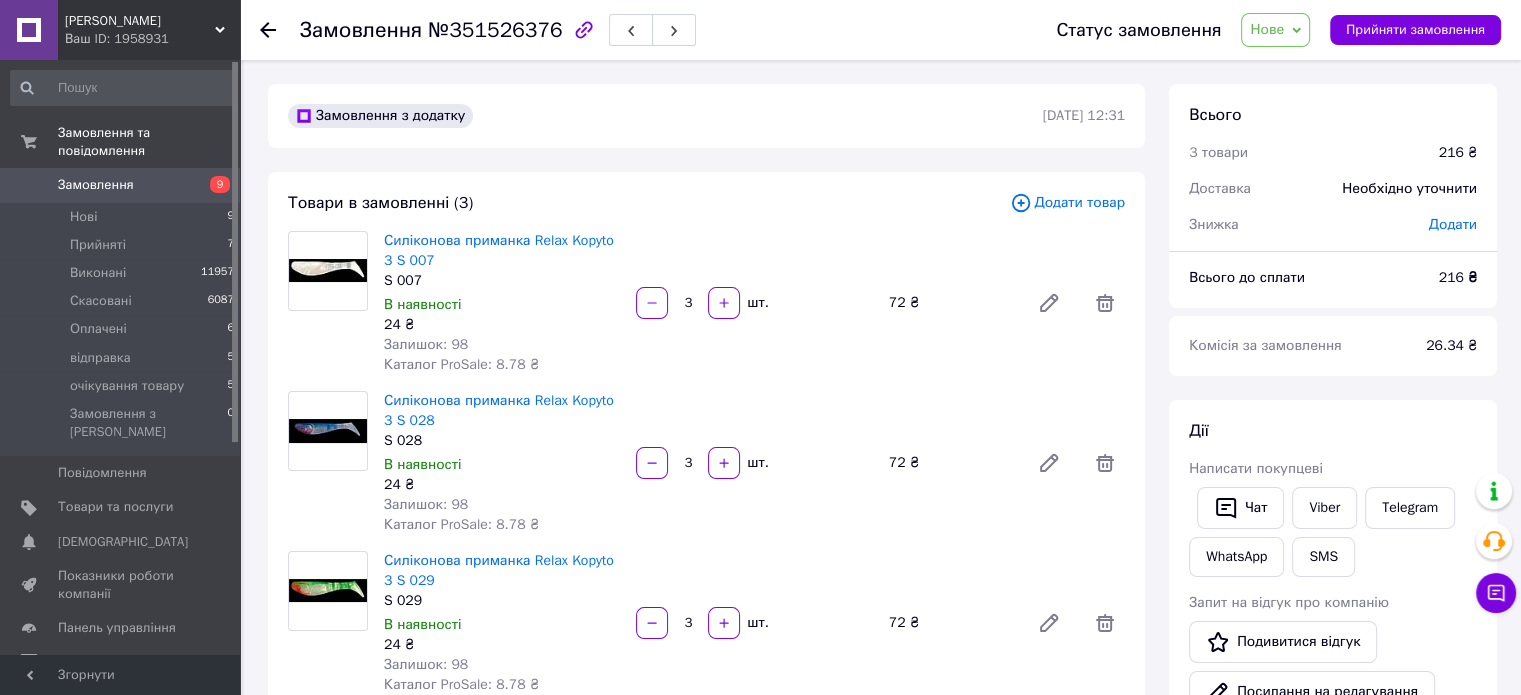 click on "Нове" at bounding box center [1275, 30] 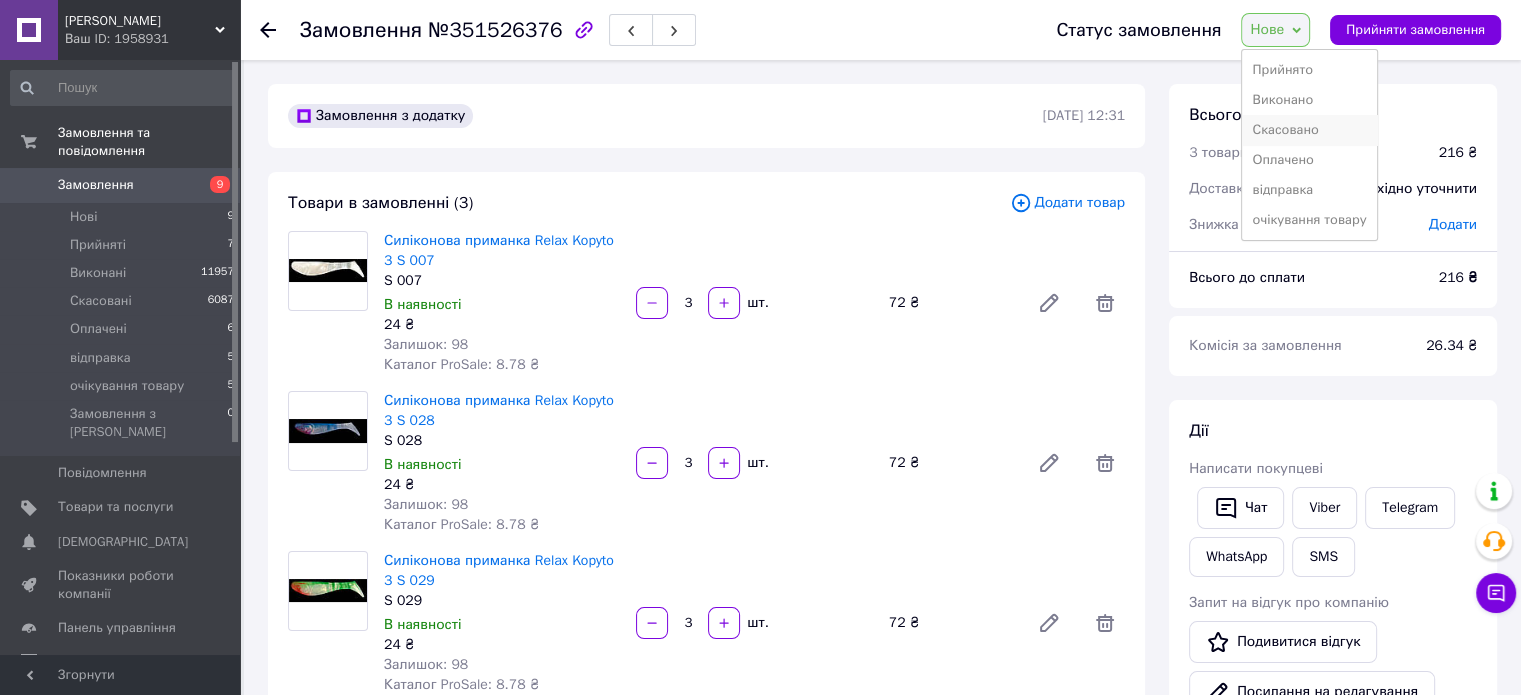 click on "Скасовано" at bounding box center [1309, 130] 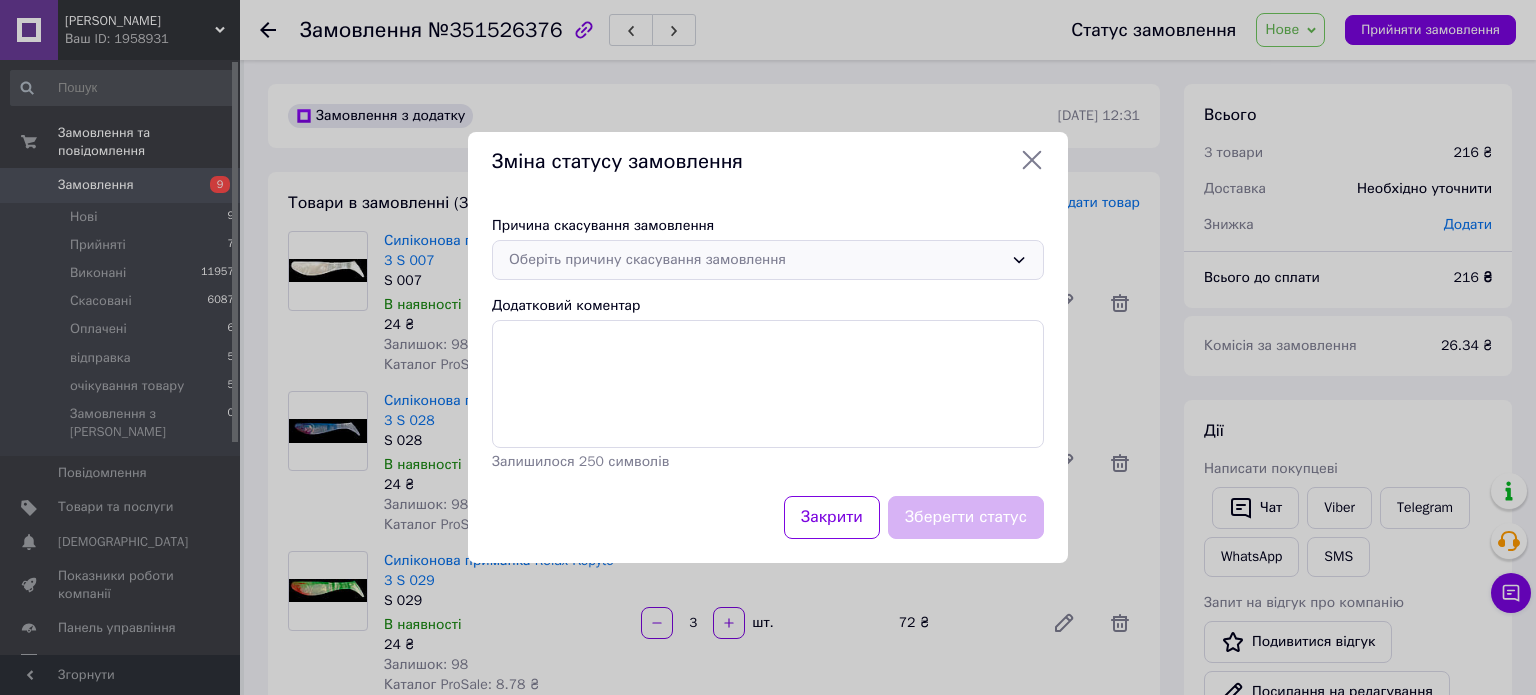 click on "Оберіть причину скасування замовлення" at bounding box center [756, 260] 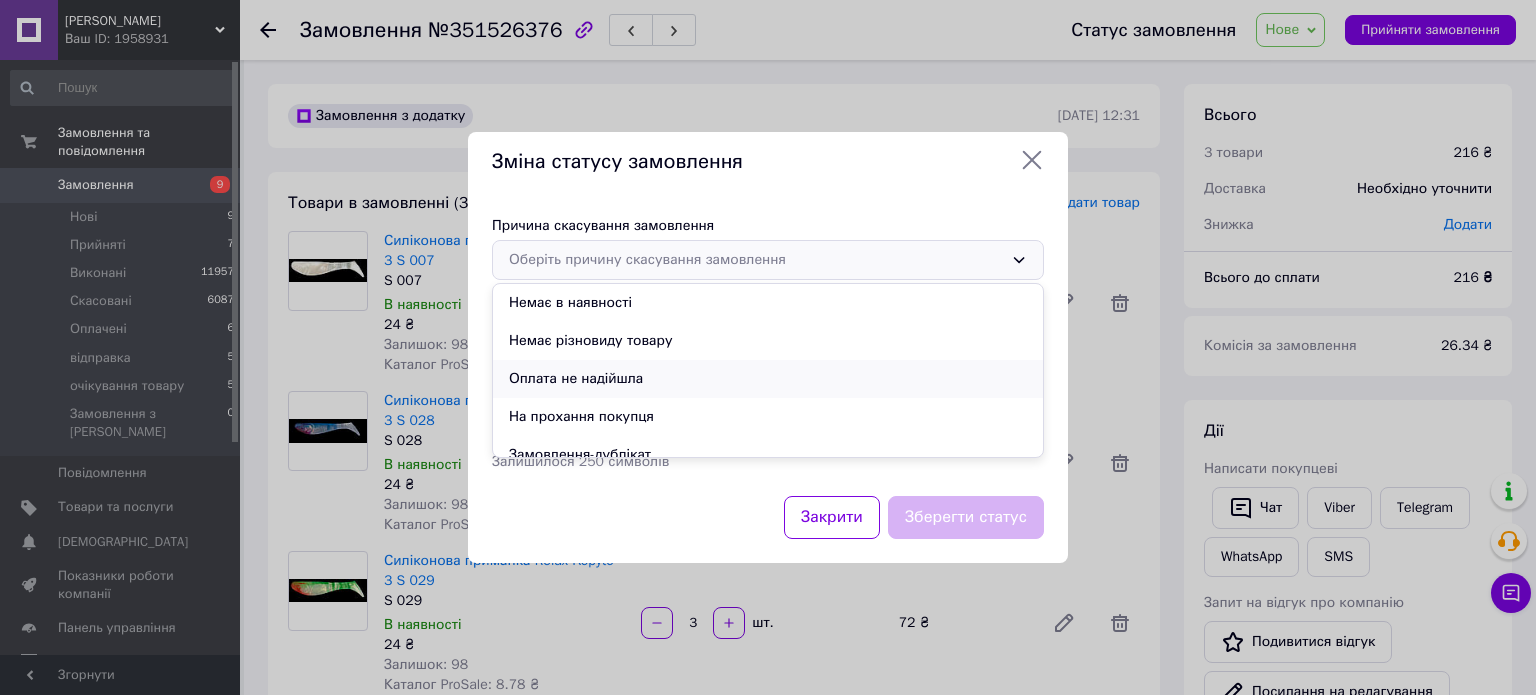 click on "Оплата не надійшла" at bounding box center (768, 379) 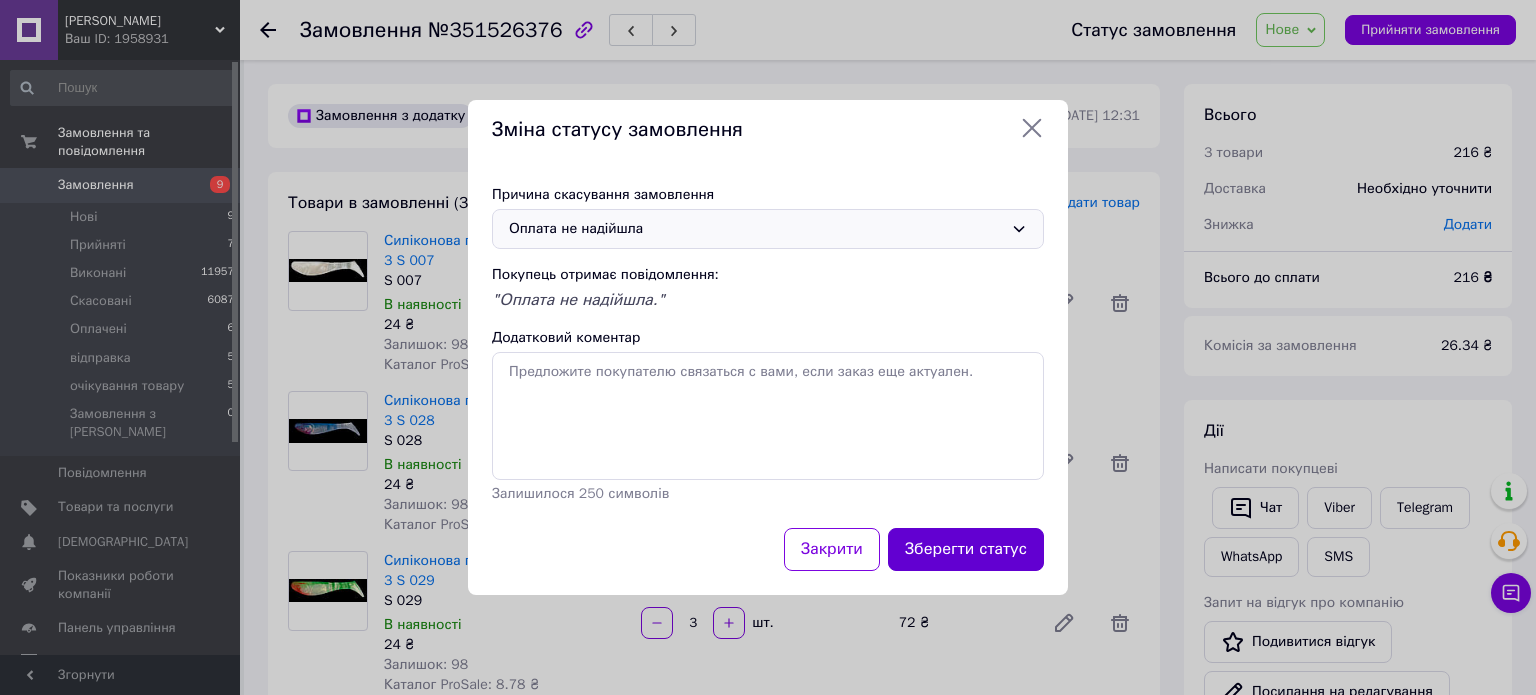 click on "Зберегти статус" at bounding box center [966, 549] 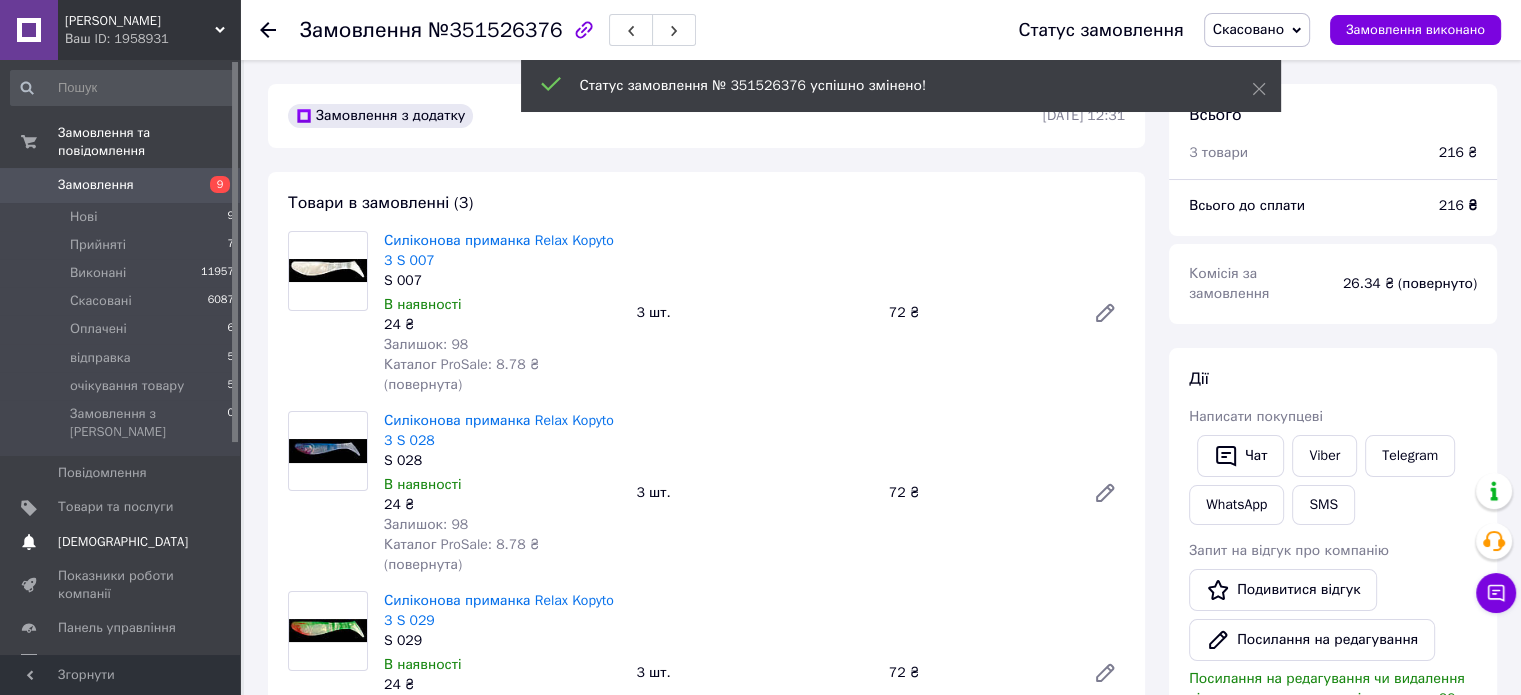 click on "[DEMOGRAPHIC_DATA]" at bounding box center [123, 542] 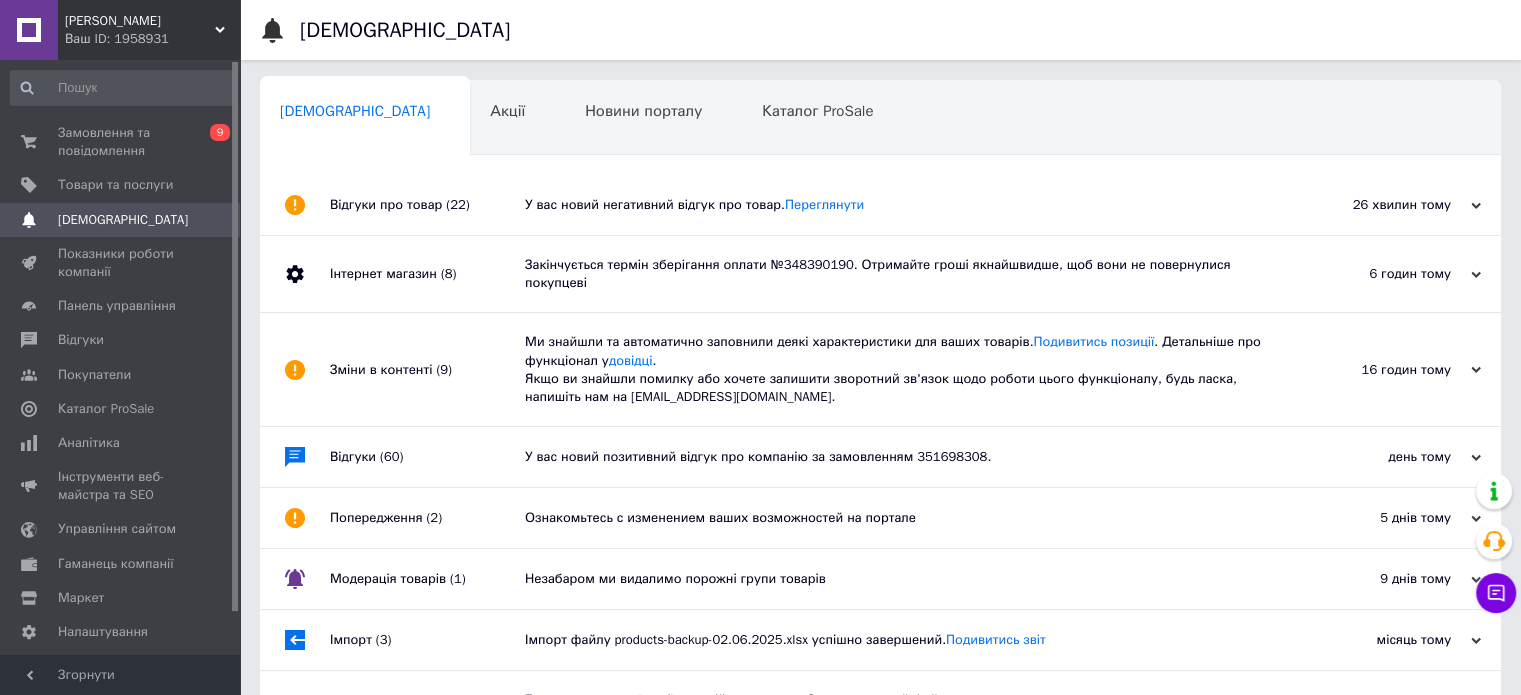 click on "Відгуки про товар   (22)" at bounding box center [427, 205] 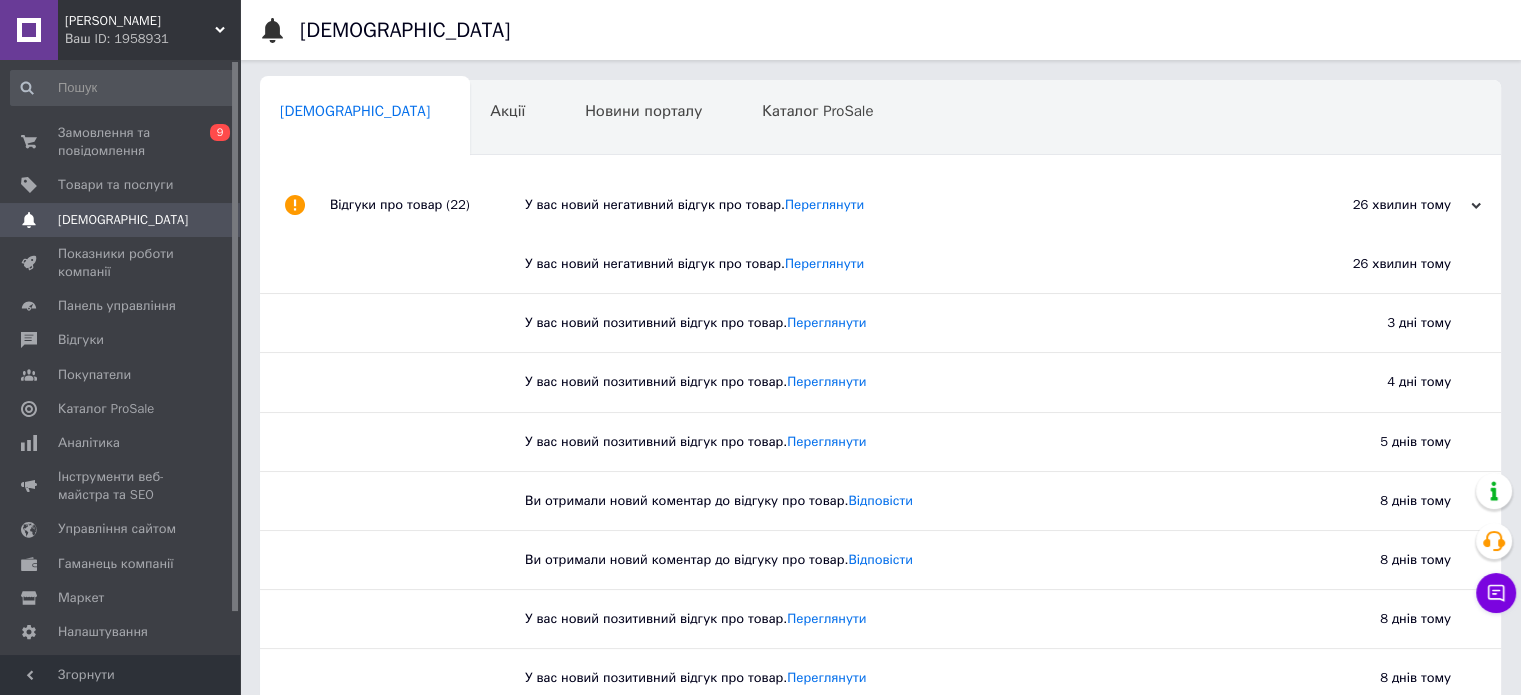click on "У вас новий негативний відгук про товар.  Переглянути" at bounding box center [888, 264] 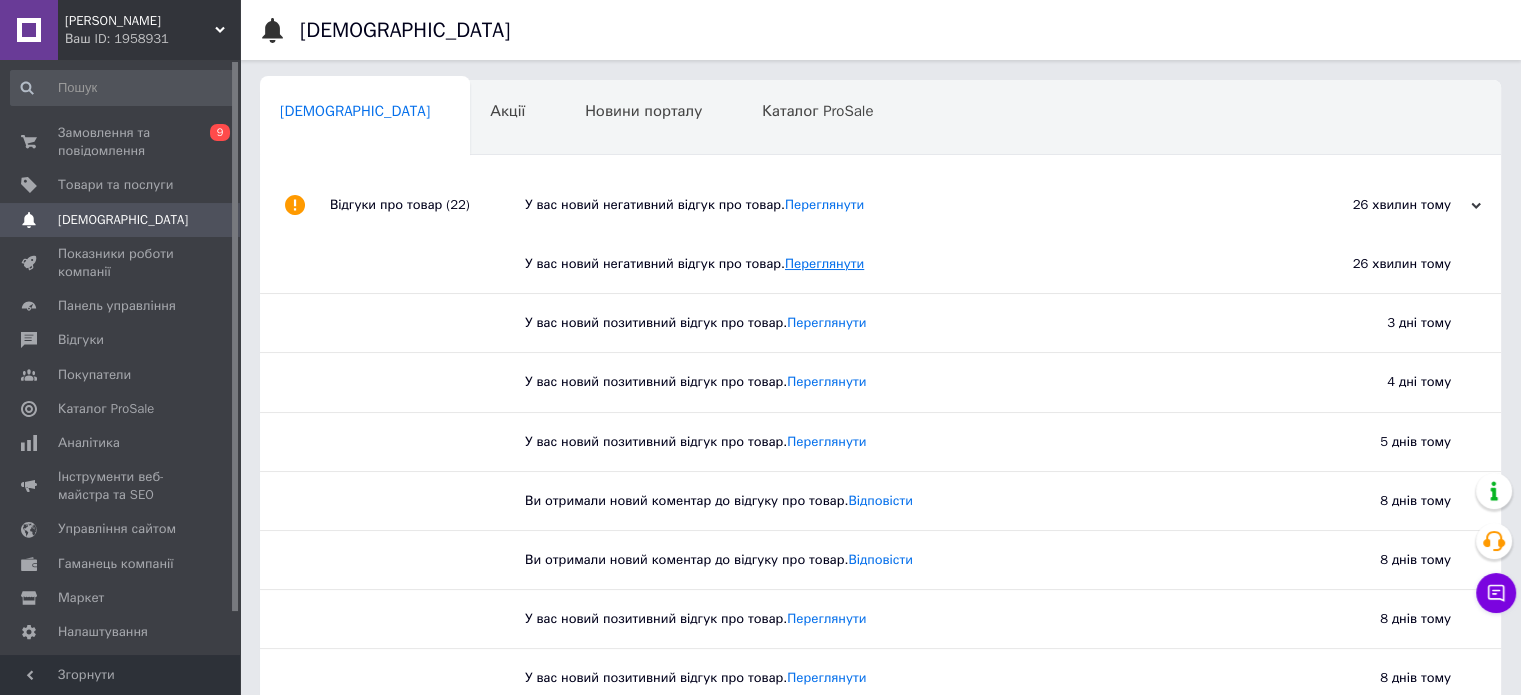 click on "Переглянути" at bounding box center [824, 263] 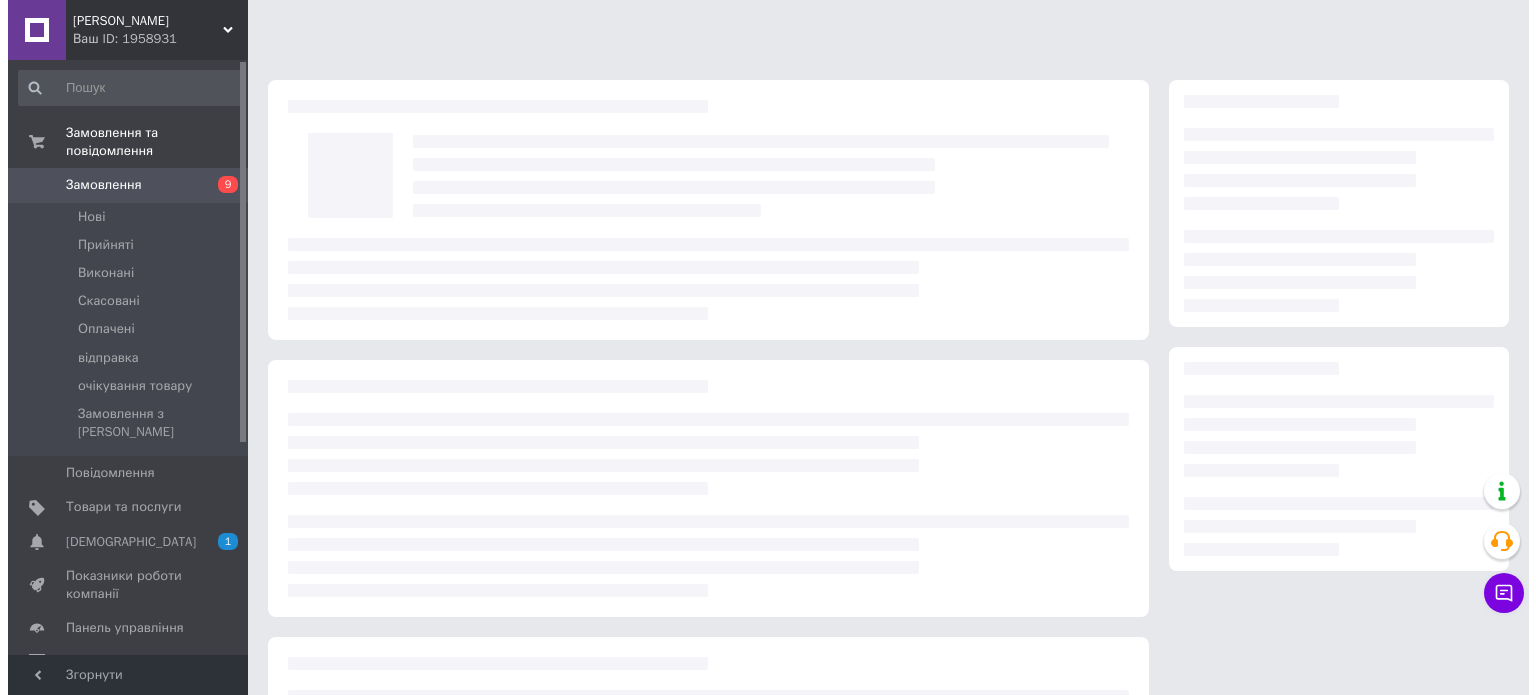 scroll, scrollTop: 0, scrollLeft: 0, axis: both 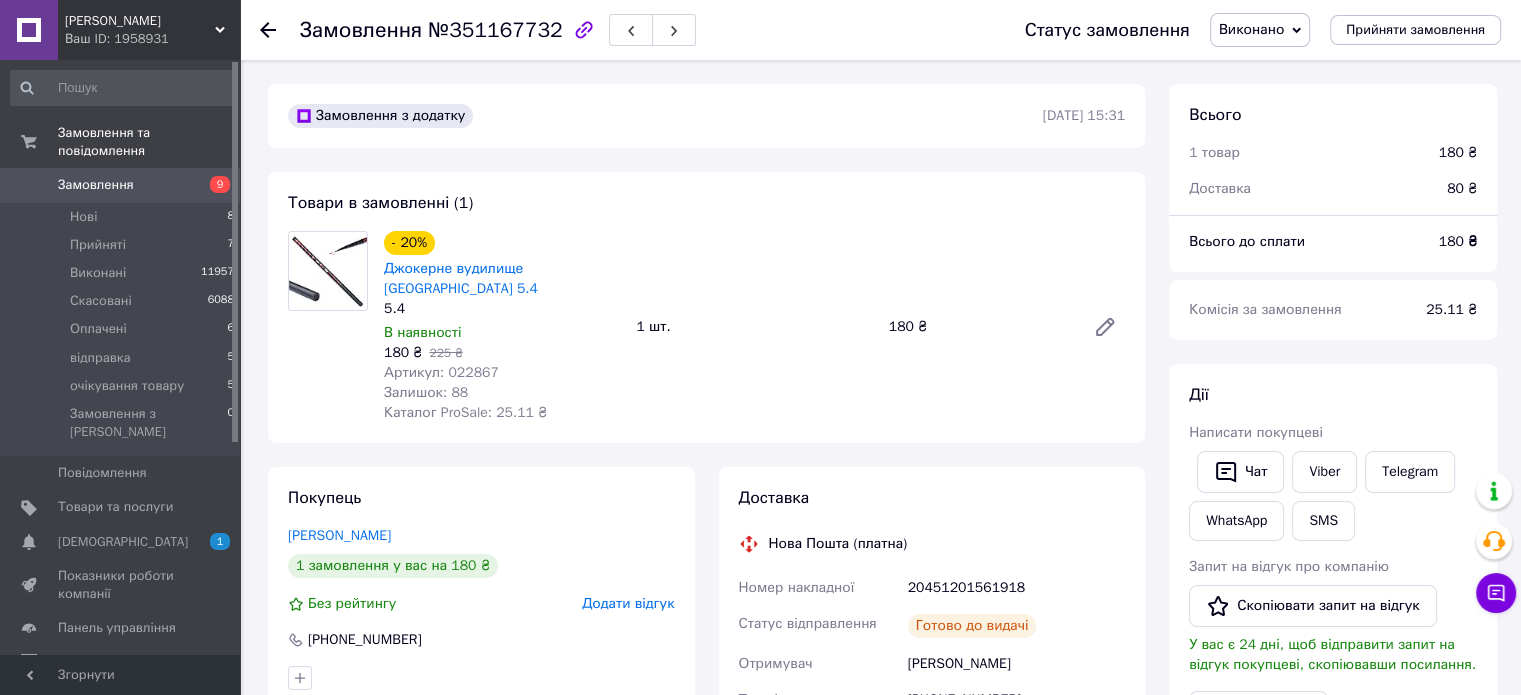 click on "Додати відгук" at bounding box center (628, 603) 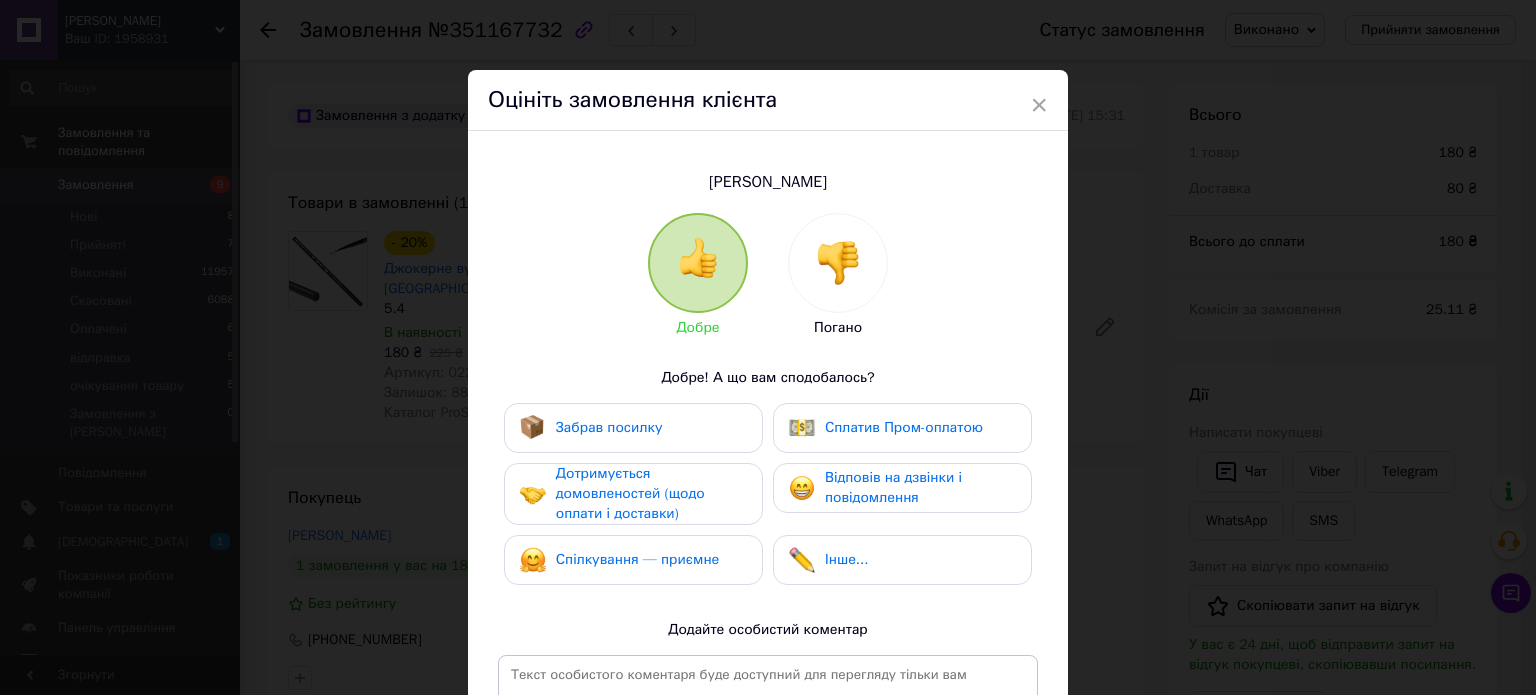 click at bounding box center [838, 263] 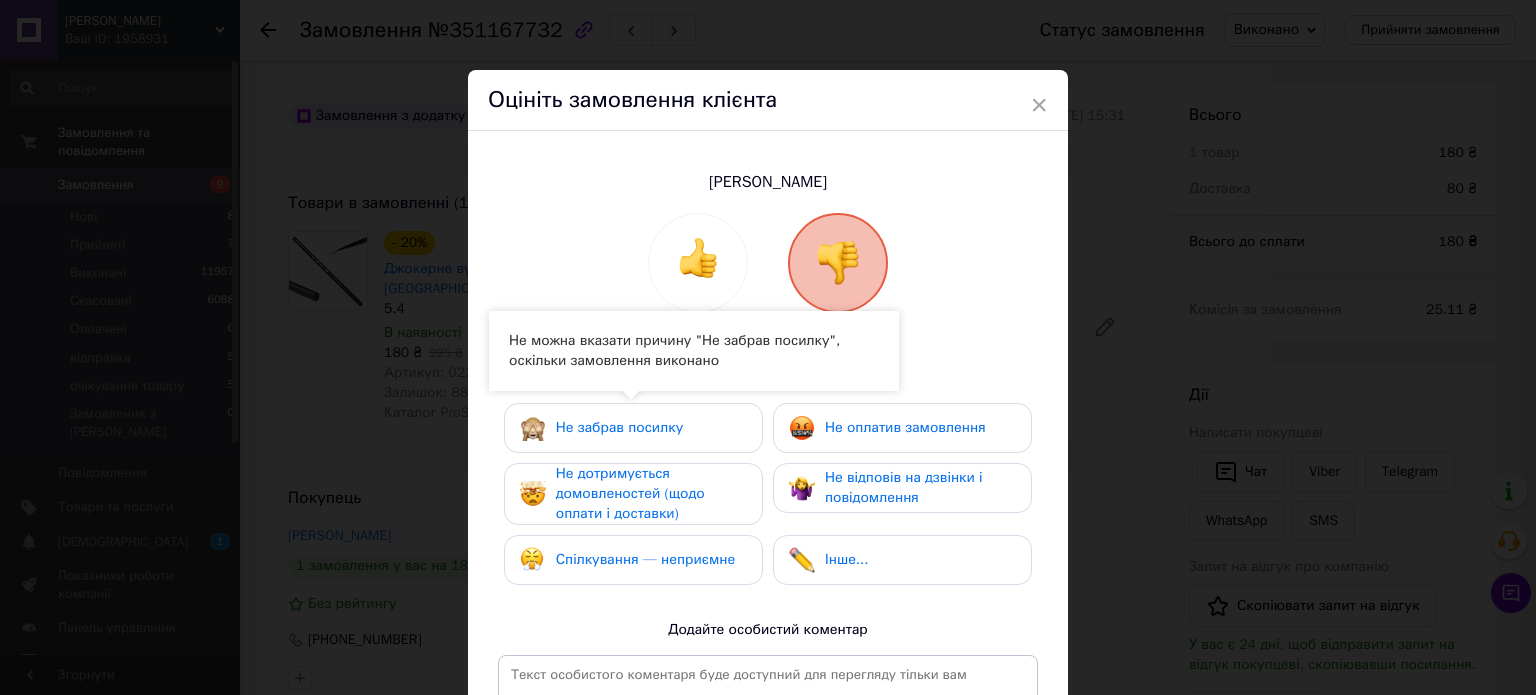 click on "Не дотримується домовленостей (щодо оплати і доставки)" at bounding box center (630, 493) 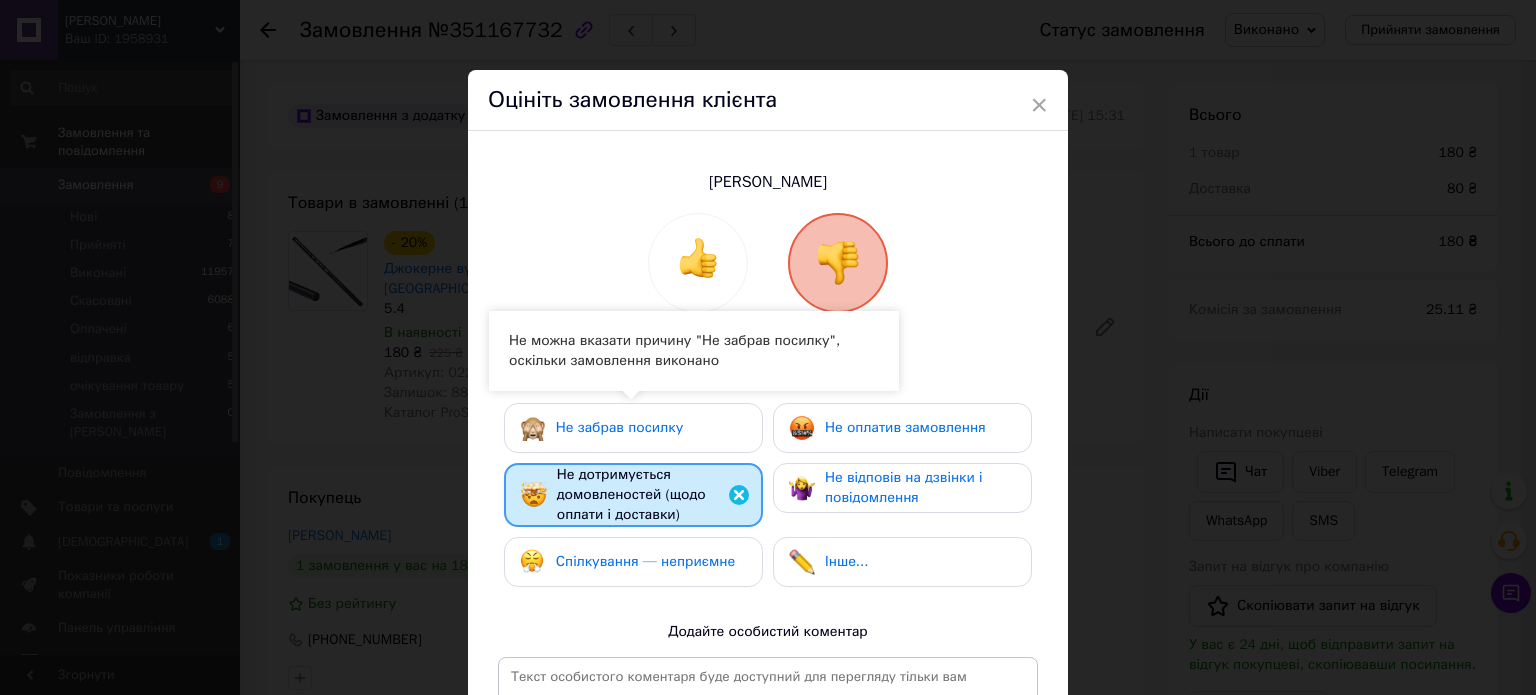 click on "Не забрав посилку" at bounding box center [619, 427] 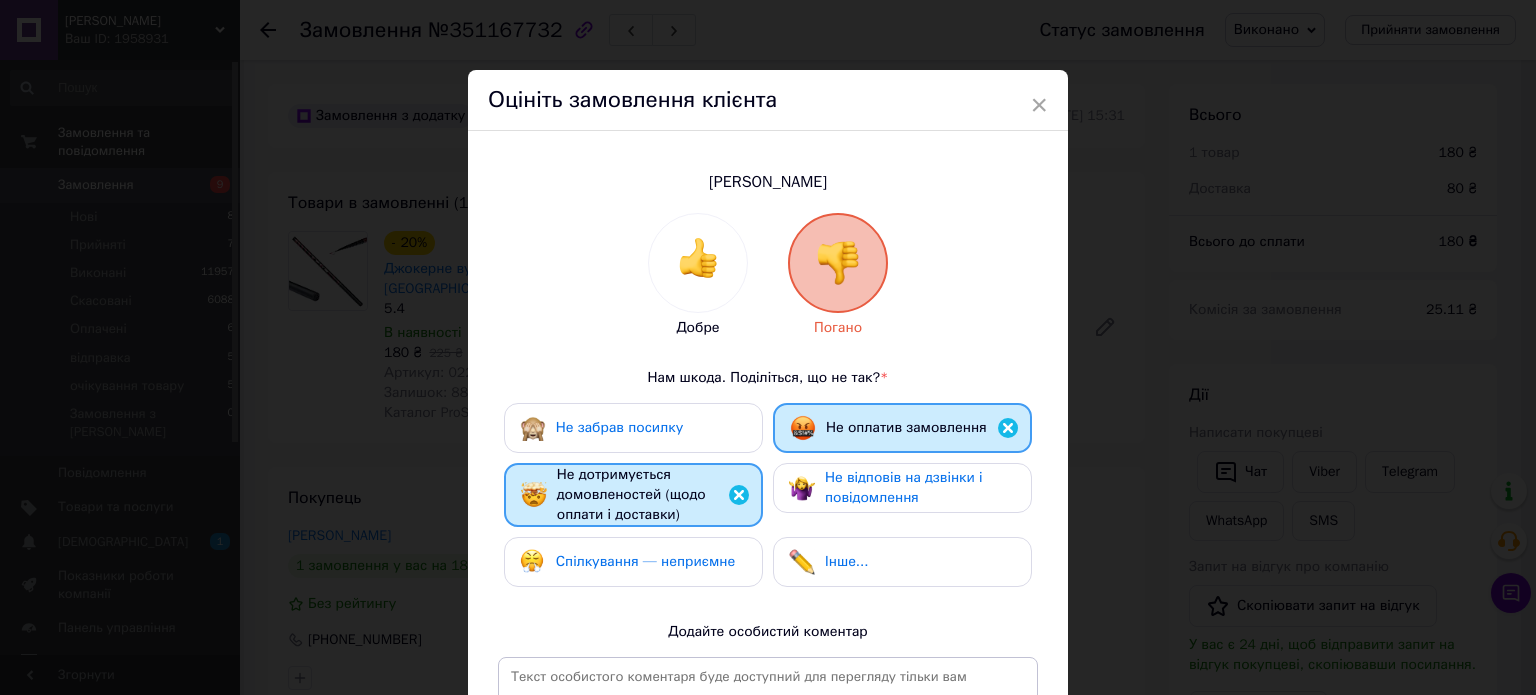click on "Не відповів на дзвінки і повідомлення" at bounding box center [904, 487] 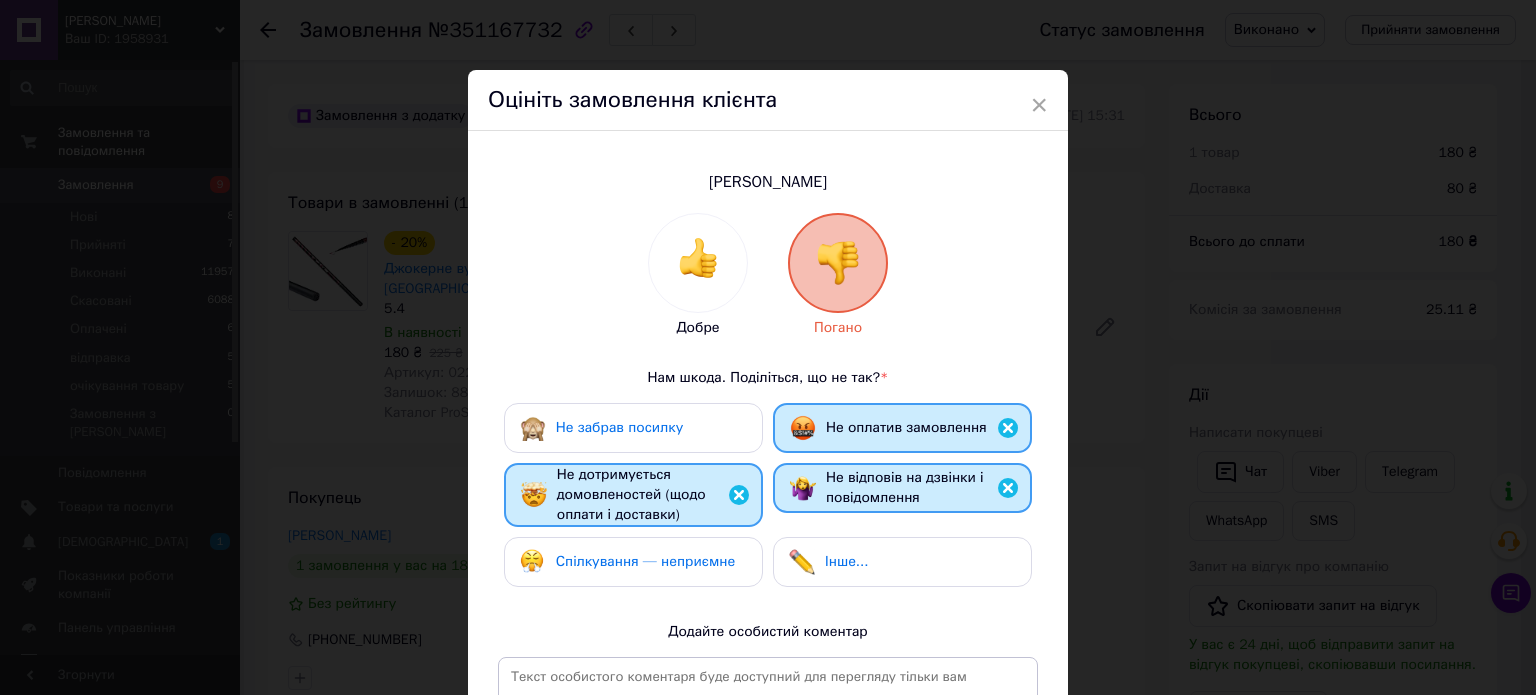 click at bounding box center [1008, 488] 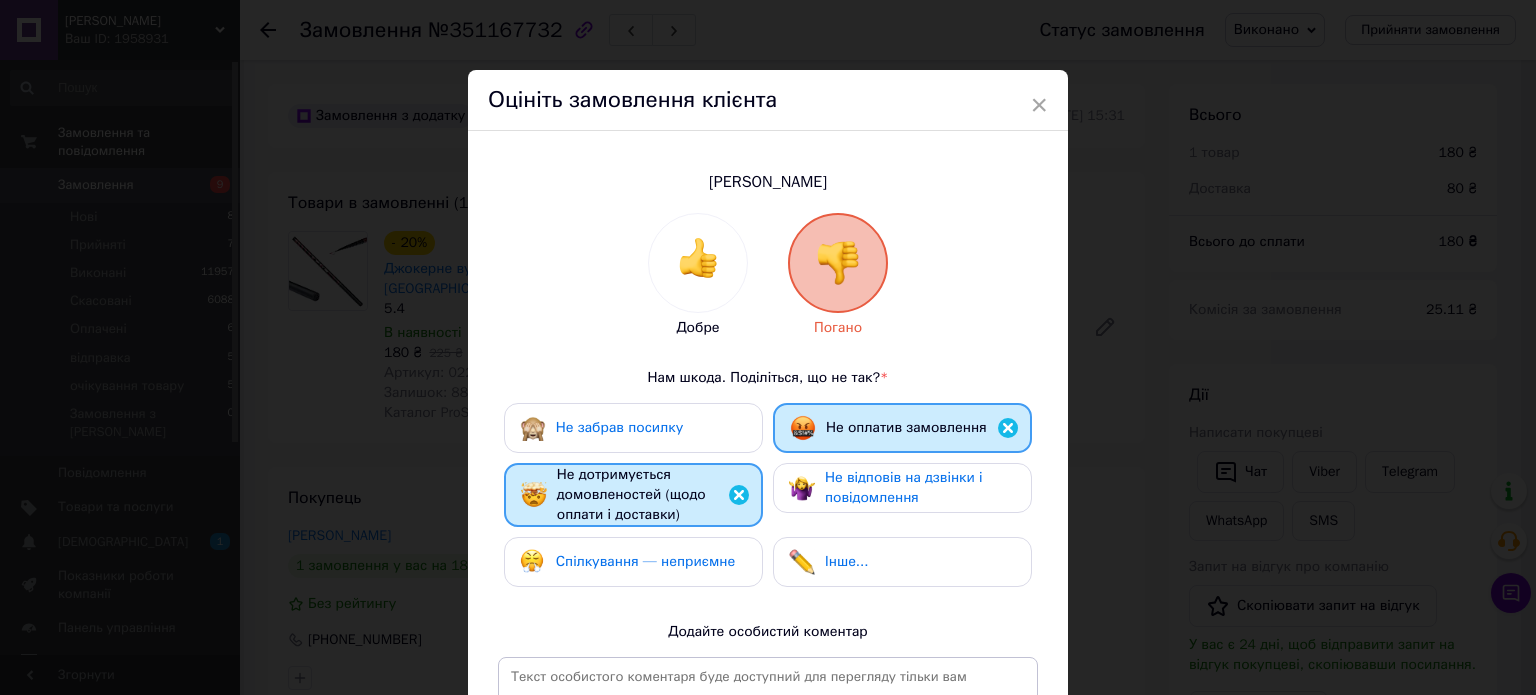 click on "Спілкування — неприємне" at bounding box center (645, 561) 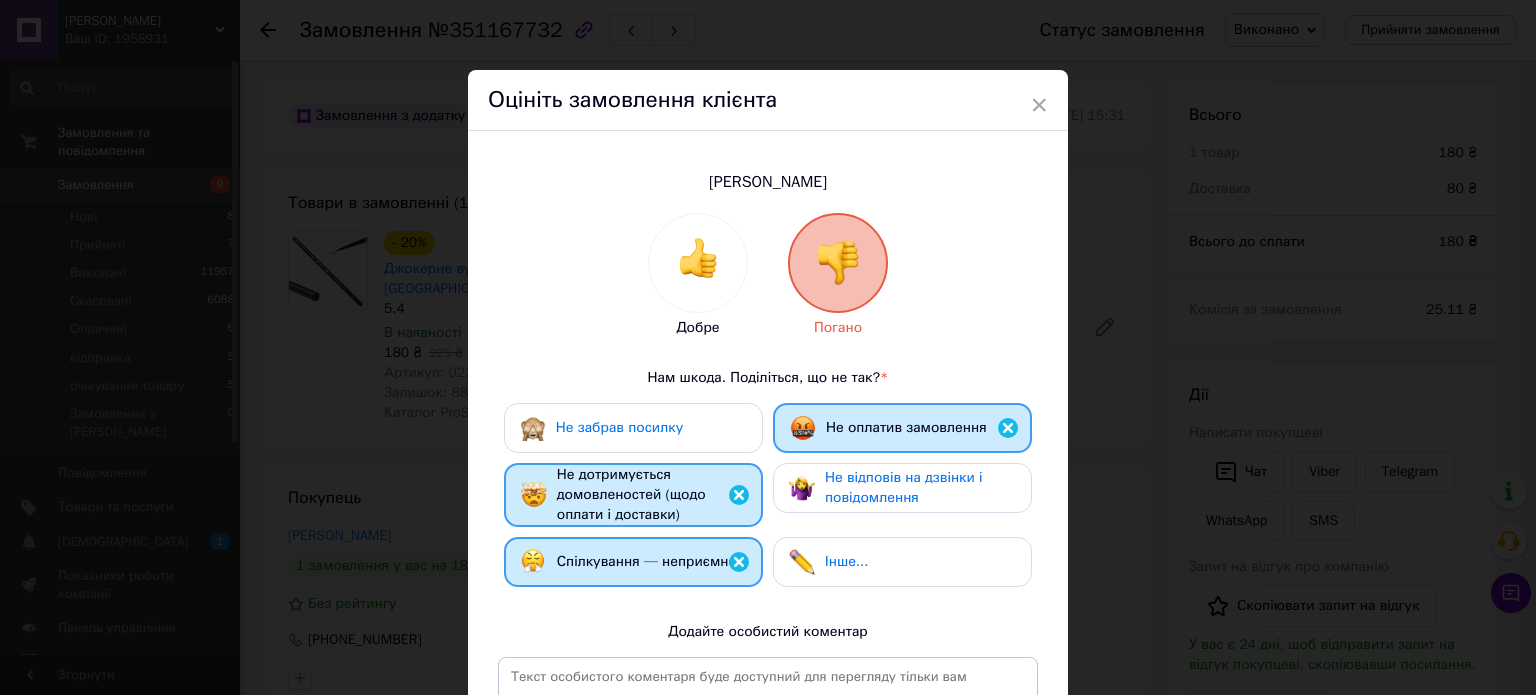 click on "Інше..." at bounding box center [902, 562] 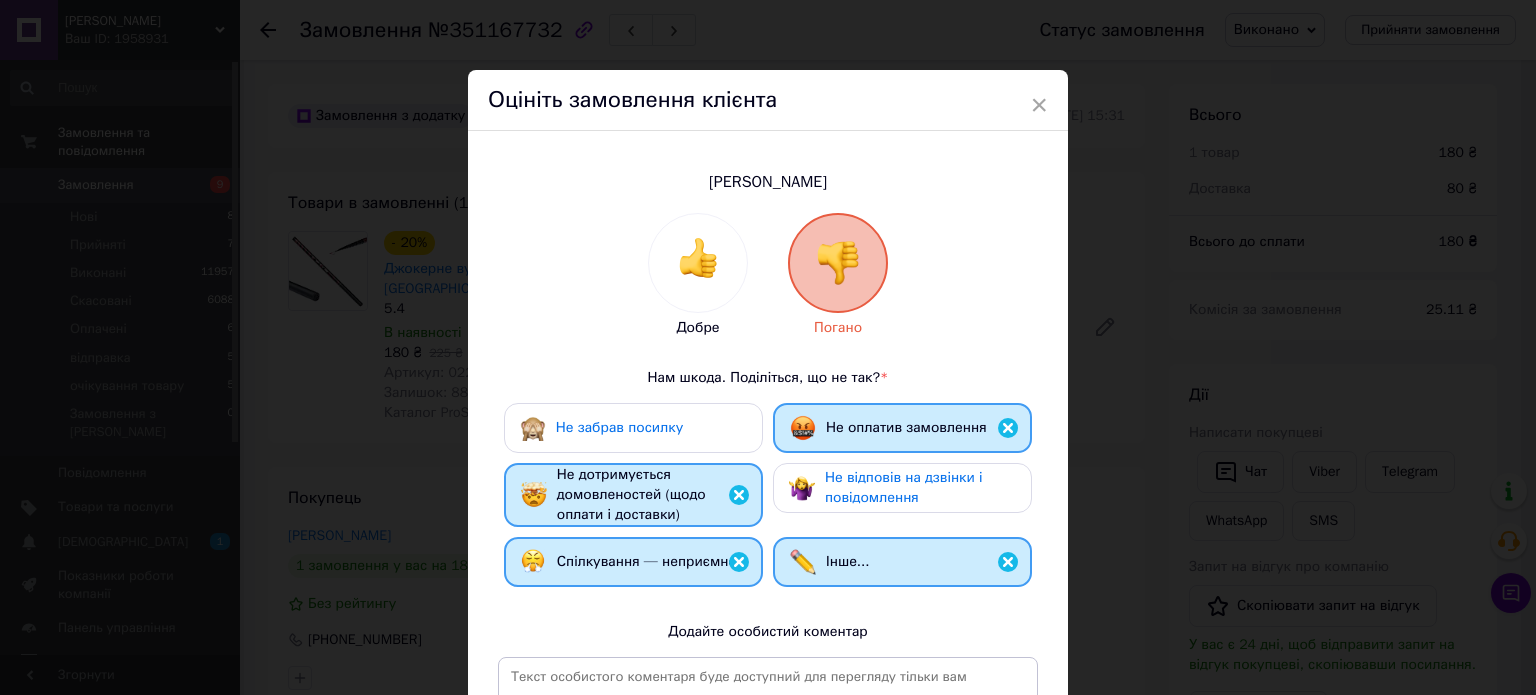click on "Добре Погано Нам шкода. Поділіться, що не так?  * Не забрав посилку Не оплатив замовлення Не дотримується домовленостей (щодо оплати і доставки) Не відповів на дзвінки і повідомлення Спілкування — неприємне Інше... Додайте особистий коментар 0   з   500" at bounding box center [768, 527] 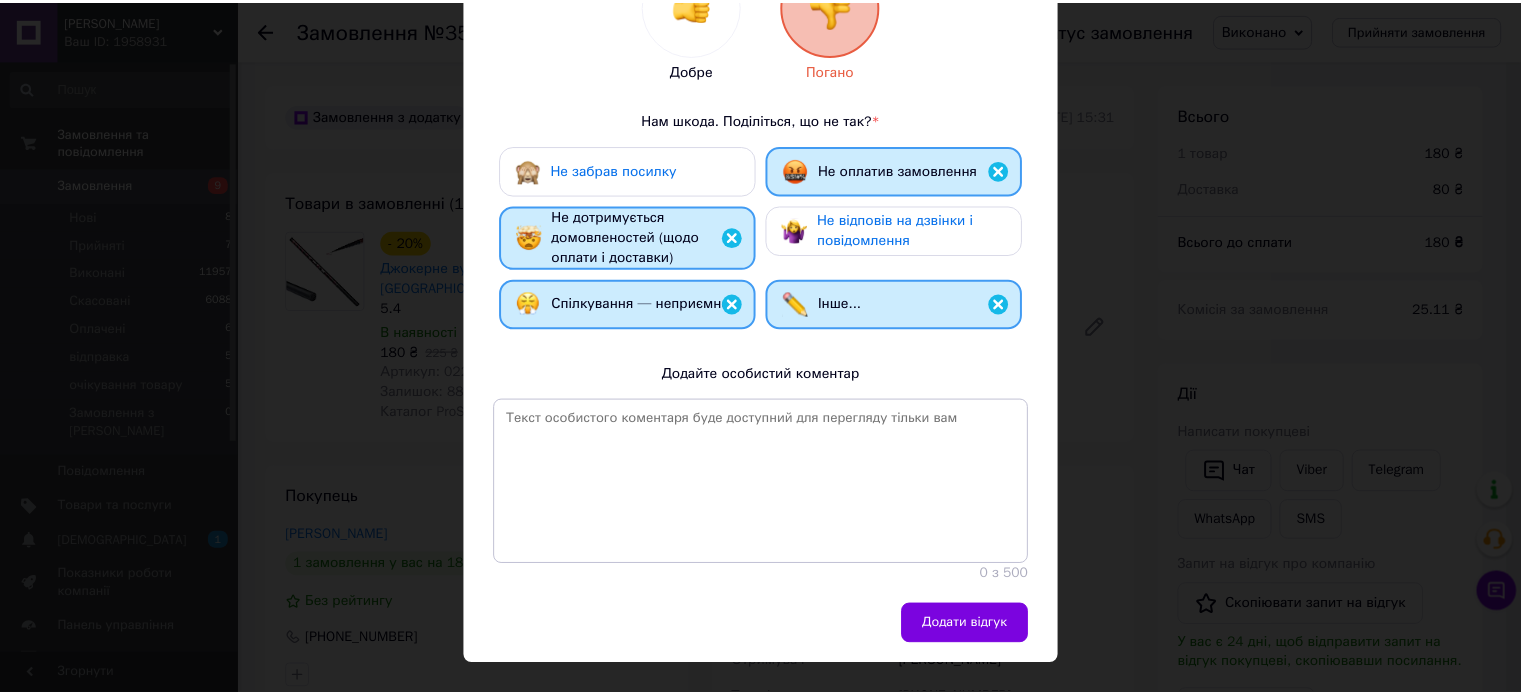 scroll, scrollTop: 295, scrollLeft: 0, axis: vertical 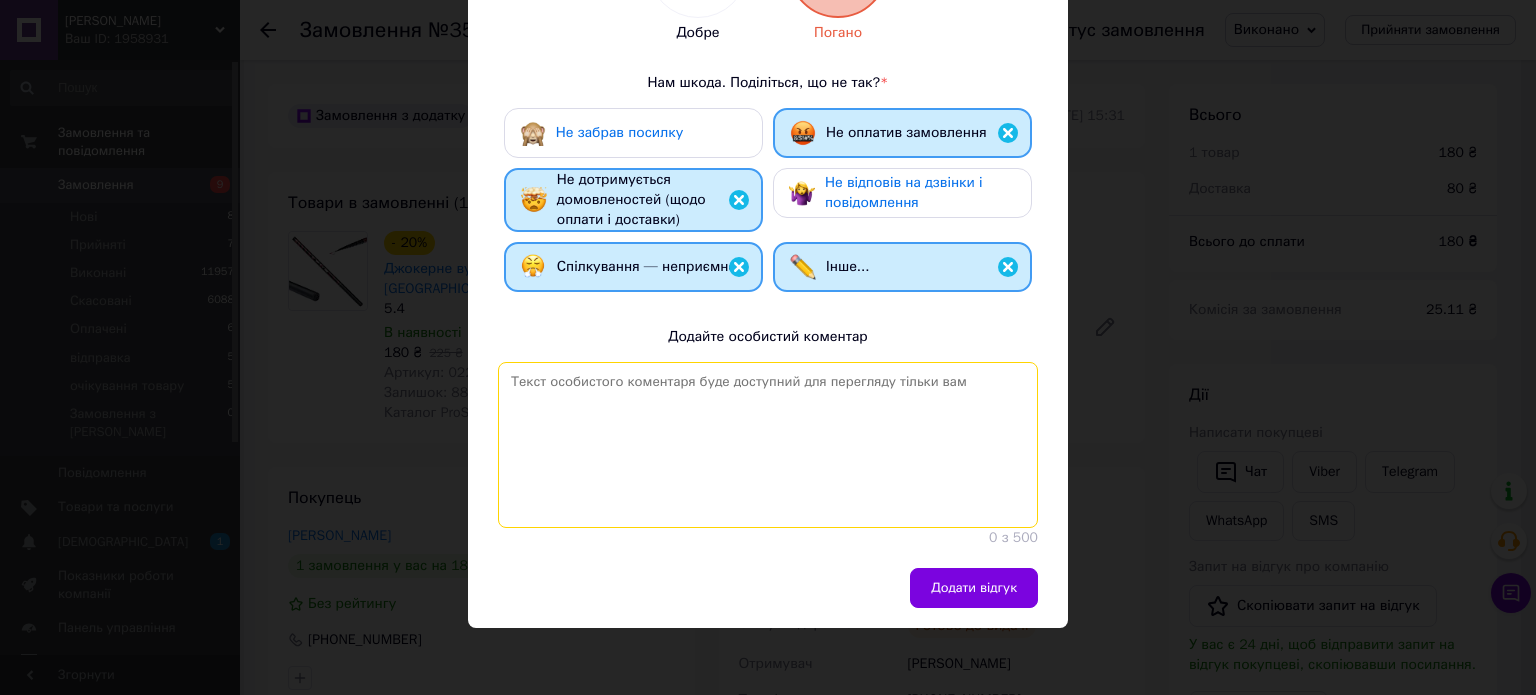 click at bounding box center (768, 445) 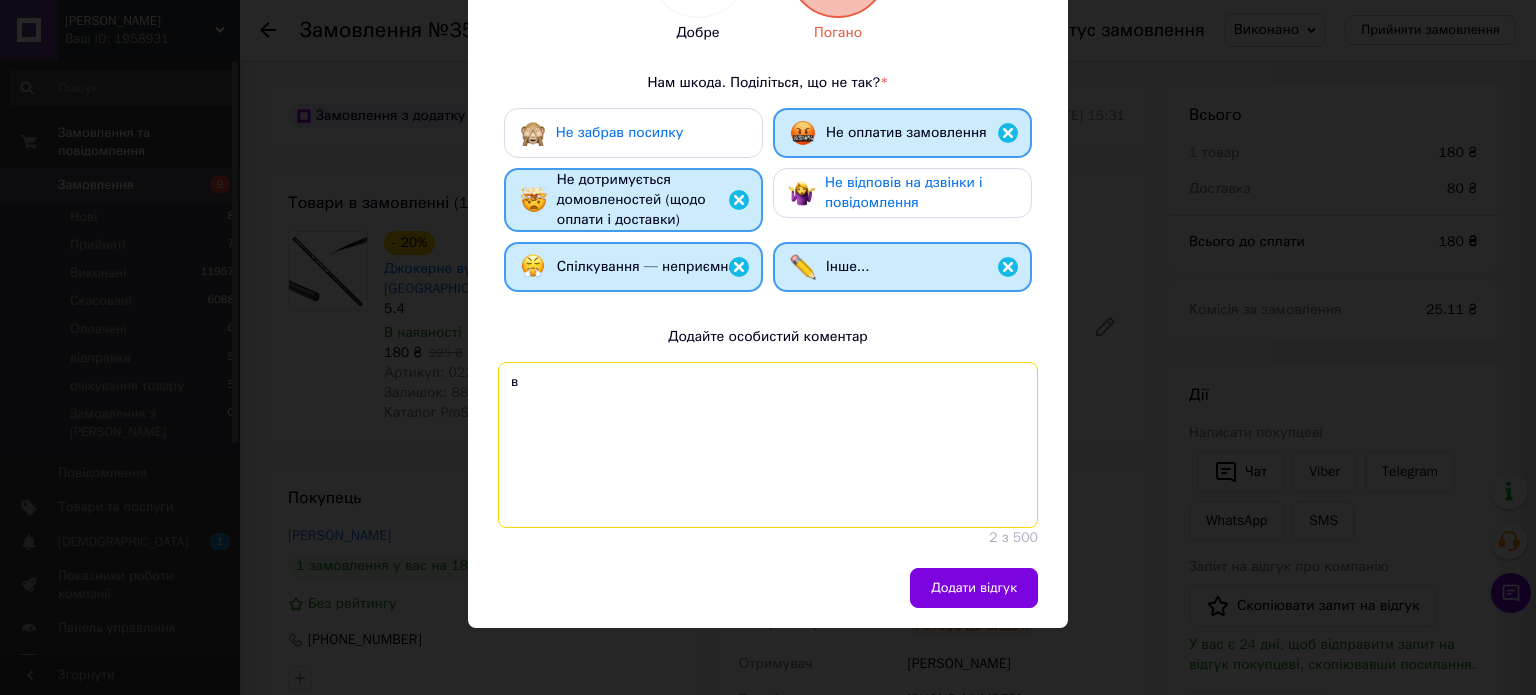 type on "в" 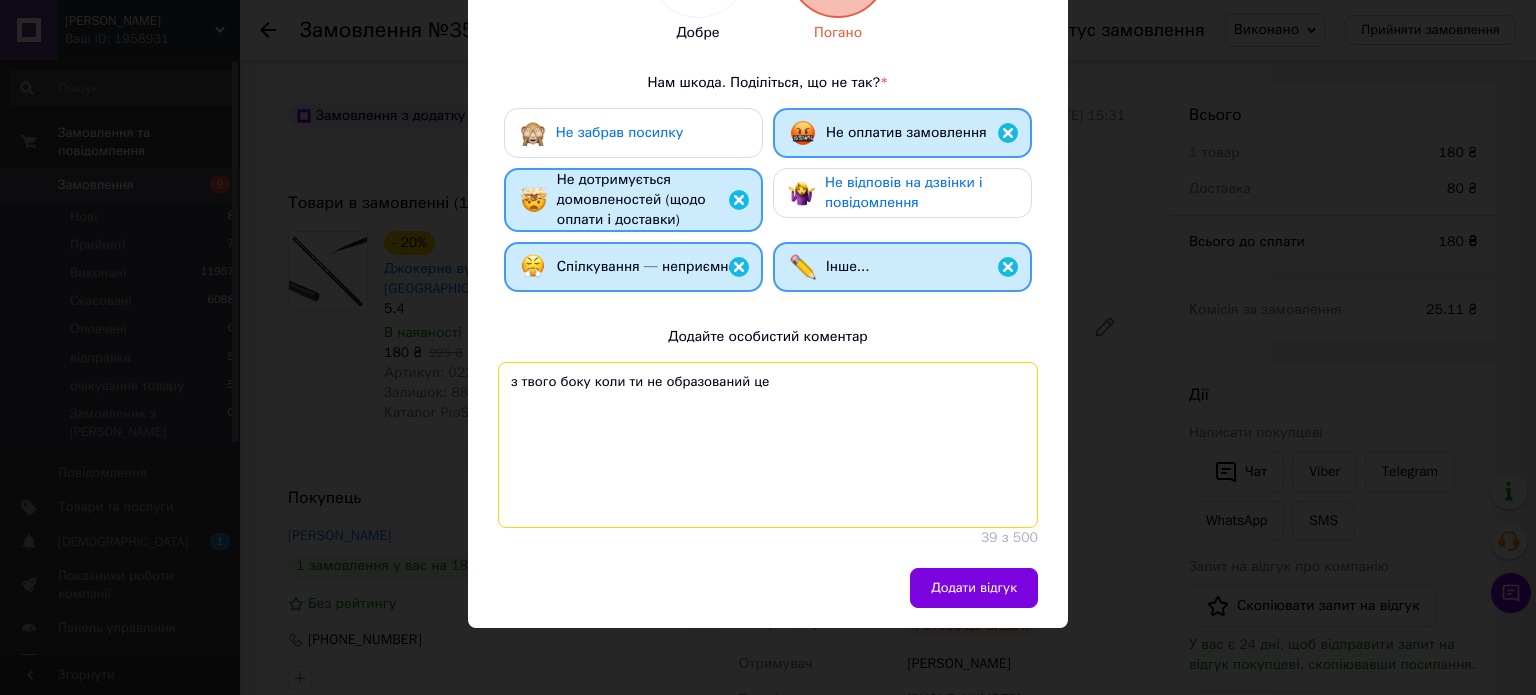 click on "з твого боку коли ти не образований це" at bounding box center (768, 445) 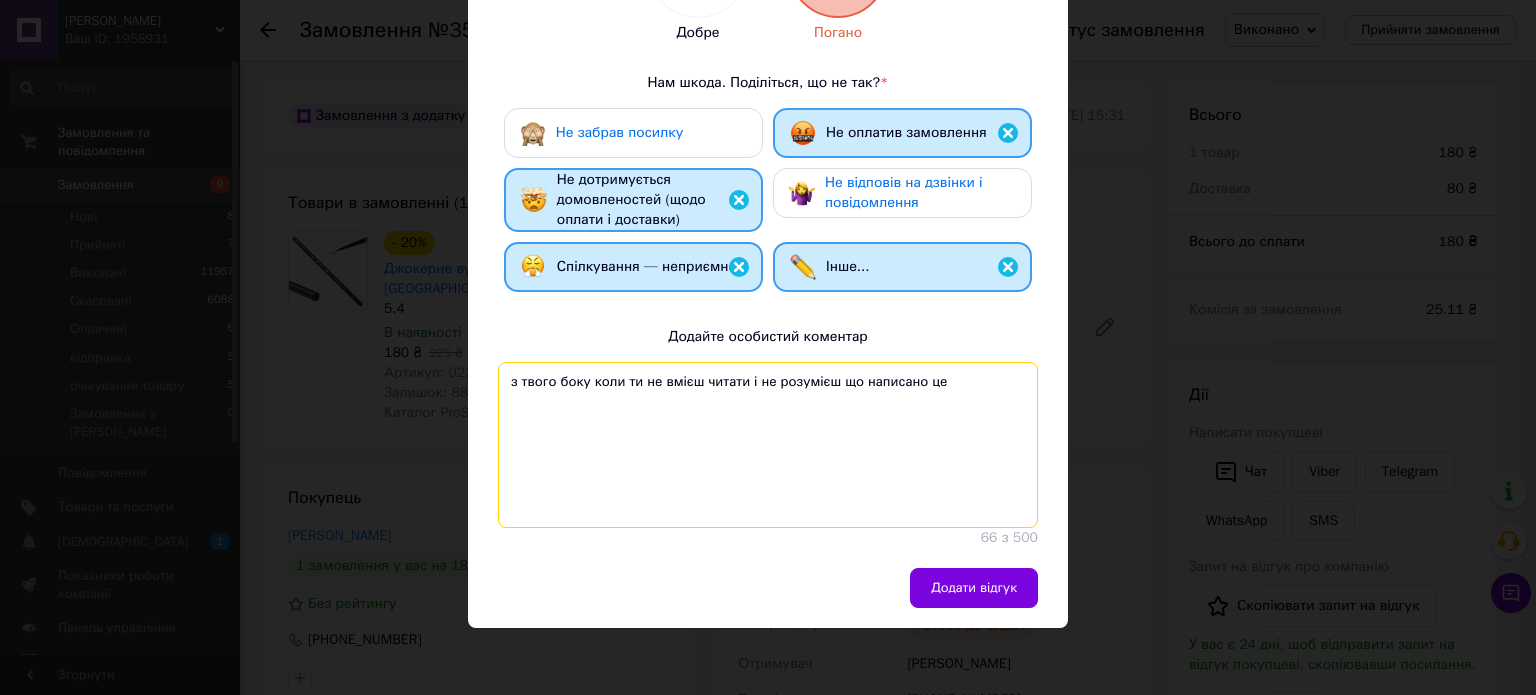 click on "з твого боку коли ти не вмієш читати і не розумієш що написано це" at bounding box center [768, 445] 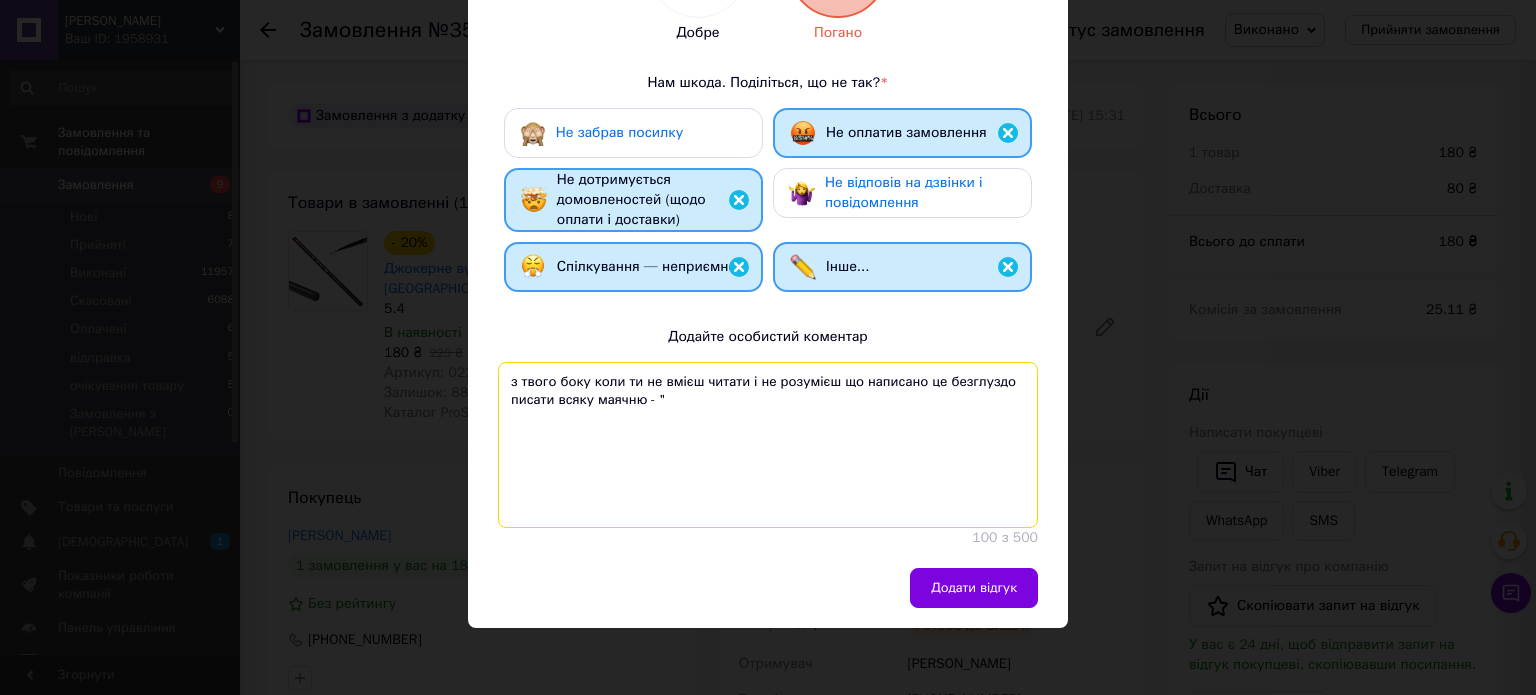 paste on "Дибіли, відправили пусту картонку" 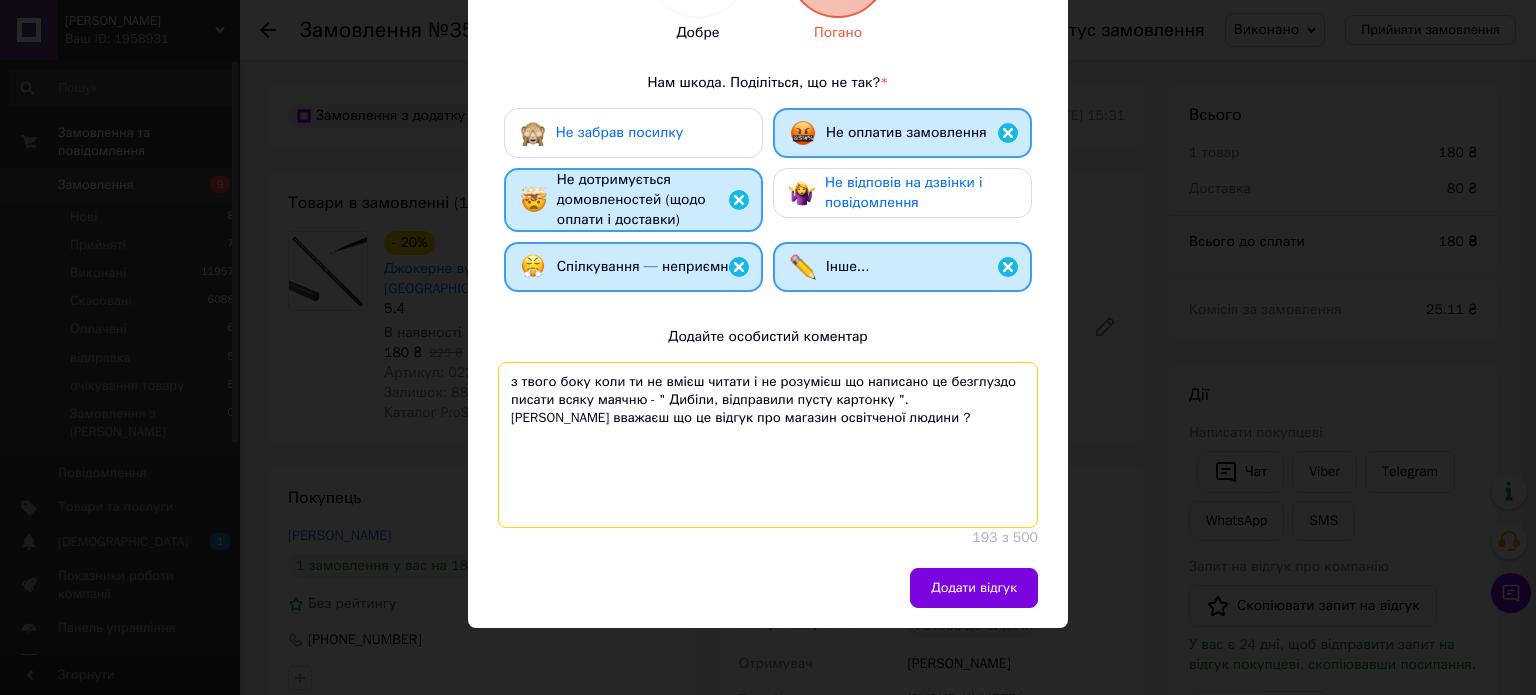 click on "з твого боку коли ти не вмієш читати і не розумієш що написано це безглуздо писати всяку маячню - " Дибіли, відправили пусту картонку ".
[PERSON_NAME] вважаєш що це відгук про магазин освітченої людини ?" at bounding box center (768, 445) 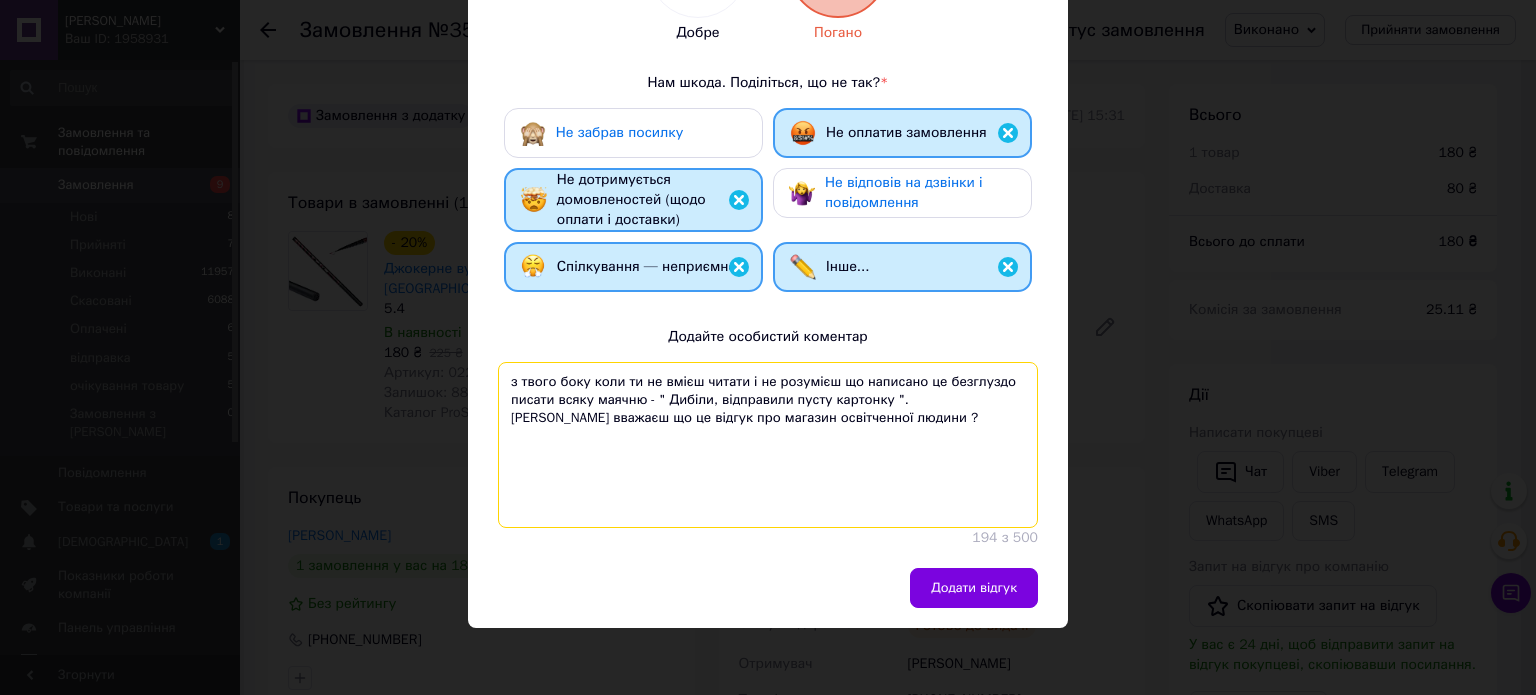 click on "з твого боку коли ти не вмієш читати і не розумієш що написано це безглуздо писати всяку маячню - " Дибіли, відправили пусту картонку ".
[PERSON_NAME] вважаєш що це відгук про магазин освітченної людини ?" at bounding box center [768, 445] 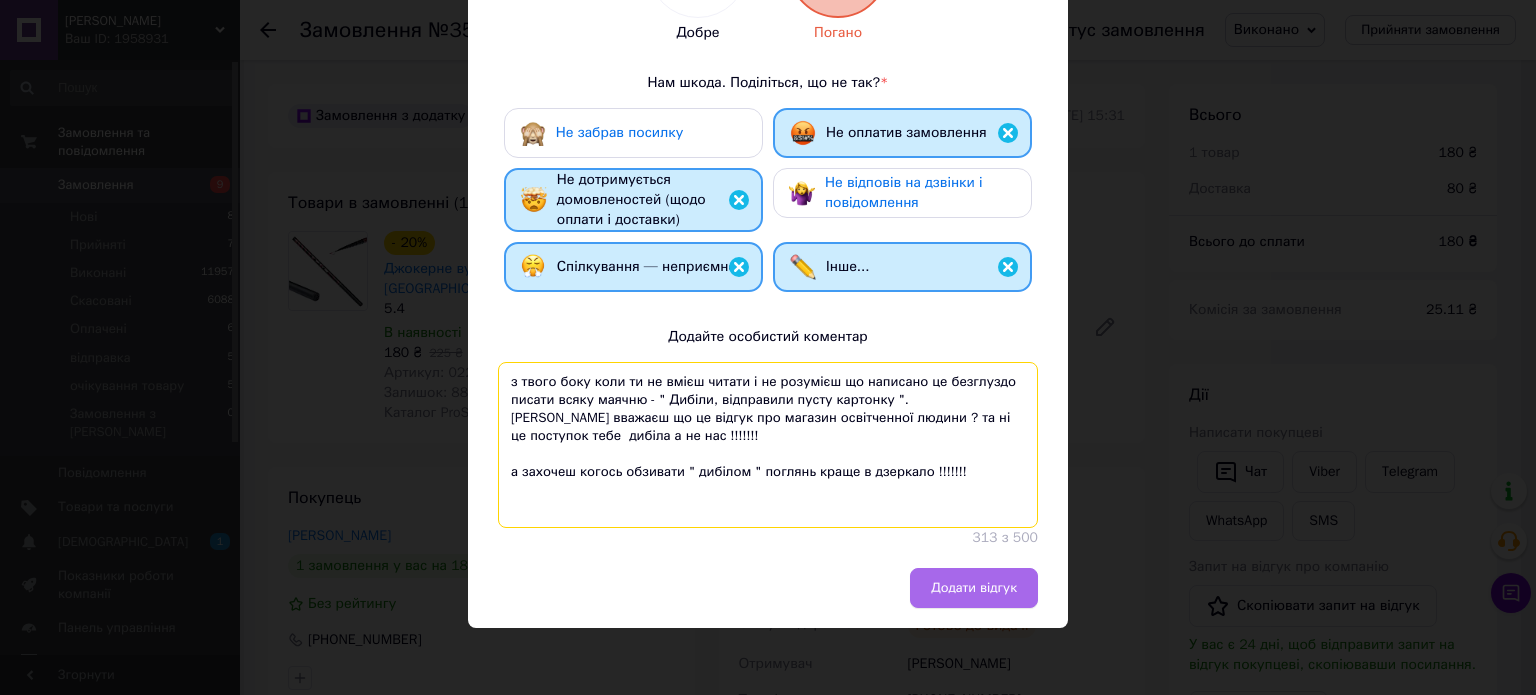 type on "з твого боку коли ти не вмієш читати і не розумієш що написано це безглуздо писати всяку маячню - " Дибіли, відправили пусту картонку ".
ти вважаєш що це відгук про магазин освітченної людини ? та ні це поступок тебе  дибіла а не нас !!!!!!!
а захочеш когось обзивати " дибілом " поглянь краще в дзеркало !!!!!!!" 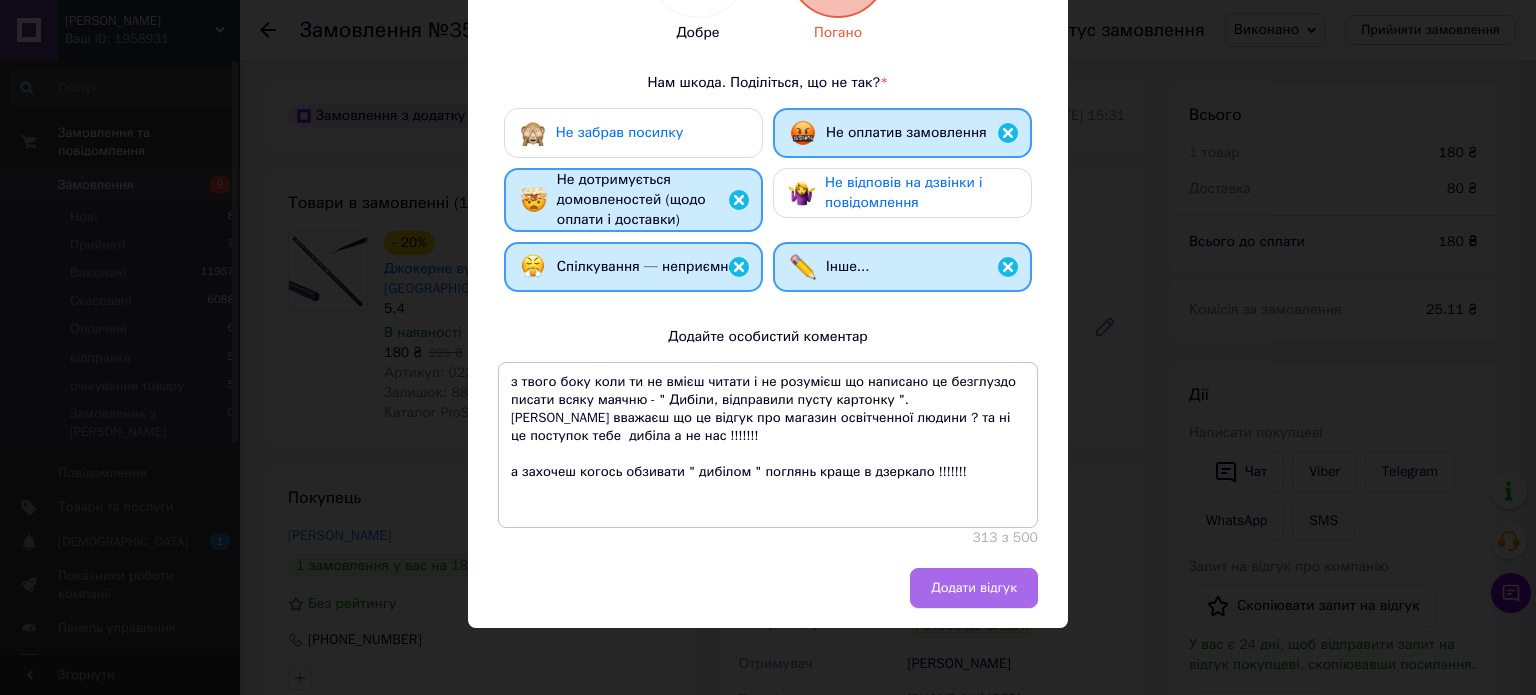 click on "Додати відгук" at bounding box center [974, 588] 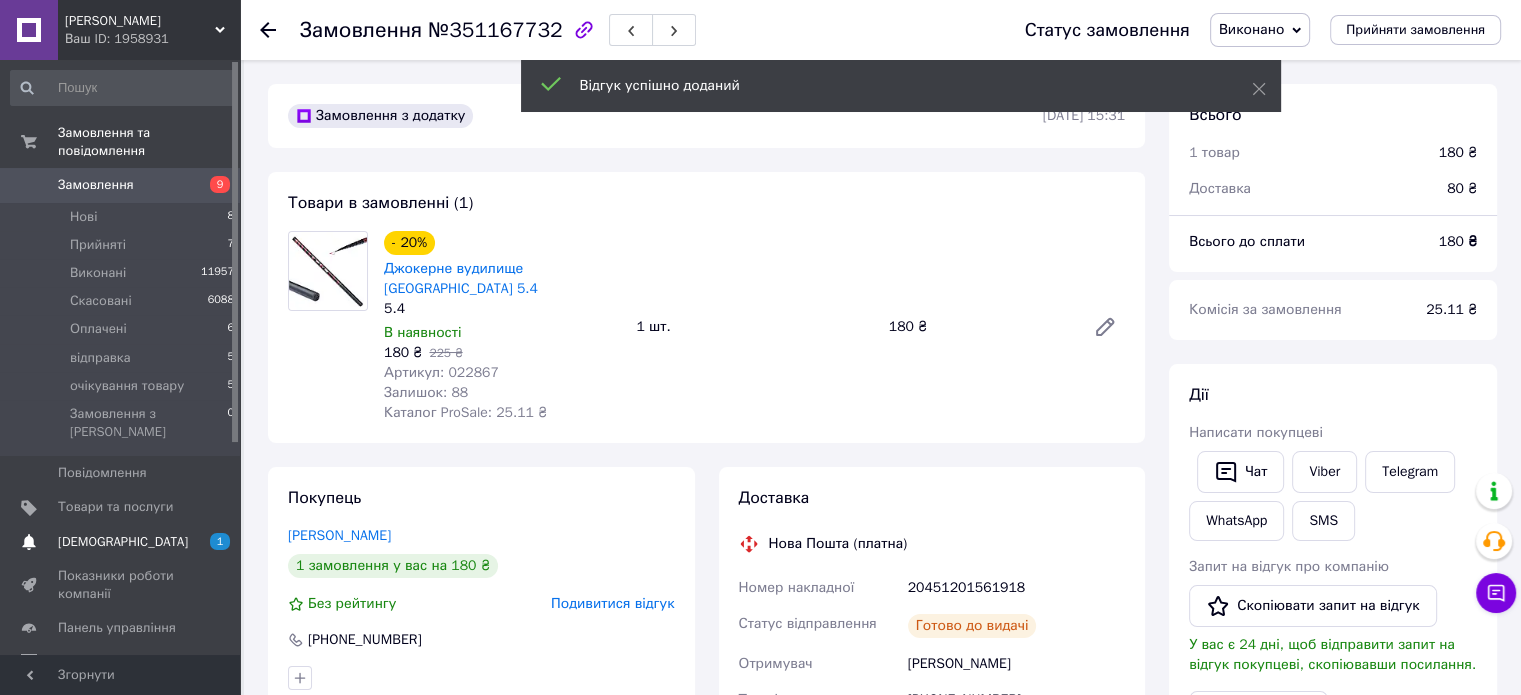 click on "Сповіщення 1 0" at bounding box center (123, 542) 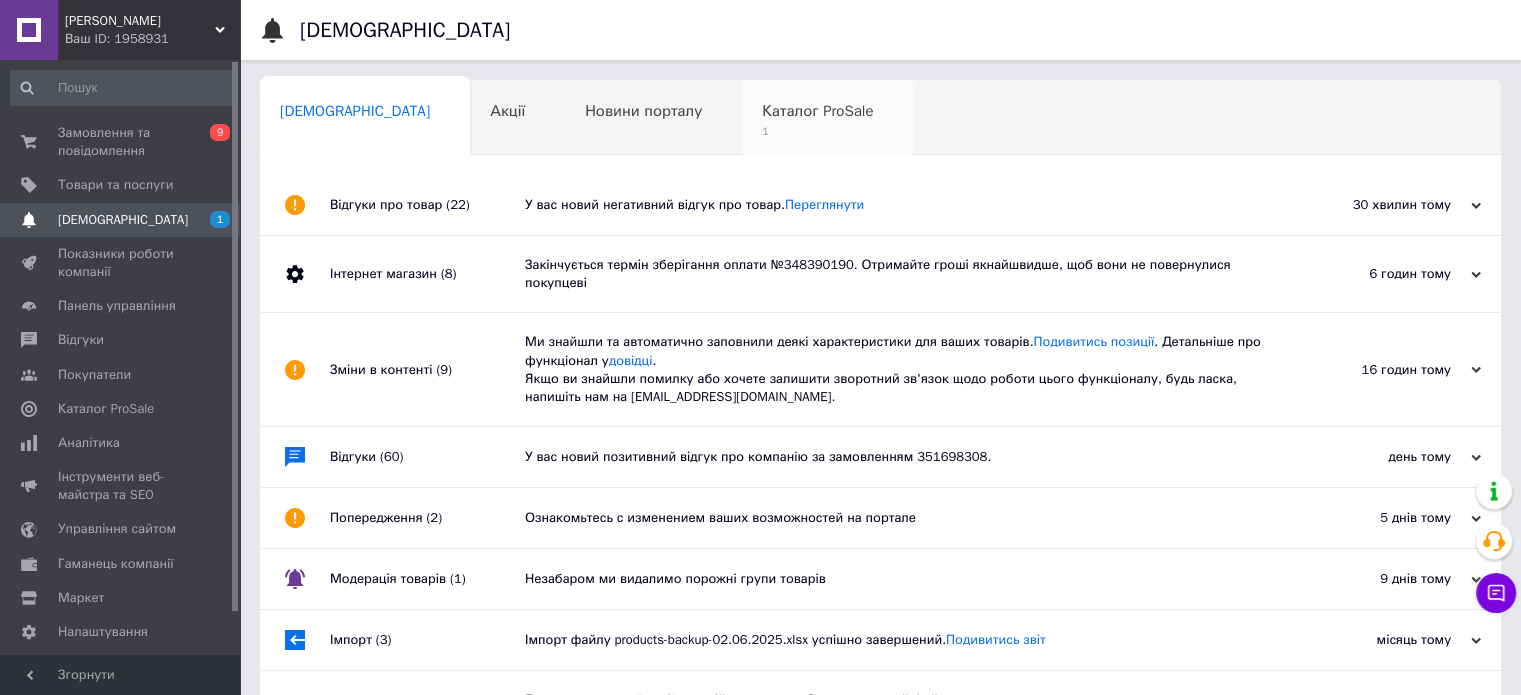 click on "1" at bounding box center (817, 131) 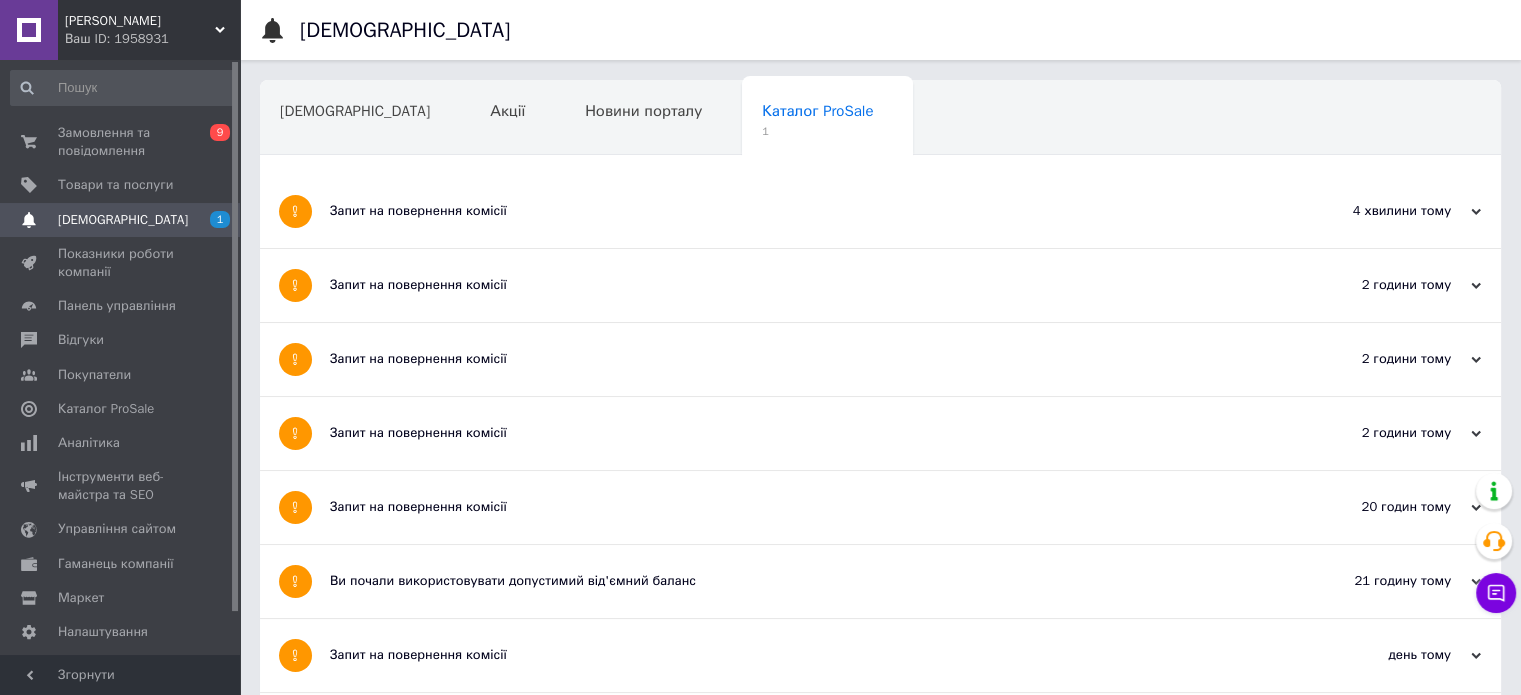 click on "Запит на повернення комісії" at bounding box center (805, 211) 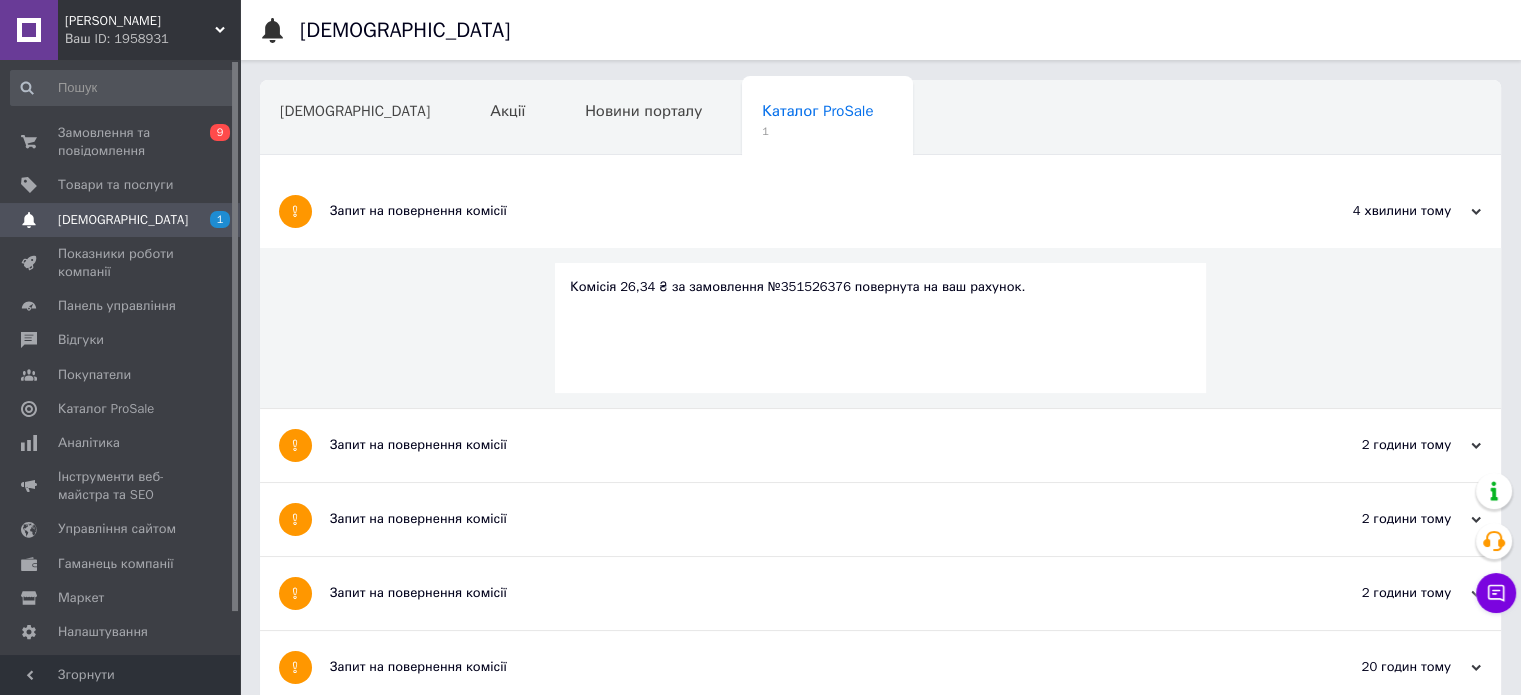 click on "Запит на повернення комісії" at bounding box center [805, 211] 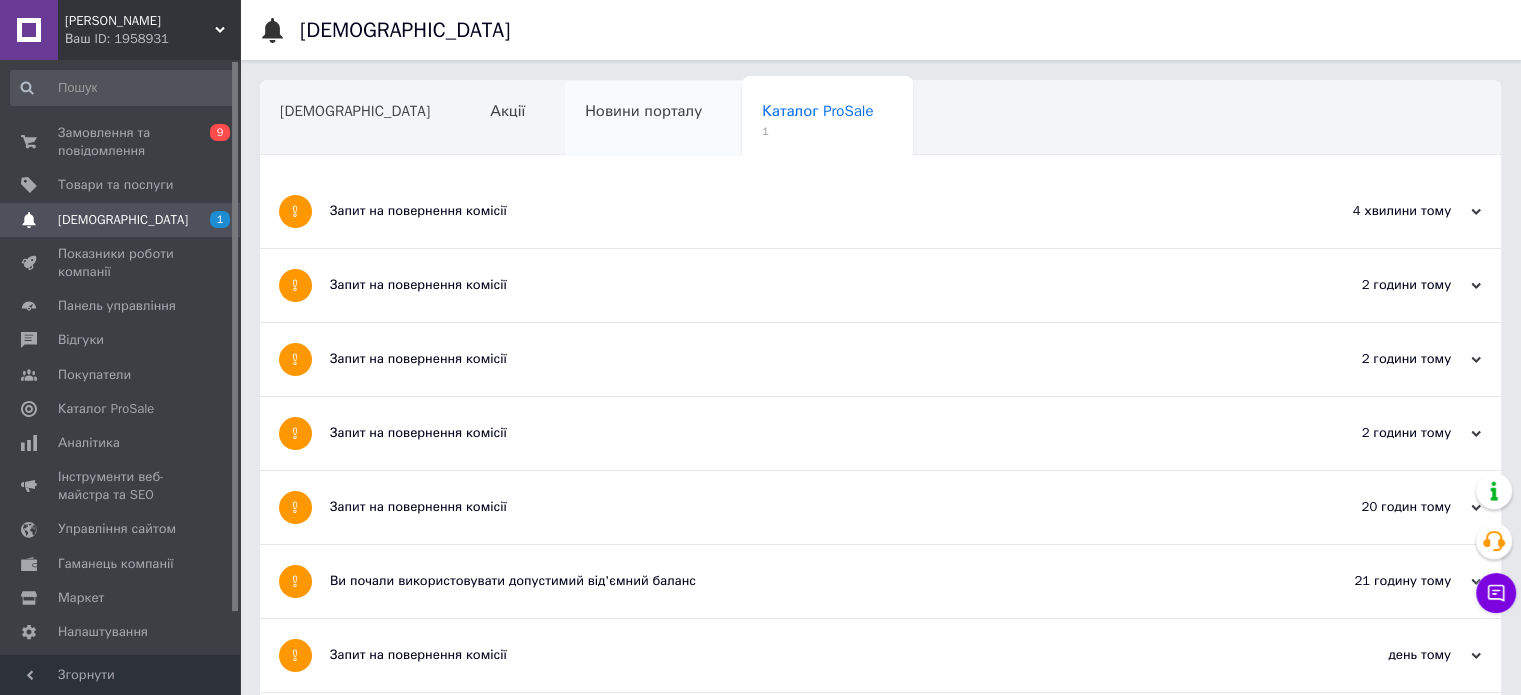click on "Новини порталу" at bounding box center (653, 119) 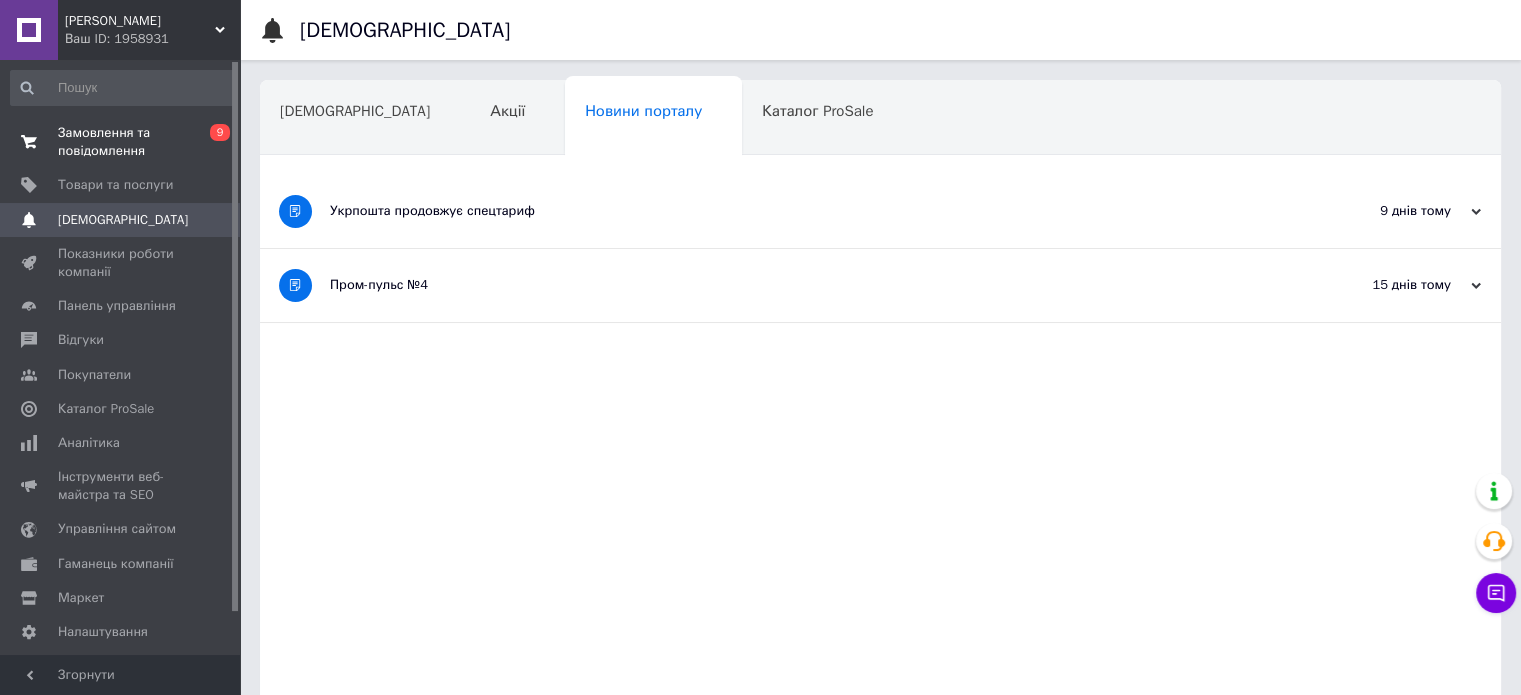 click on "Замовлення та повідомлення" at bounding box center [121, 142] 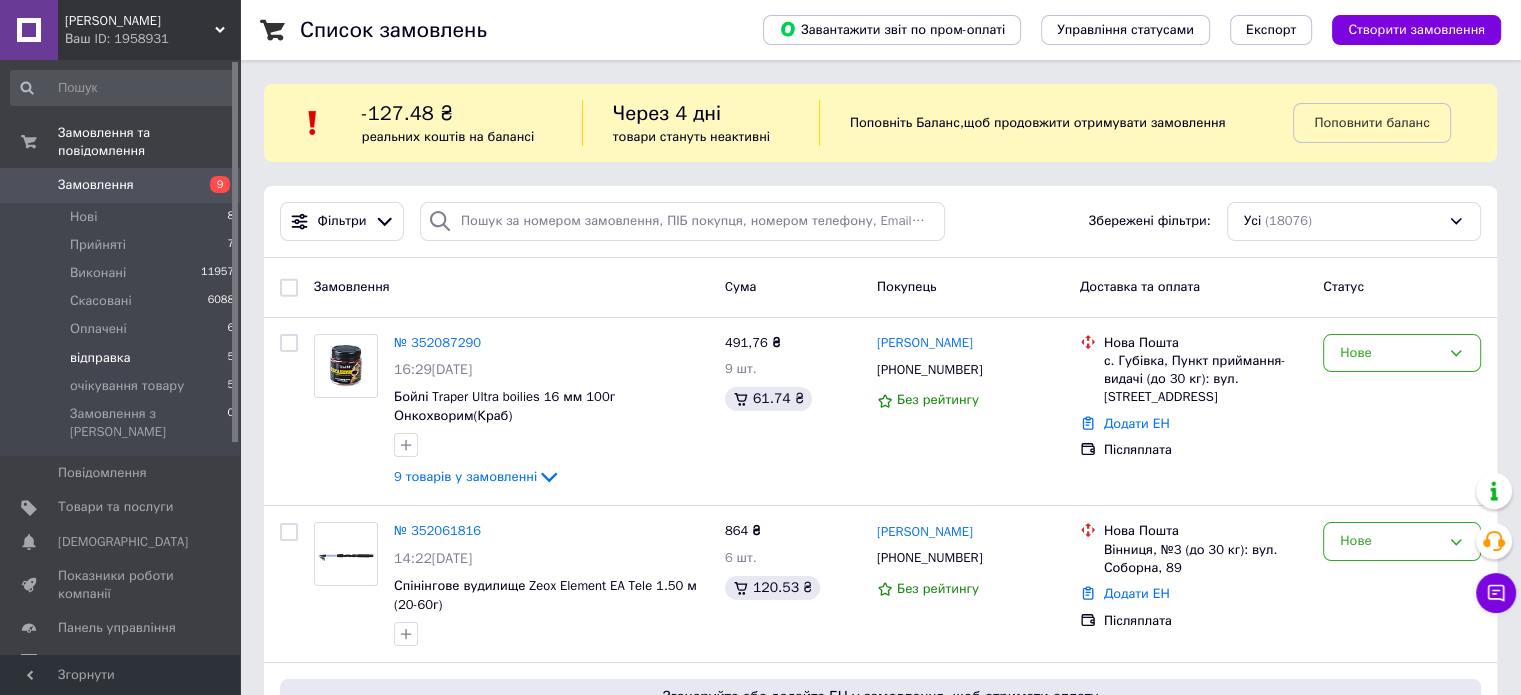 click on "відправка 5" at bounding box center (123, 358) 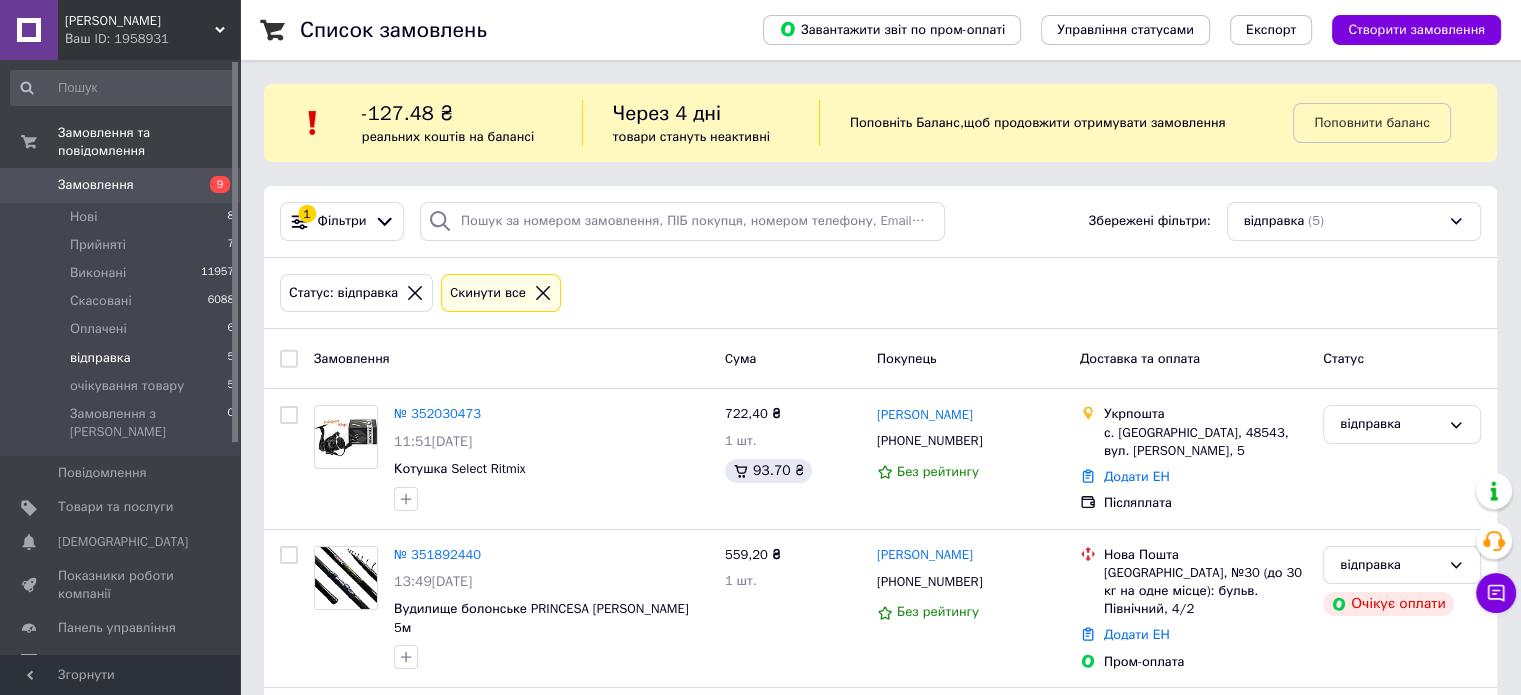 click on "Список замовлень   Завантажити звіт по пром-оплаті Управління статусами Експорт Створити замовлення -127.48 ₴ реальних коштів на балансі Через 4 дні товари стануть неактивні Поповніть Баланс ,  щоб продовжити отримувати замовлення Поповнити баланс 1 Фільтри Збережені фільтри: відправка (5) Статус: відправка Cкинути все Замовлення Cума Покупець Доставка та оплата Статус № 352030473 11:51, 10.07.2025 Котушка Select Ritmix 722,40 ₴ 1 шт. 93.70 ₴ Ярослав Плішка +380987898442 Без рейтингу Укрпошта с. Нагірянка, 48543, вул. Ольги Кобилянської, 5 Додати ЕН Післяплата відправка № 351892440 13:49, 09.07.2025 72%" at bounding box center [880, 700] 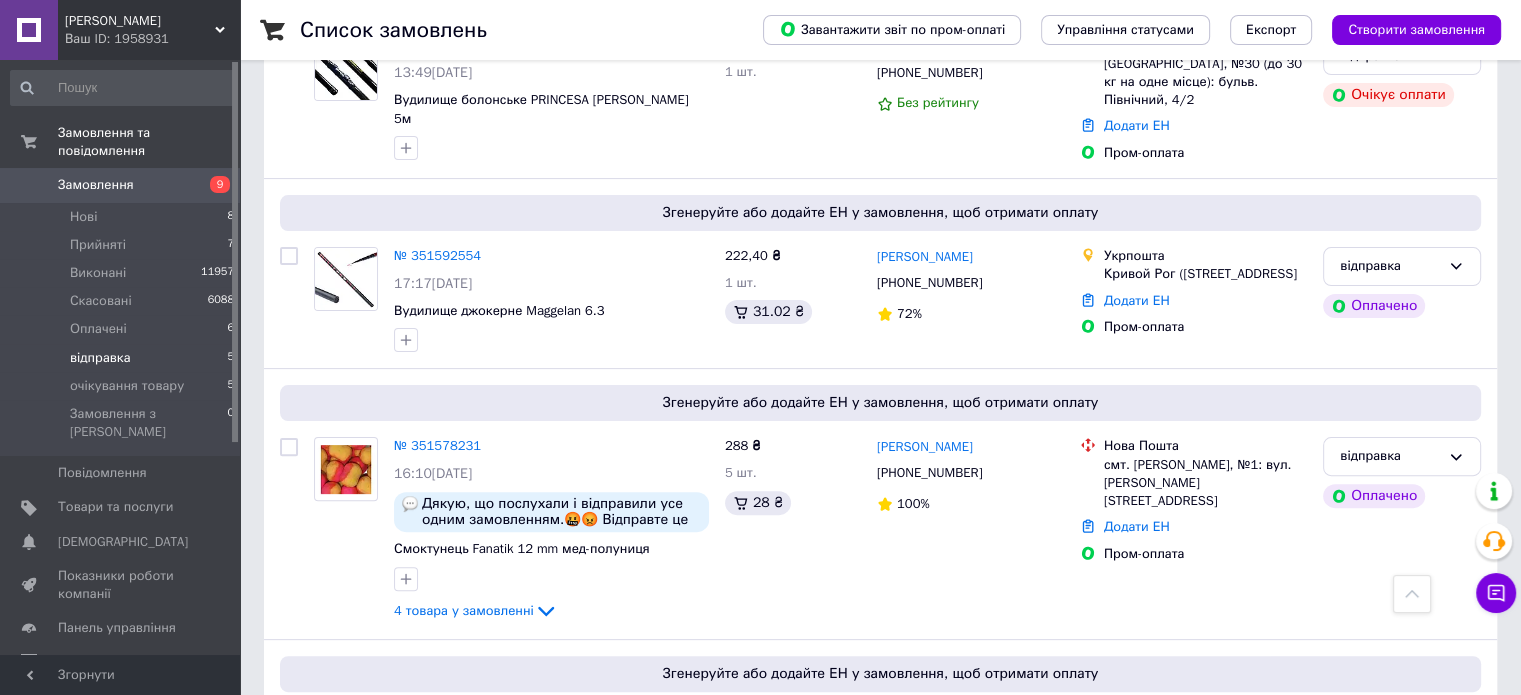 scroll, scrollTop: 705, scrollLeft: 0, axis: vertical 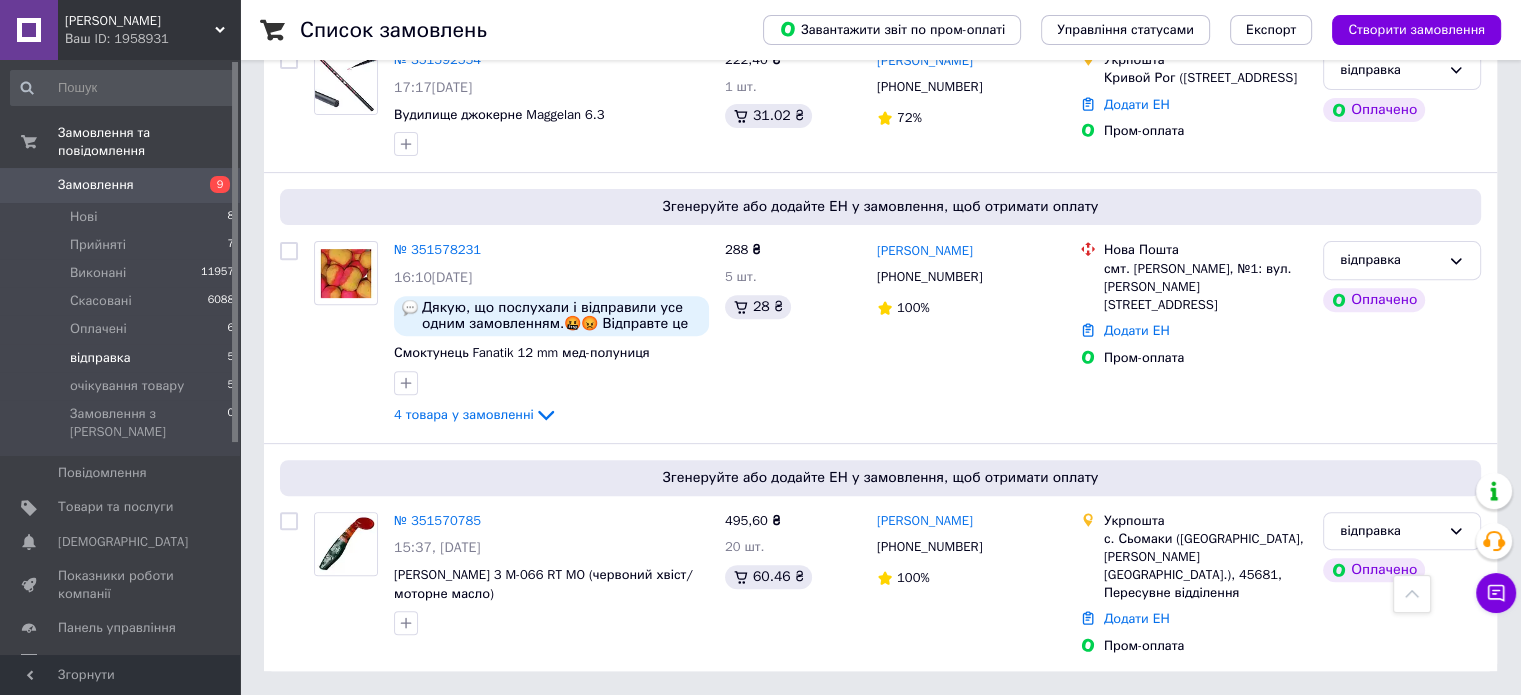 click on "Список замовлень   Завантажити звіт по пром-оплаті Управління статусами Експорт Створити замовлення -127.48 ₴ реальних коштів на балансі Через 4 дні товари стануть неактивні Поповніть Баланс ,  щоб продовжити отримувати замовлення Поповнити баланс 1 Фільтри Збережені фільтри: відправка (5) Статус: відправка Cкинути все Замовлення Cума Покупець Доставка та оплата Статус № 352030473 11:51, 10.07.2025 Котушка Select Ritmix 722,40 ₴ 1 шт. 93.70 ₴ Ярослав Плішка +380987898442 Без рейтингу Укрпошта с. Нагірянка, 48543, вул. Ольги Кобилянської, 5 Додати ЕН Післяплата відправка № 351892440 13:49, 09.07.2025 72%" at bounding box center (880, -5) 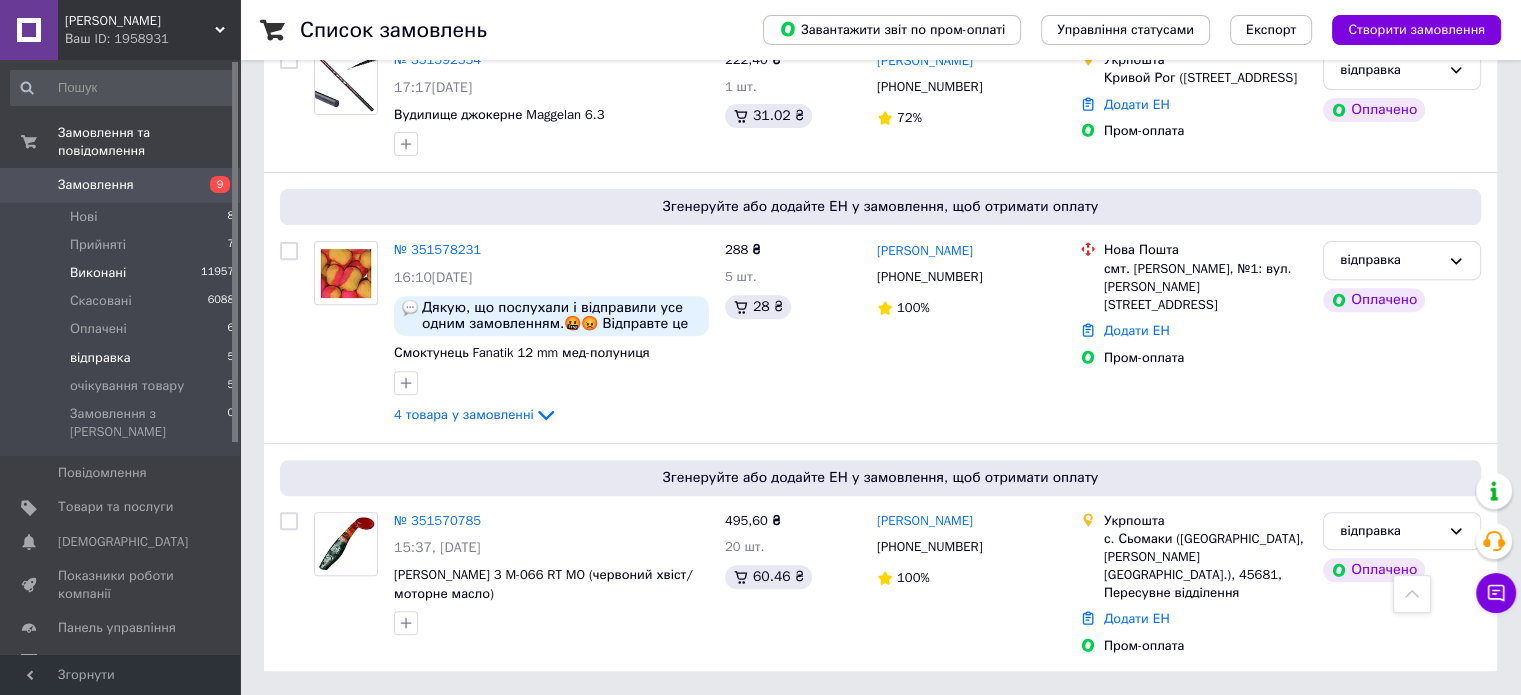 click on "Виконані" at bounding box center (98, 273) 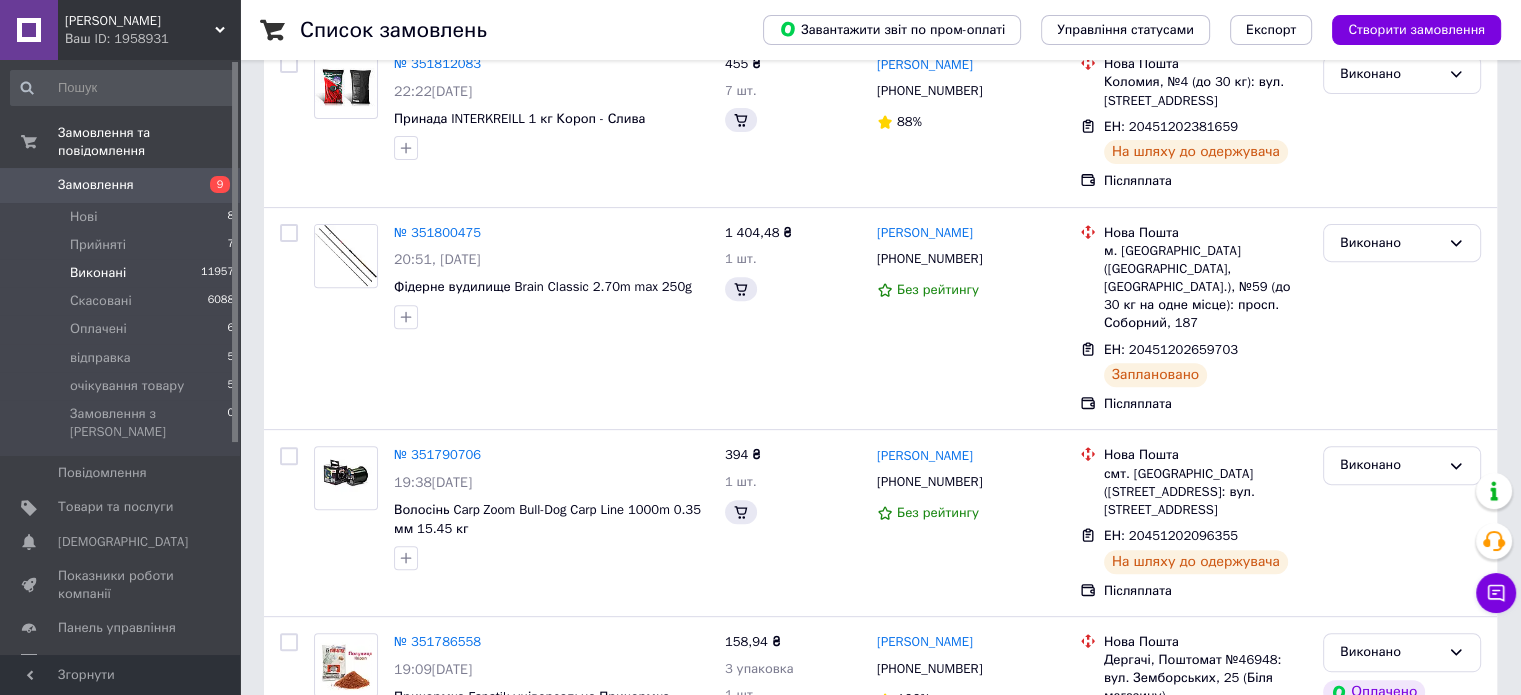 scroll, scrollTop: 0, scrollLeft: 0, axis: both 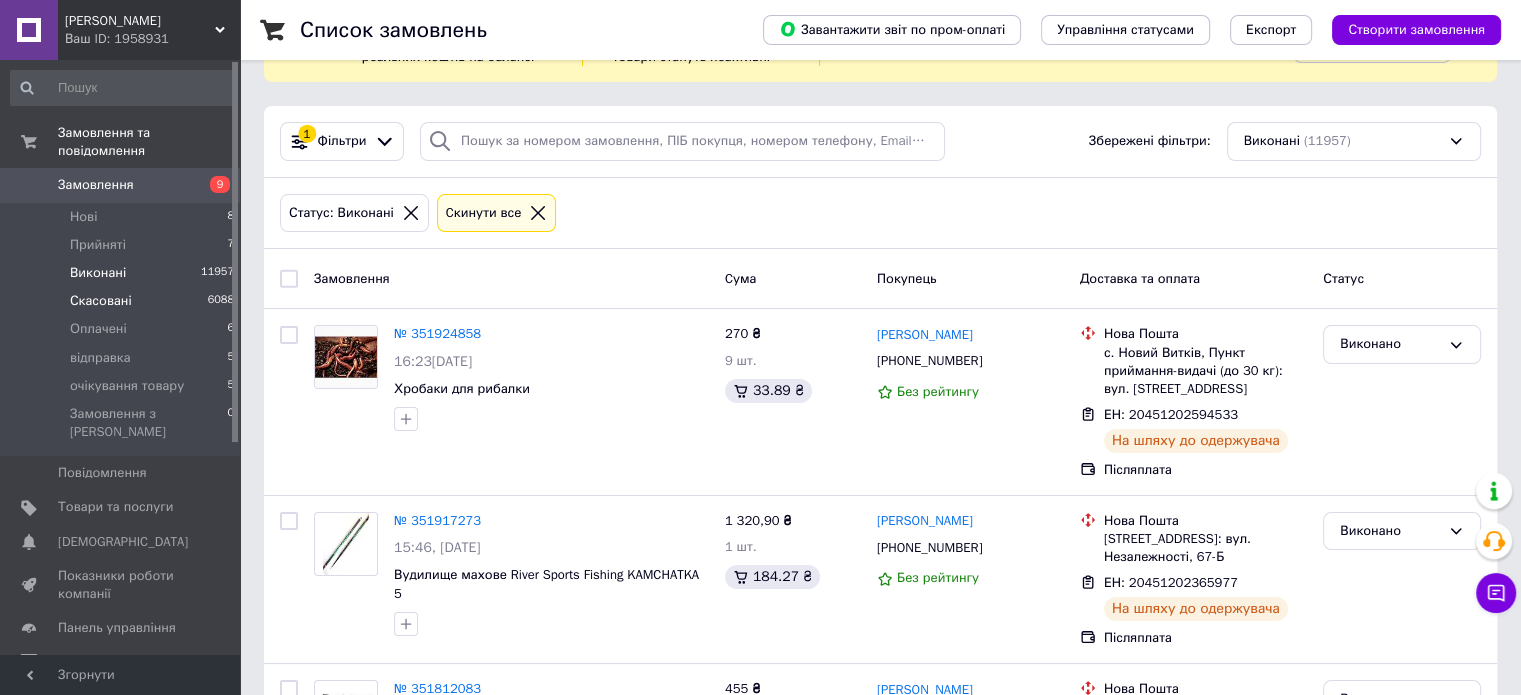 click on "Скасовані" at bounding box center (101, 301) 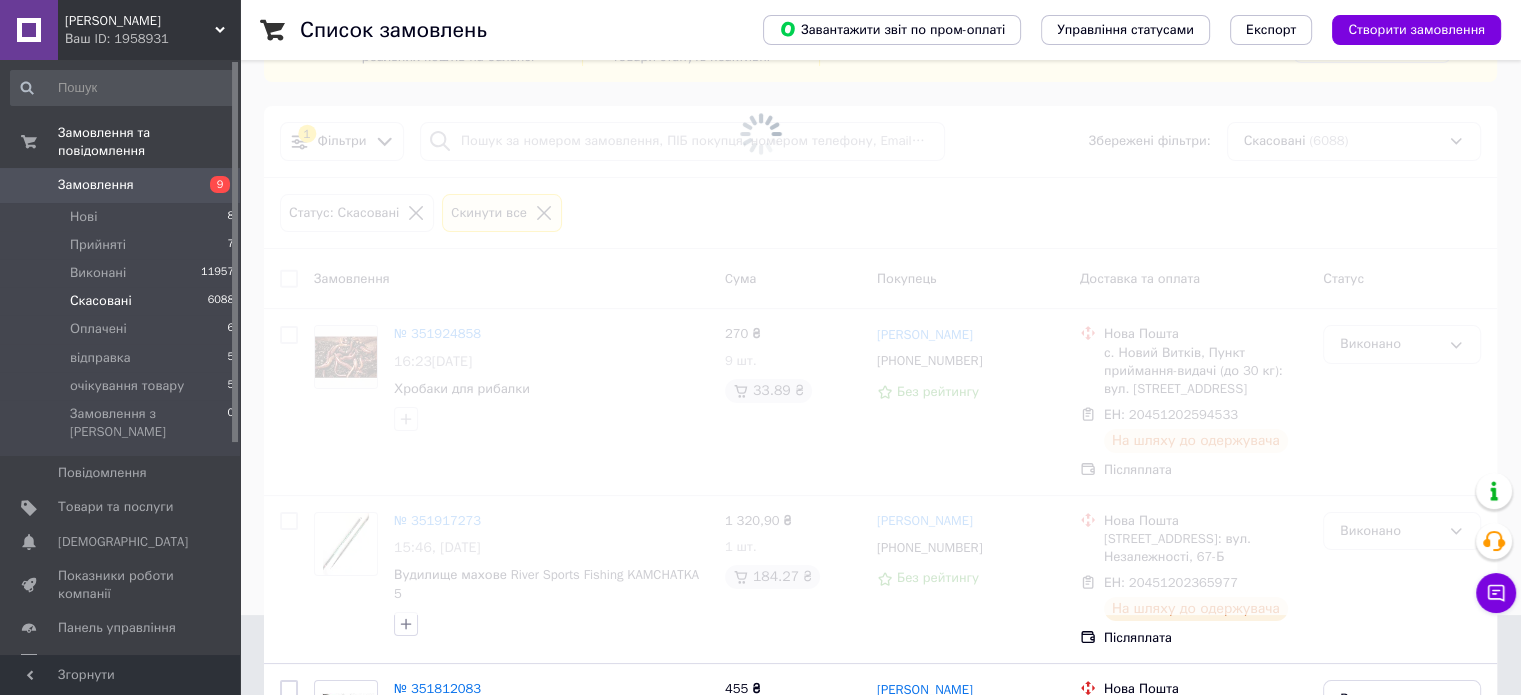 click at bounding box center [760, 267] 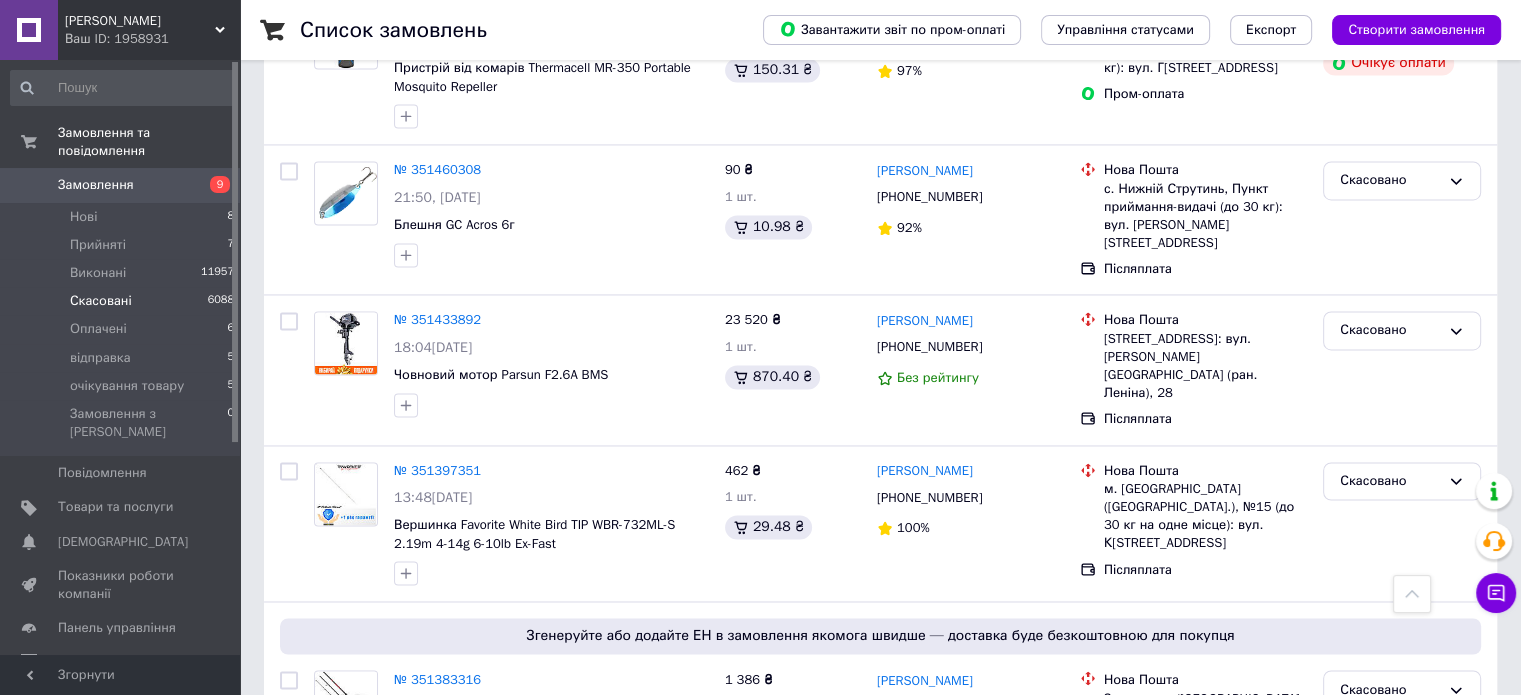 scroll, scrollTop: 3224, scrollLeft: 0, axis: vertical 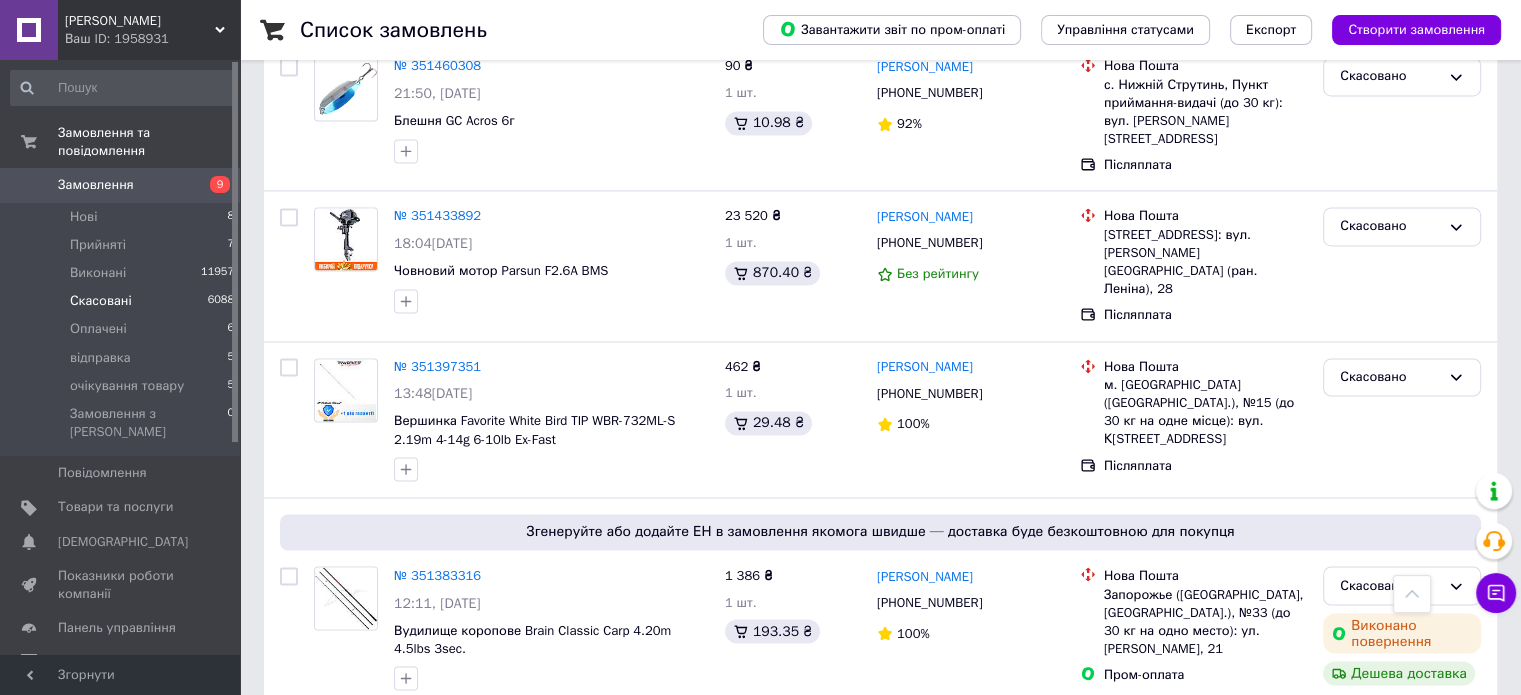 click on "2" at bounding box center [327, 751] 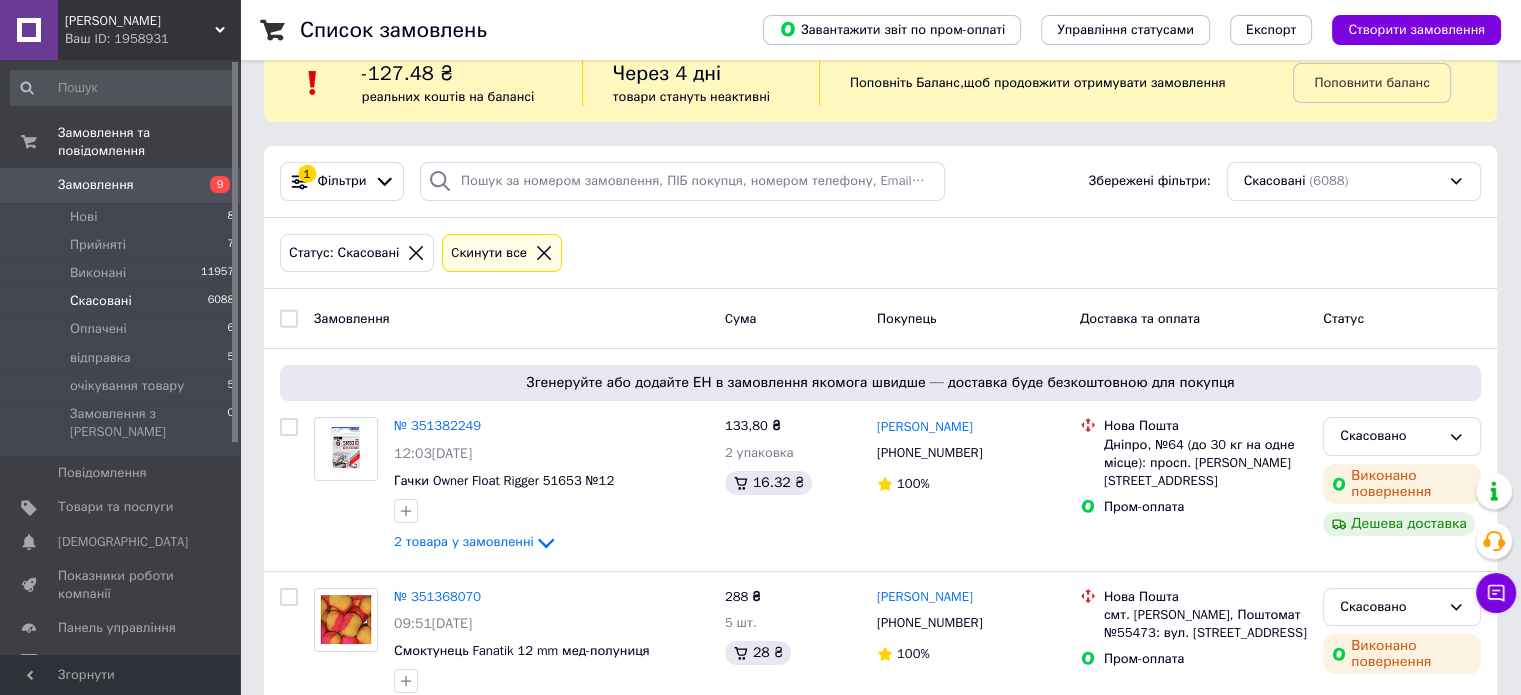 scroll, scrollTop: 80, scrollLeft: 0, axis: vertical 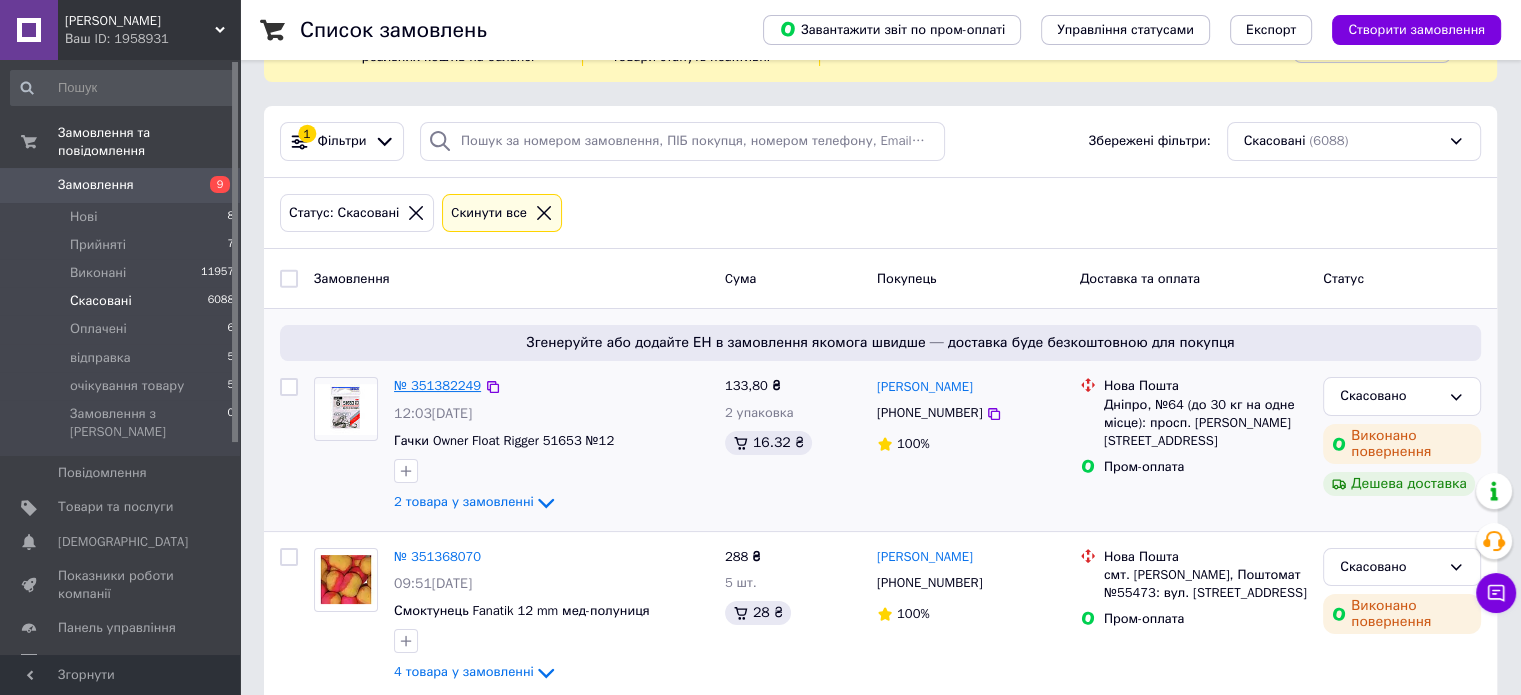 click on "№ 351382249" at bounding box center [437, 385] 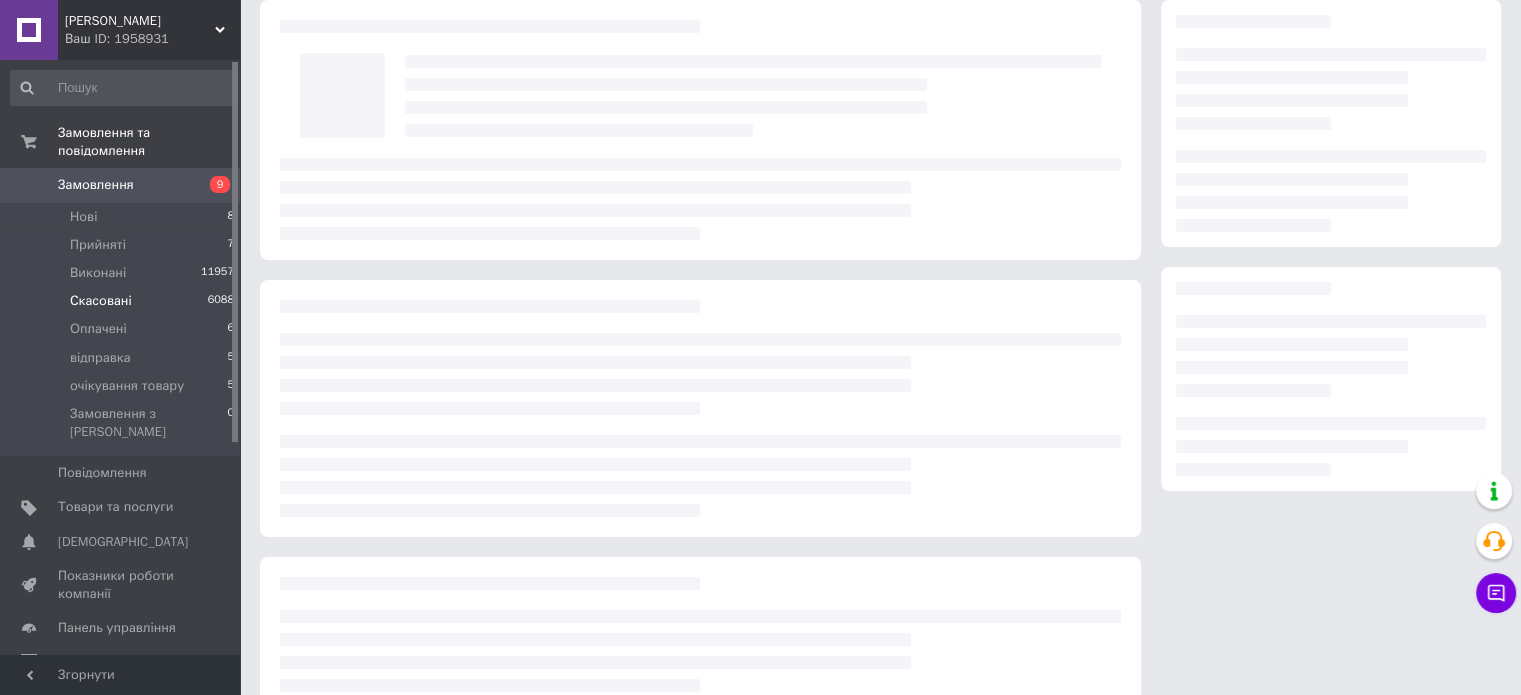 click at bounding box center (700, 407) 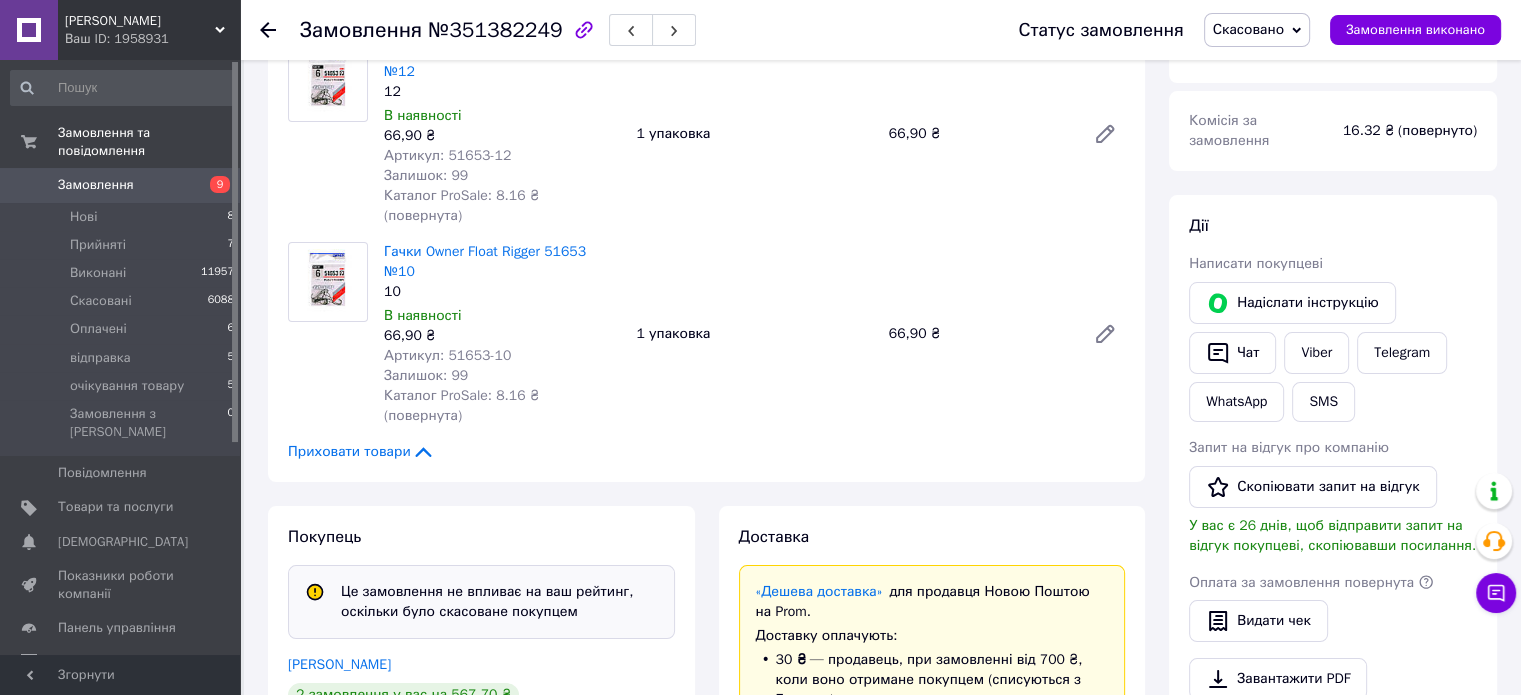 scroll, scrollTop: 164, scrollLeft: 0, axis: vertical 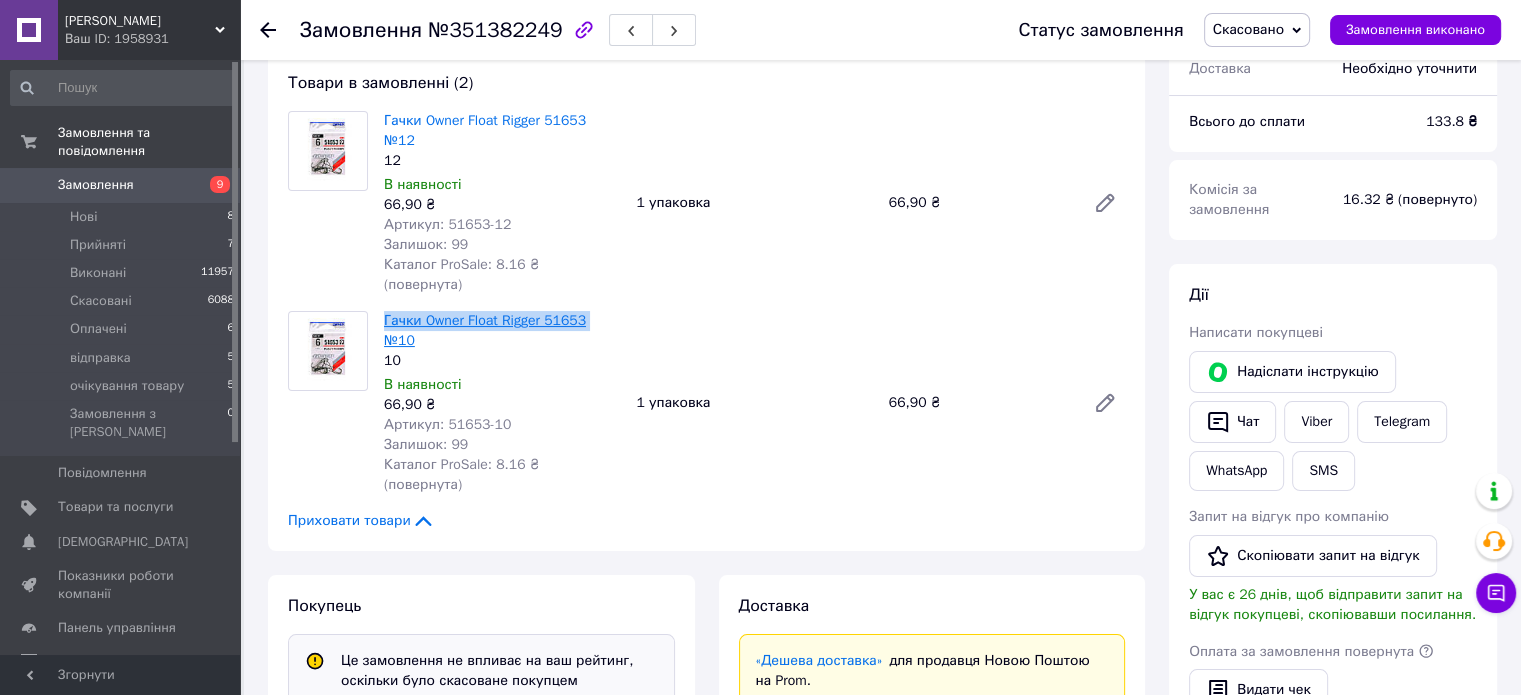 drag, startPoint x: 377, startPoint y: 273, endPoint x: 592, endPoint y: 274, distance: 215.00232 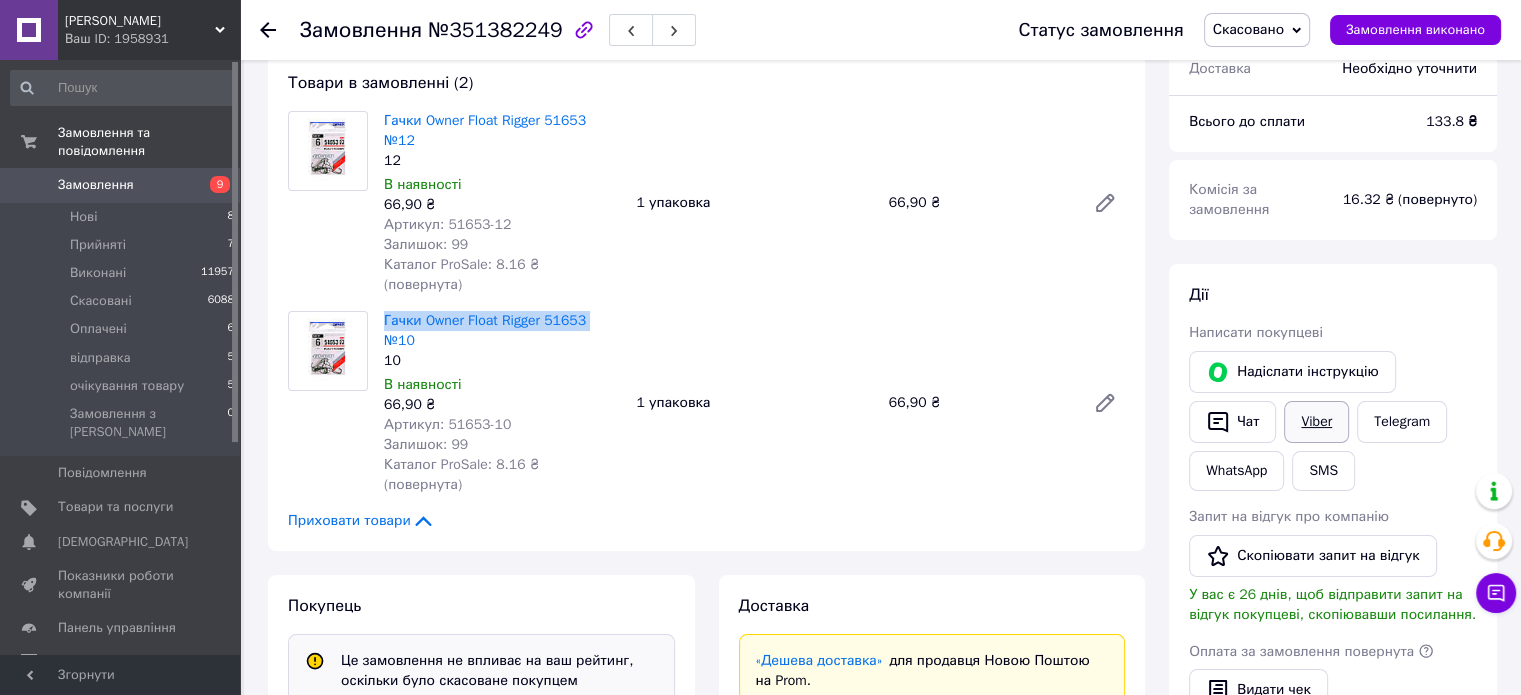 click on "Viber" at bounding box center [1316, 422] 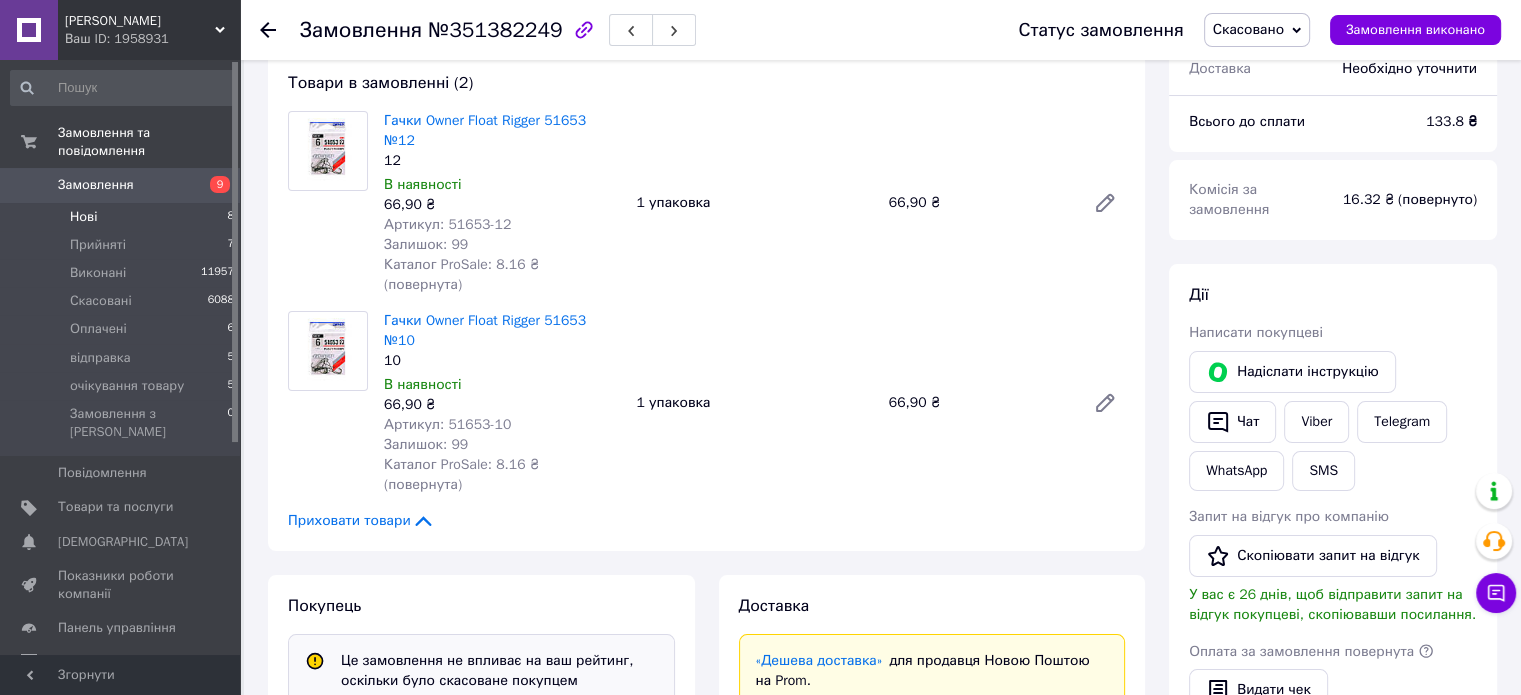 click on "Нові 8" at bounding box center (123, 217) 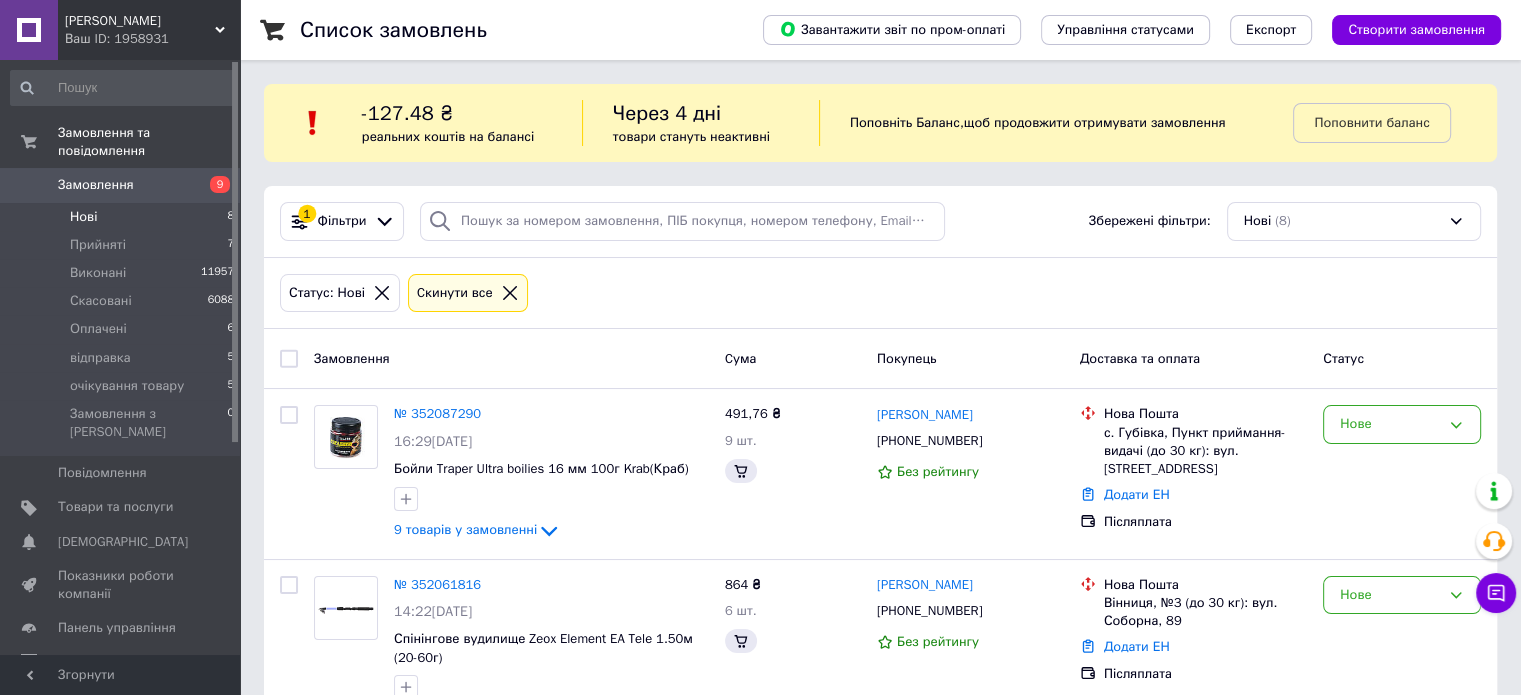 click on "Список замовлень   Завантажити звіт по пром-оплаті Управління статусами Експорт Створити замовлення -127.48 ₴ реальних коштів на балансі Через 4 дні товари стануть неактивні Поповніть Баланс ,  щоб продовжити отримувати замовлення Поповнити баланс 1 Фільтри Збережені фільтри: Нові (8) Статус: Нові Cкинути все Замовлення Cума Покупець Доставка та оплата Статус № 352087290 16:29, 10.07.2025 Бойли Traper Ultra boilies   16 мм 100г Krab(Краб) 9 товарів у замовленні 491,76 ₴ 9 шт. Сергій Сергеєв +380967638982 Без рейтингу Нова Пошта с. Губівка, Пункт приймання-видачі (до 30 кг): вул. Шкільна, 14 Додати ЕН" at bounding box center (880, 909) 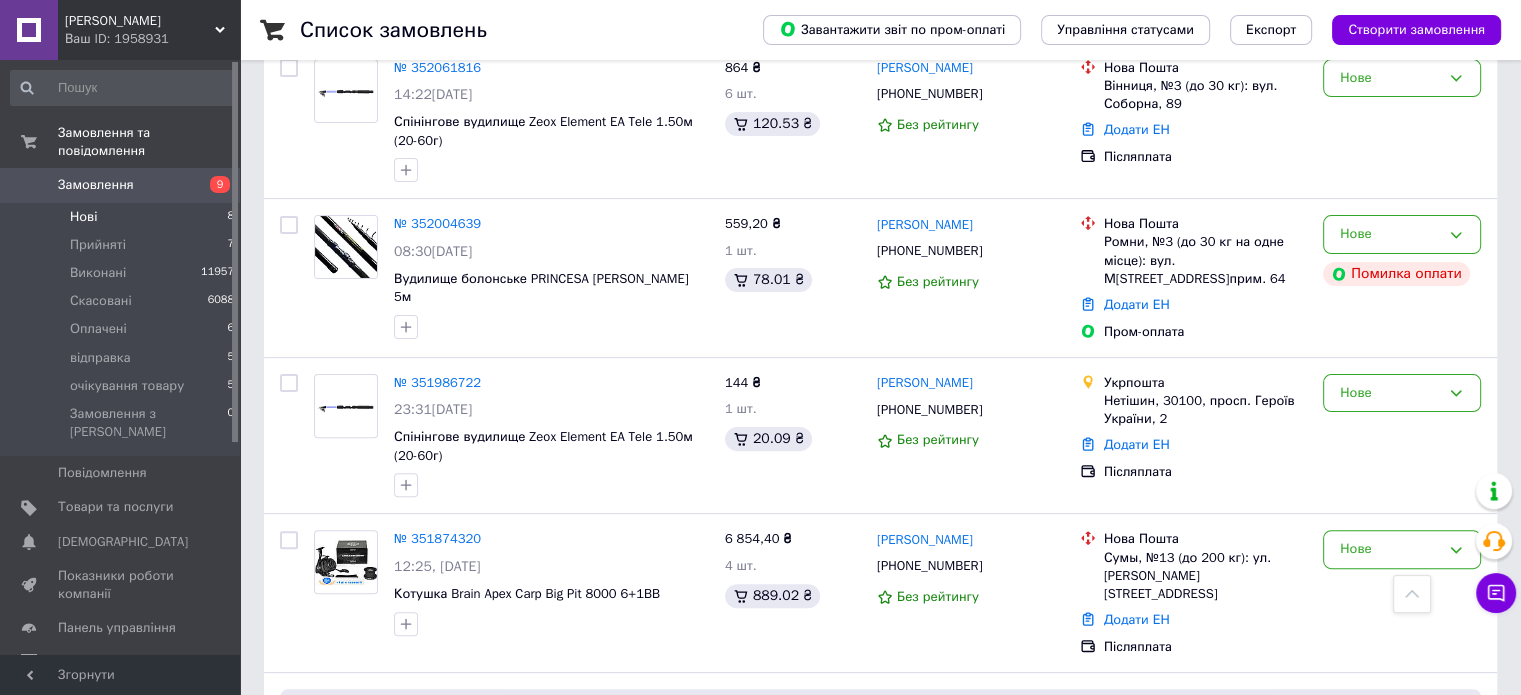 scroll, scrollTop: 520, scrollLeft: 0, axis: vertical 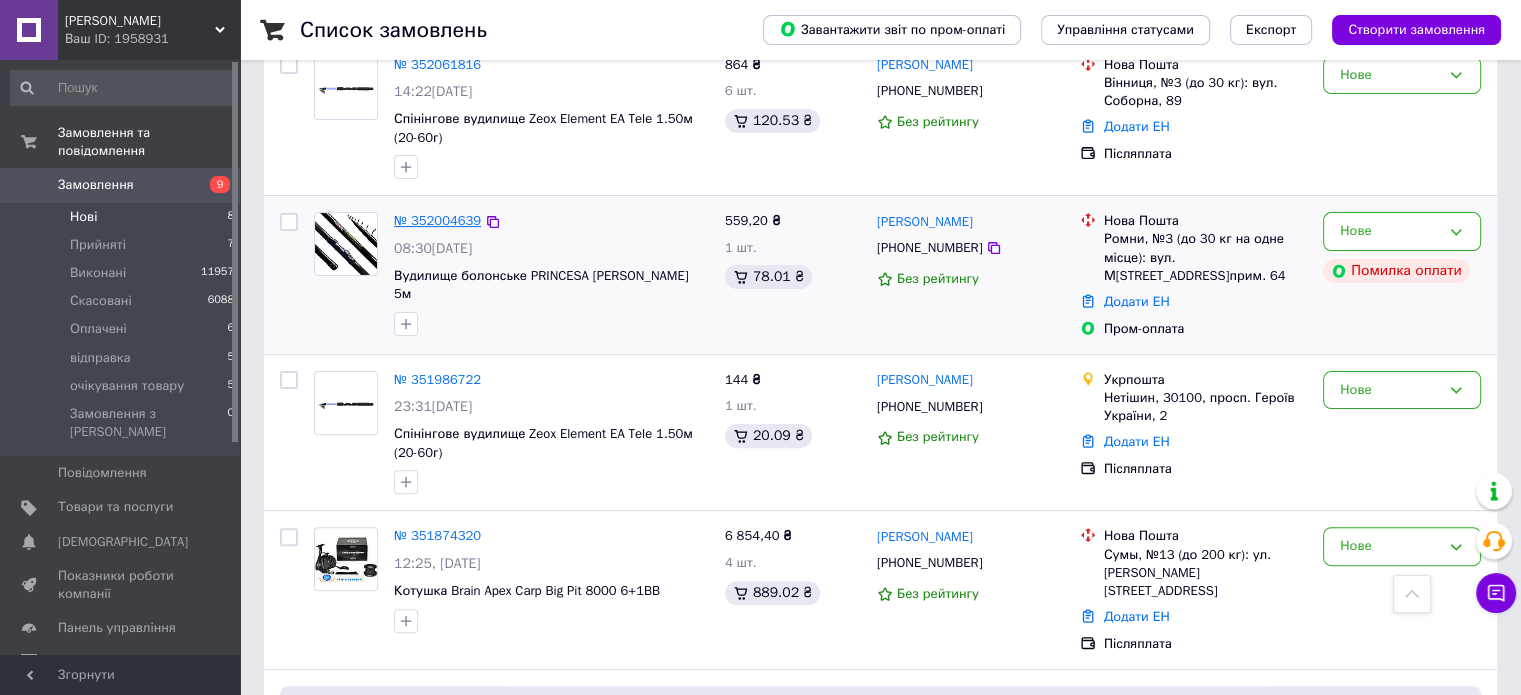 click on "№ 352004639" at bounding box center [437, 220] 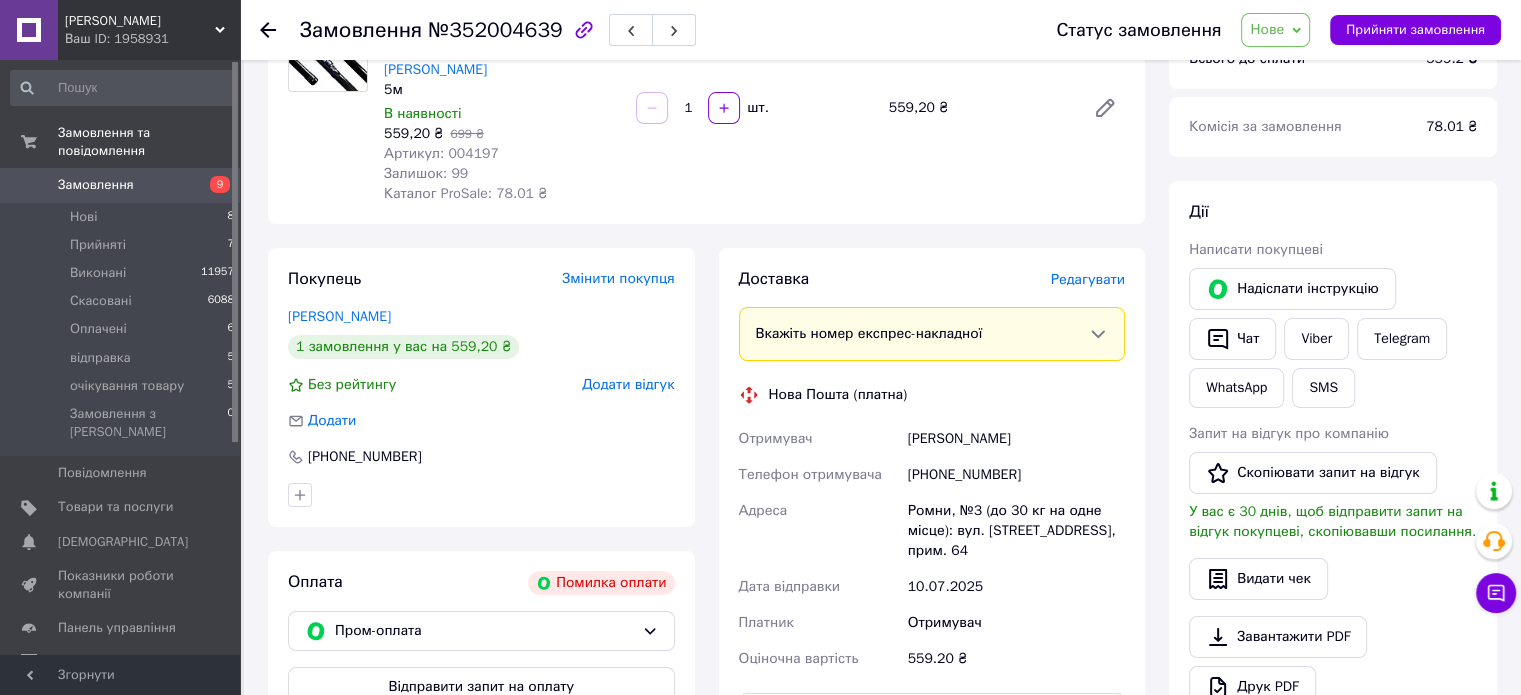 scroll, scrollTop: 520, scrollLeft: 0, axis: vertical 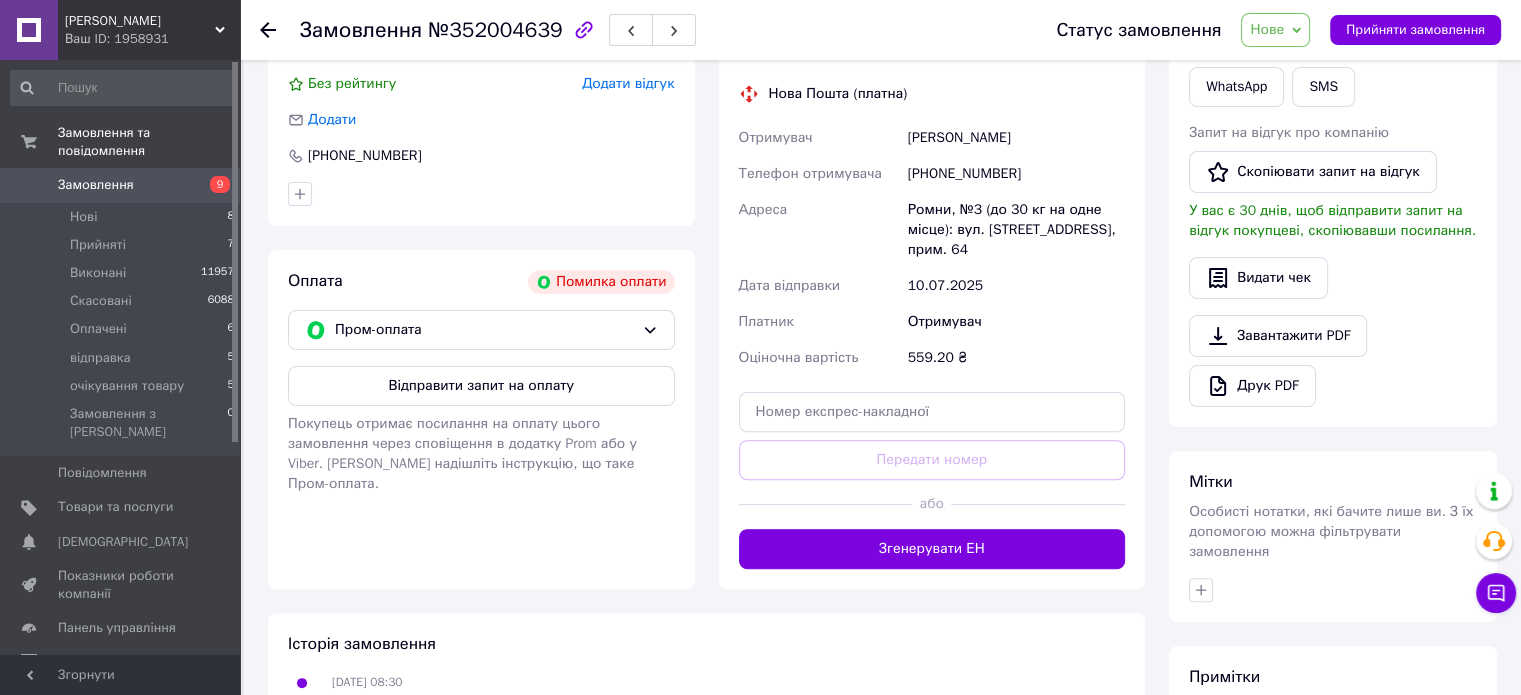 click on "Замовлення №352004639 Статус замовлення Нове Прийнято Виконано Скасовано Оплачено відправка очікування товару Прийняти замовлення Замовлення з додатку Помилка оплати 10.07.2025 | 08:30 Товари в замовленні (1) Додати товар - 20% Вудка карбон 4 м.с.к.PRINCESA-Mikado 5м В наявності 559,20 ₴   699 ₴ Артикул: 004197 Залишок: 99 Каталог ProSale: 78.01 ₴  1   шт. 559,20 ₴ Покупець Змінити покупця переваруха анатолій 1 замовлення у вас на 559,20 ₴ Без рейтингу   Додати відгук Додати +380969242279 Оплата Помилка оплати Пром-оплата Відправити запит на оплату Доставка Редагувати Вкажіть номер експрес-накладної < >" at bounding box center (882, 244) 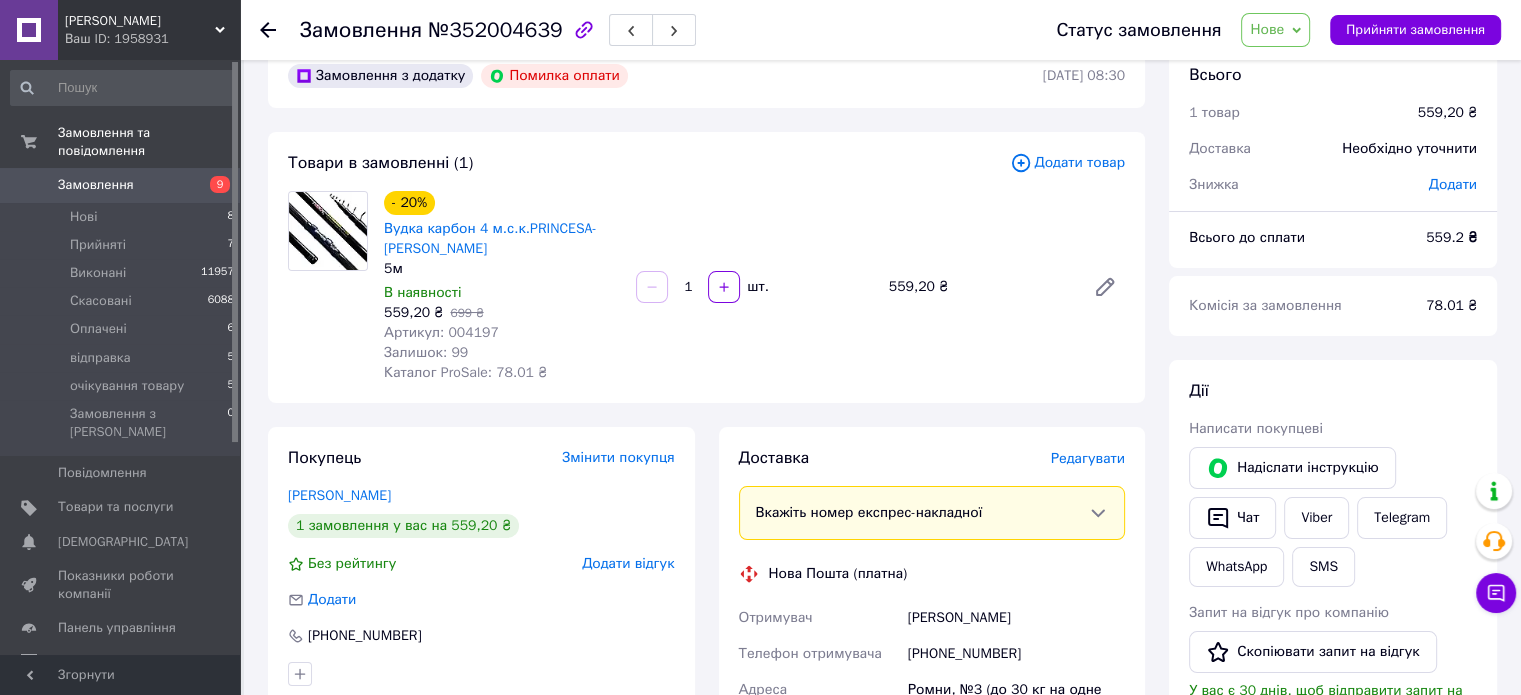 scroll, scrollTop: 80, scrollLeft: 0, axis: vertical 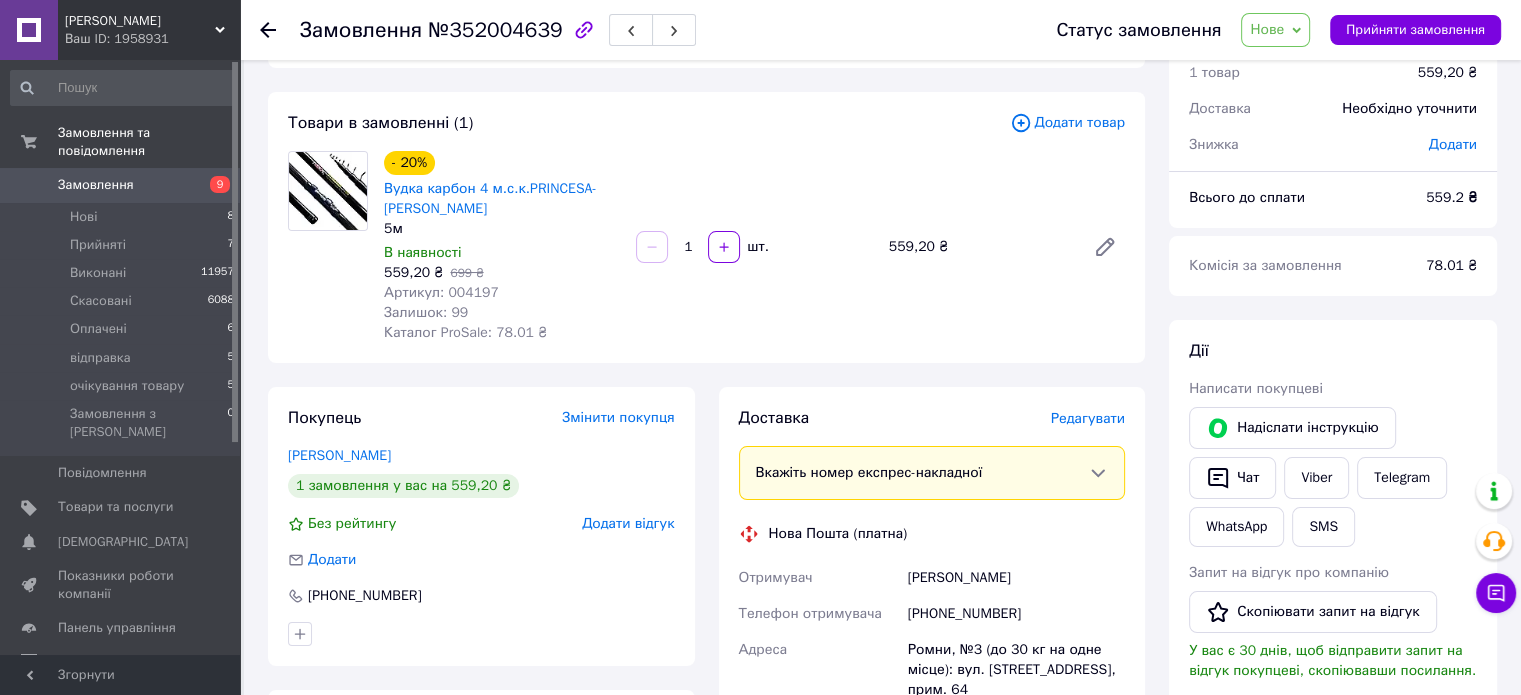 click on "Нове" at bounding box center [1267, 29] 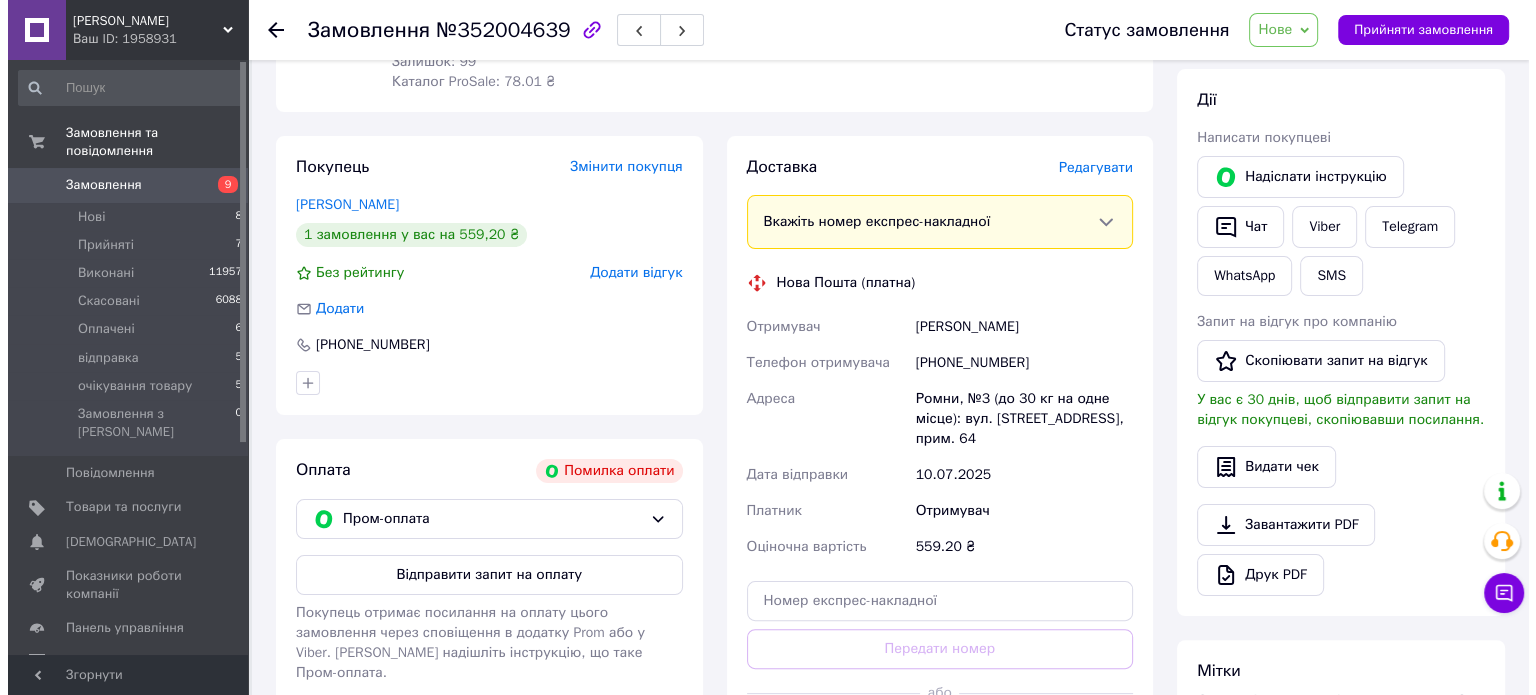 scroll, scrollTop: 400, scrollLeft: 0, axis: vertical 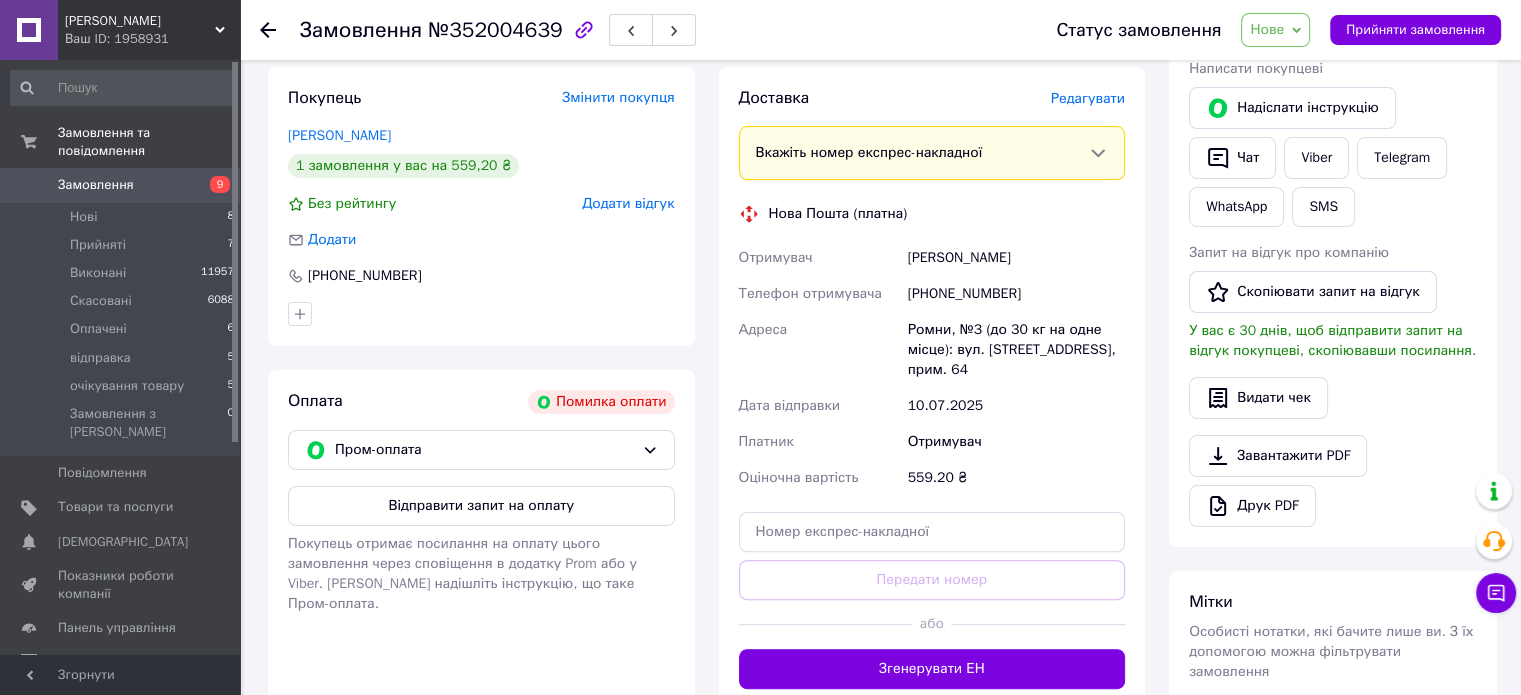 click on "Всього 1 товар 559,20 ₴ Доставка Необхідно уточнити Знижка Додати Всього до сплати 559.2 ₴ Комісія за замовлення 78.01 ₴ Дії Написати покупцеві   Надіслати інструкцію   Чат Viber Telegram WhatsApp SMS Запит на відгук про компанію   Скопіювати запит на відгук У вас є 30 днів, щоб відправити запит на відгук покупцеві, скопіювавши посилання.   Видати чек   Завантажити PDF   Друк PDF Мітки Особисті нотатки, які бачите лише ви. З їх допомогою можна фільтрувати замовлення Примітки Залишилося 300 символів Очистити Зберегти" at bounding box center (1333, 364) 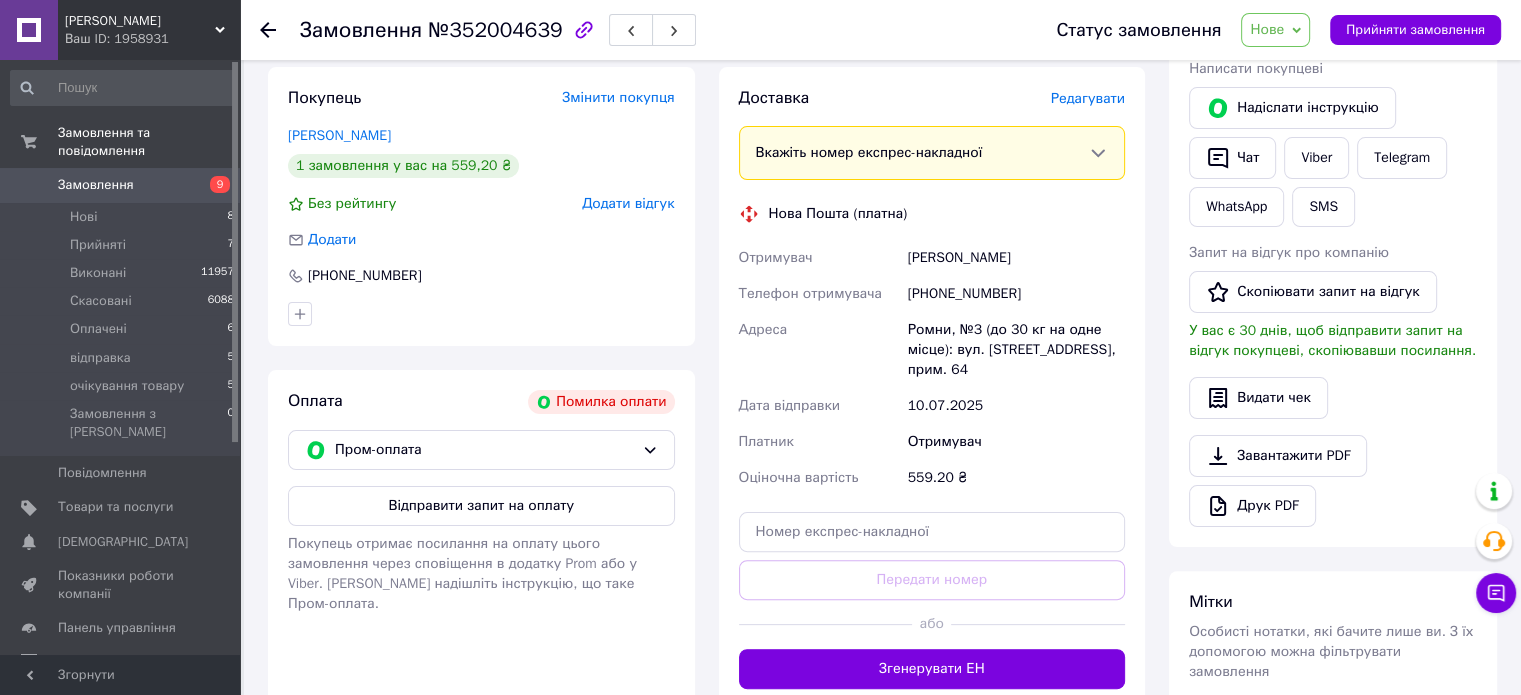 click on "Редагувати" at bounding box center (1088, 98) 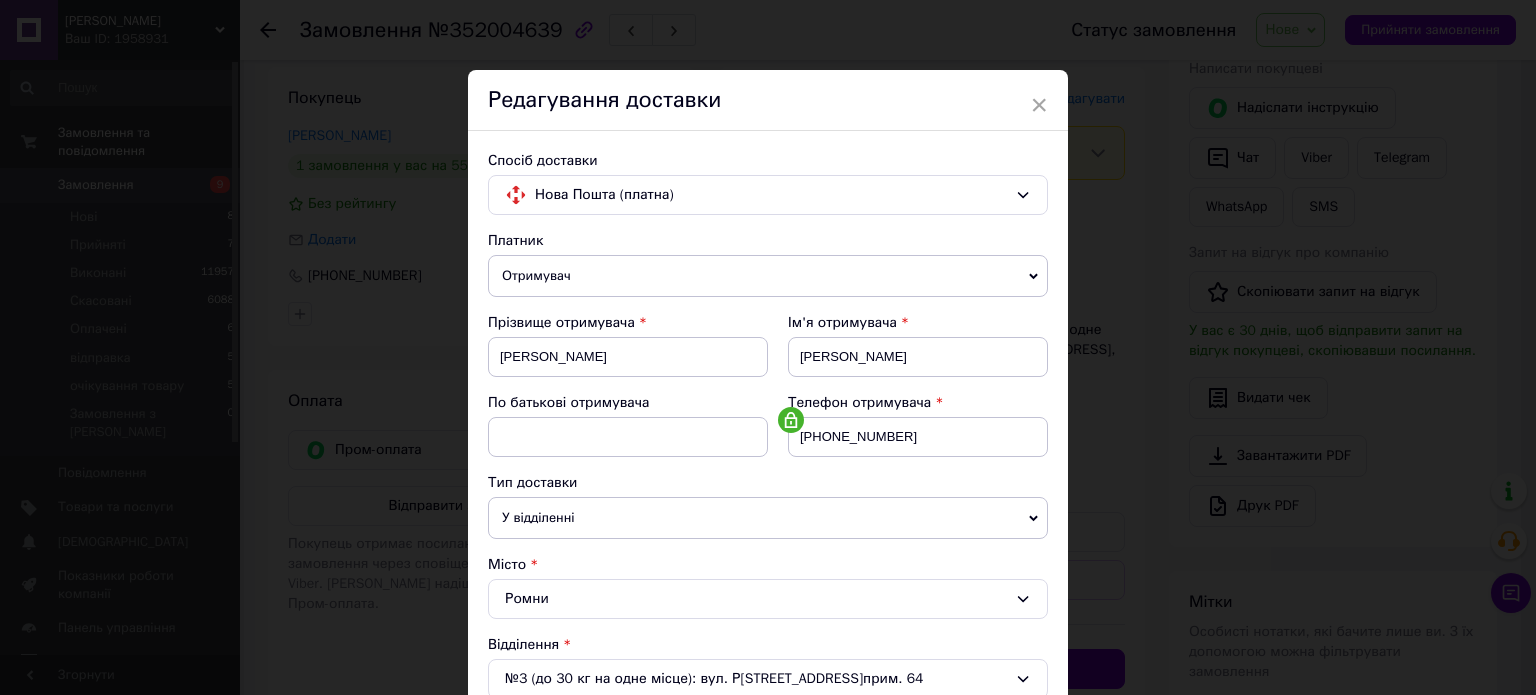 click on "Платник" at bounding box center [768, 241] 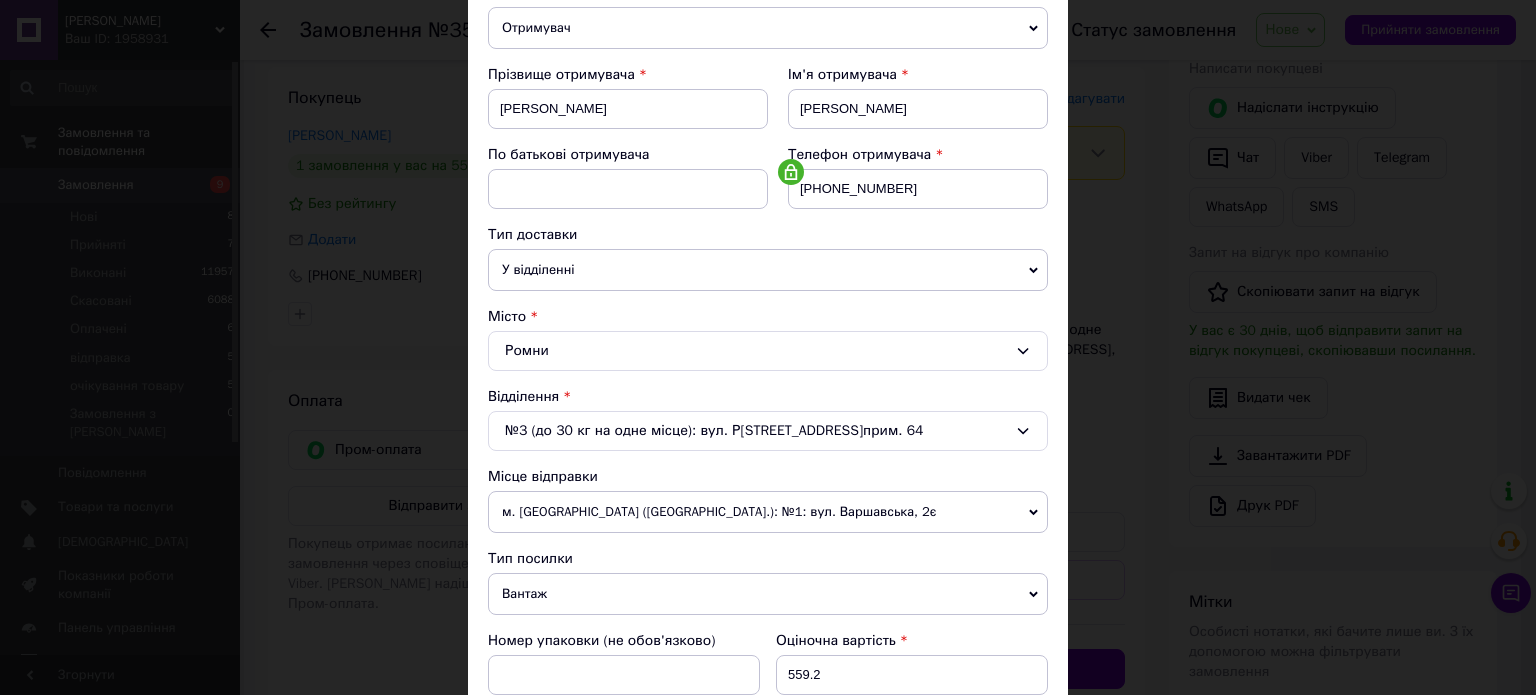 scroll, scrollTop: 280, scrollLeft: 0, axis: vertical 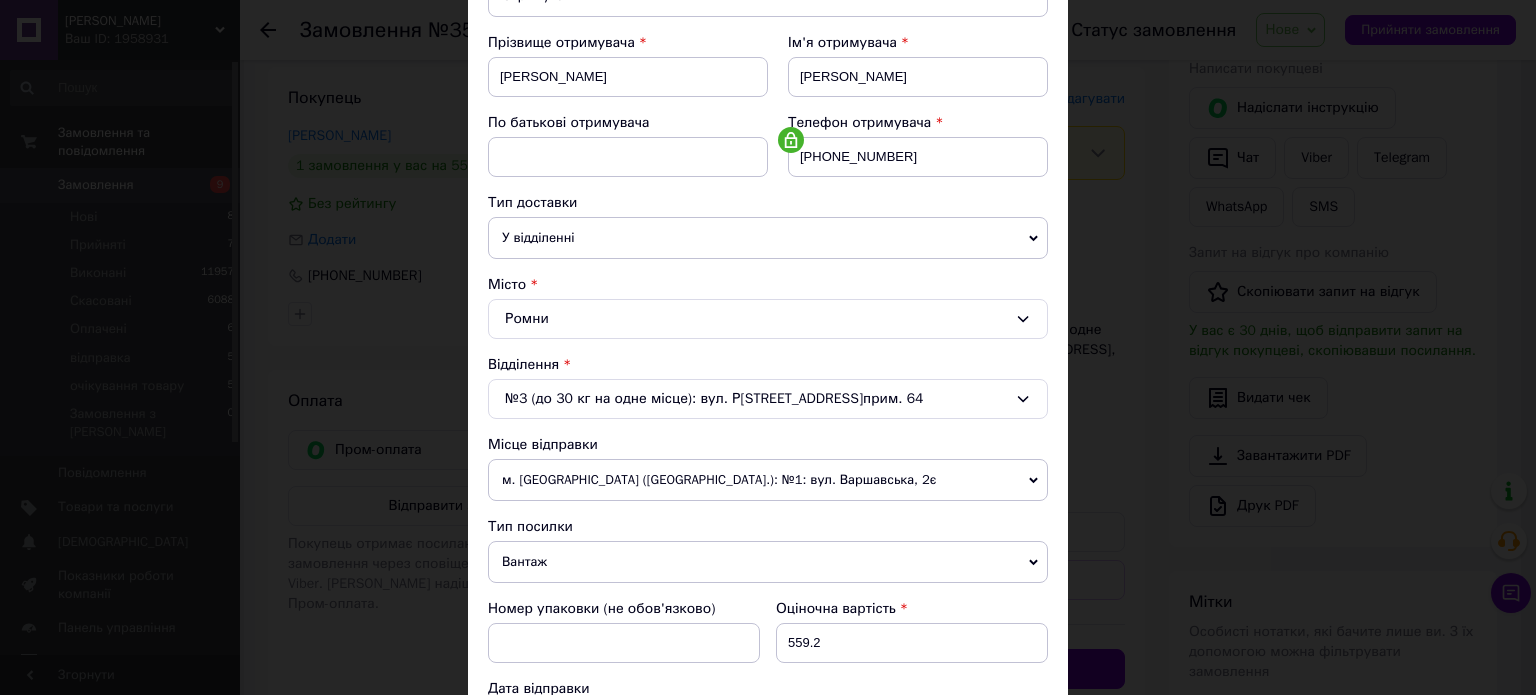 click on "№3 (до 30 кг на одне місце): вул. Рятувальників, 86, прим. 64" at bounding box center (768, 399) 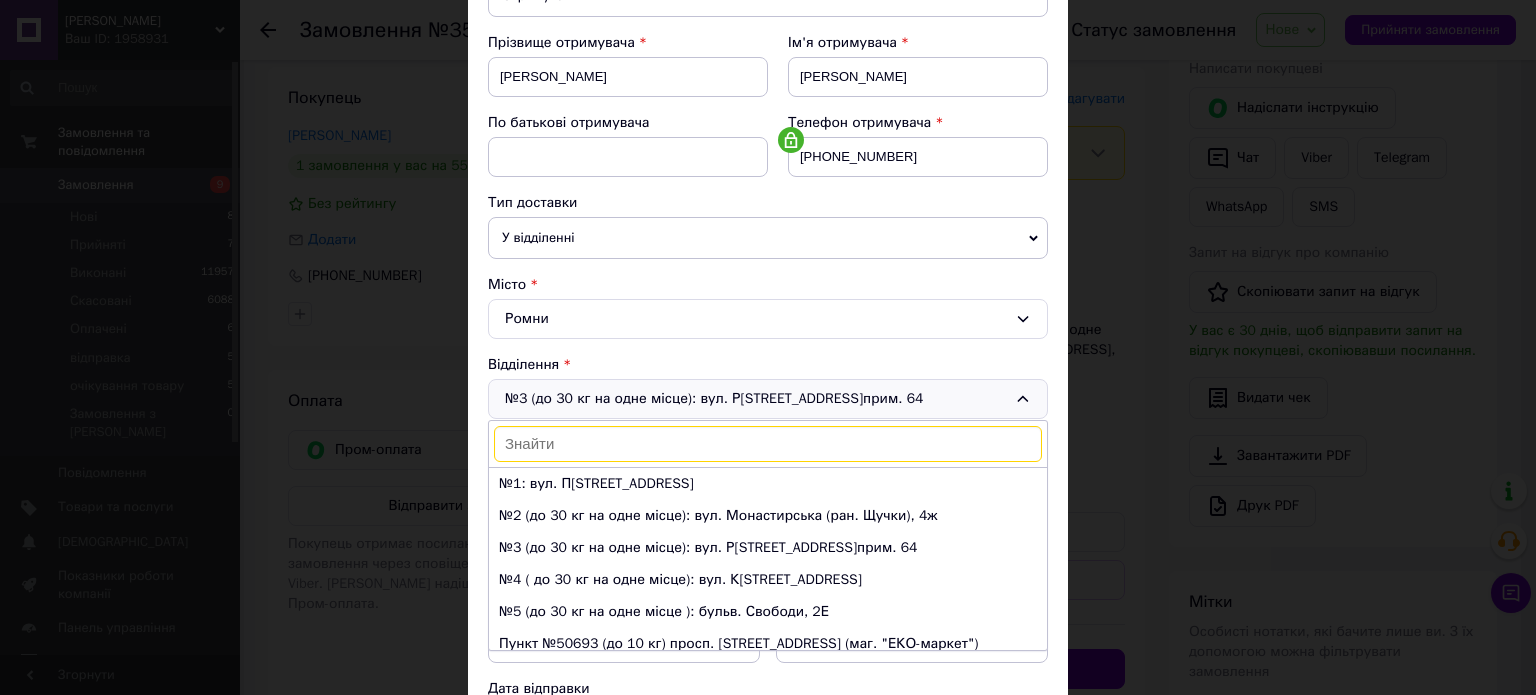 scroll, scrollTop: 41, scrollLeft: 0, axis: vertical 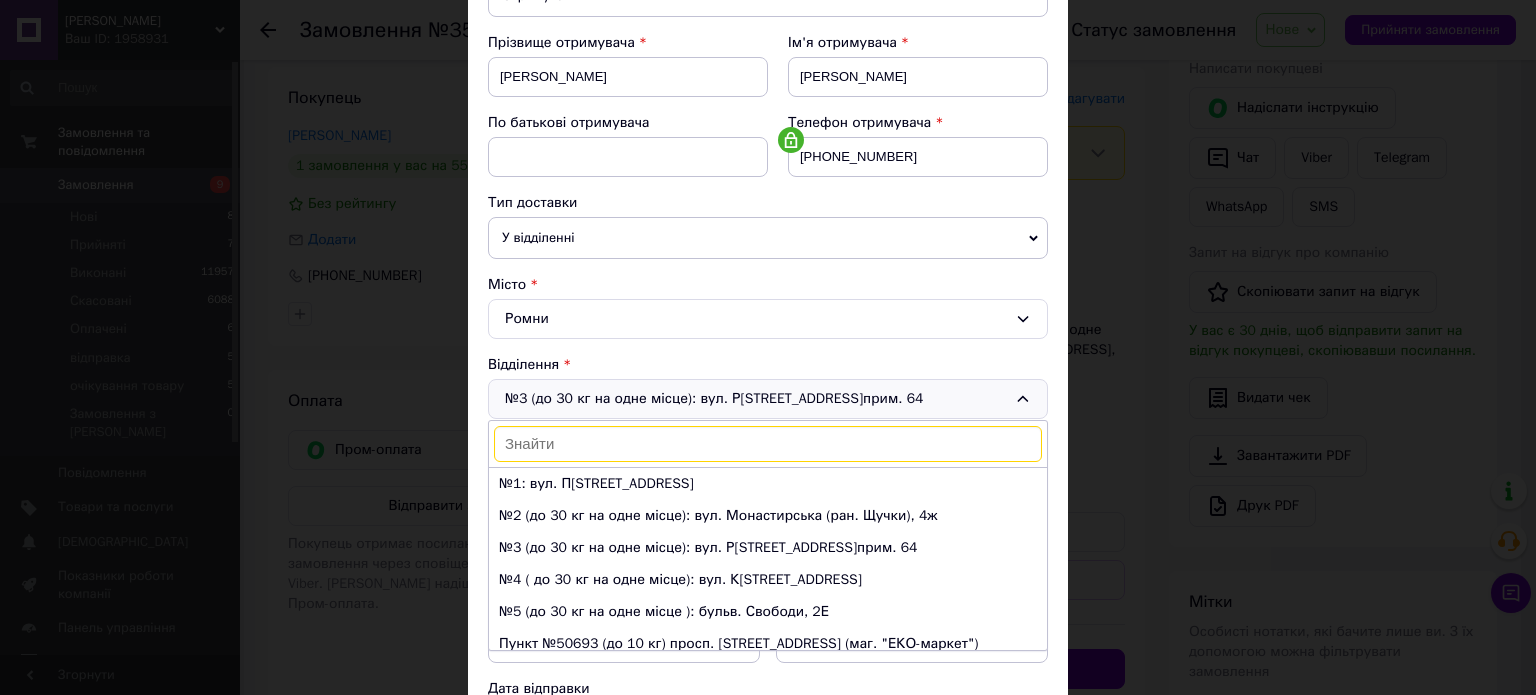 click on "Місто" at bounding box center [768, 285] 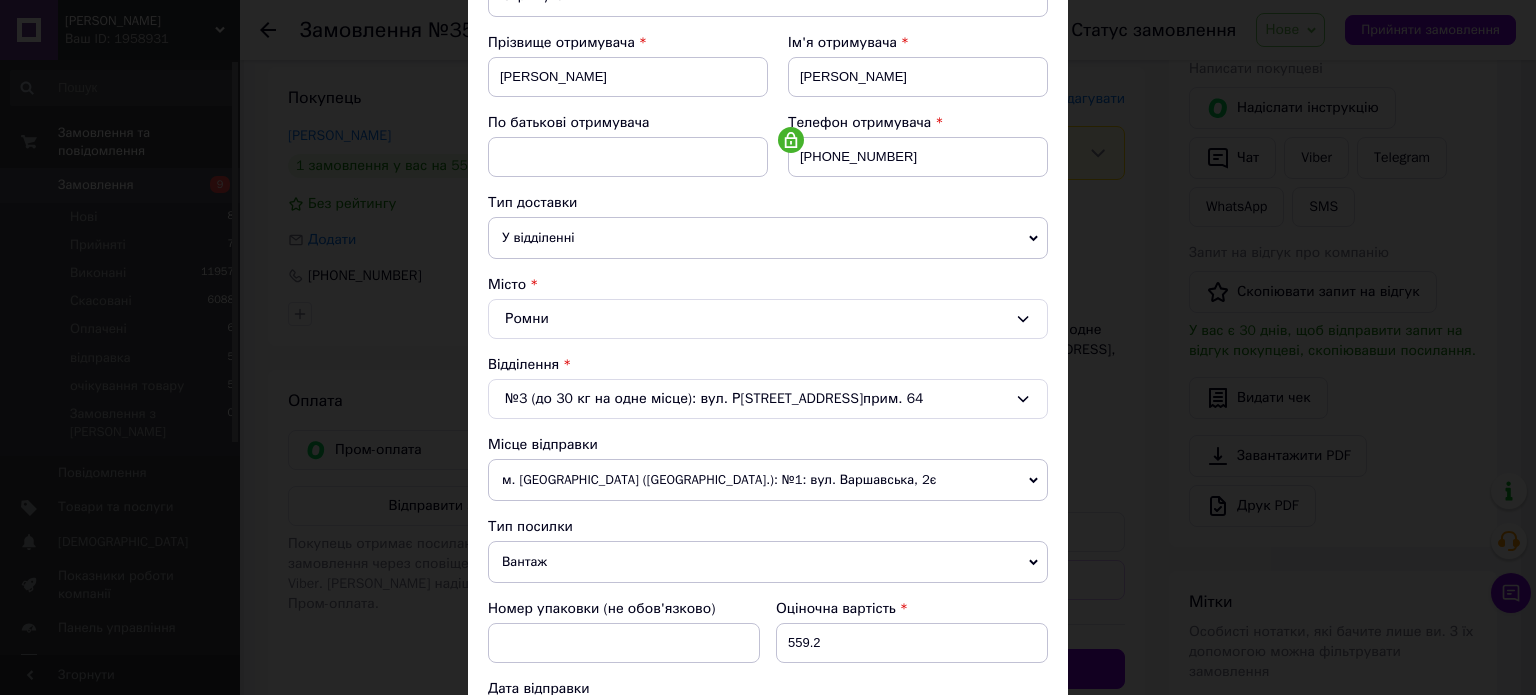 click 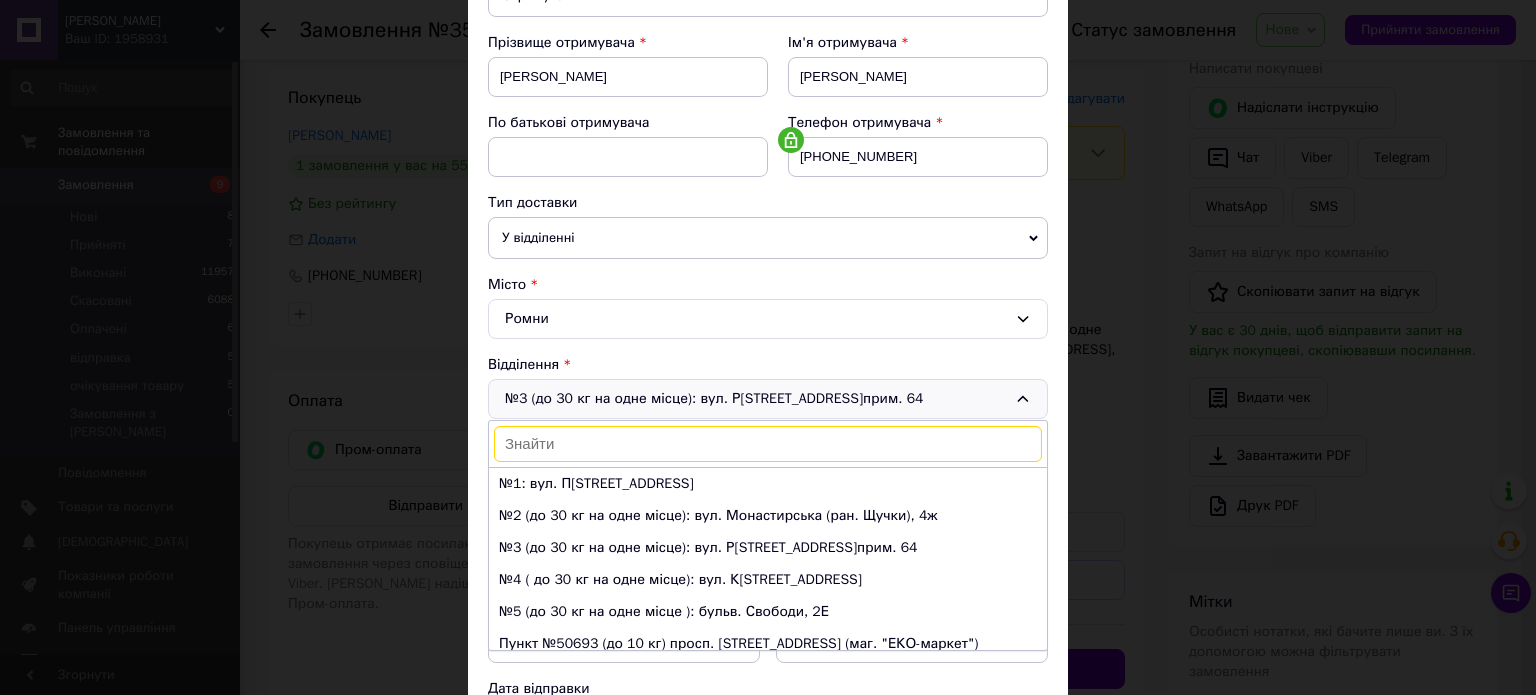 scroll, scrollTop: 41, scrollLeft: 0, axis: vertical 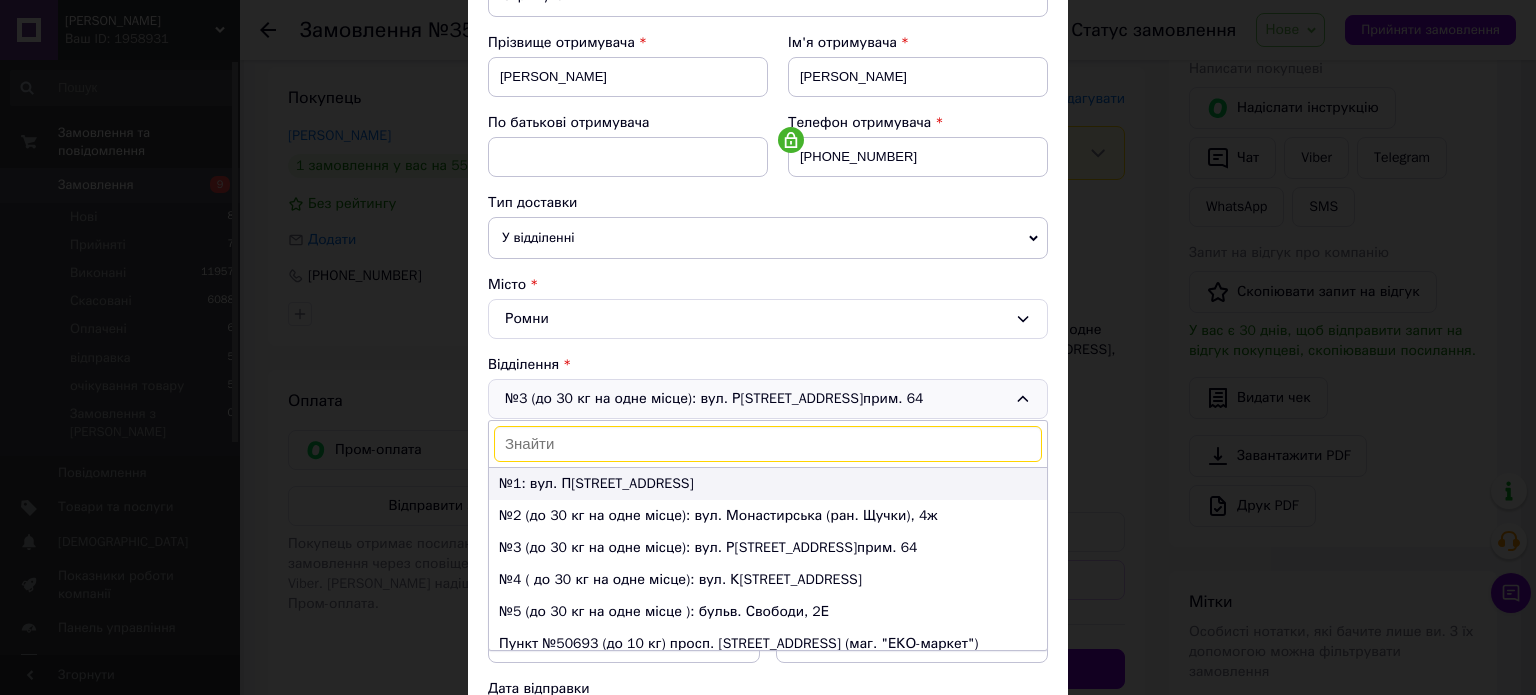 click on "№1: вул. Полтавська, 41" at bounding box center (768, 484) 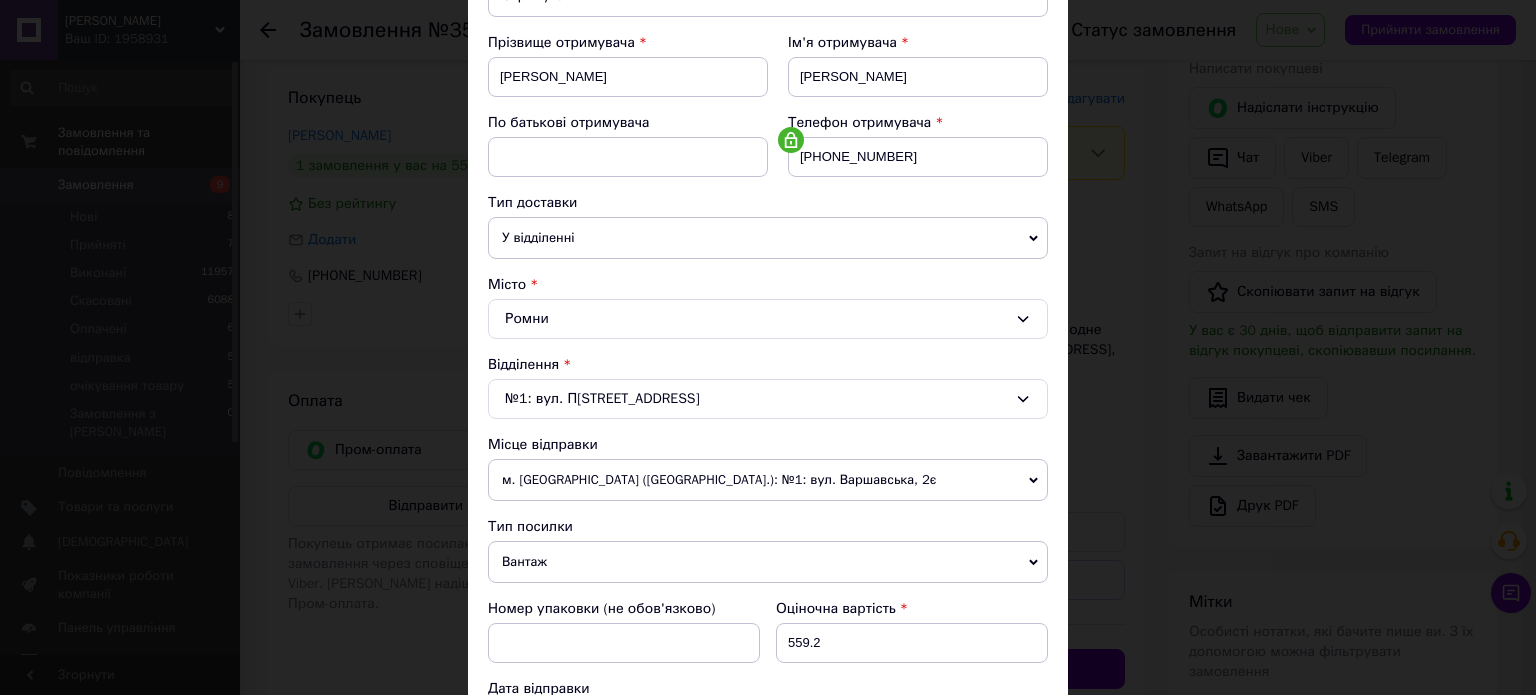 click on "Платник Отримувач Відправник Прізвище отримувача переваруха Ім'я отримувача анатолій По батькові отримувача Телефон отримувача +380969242279 Тип доставки У відділенні Кур'єром В поштоматі Місто Ромни Відділення №1: вул. Полтавська, 41 Місце відправки м. Сарни (Рівненська обл.): №1: вул. Варшавська, 2є м. Сарни (Рівненська обл.): №2 (до 30 кг): вул. Європейська, 9/2 Додати ще місце відправки Тип посилки Вантаж Документи Номер упаковки (не обов'язково) Оціночна вартість 559.2 Дата відправки 10.07.2025 < 2025 > < Июль > Пн Вт Ср Чт Пт Сб Вс 30 1 2 3 4 5 6 7 8 9 10 11 12 13 14 15 16 17 18 19 20 21 22 23 24 25 26 27 28 29 30 31" at bounding box center [768, 434] 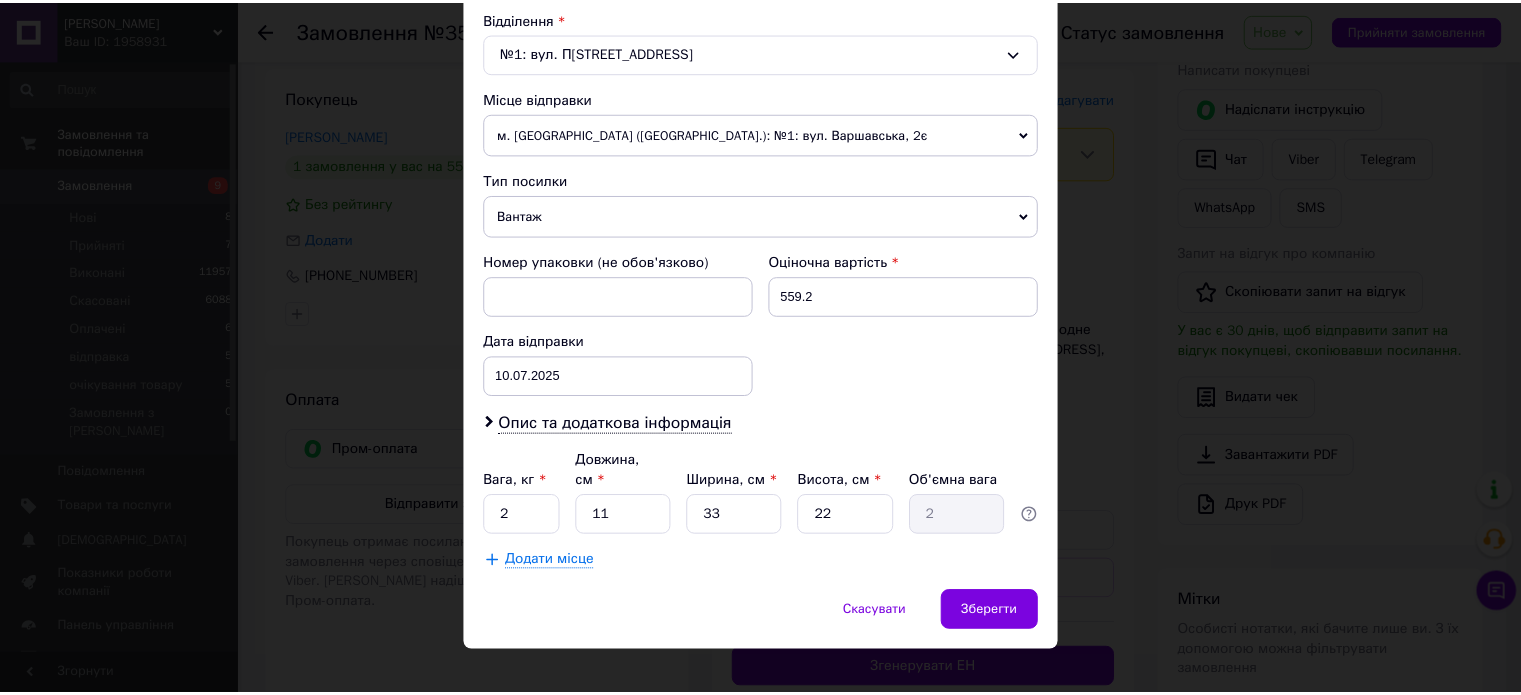 scroll, scrollTop: 627, scrollLeft: 0, axis: vertical 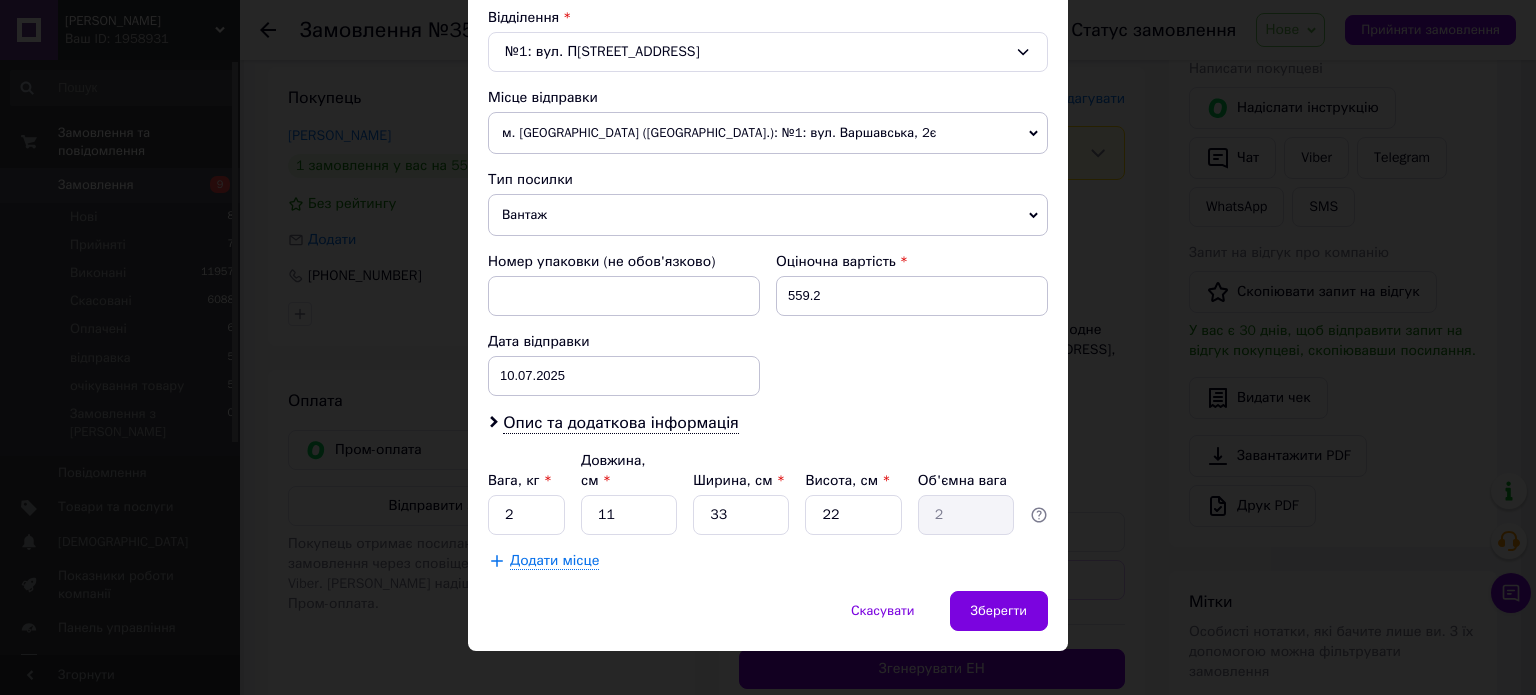 click on "Зберегти" at bounding box center (999, 611) 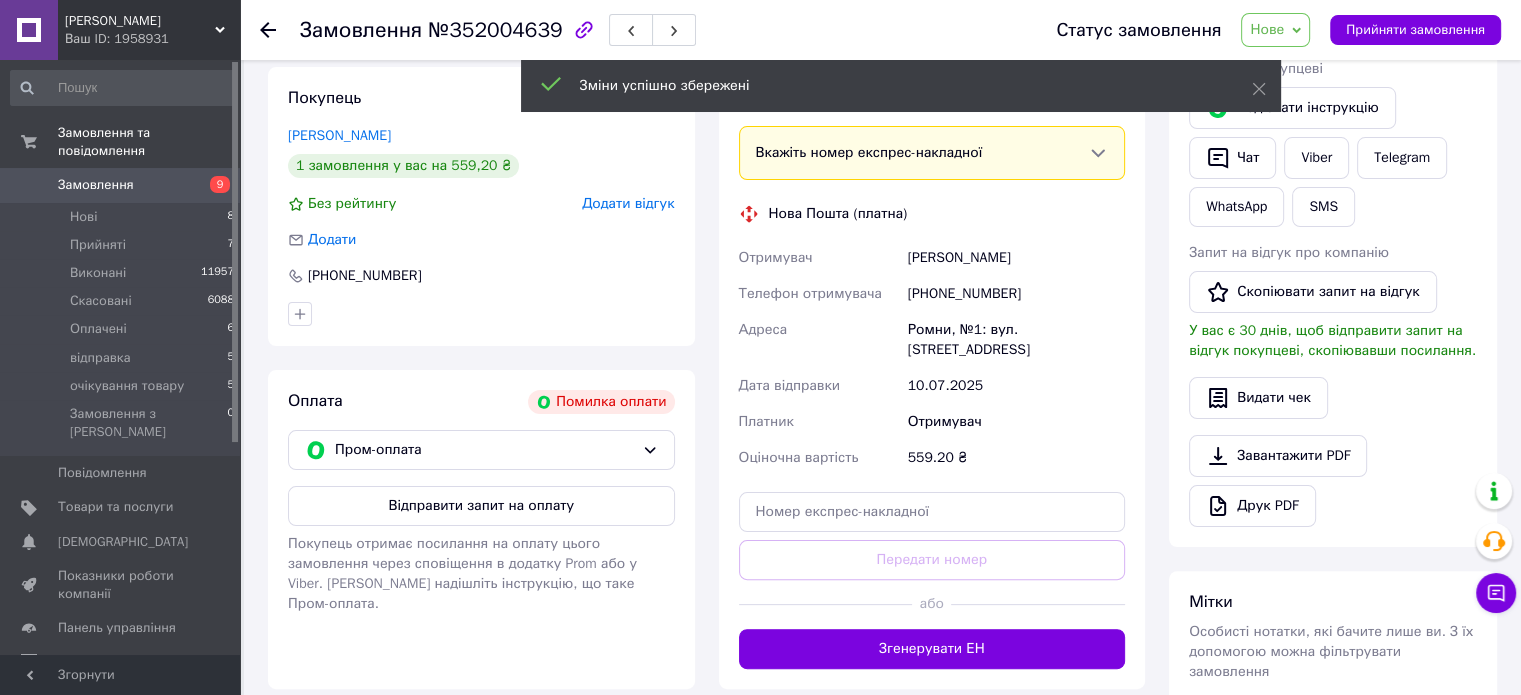 click on "Всього 1 товар 559,20 ₴ Доставка Необхідно уточнити Знижка Додати Всього до сплати 559.2 ₴ Комісія за замовлення 78.01 ₴ Дії Написати покупцеві   Надіслати інструкцію   Чат Viber Telegram WhatsApp SMS Запит на відгук про компанію   Скопіювати запит на відгук У вас є 30 днів, щоб відправити запит на відгук покупцеві, скопіювавши посилання.   Видати чек   Завантажити PDF   Друк PDF Мітки Особисті нотатки, які бачите лише ви. З їх допомогою можна фільтрувати замовлення Примітки Залишилося 300 символів Очистити Зберегти" at bounding box center [1333, 418] 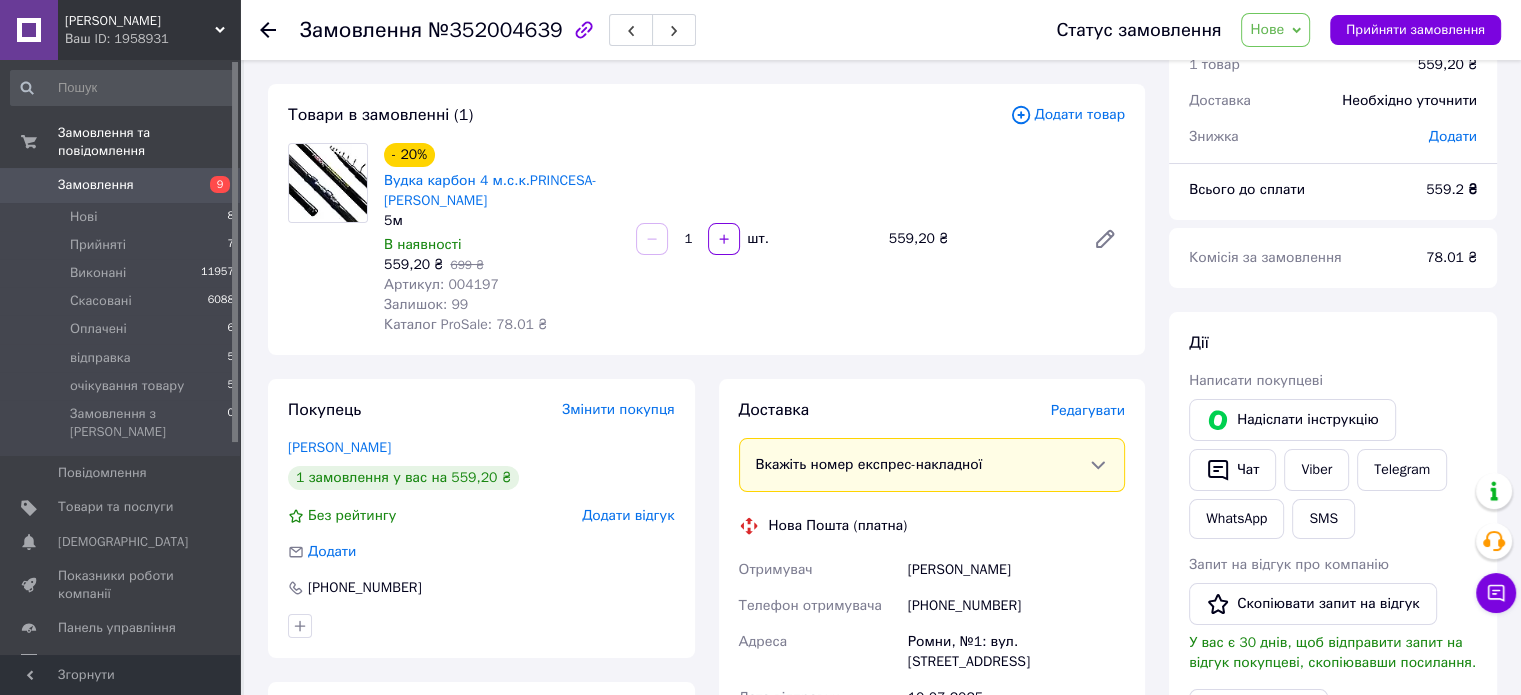 scroll, scrollTop: 80, scrollLeft: 0, axis: vertical 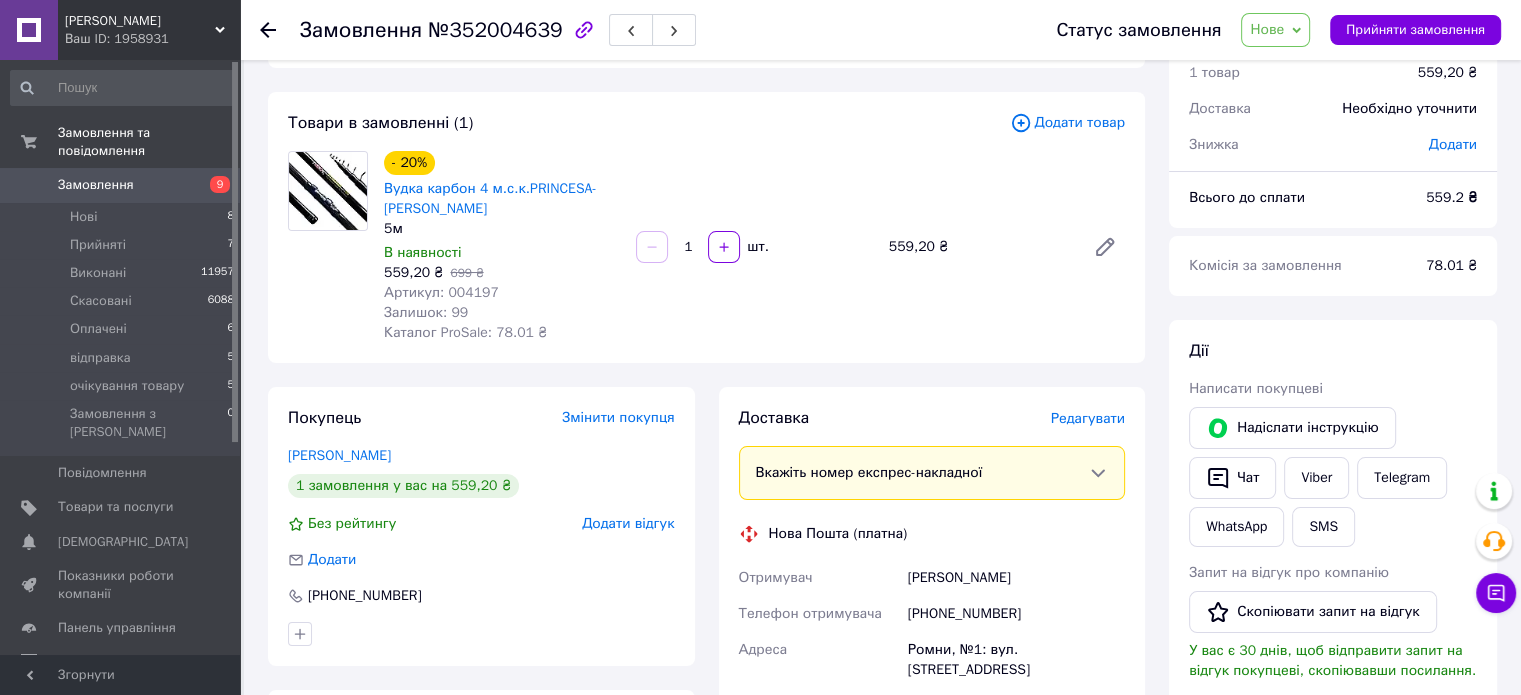 click 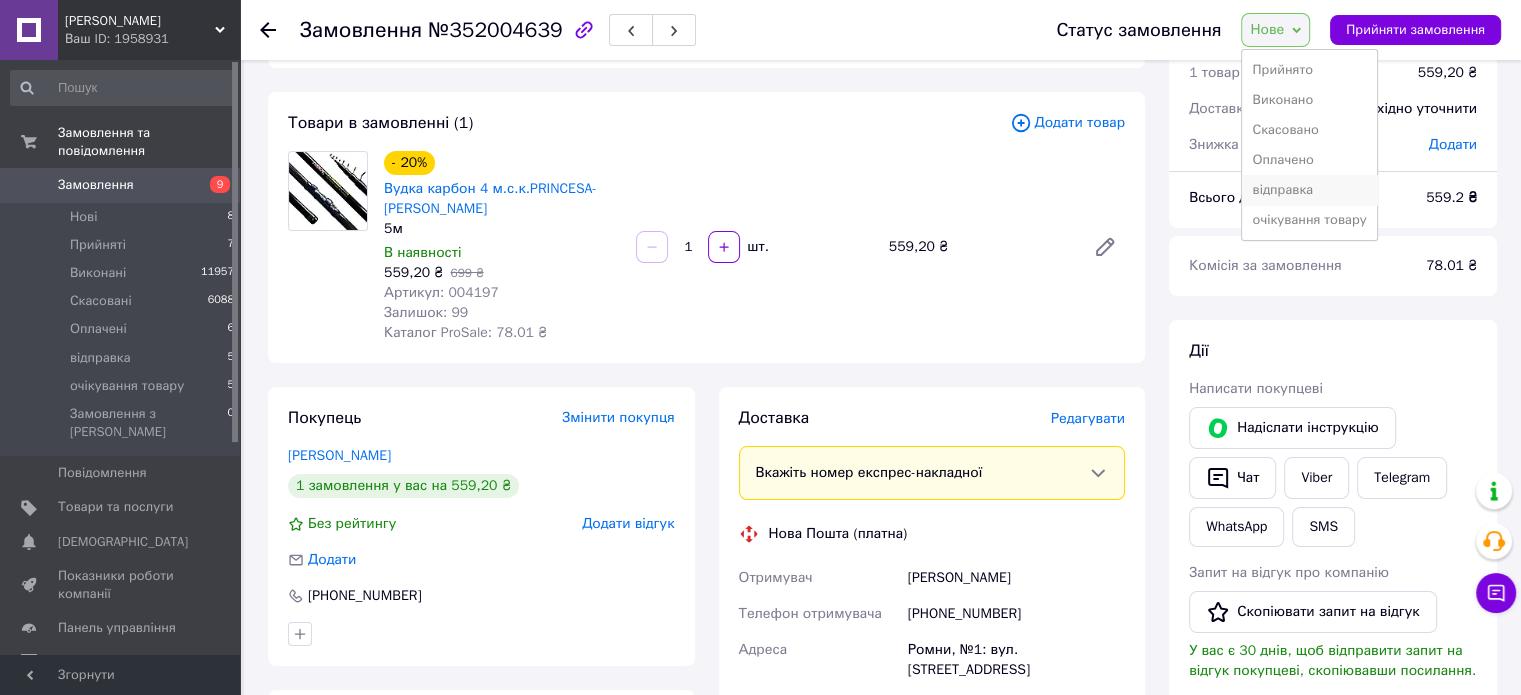 click on "відправка" at bounding box center [1309, 190] 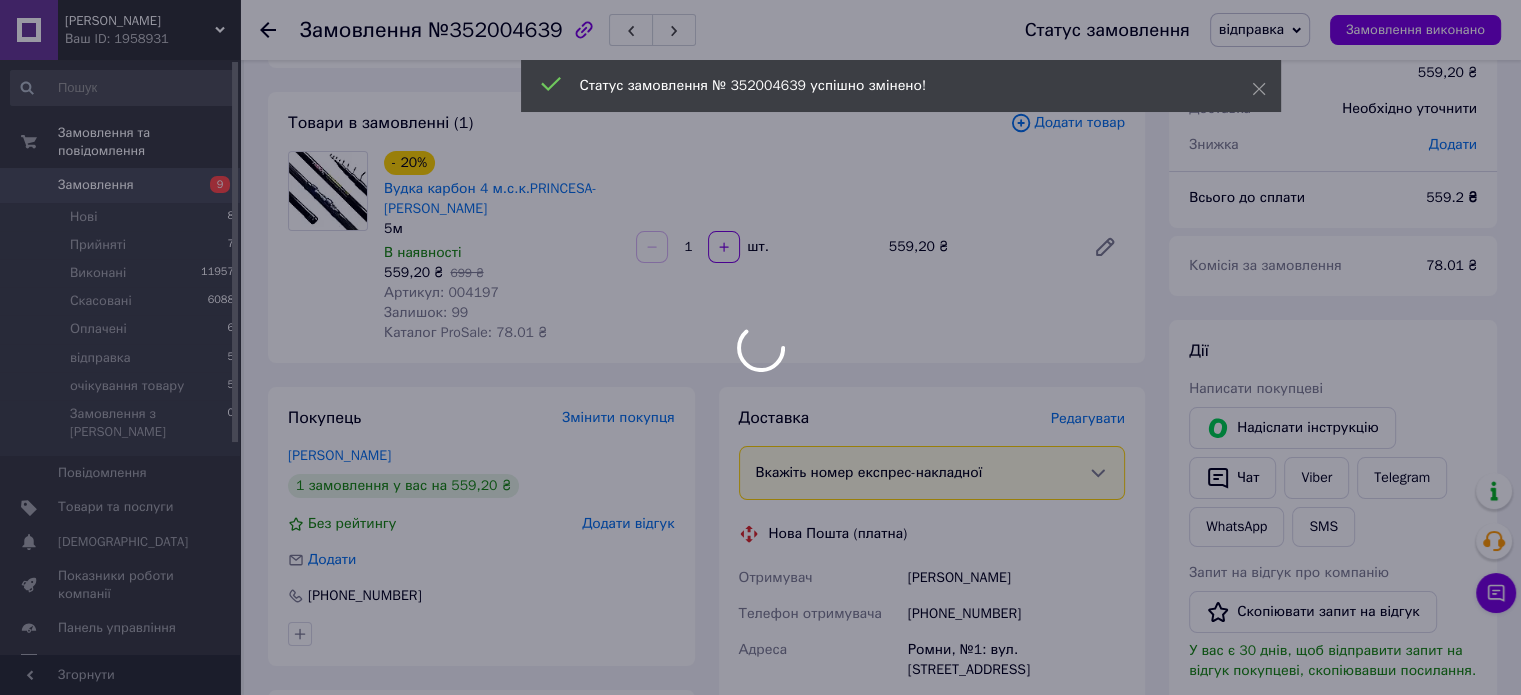 click at bounding box center [760, 347] 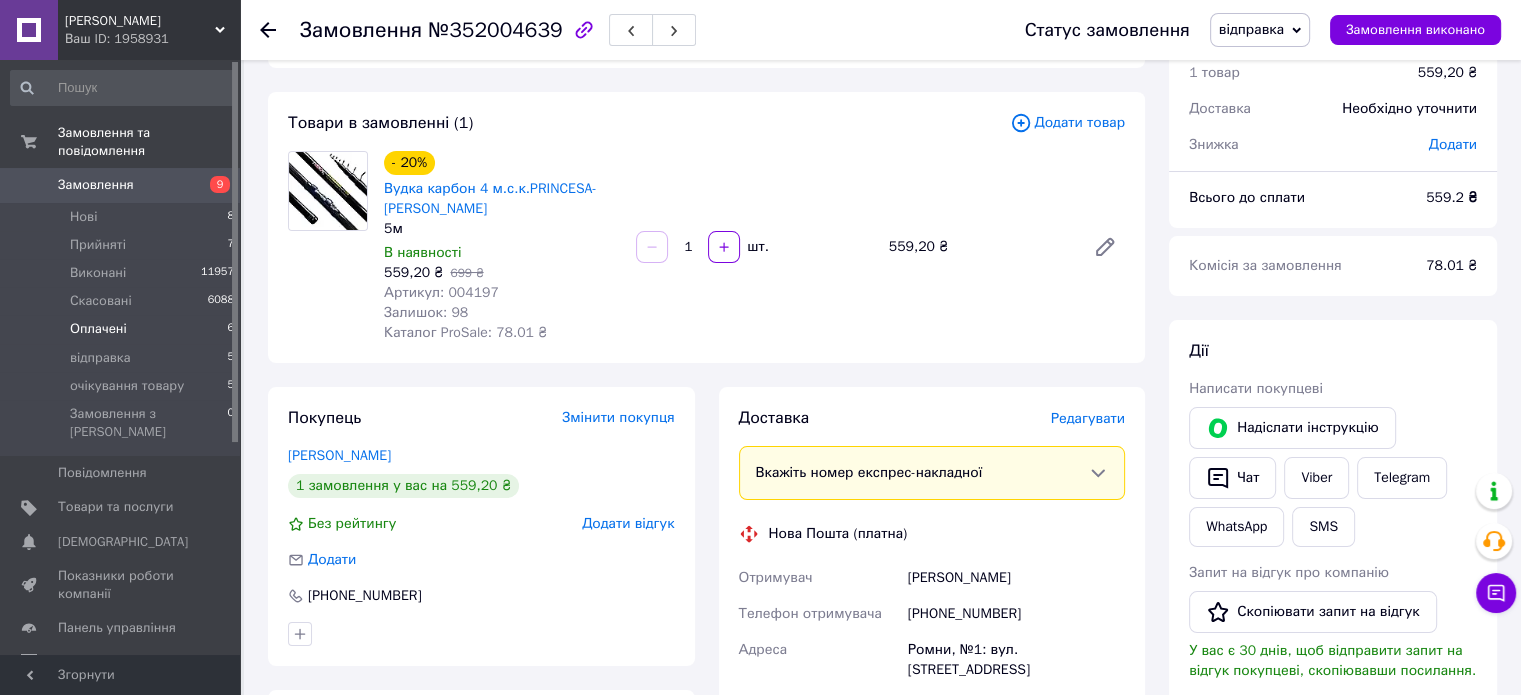 click on "Оплачені 6" at bounding box center (123, 329) 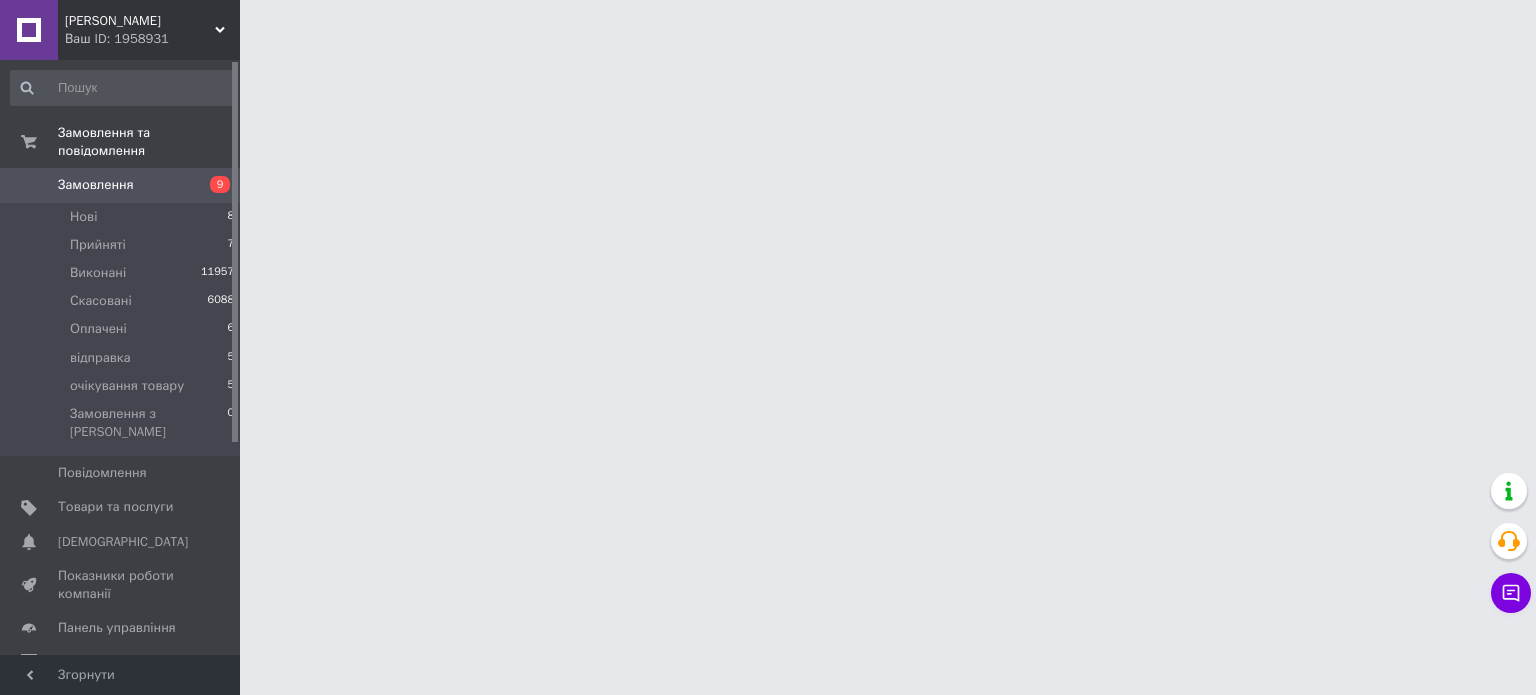click on "Світ Рибалки Ваш ID: 1958931 Сайт Світ Рибалки Кабінет покупця Перевірити стан системи Сторінка на порталі Довідка Вийти Замовлення та повідомлення Замовлення 9 Нові 8 Прийняті 7 Виконані 11957 Скасовані 6088 Оплачені 6 відправка 5 очікування товару 5 Замовлення з Розетки 0 Повідомлення 0 Товари та послуги Сповіщення 0 Показники роботи компанії Панель управління Відгуки Покупатели Каталог ProSale Аналітика Інструменти веб-майстра та SEO Управління сайтом Гаманець компанії Маркет Налаштування Тарифи та рахунки" at bounding box center (768, 25) 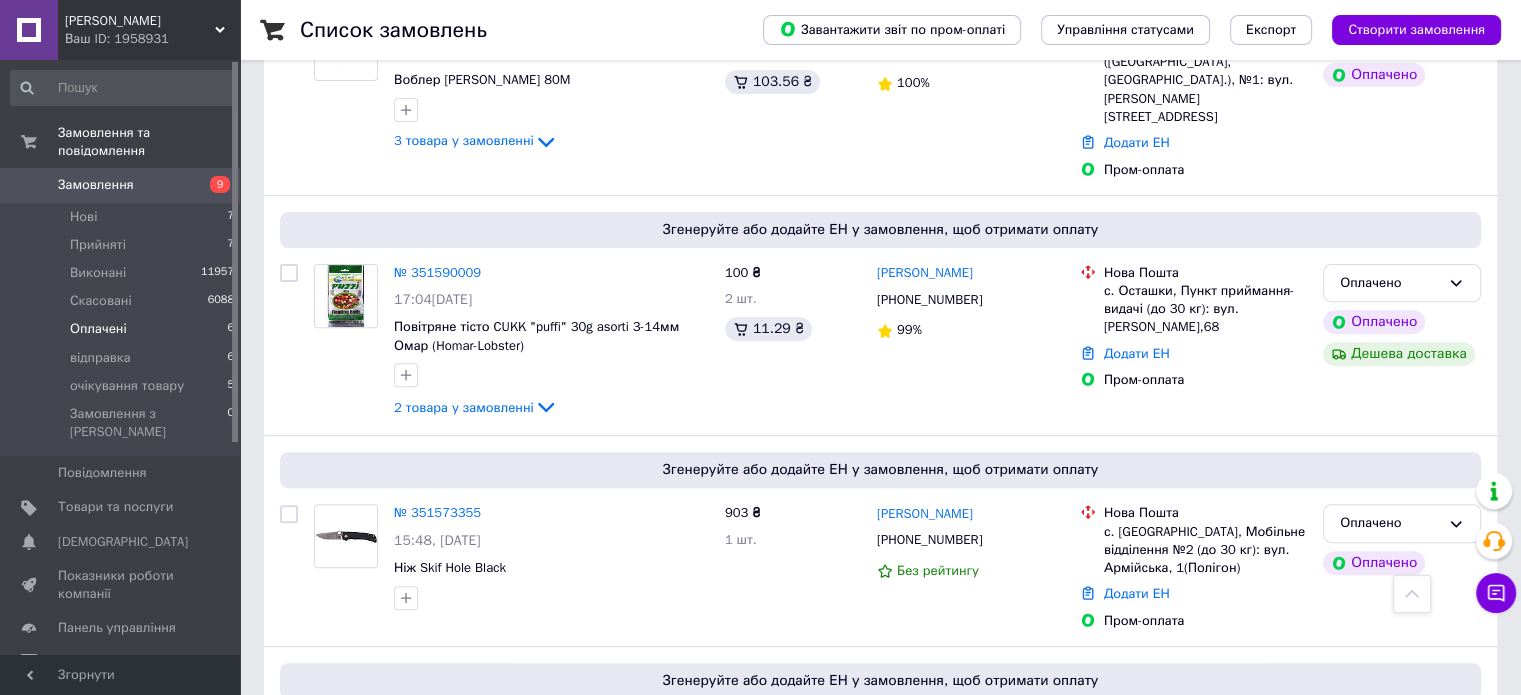 scroll, scrollTop: 649, scrollLeft: 0, axis: vertical 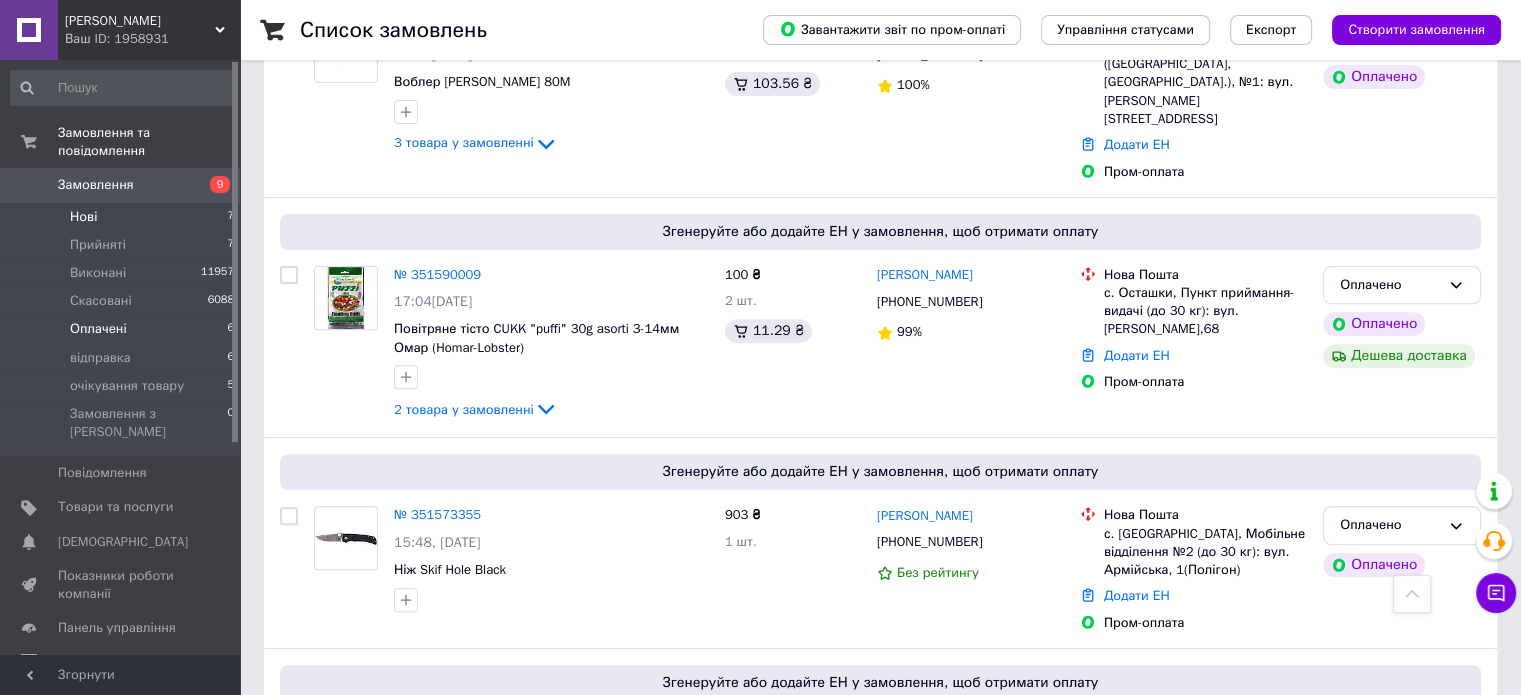 click on "Нові 7" at bounding box center [123, 217] 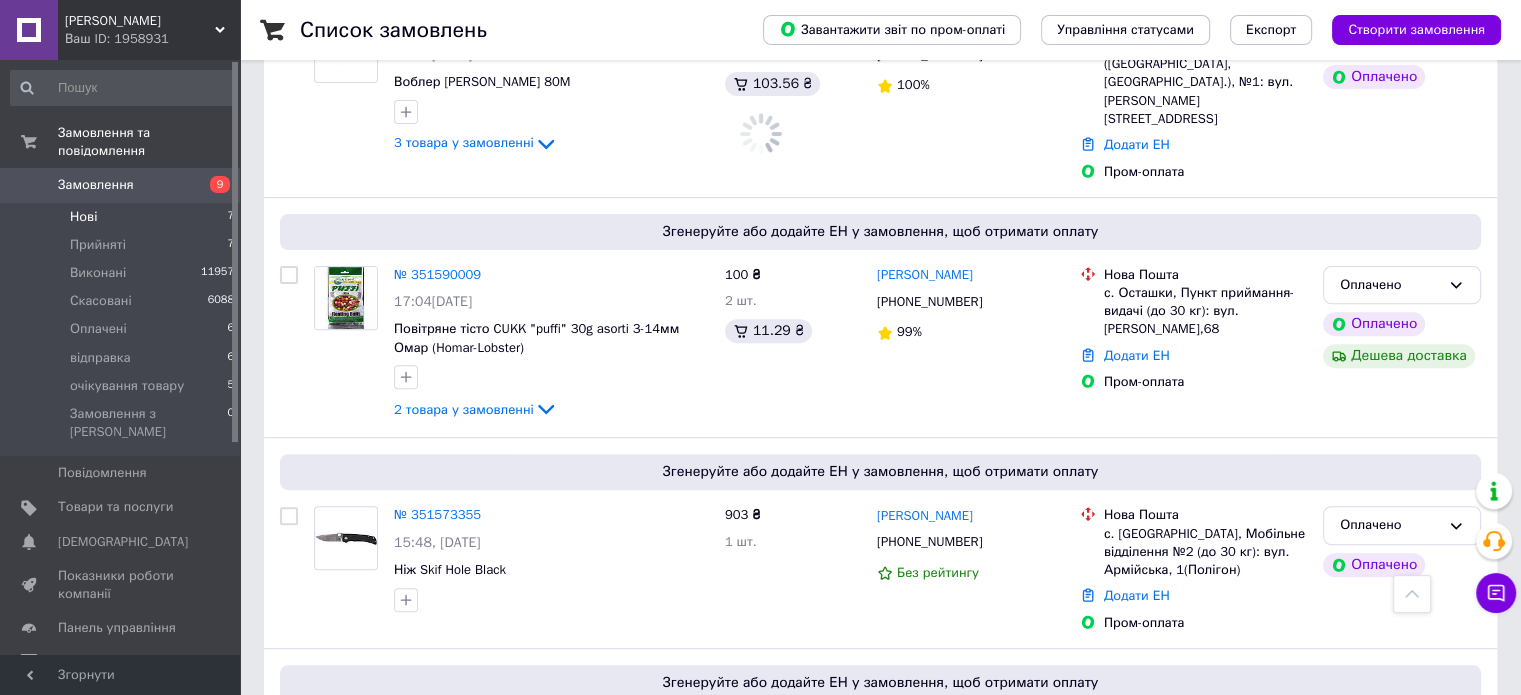 click on "Список замовлень   Завантажити звіт по пром-оплаті Управління статусами Експорт Створити замовлення -127.48 ₴ реальних коштів на балансі Через 4 дні товари стануть неактивні Поповніть Баланс ,  щоб продовжити отримувати замовлення Поповнити баланс 1 Фільтри Збережені фільтри: Нові (8) Статус: Нові Cкинути все Замовлення Cума Покупець Доставка та оплата Статус Згенеруйте або додайте ЕН у замовлення, щоб отримати оплату № 352058695 14:06, 10.07.2025 Vibro Worm 3.4'' 30D 136 ₴ 2 упаковка 16.59 ₴ Сергей Власенко +380508290180 100% Нова Пошта Додати ЕН Пром-оплата Оплачено Оплачено № 351956479 3 шт." at bounding box center (880, 237) 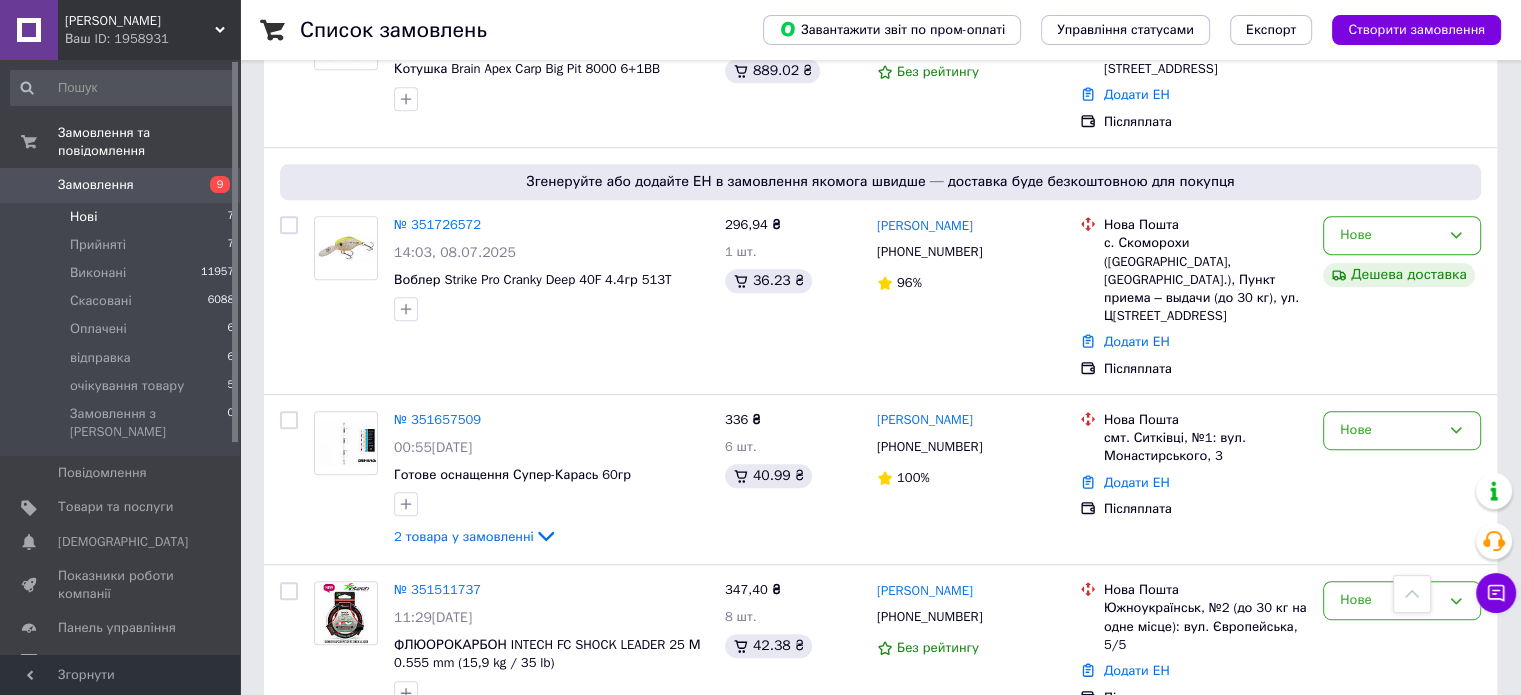 scroll, scrollTop: 1064, scrollLeft: 0, axis: vertical 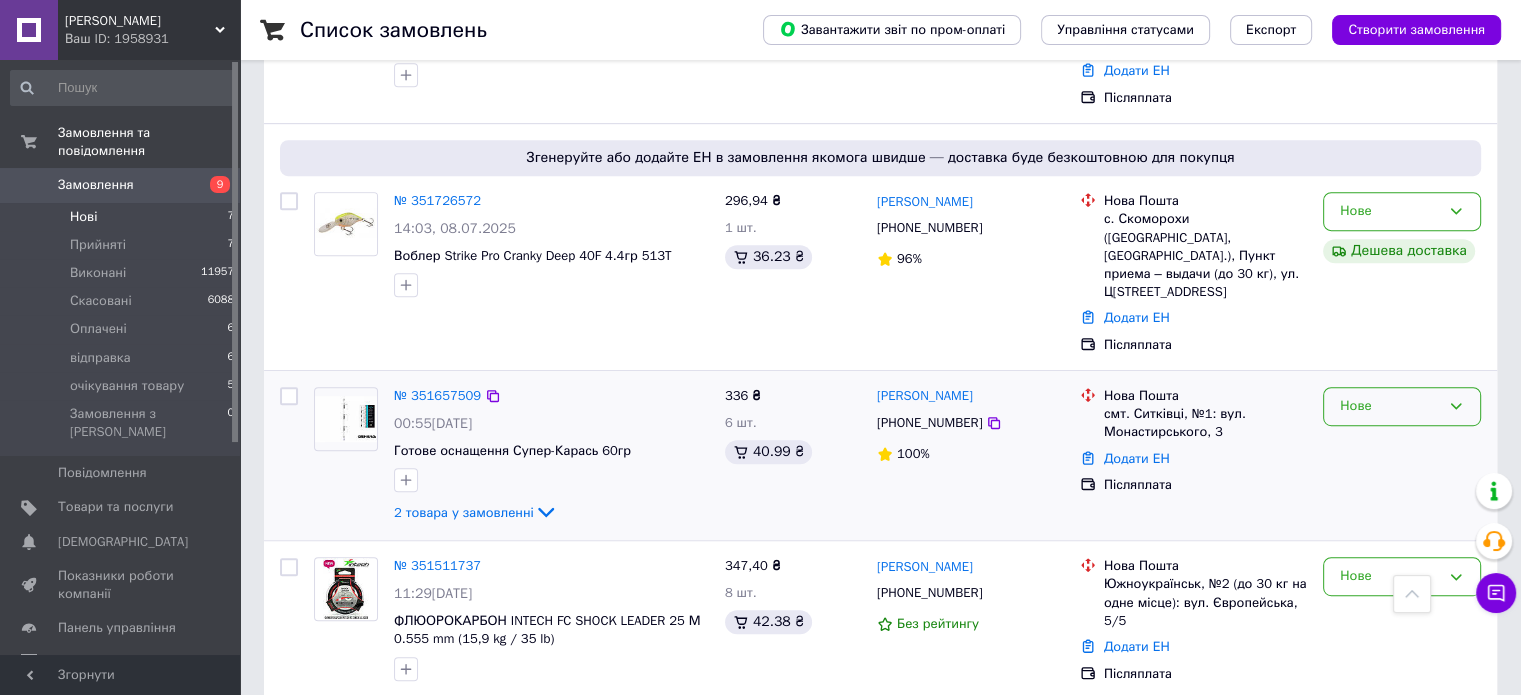 click on "Нове" at bounding box center [1390, 406] 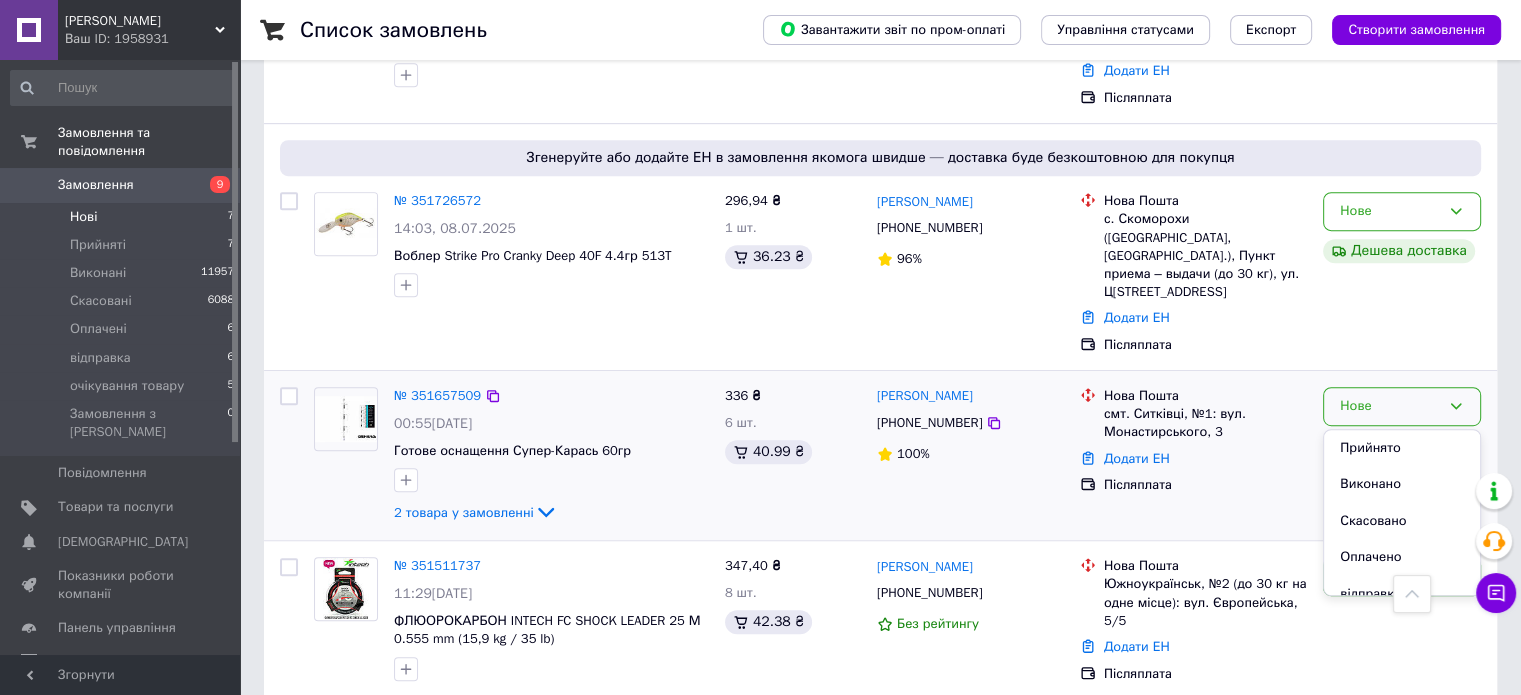 scroll, scrollTop: 53, scrollLeft: 0, axis: vertical 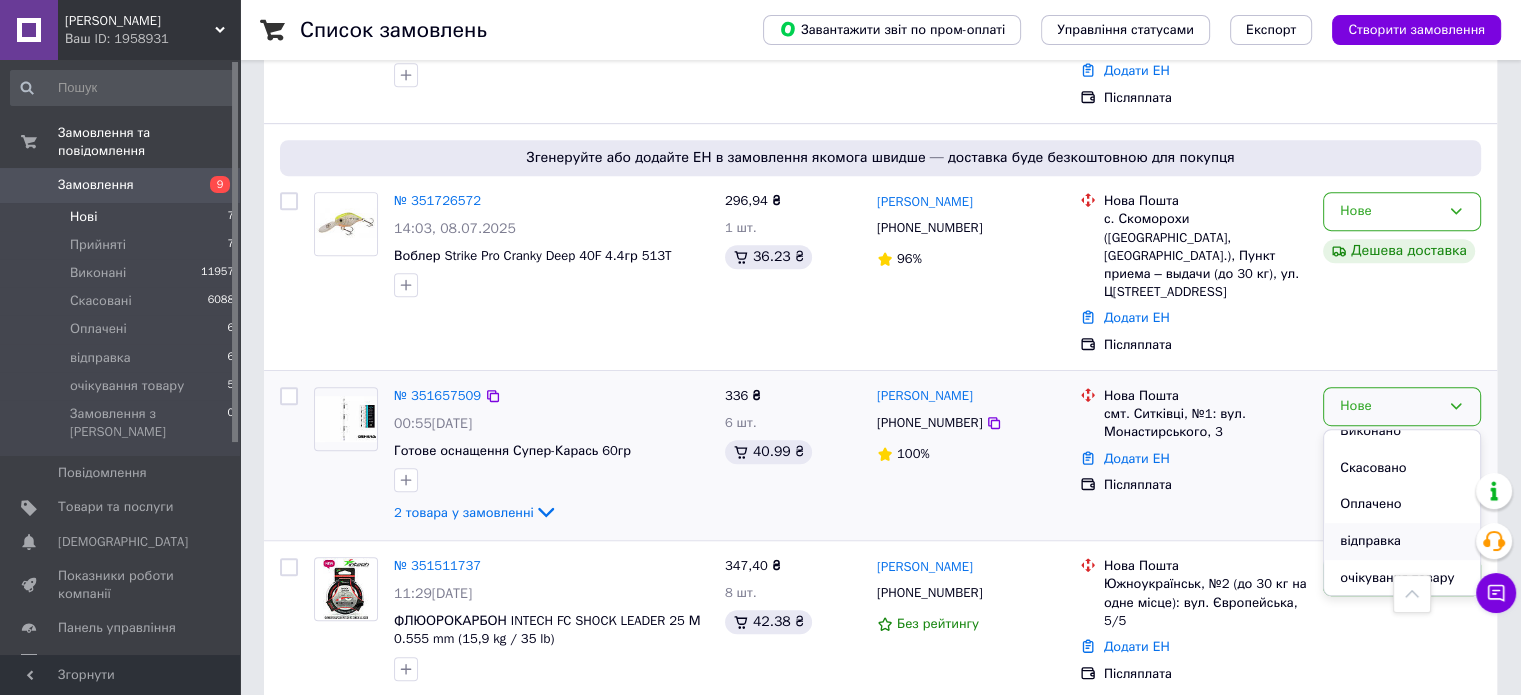 click on "відправка" at bounding box center (1402, 541) 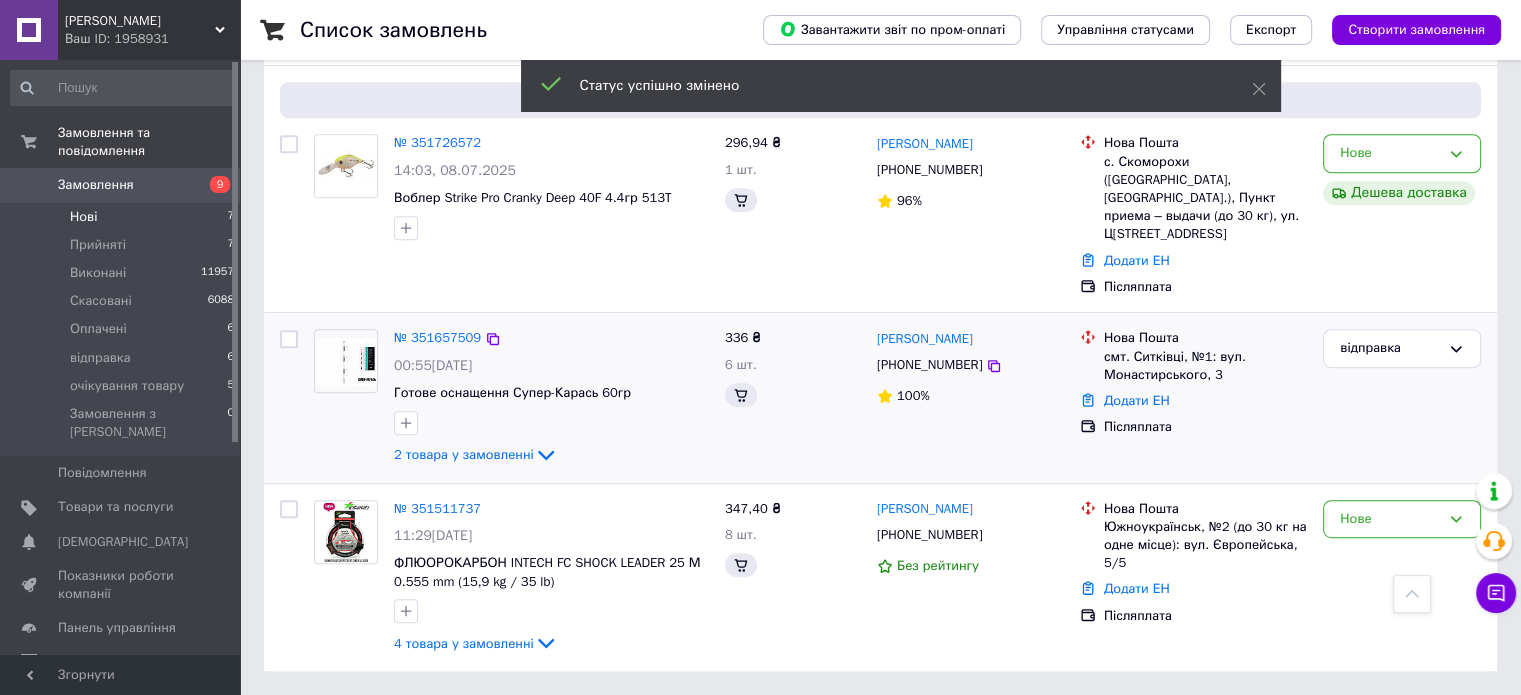 scroll, scrollTop: 926, scrollLeft: 0, axis: vertical 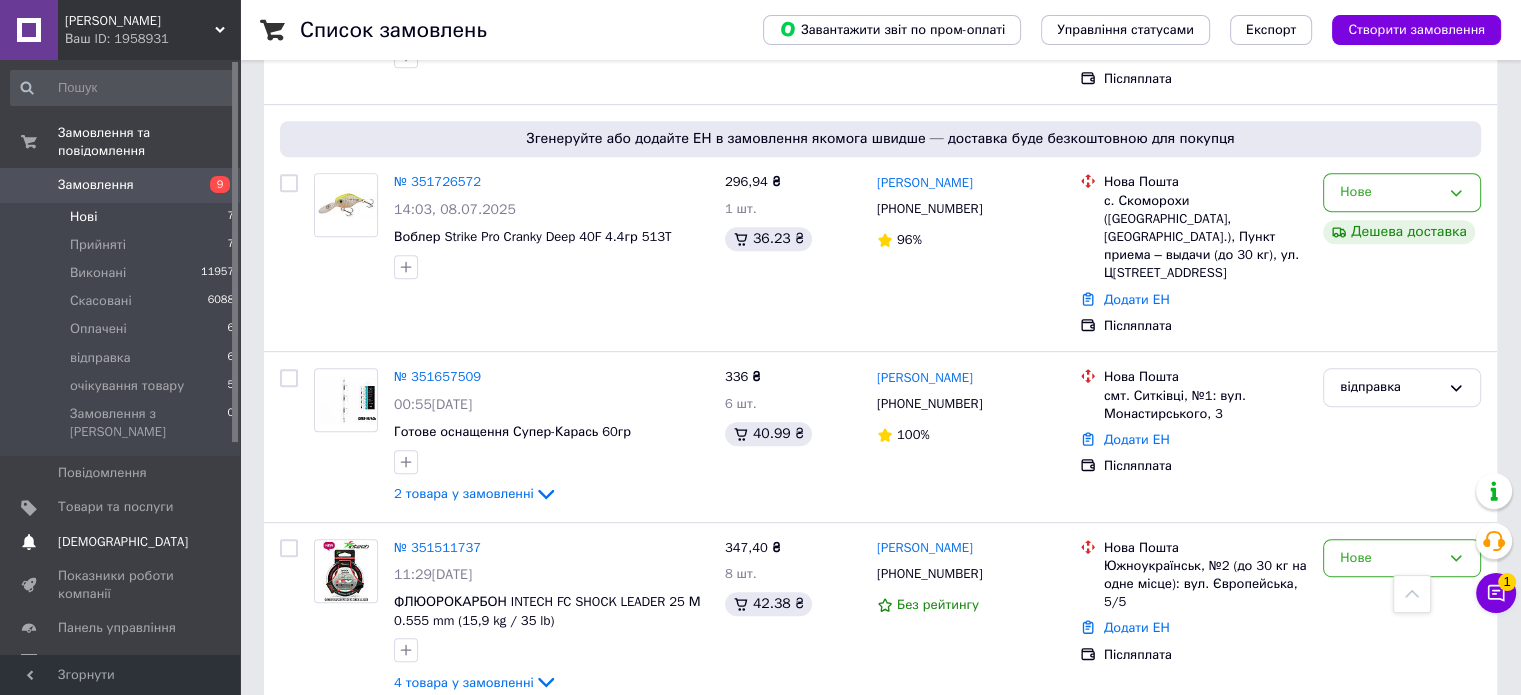 click on "[DEMOGRAPHIC_DATA]" at bounding box center [123, 542] 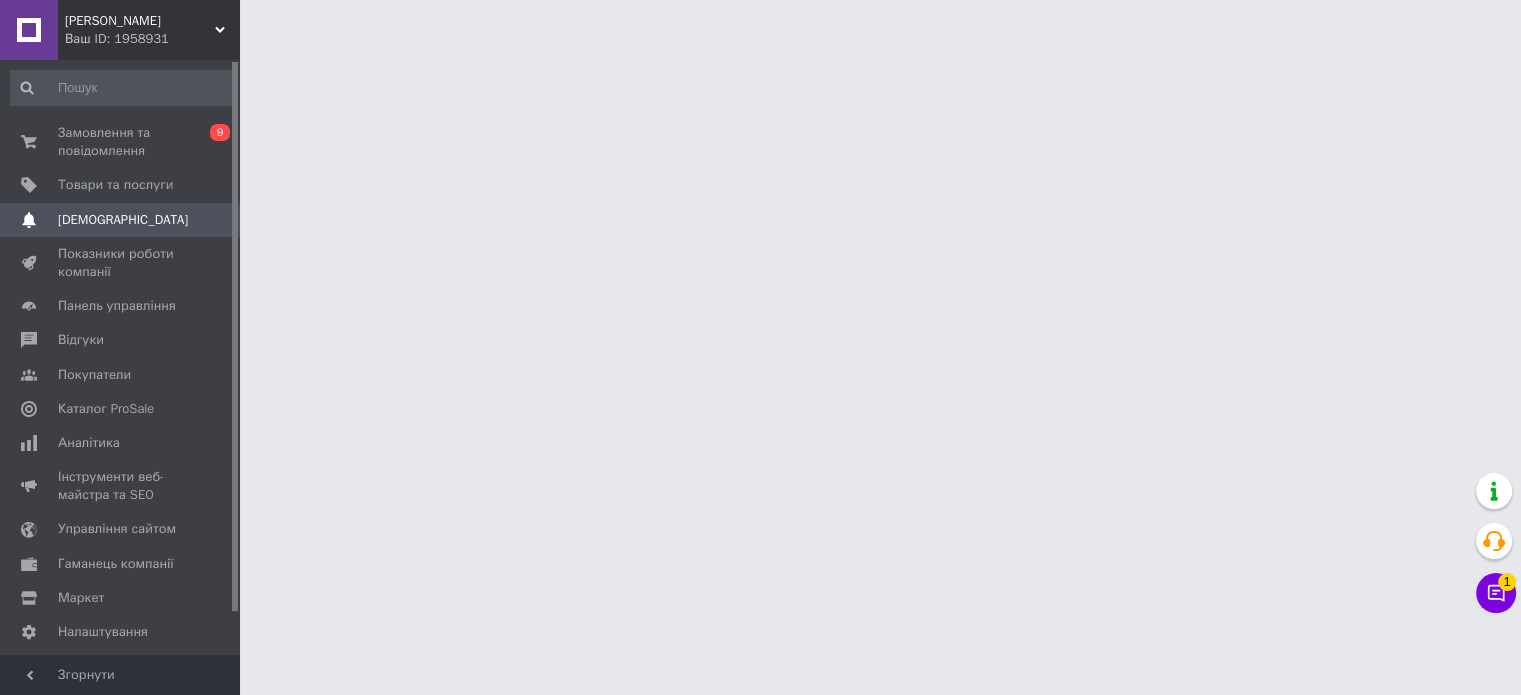 scroll, scrollTop: 0, scrollLeft: 0, axis: both 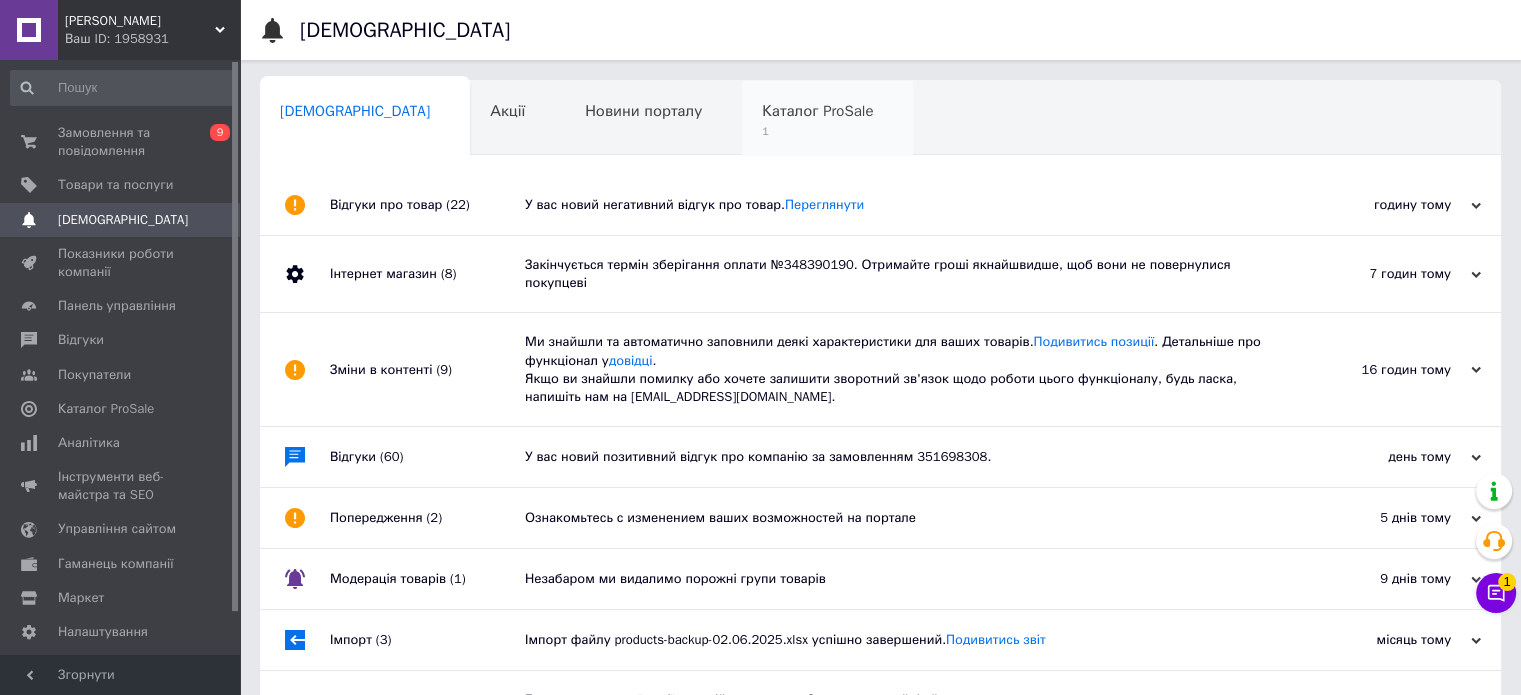 click on "1" at bounding box center (817, 131) 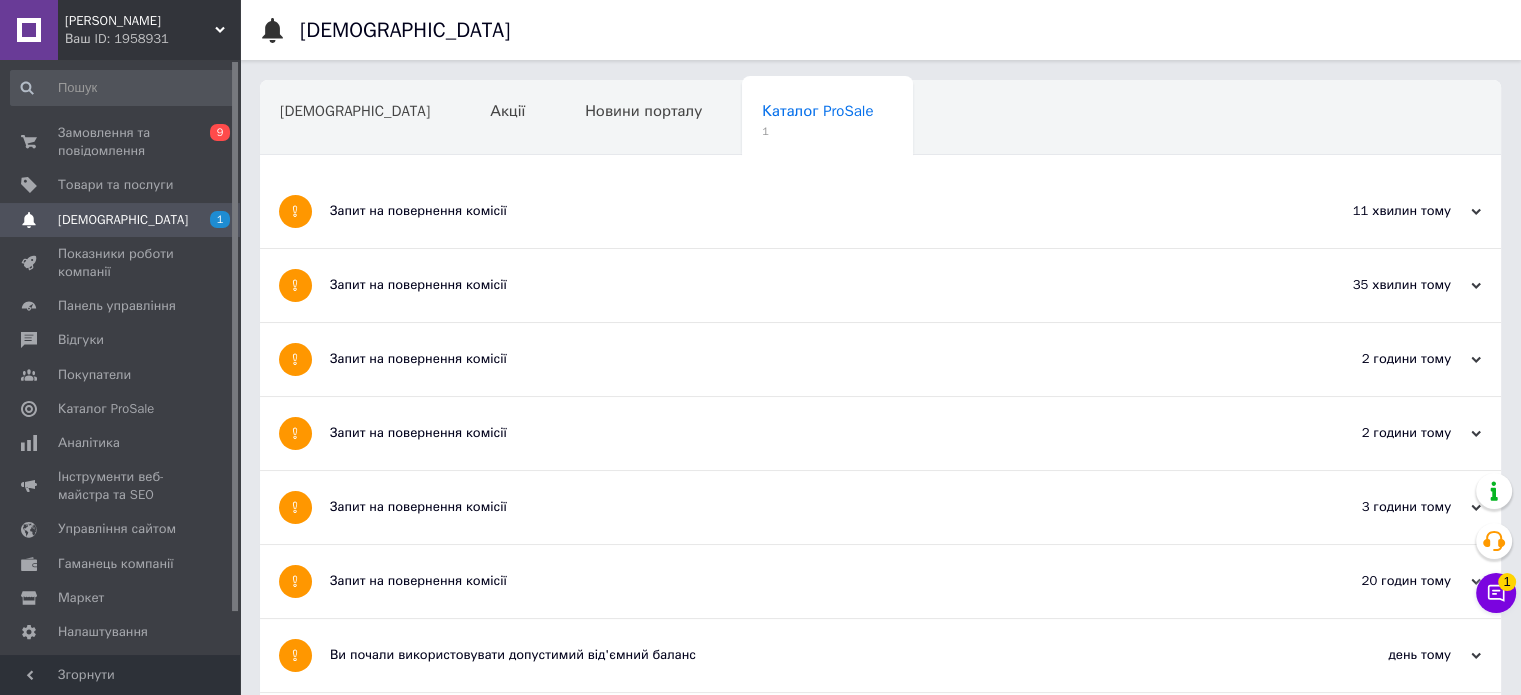click on "Запит на повернення комісії" at bounding box center [805, 211] 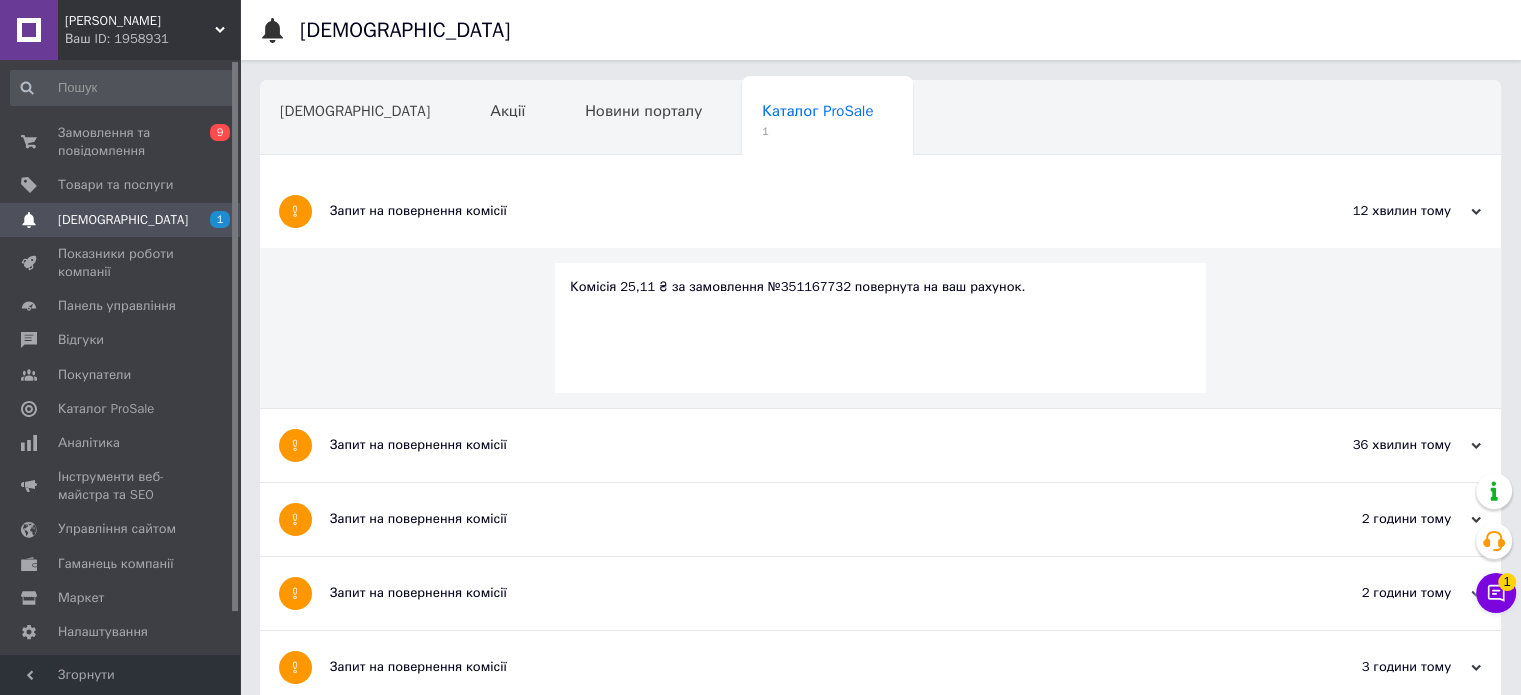 click on "Запит на повернення комісії" at bounding box center [805, 211] 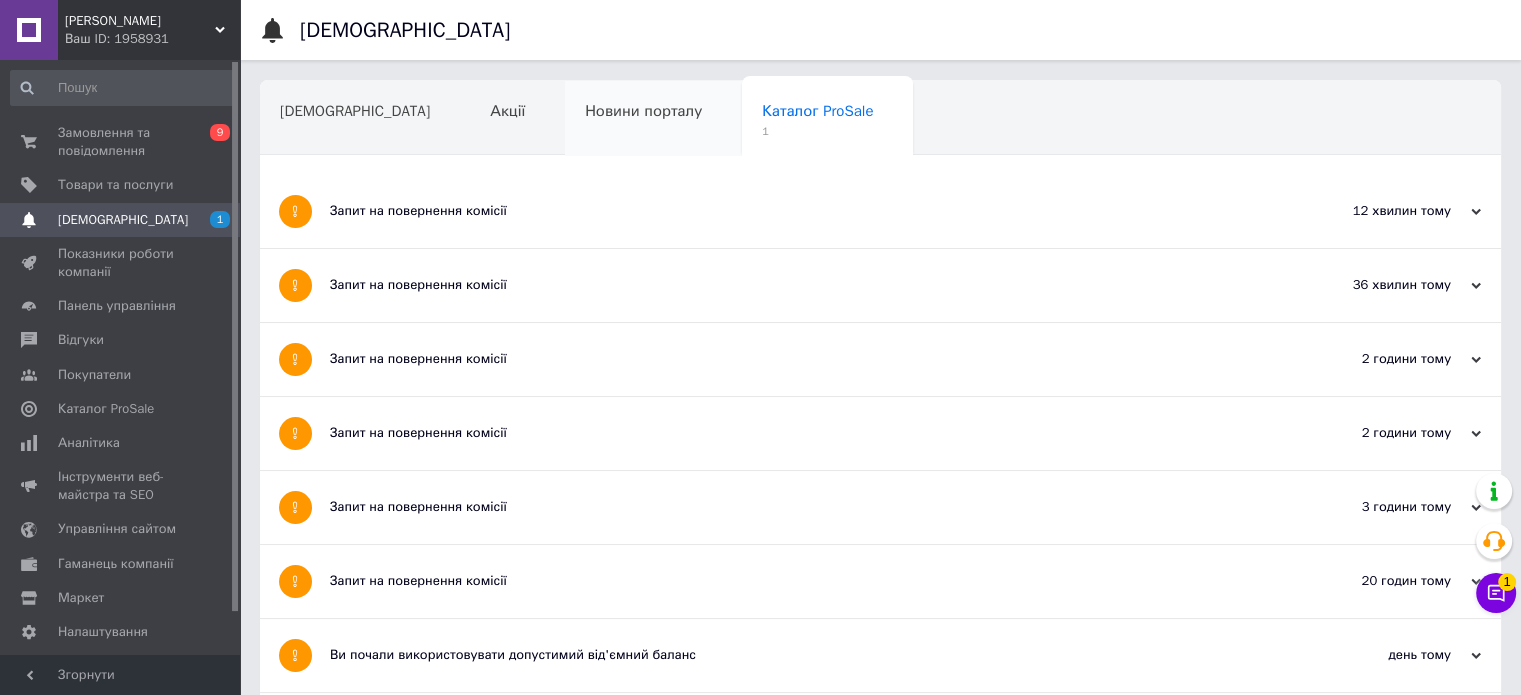 click on "Новини порталу" at bounding box center (653, 119) 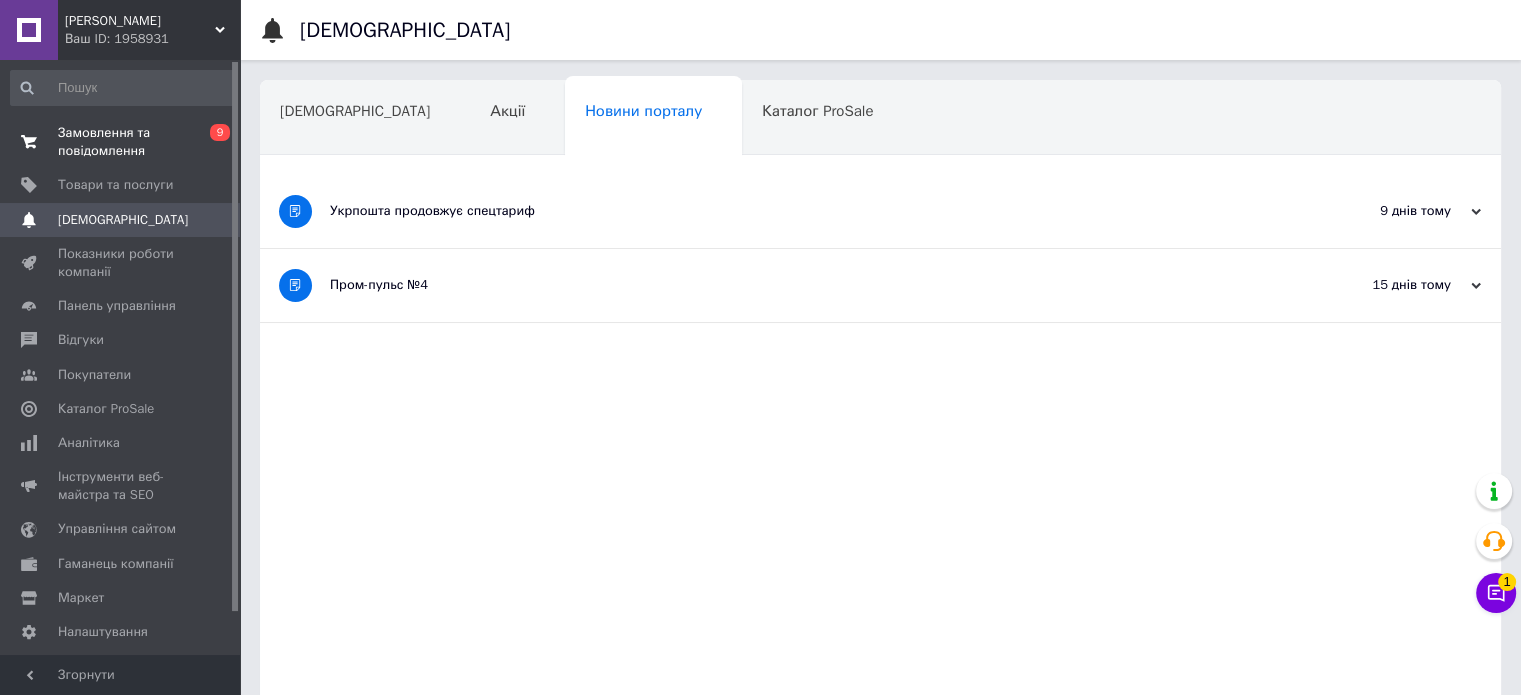 click on "Замовлення та повідомлення" at bounding box center (121, 142) 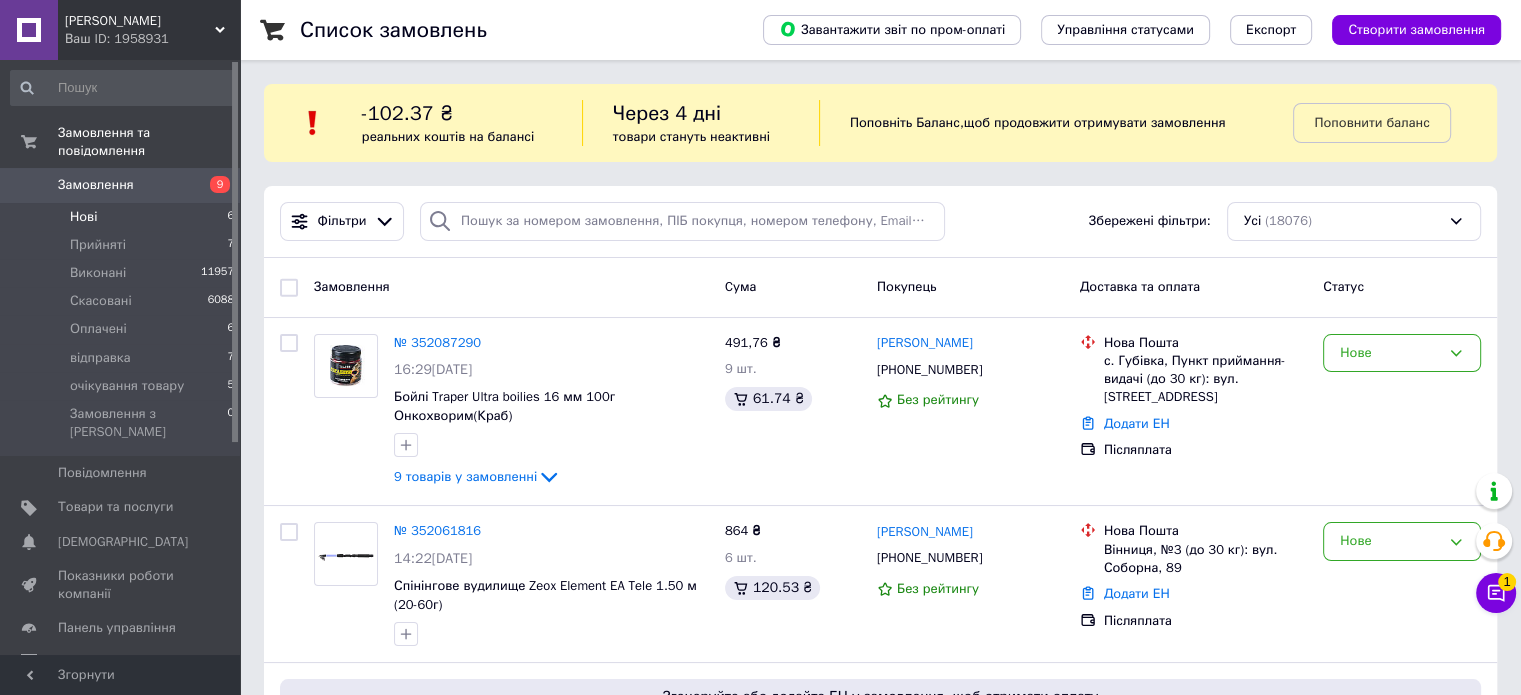 click on "Нові 6" at bounding box center (123, 217) 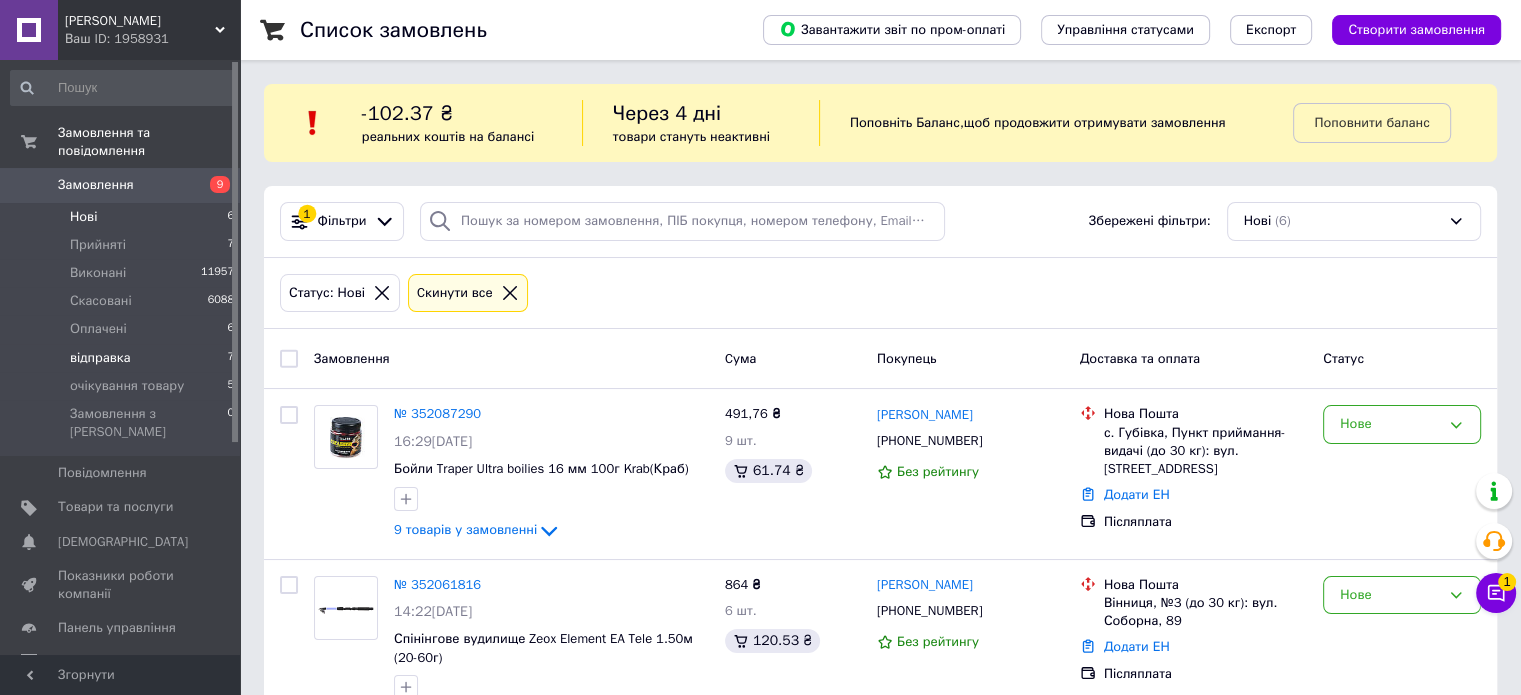 click on "відправка 7" at bounding box center (123, 358) 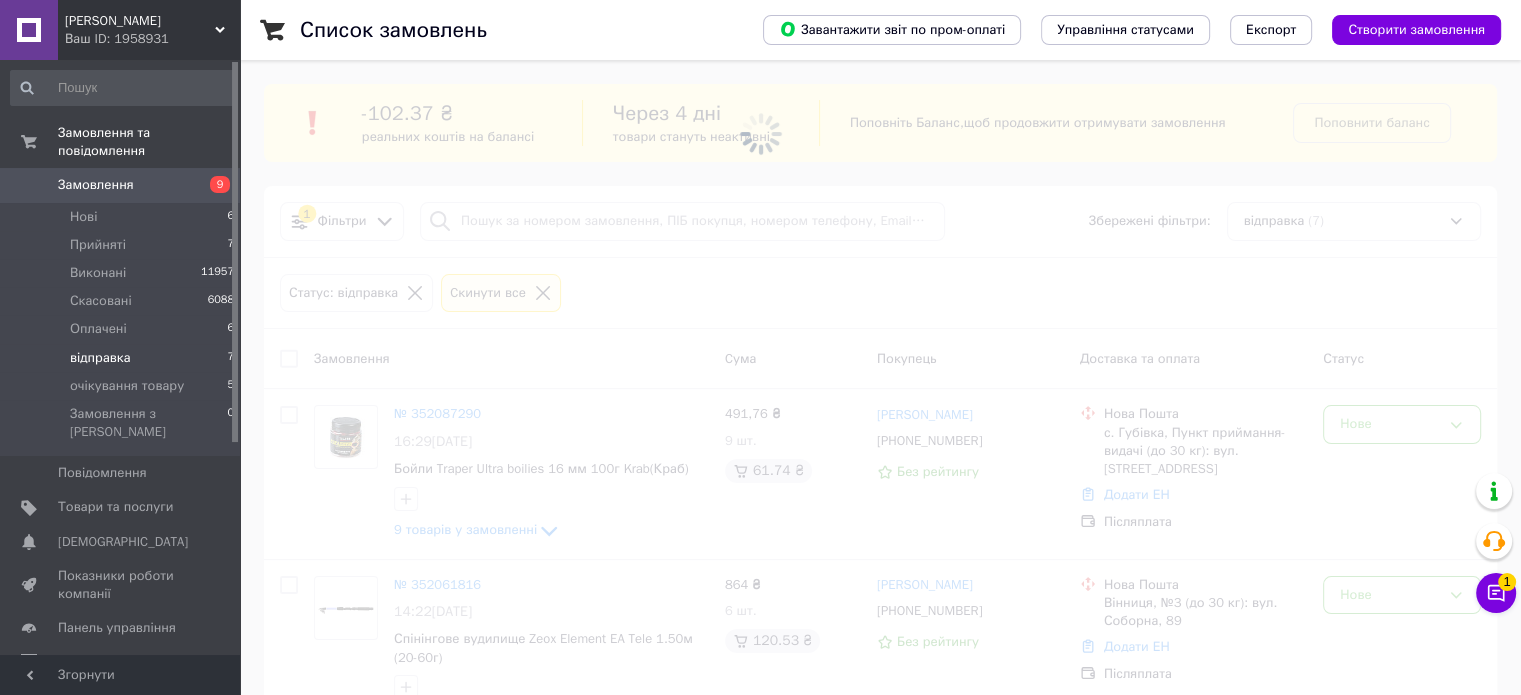 click at bounding box center [760, 347] 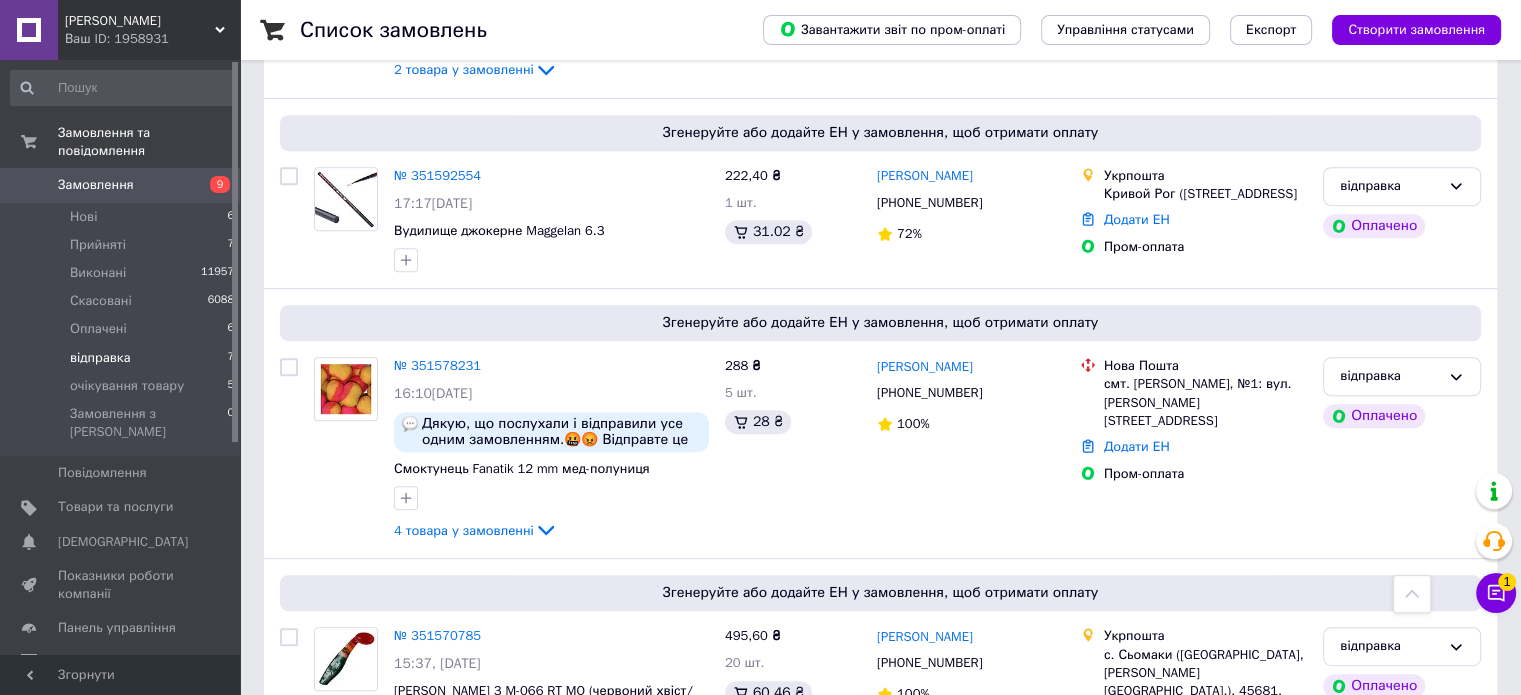 scroll, scrollTop: 920, scrollLeft: 0, axis: vertical 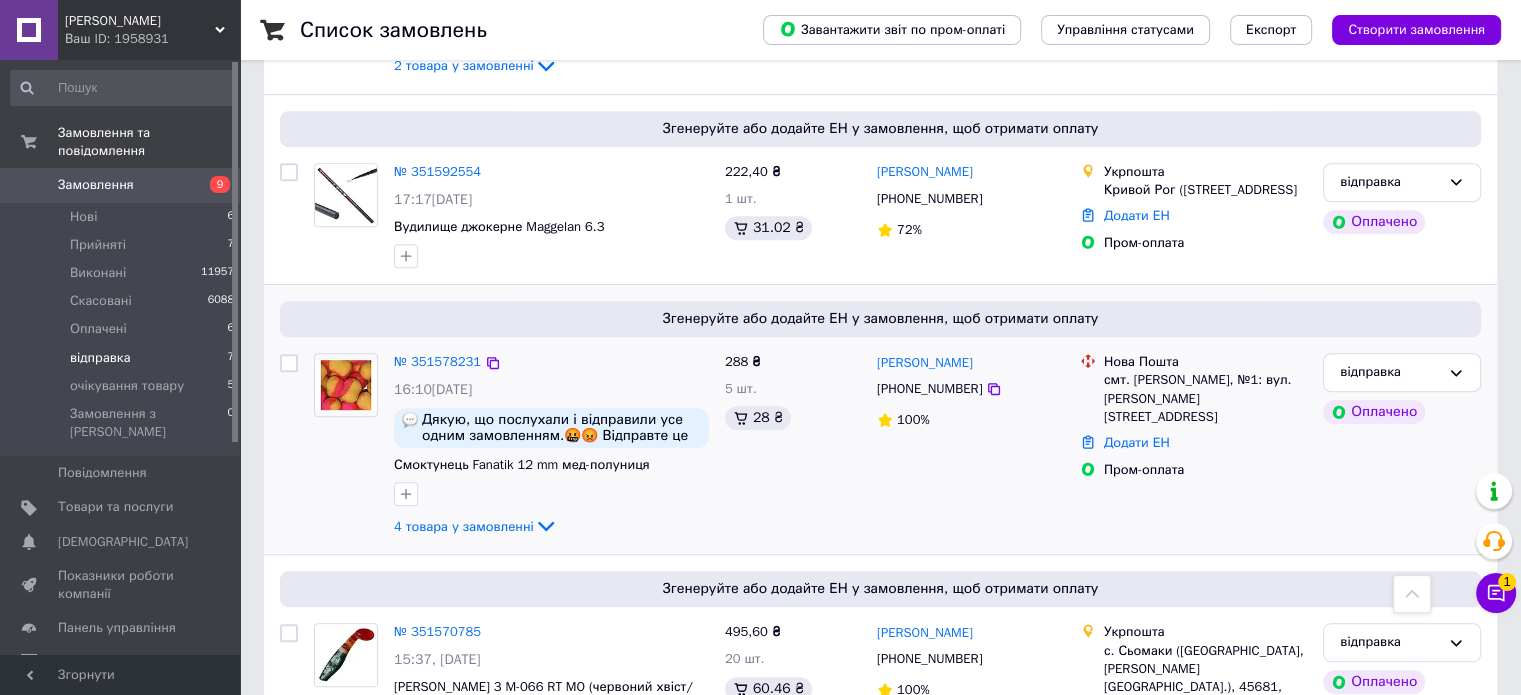 click on "№ 351578231" at bounding box center [437, 362] 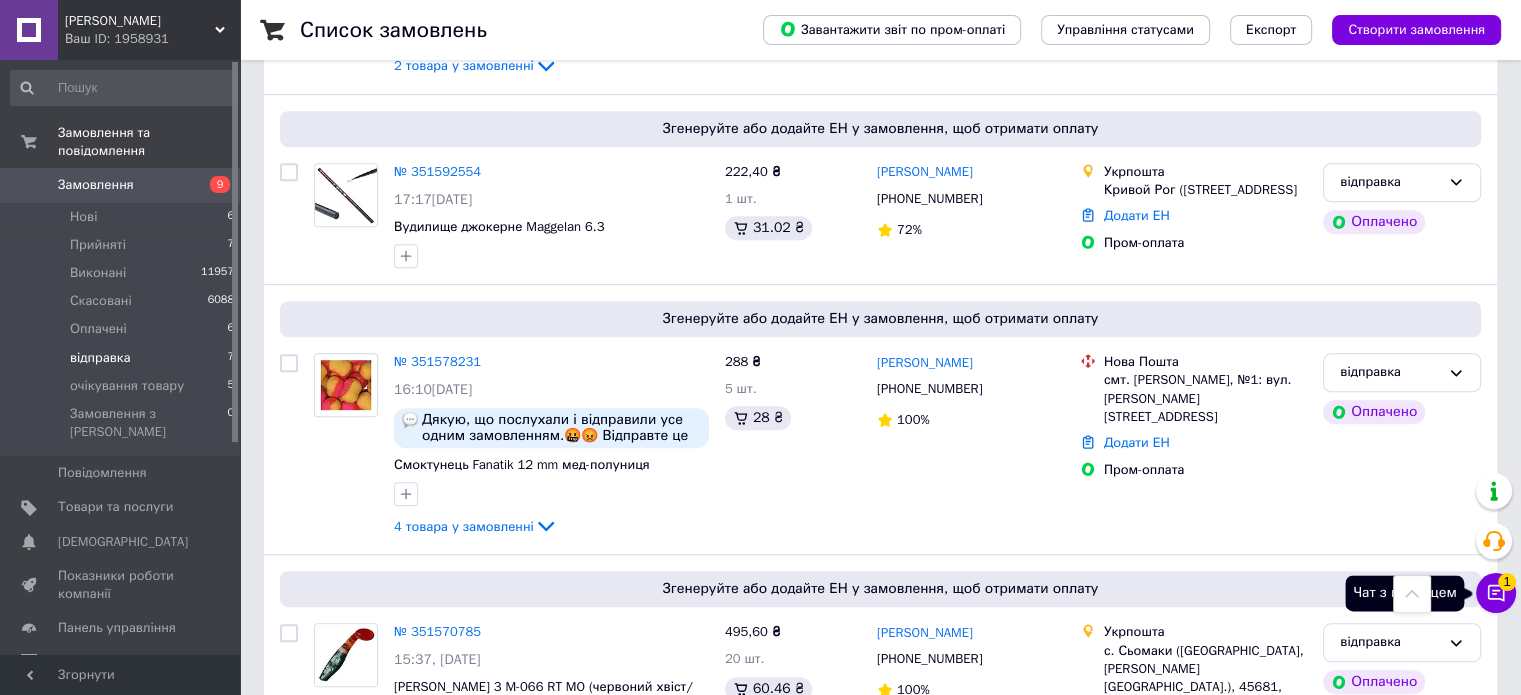 click 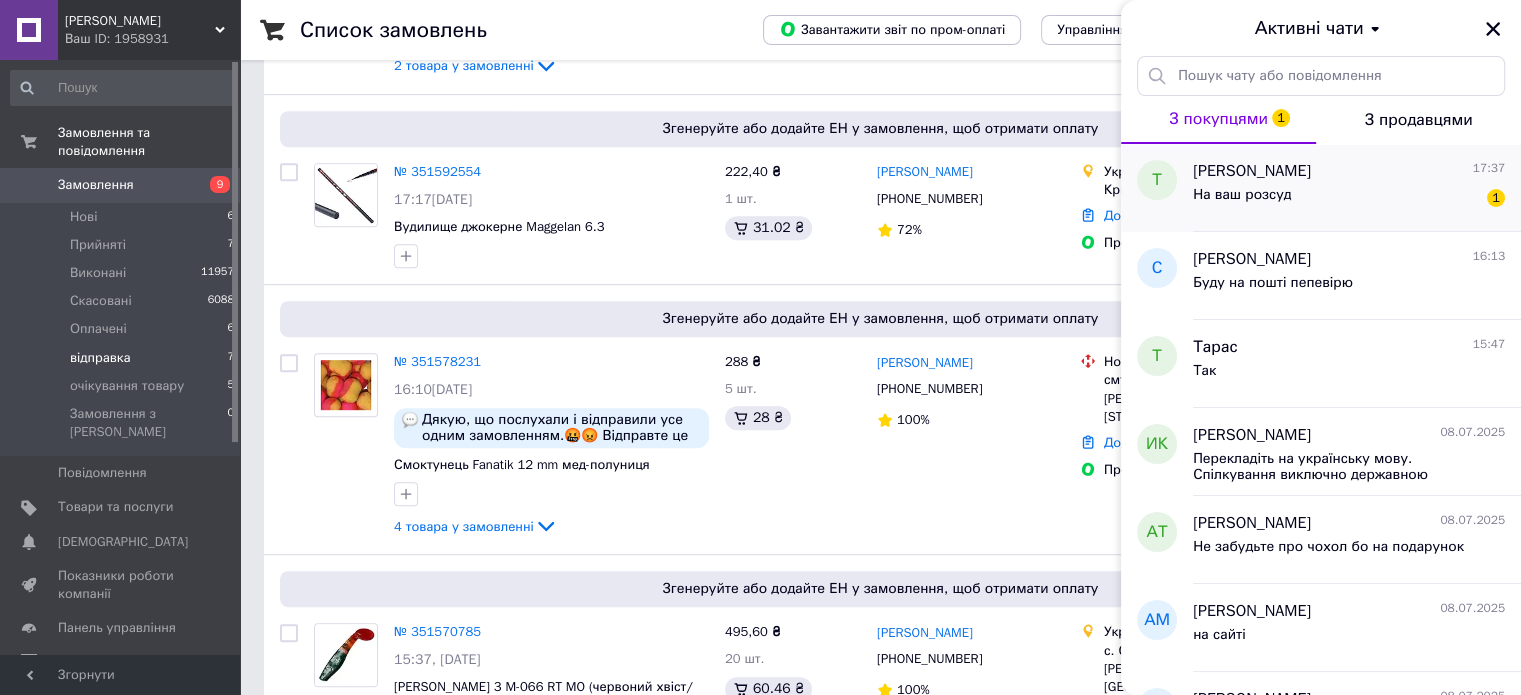 click on "На ваш розсуд 1" at bounding box center (1349, 199) 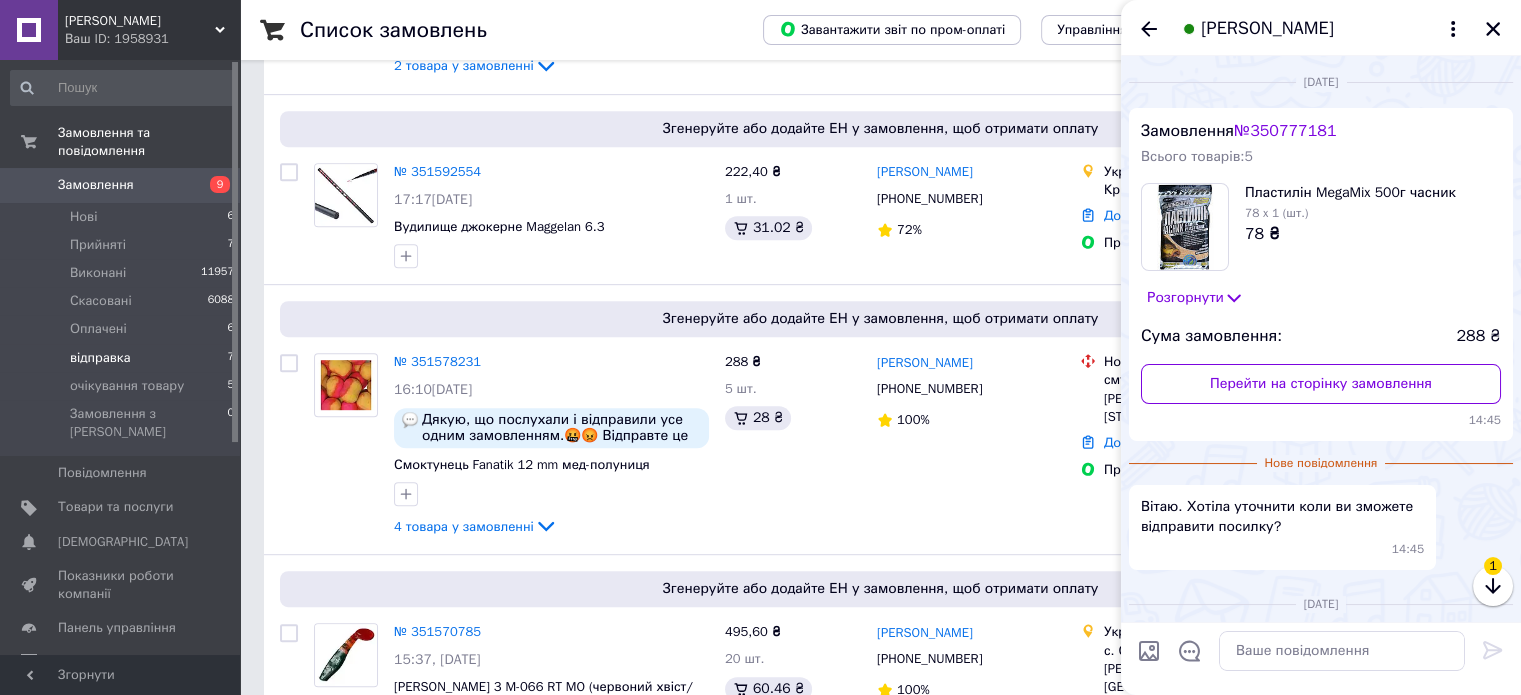 scroll, scrollTop: 284, scrollLeft: 0, axis: vertical 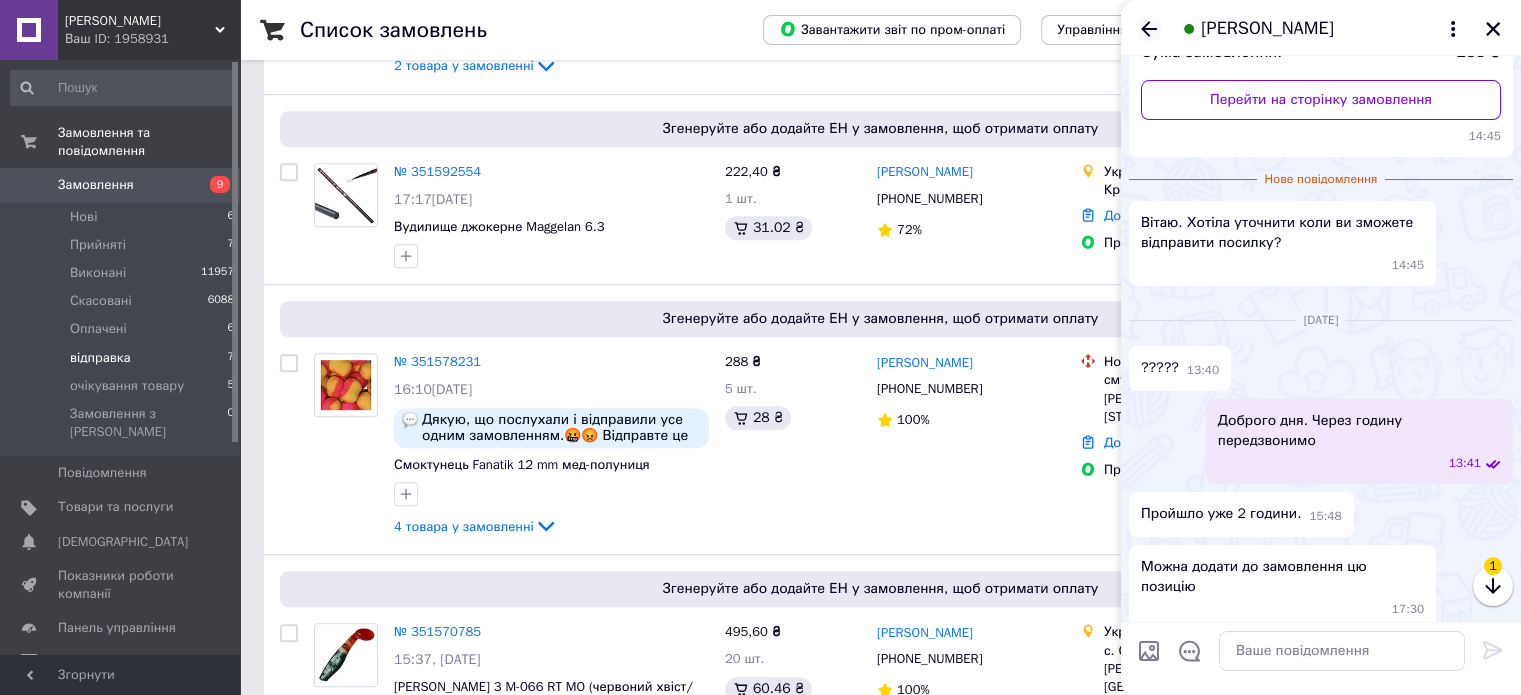 click 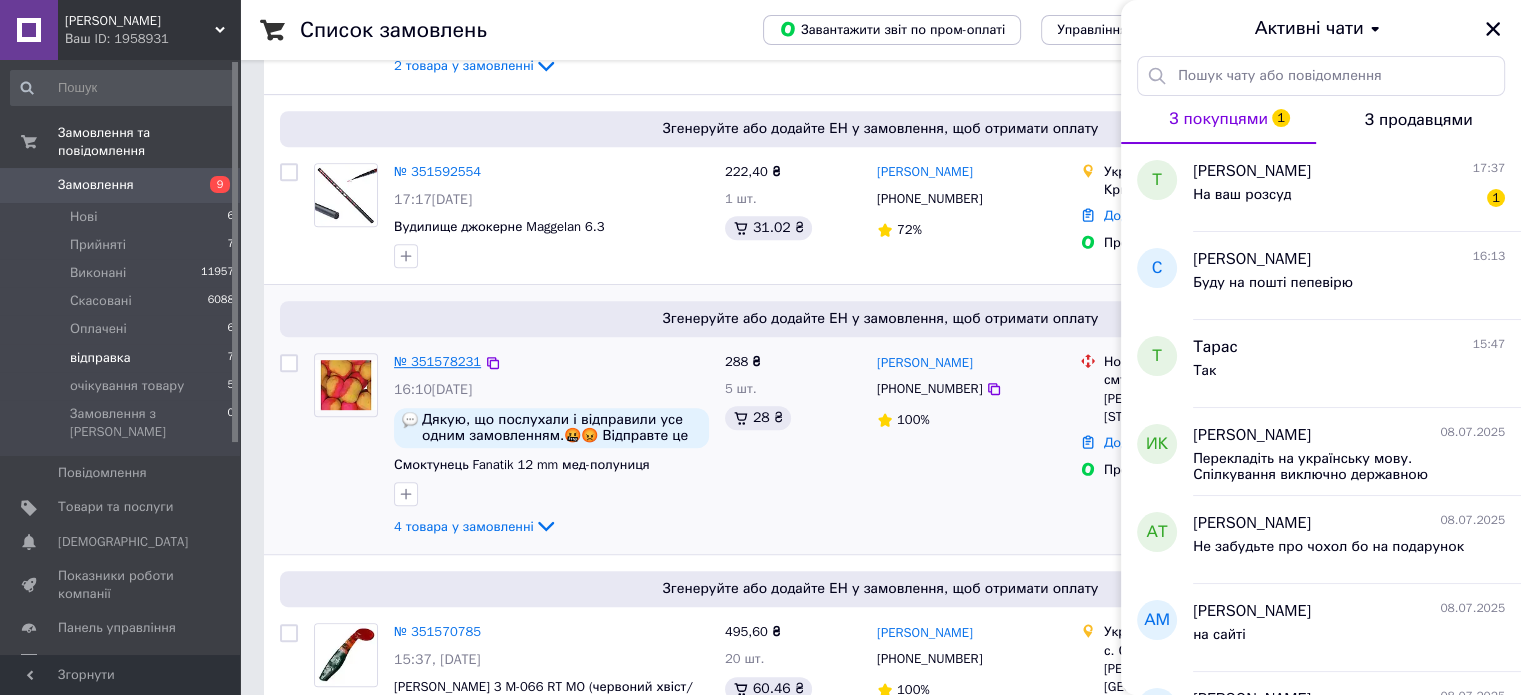 click on "№ 351578231" at bounding box center (437, 361) 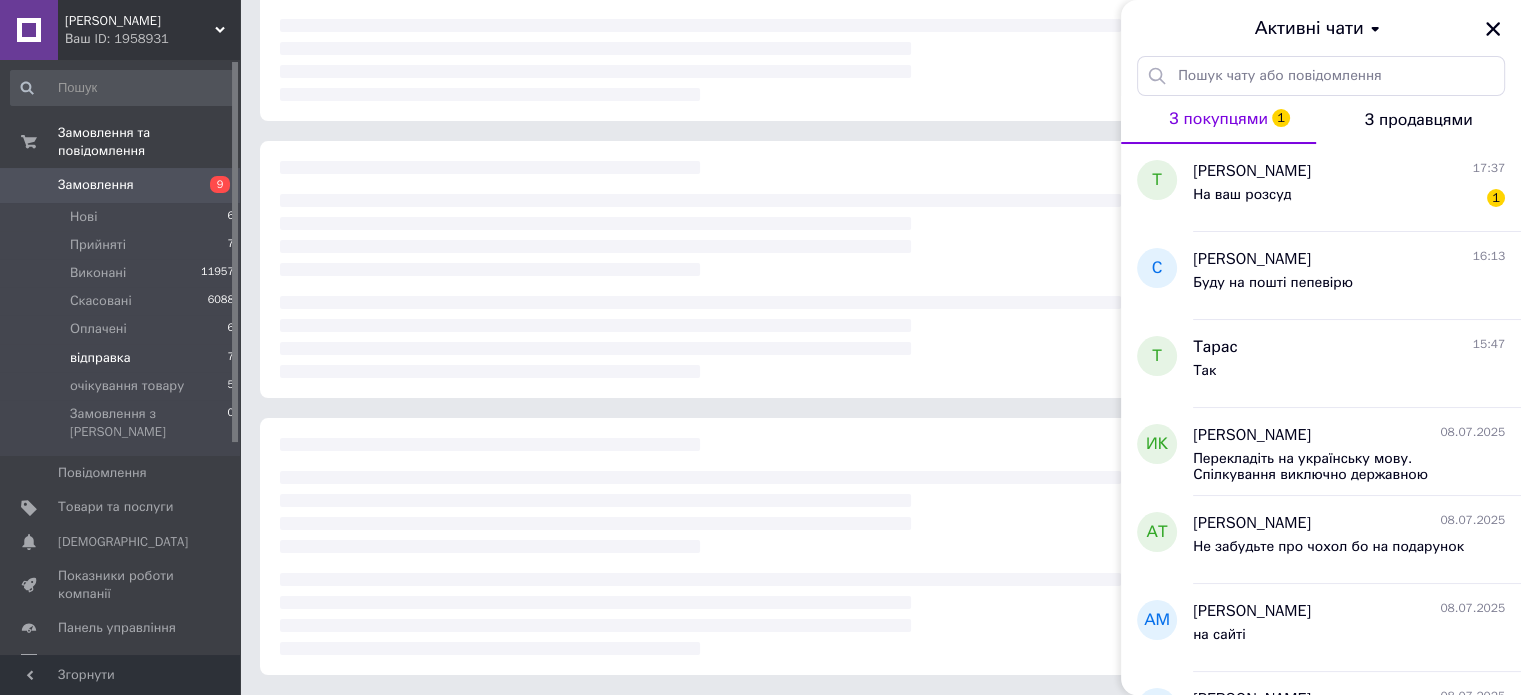 scroll, scrollTop: 219, scrollLeft: 0, axis: vertical 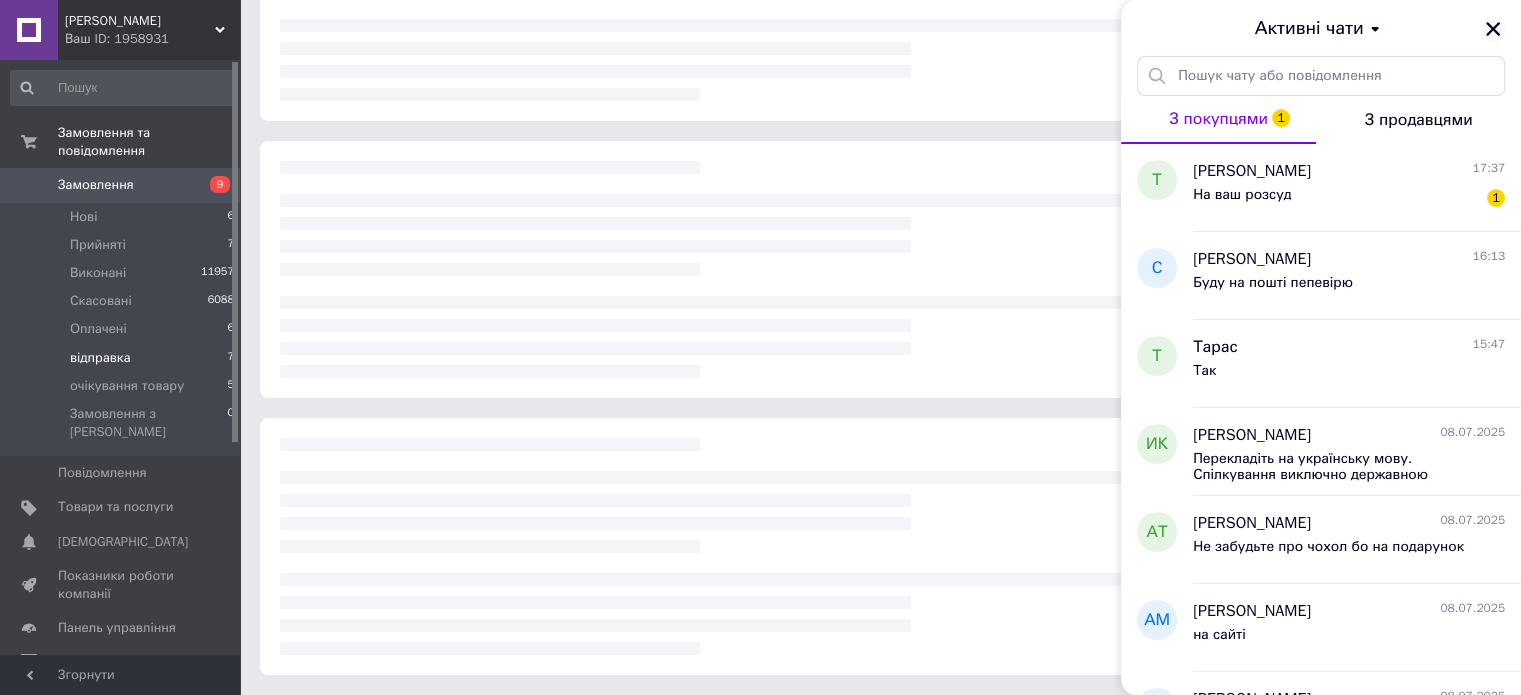click 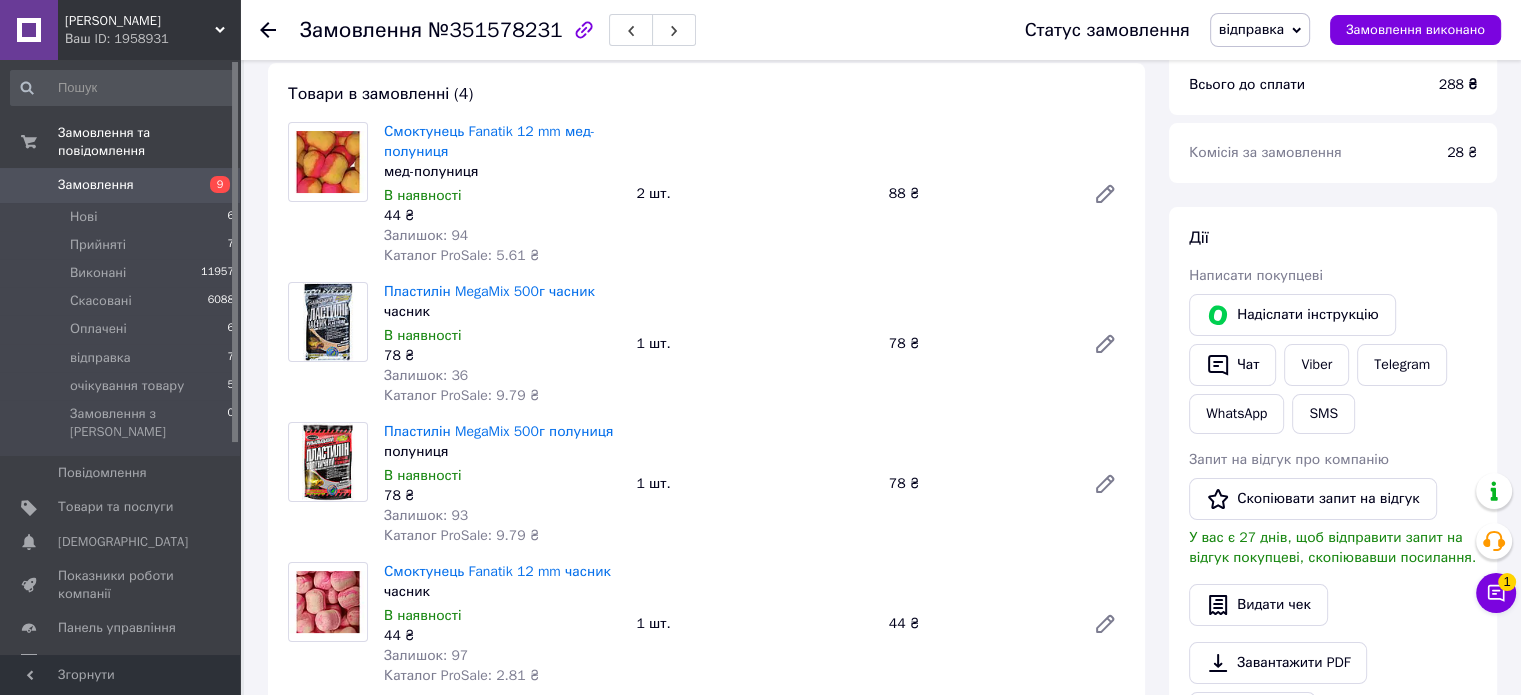 click on "Замовлення з додатку Оплачено Дякую, що послухали і відправили усе одним замовленням.🤬😡 Відправте це замовлення як найшвидше. 07.07.2025 | 16:10 Товари в замовленні (4) Смоктунець  Fanatik 12 mm мед-полуниця мед-полуниця В наявності 44 ₴ Залишок: 94 Каталог ProSale: 5.61 ₴  2 шт. 88 ₴ Пластилін MegaMix 500г часник часник В наявності 78 ₴ Залишок: 36 Каталог ProSale: 9.79 ₴  1 шт. 78 ₴ Пластилін MegaMix 500г полуниця полуниця В наявності 78 ₴ Залишок: 93 Каталог ProSale: 9.79 ₴  1 шт. 78 ₴ Смоктунець  Fanatik 12 mm часник часник В наявності 44 ₴ Залишок: 97 Каталог ProSale: 2.81 ₴  1 шт. 44 ₴ Приховати товари Покупець 100%   або" at bounding box center [706, 811] 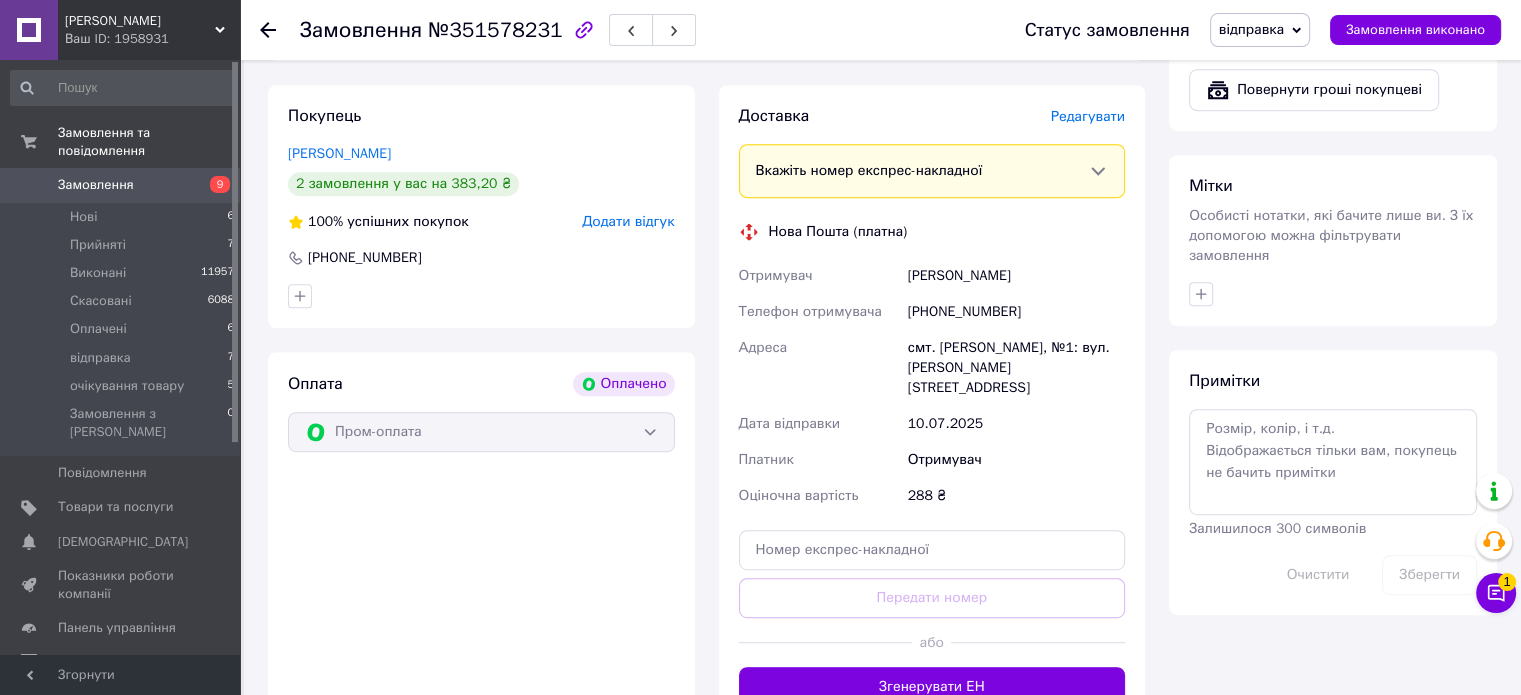 scroll, scrollTop: 1139, scrollLeft: 0, axis: vertical 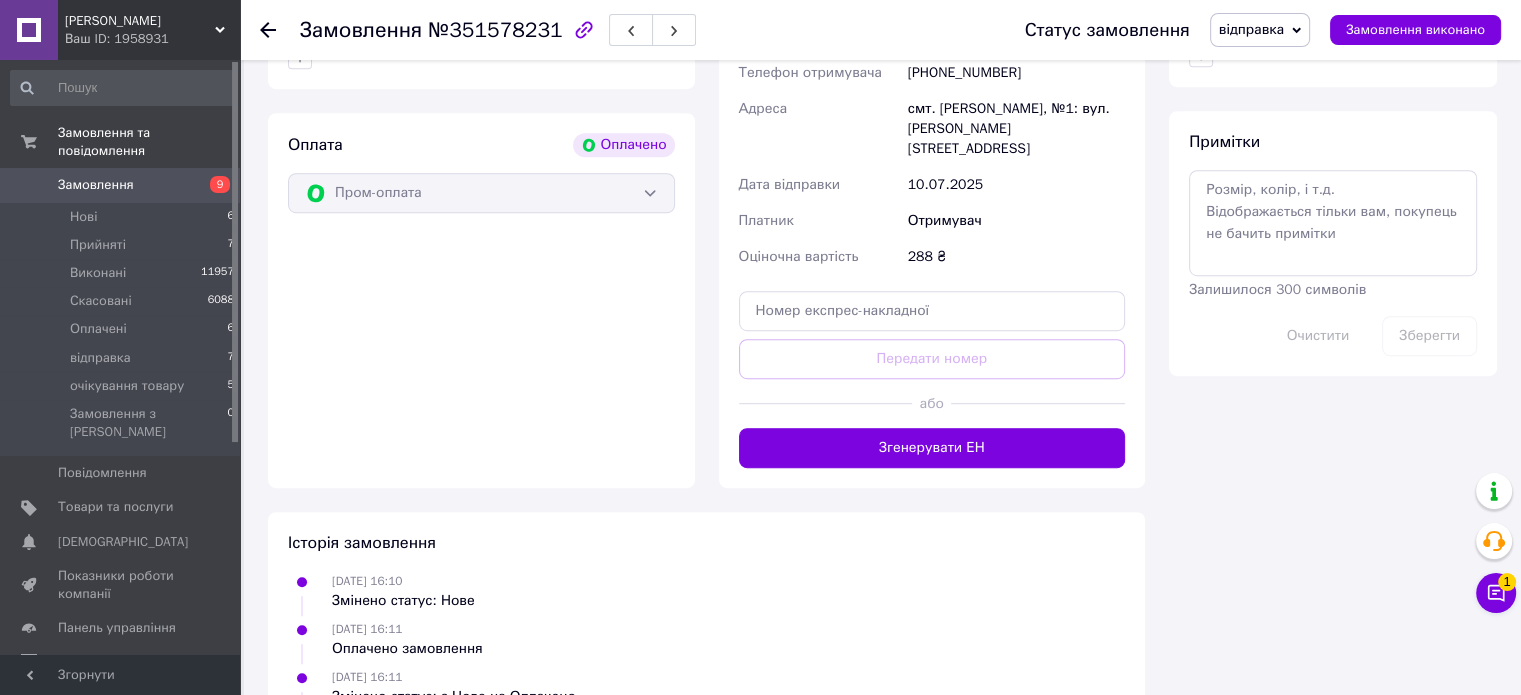 click on "Всього 4 товари 288 ₴ Доставка Необхідно уточнити Всього до сплати 288 ₴ Комісія за замовлення 28 ₴ Дії Написати покупцеві   Надіслати інструкцію   Чат Viber Telegram WhatsApp SMS Запит на відгук про компанію   Скопіювати запит на відгук У вас є 27 днів, щоб відправити запит на відгук покупцеві, скопіювавши посилання.   Видати чек   Завантажити PDF   Друк PDF   Повернути гроші покупцеві Мітки Особисті нотатки, які бачите лише ви. З їх допомогою можна фільтрувати замовлення Примітки Залишилося 300 символів Очистити Зберегти" at bounding box center [1333, -109] 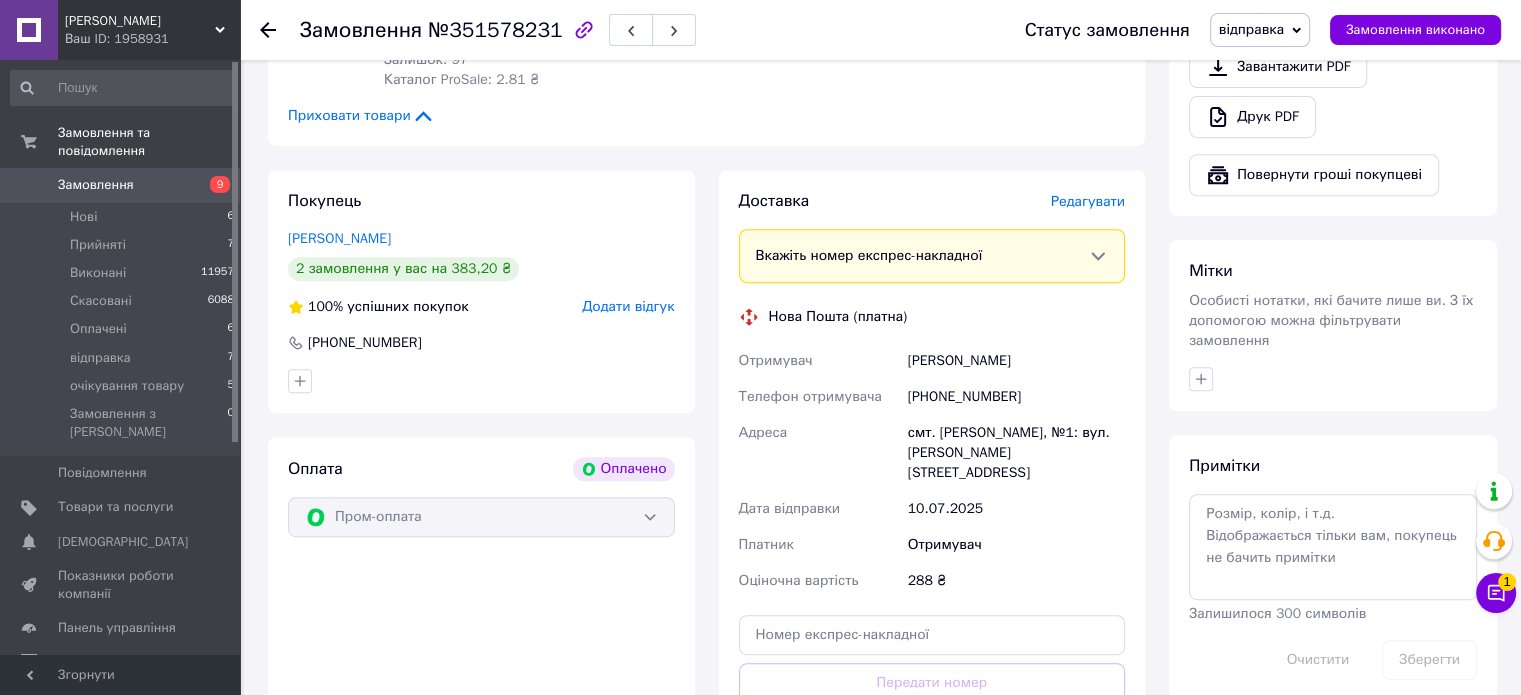 scroll, scrollTop: 1019, scrollLeft: 0, axis: vertical 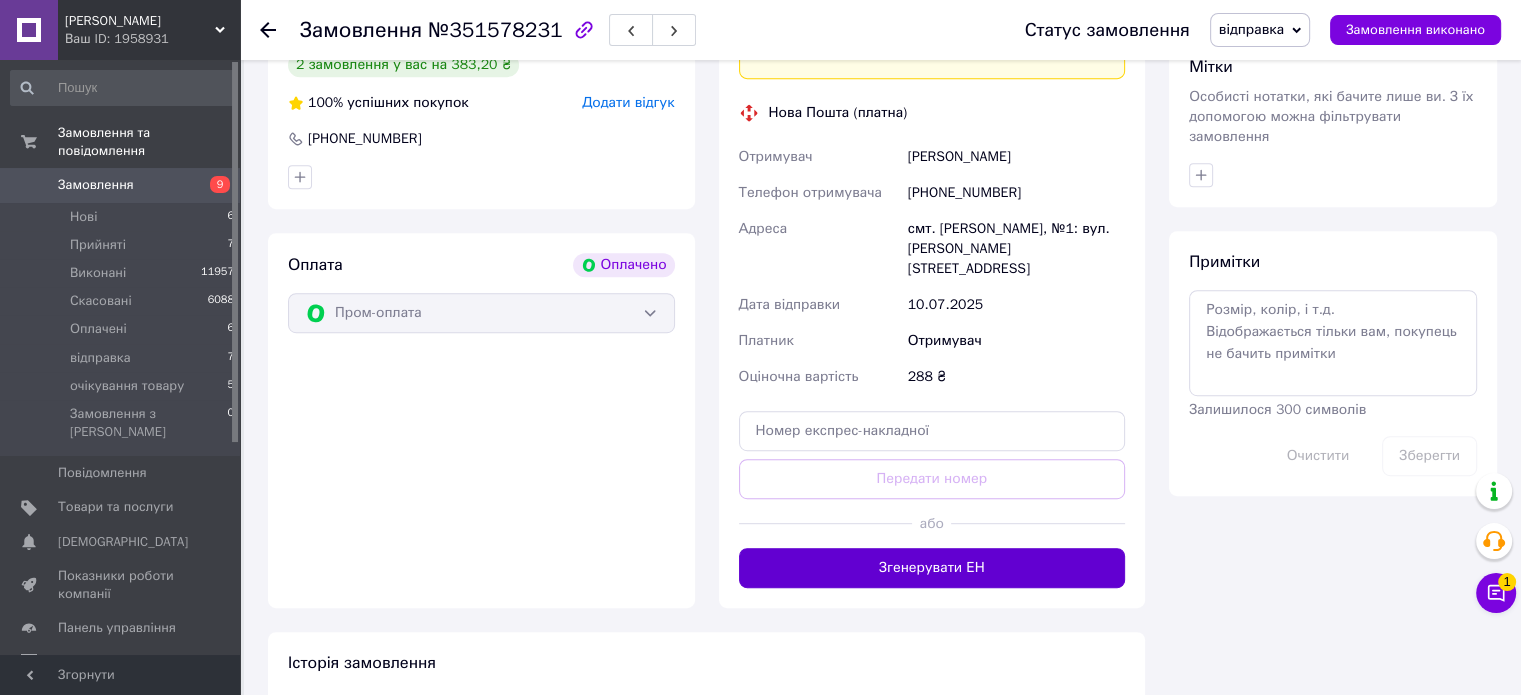 click on "Згенерувати ЕН" at bounding box center [932, 568] 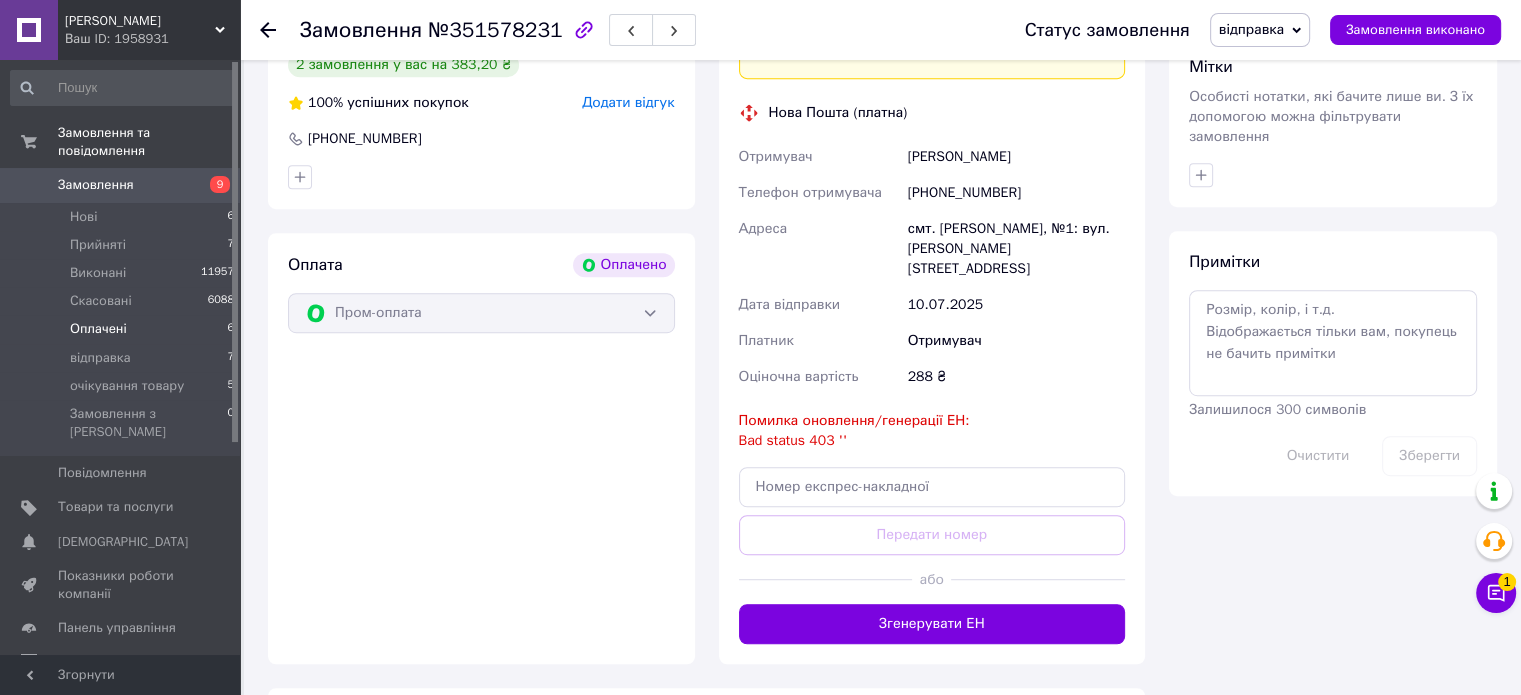 click on "Оплачені" at bounding box center (98, 329) 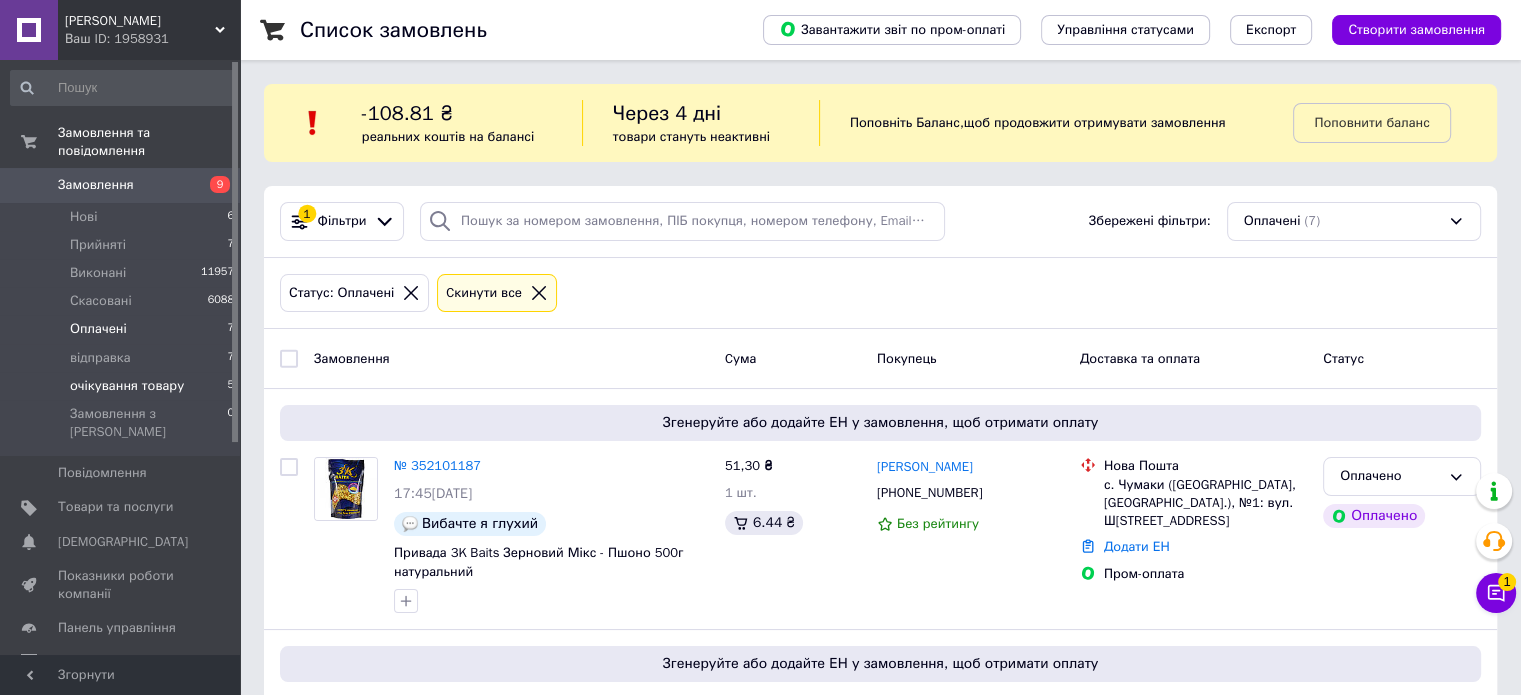 click on "очікування товару" at bounding box center (127, 386) 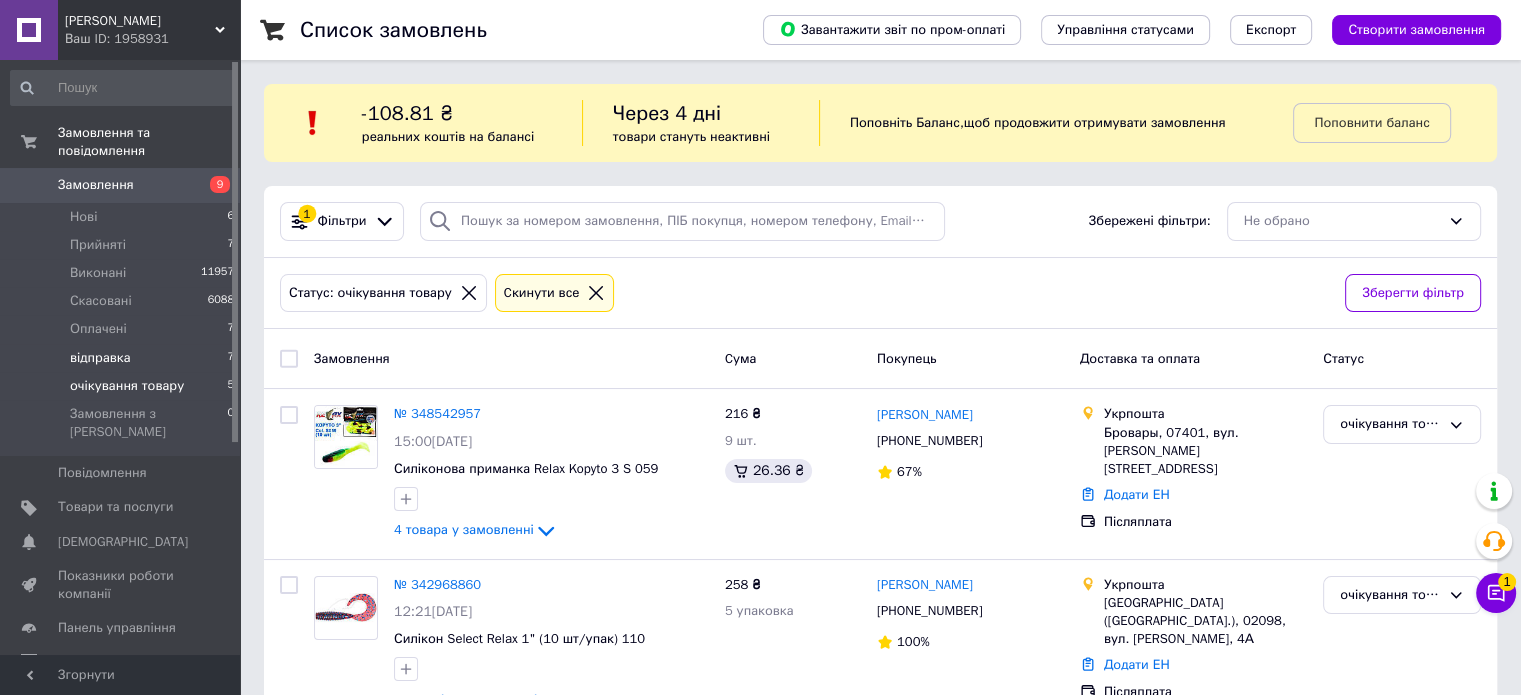 click on "відправка" at bounding box center (100, 358) 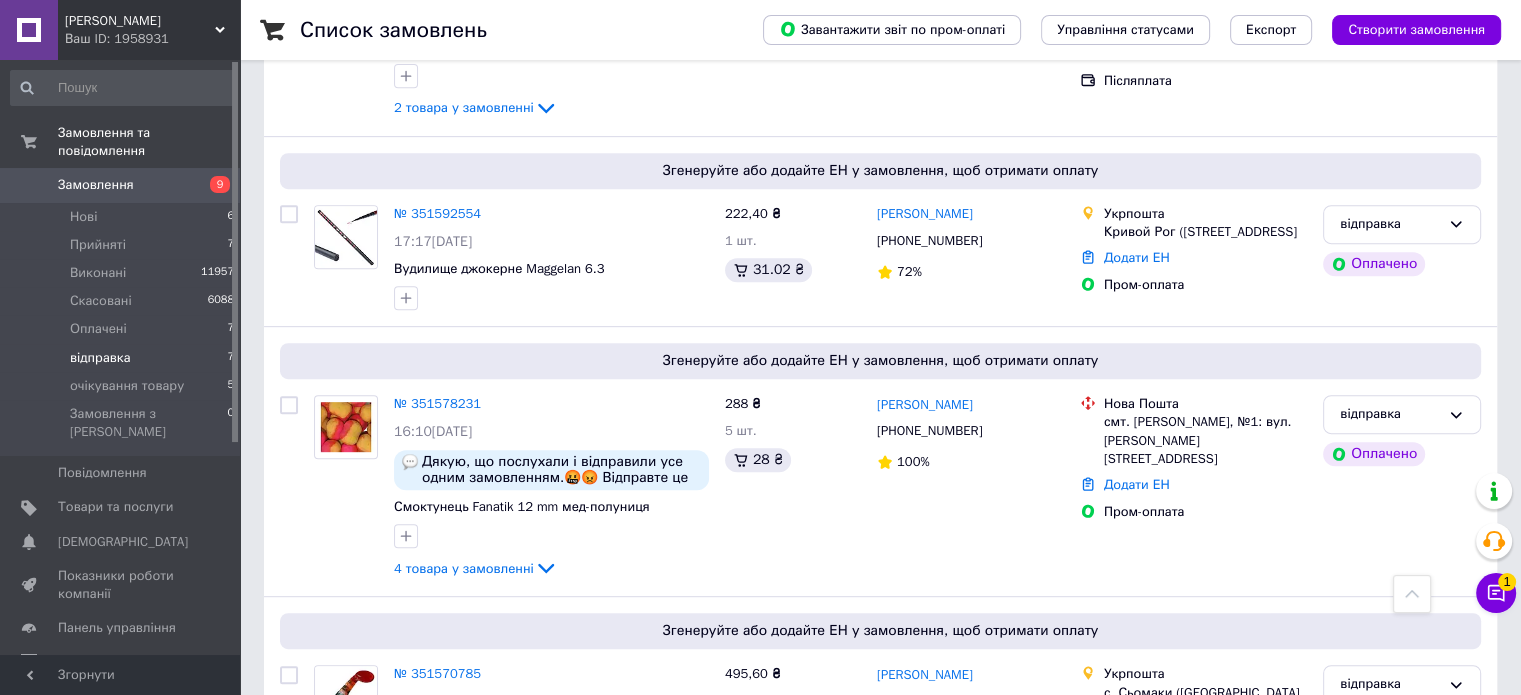 scroll, scrollTop: 880, scrollLeft: 0, axis: vertical 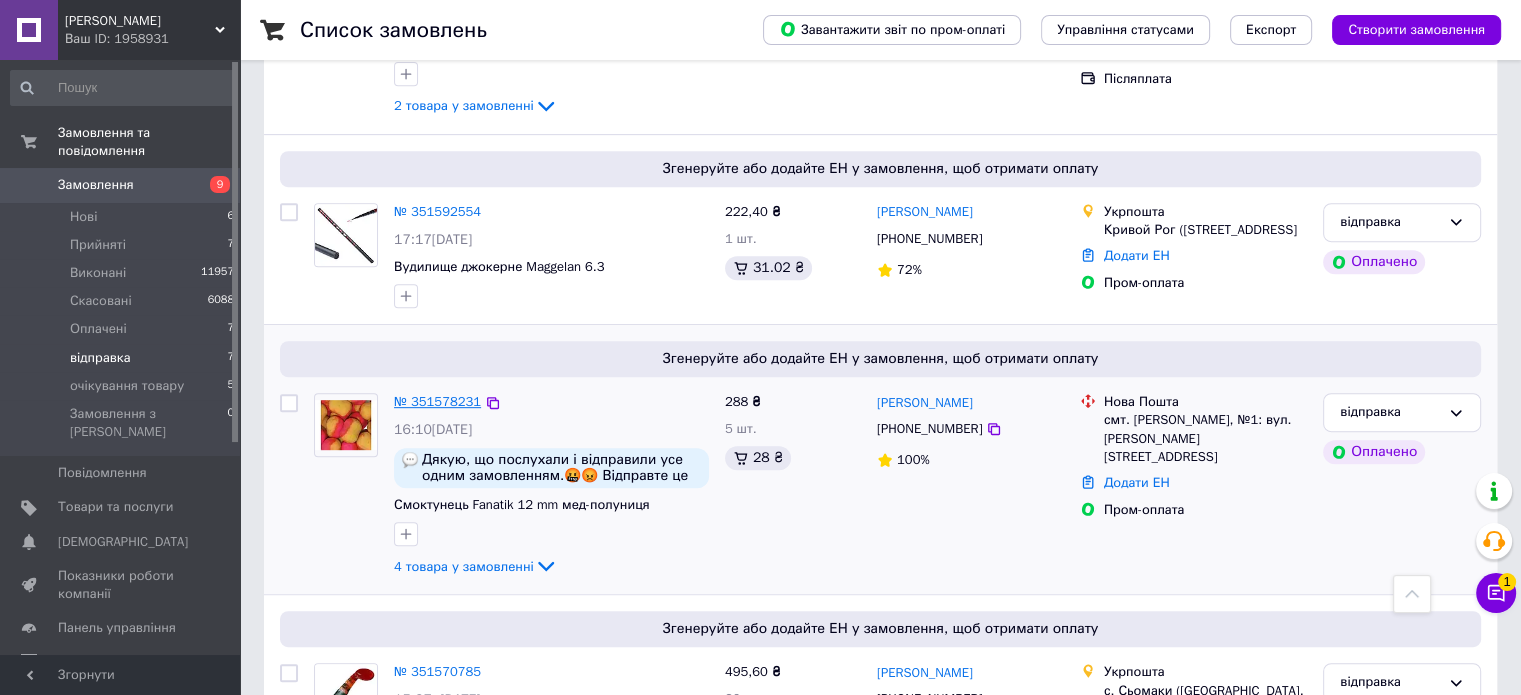 click on "№ 351578231" at bounding box center (437, 401) 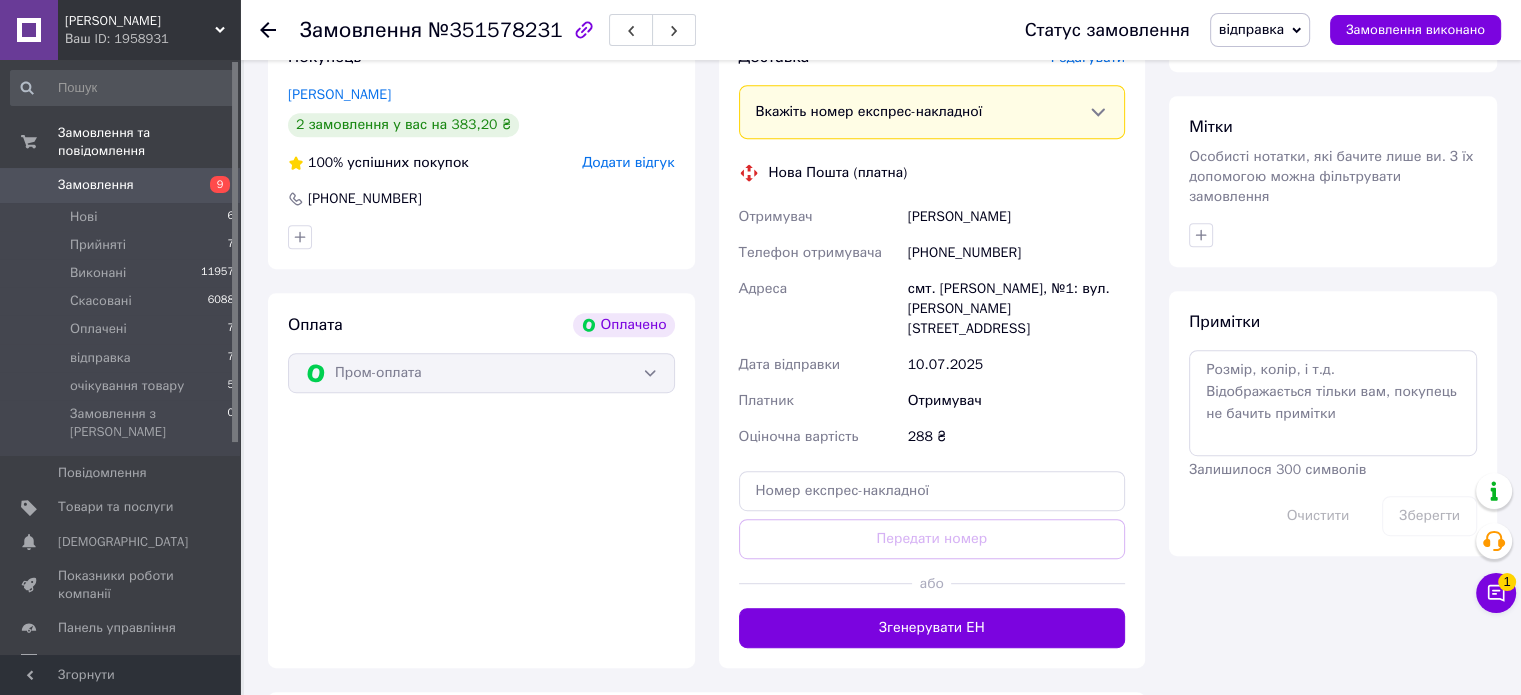 scroll, scrollTop: 960, scrollLeft: 0, axis: vertical 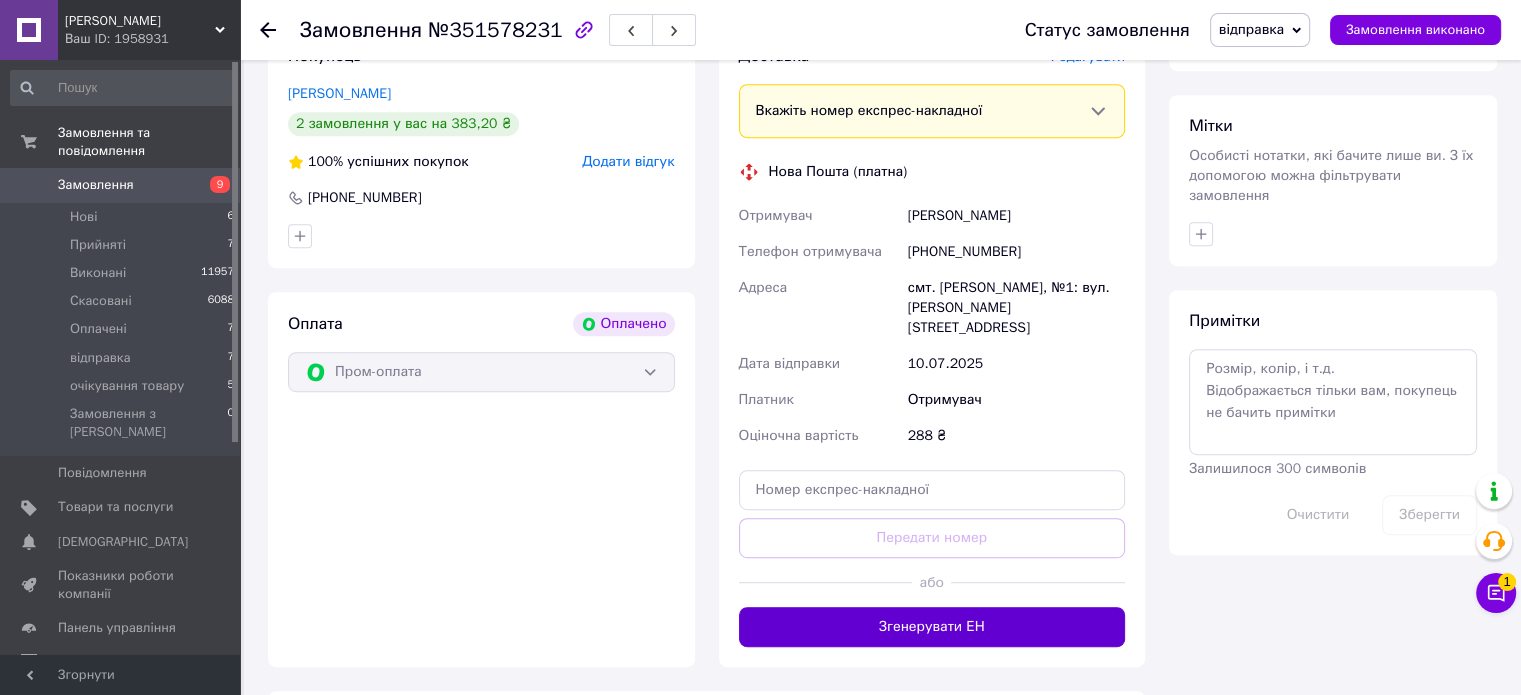 click on "Згенерувати ЕН" at bounding box center (932, 627) 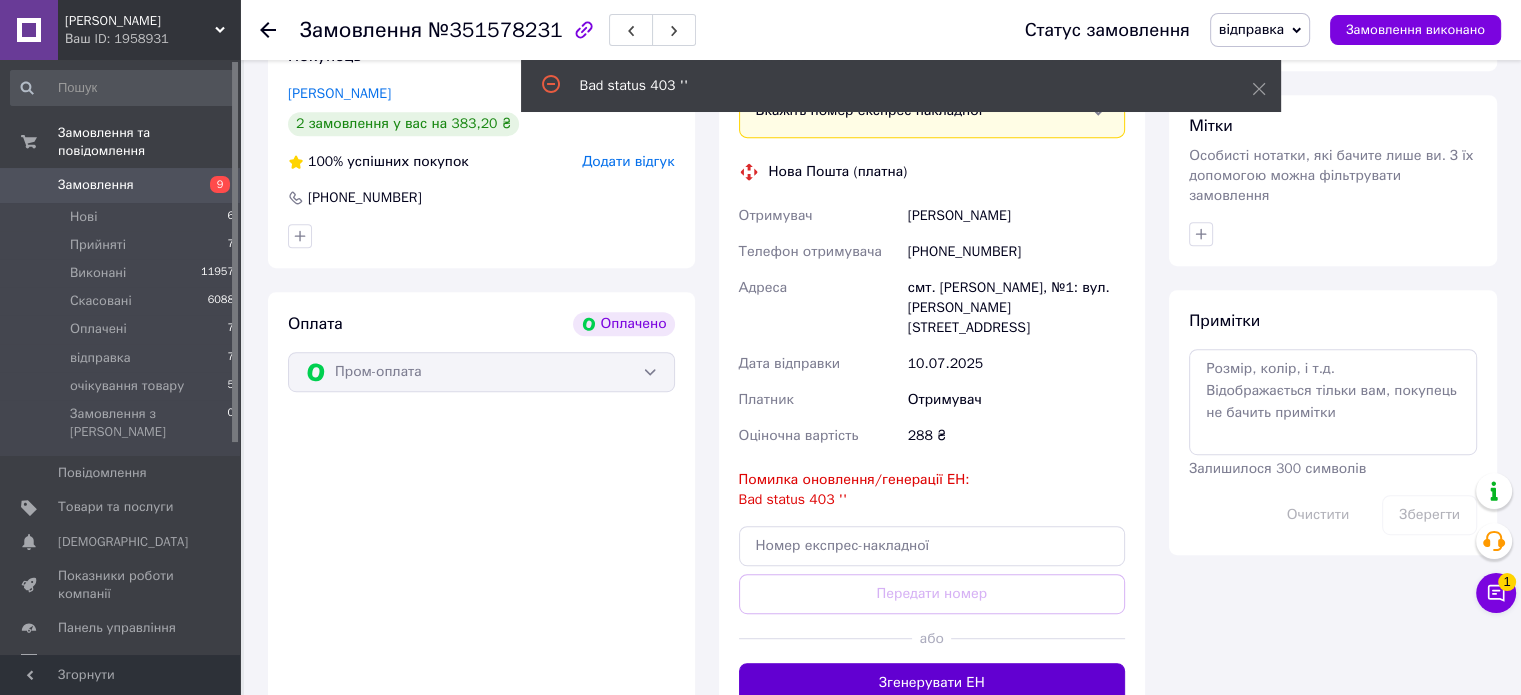 type 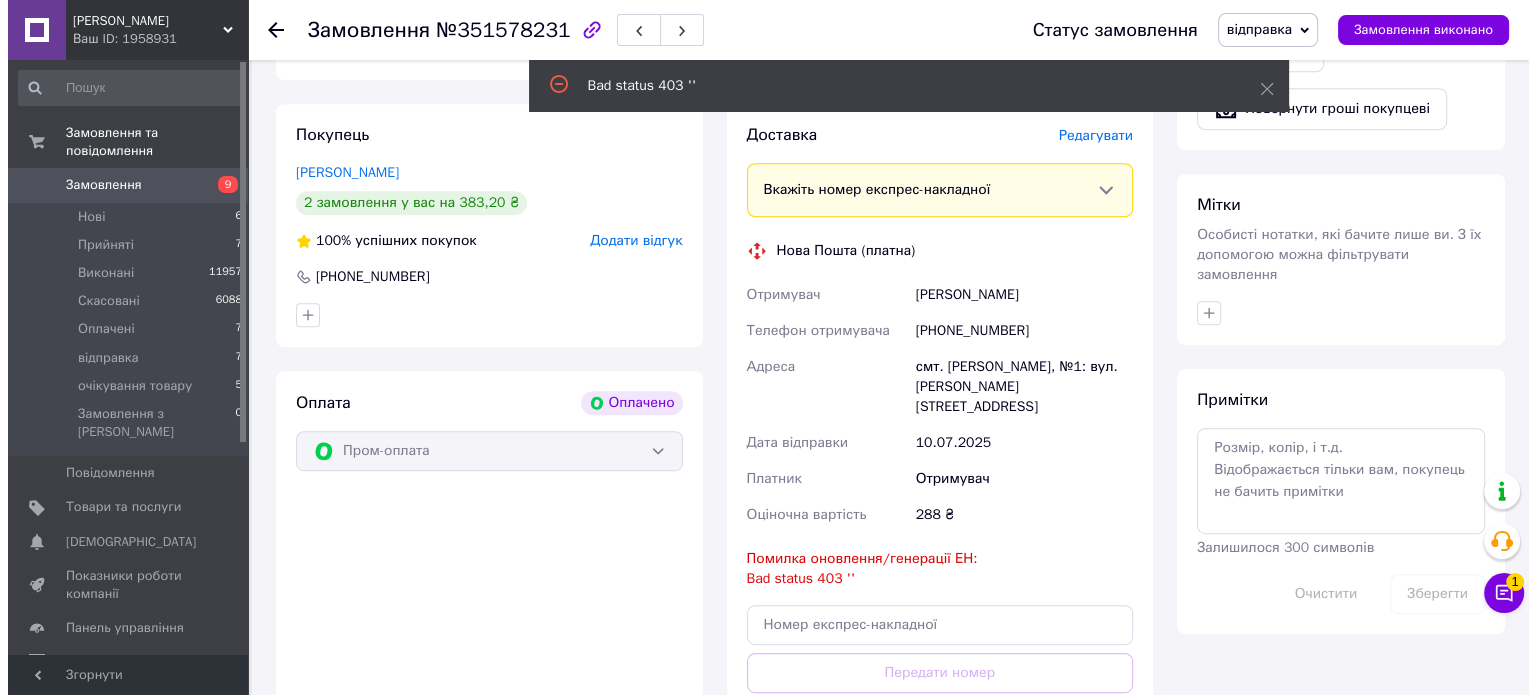 scroll, scrollTop: 880, scrollLeft: 0, axis: vertical 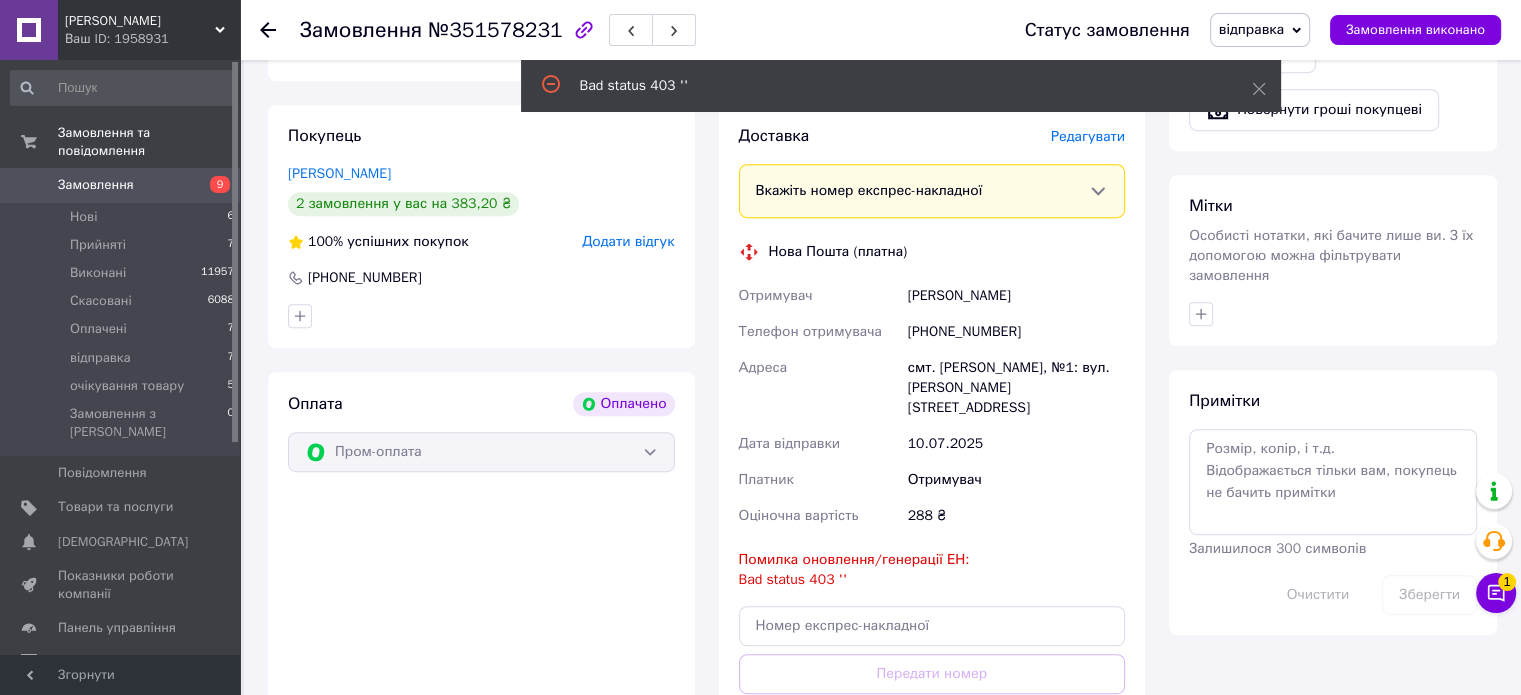 click on "Редагувати" at bounding box center [1088, 136] 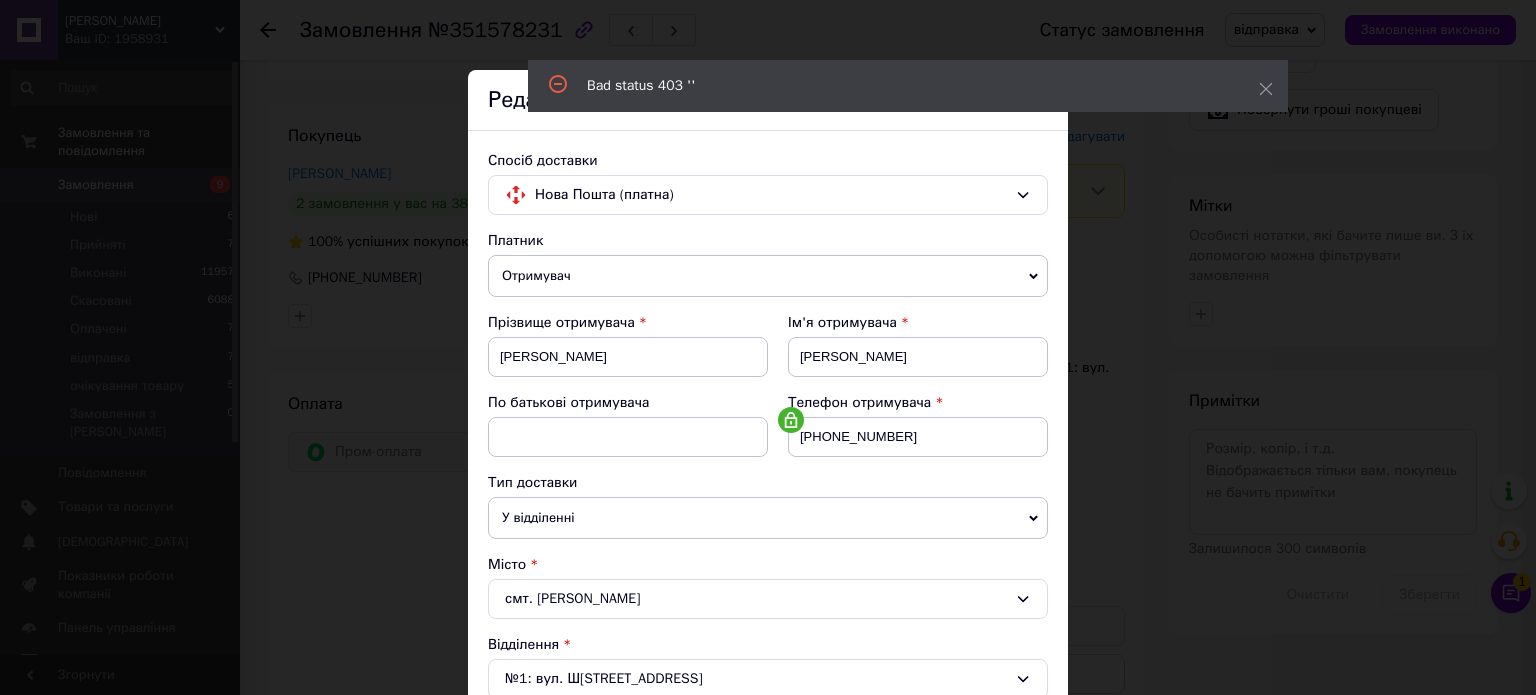 click on "Місто" at bounding box center (768, 565) 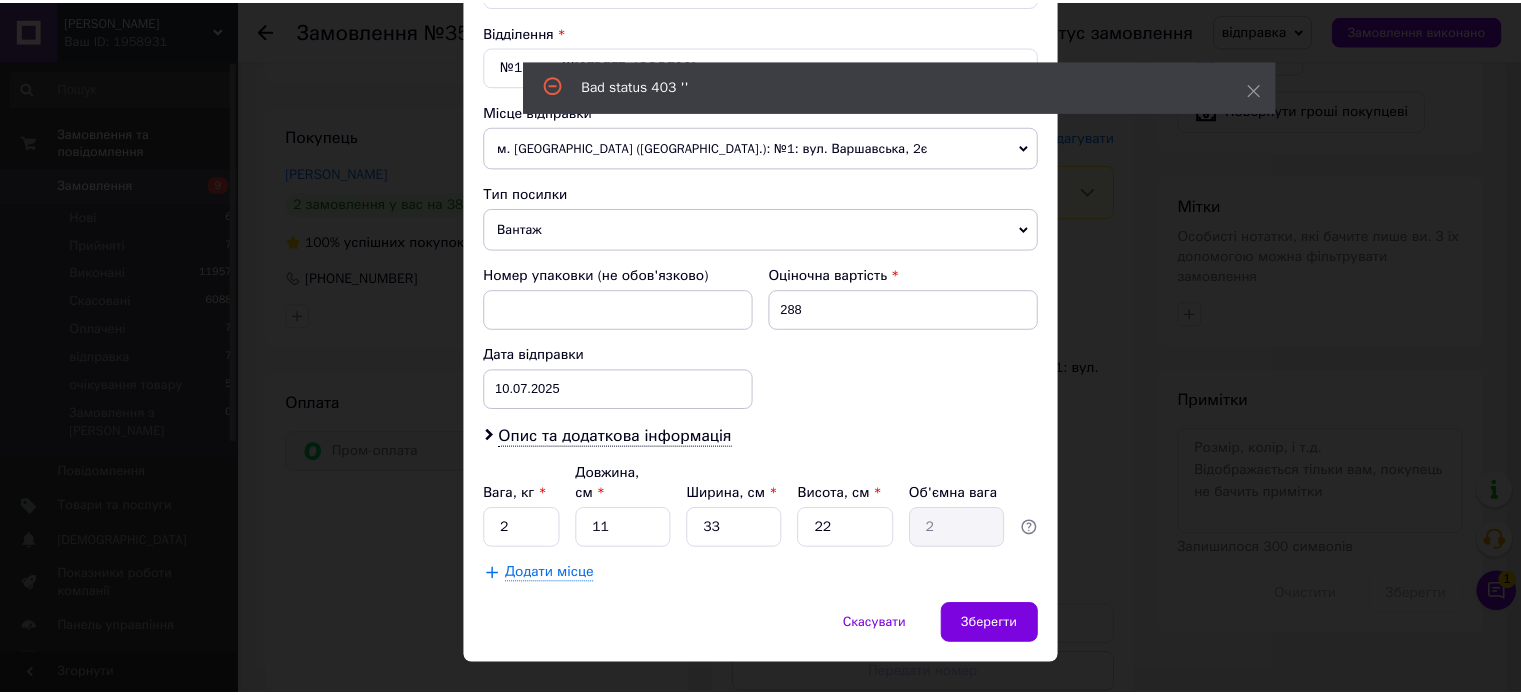 scroll, scrollTop: 627, scrollLeft: 0, axis: vertical 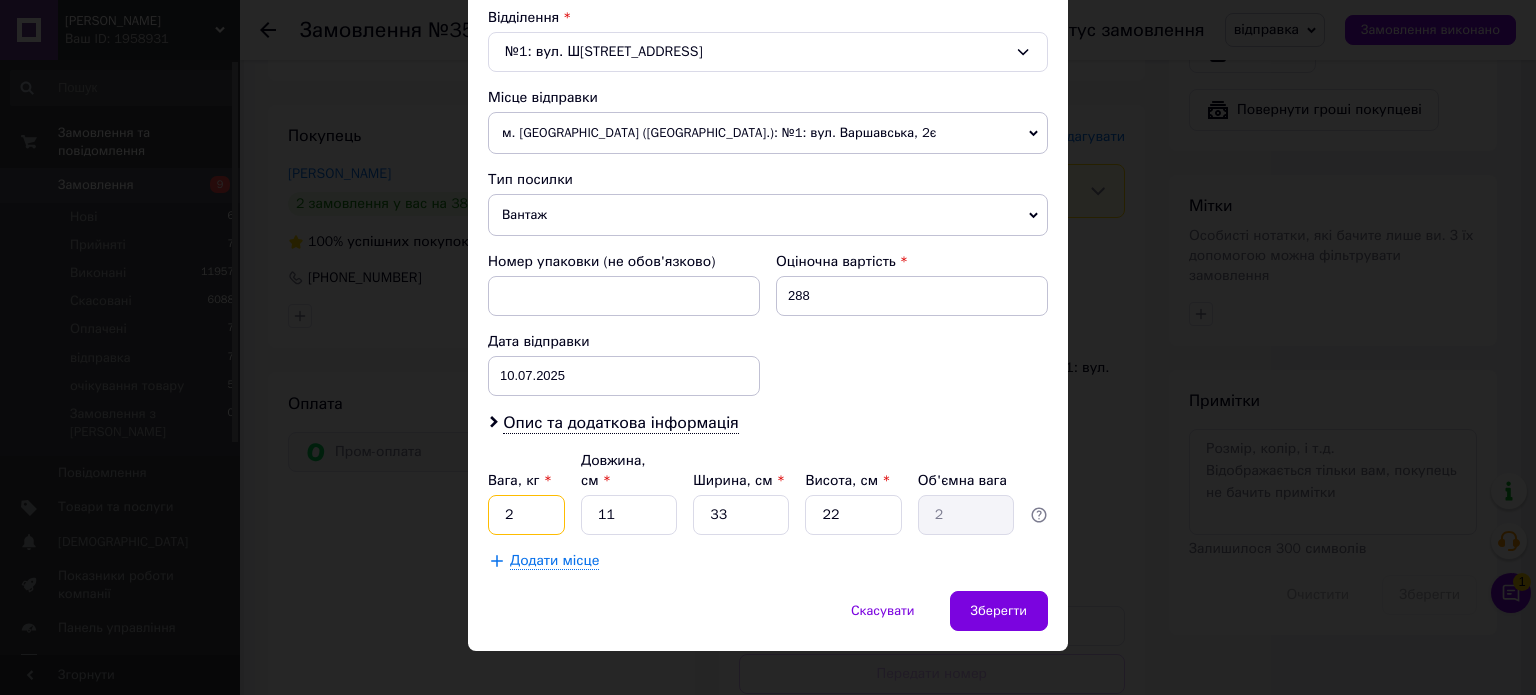 click on "2" at bounding box center (526, 515) 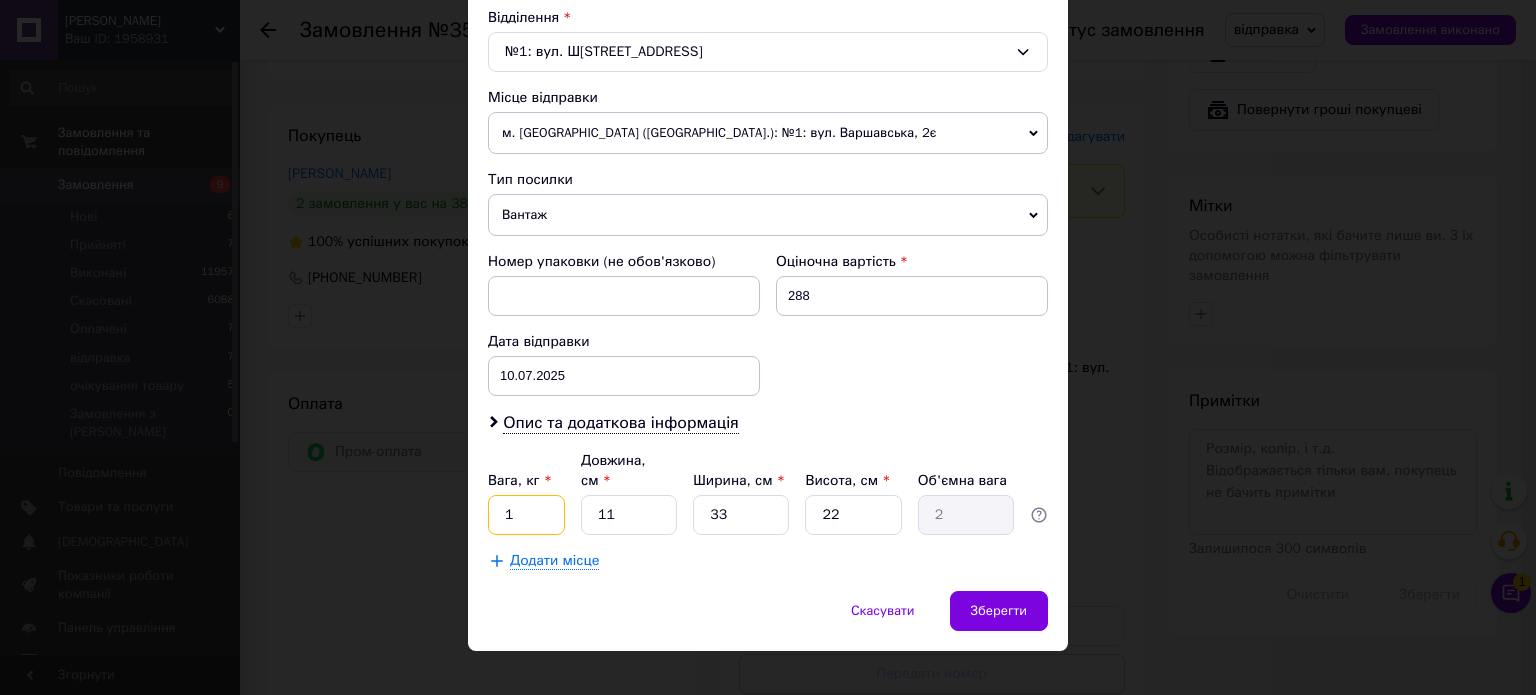 type on "1" 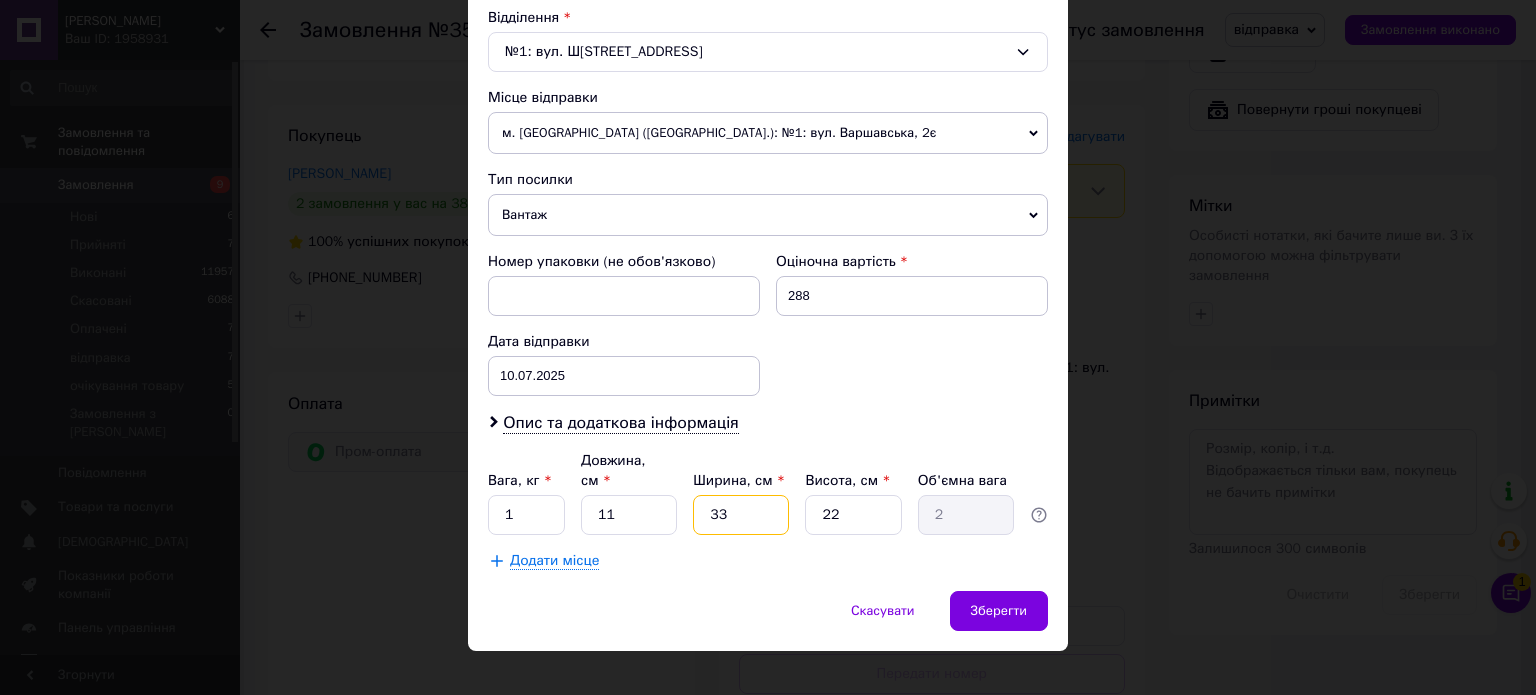 click on "33" at bounding box center (741, 515) 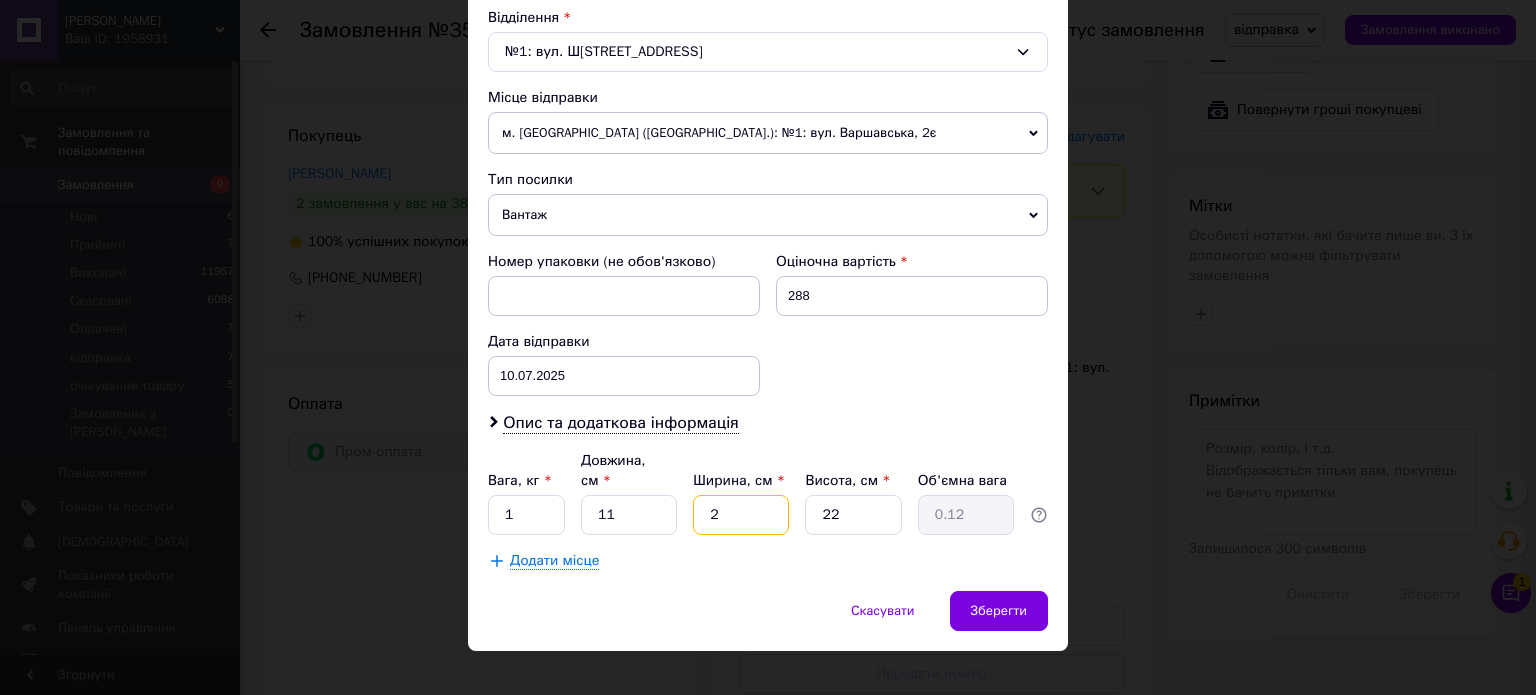 type on "20" 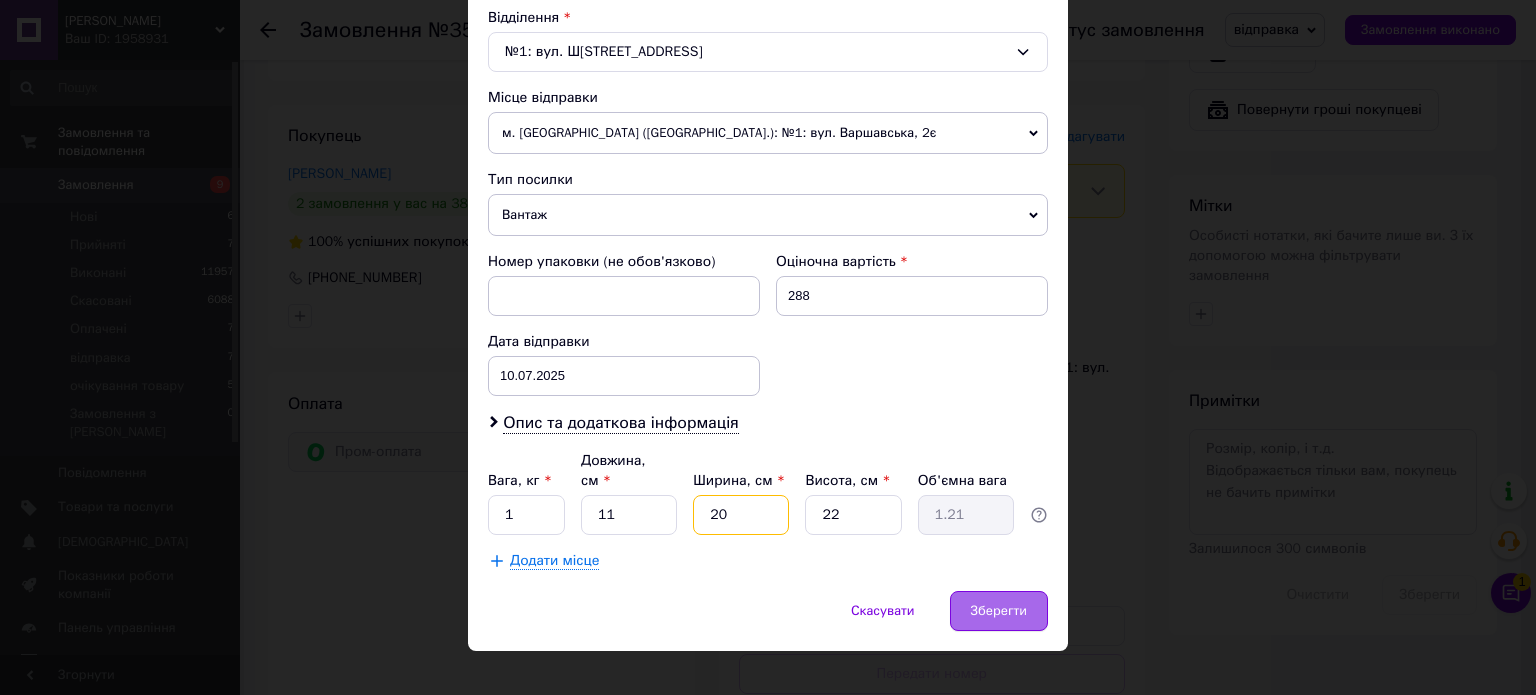type on "20" 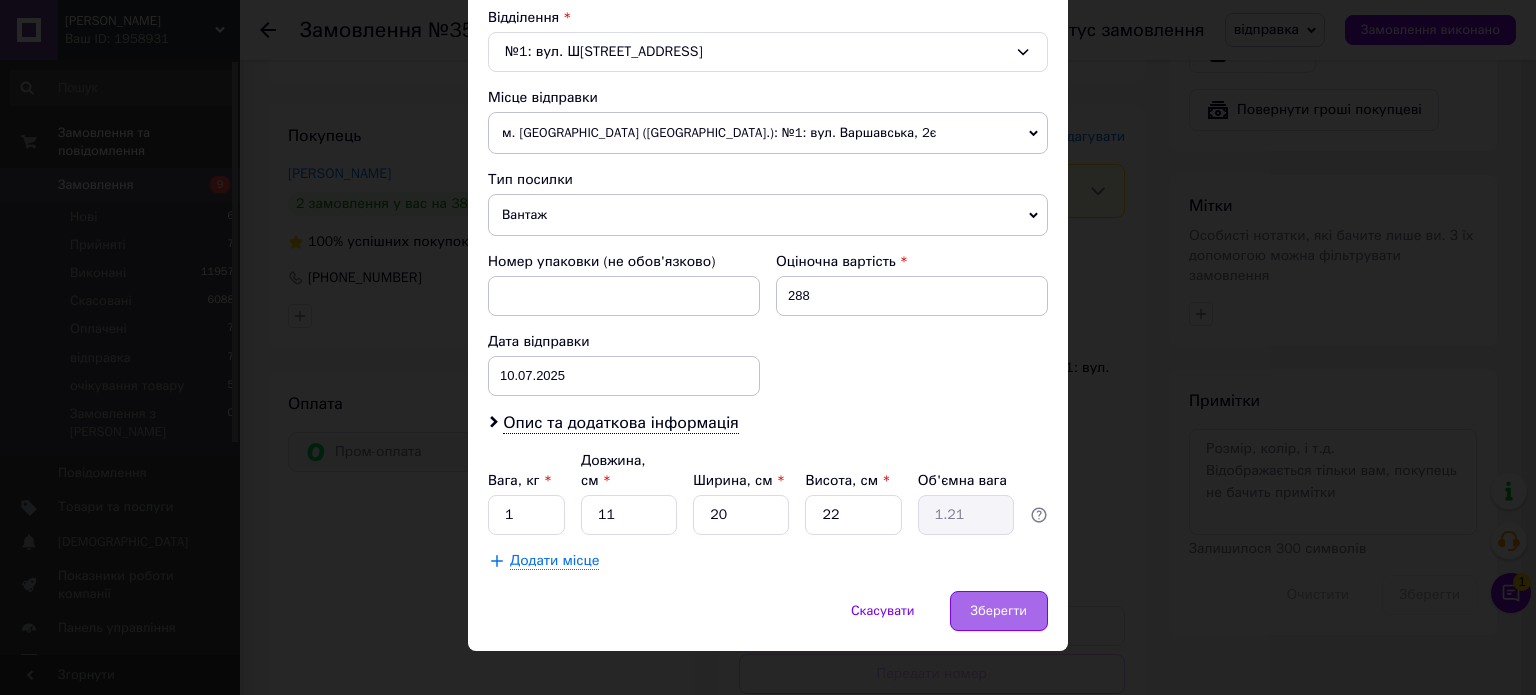 click on "Зберегти" at bounding box center (999, 611) 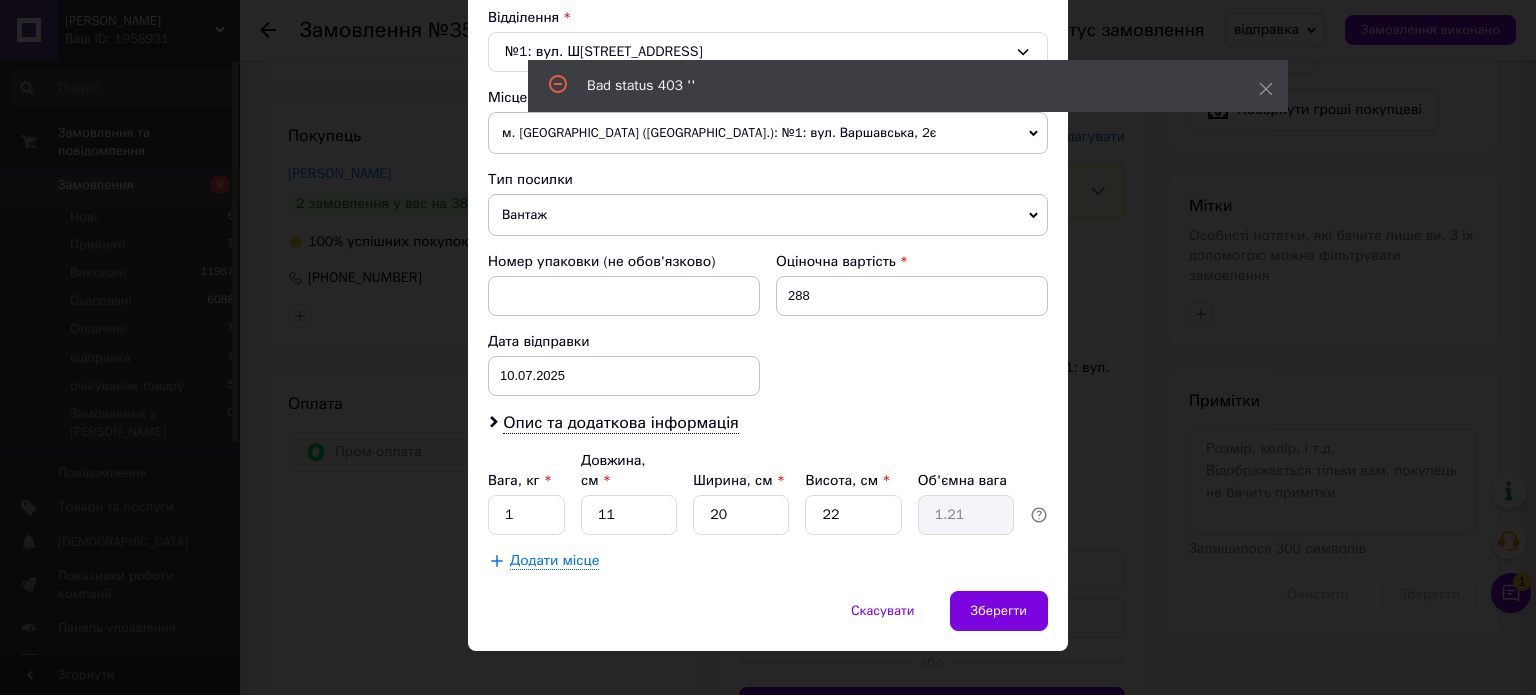 click on "× Редагування доставки Спосіб доставки Нова Пошта (платна) Платник Отримувач Відправник Прізвище отримувача Рожик Ім'я отримувача Тетяна По батькові отримувача Телефон отримувача +380971580914 Тип доставки У відділенні Кур'єром В поштоматі Місто смт. Антоніни Відділення №1: вул. Шосейна, 14а Місце відправки м. Сарни (Рівненська обл.): №1: вул. Варшавська, 2є м. Сарни (Рівненська обл.): №2 (до 30 кг): вул. Європейська, 9/2 Додати ще місце відправки Тип посилки Вантаж Документи Номер упаковки (не обов'язково) Оціночна вартість 288 Дата відправки 10.07.2025 < 2025 > < Июль > Пн Вт Ср Чт" at bounding box center (768, 347) 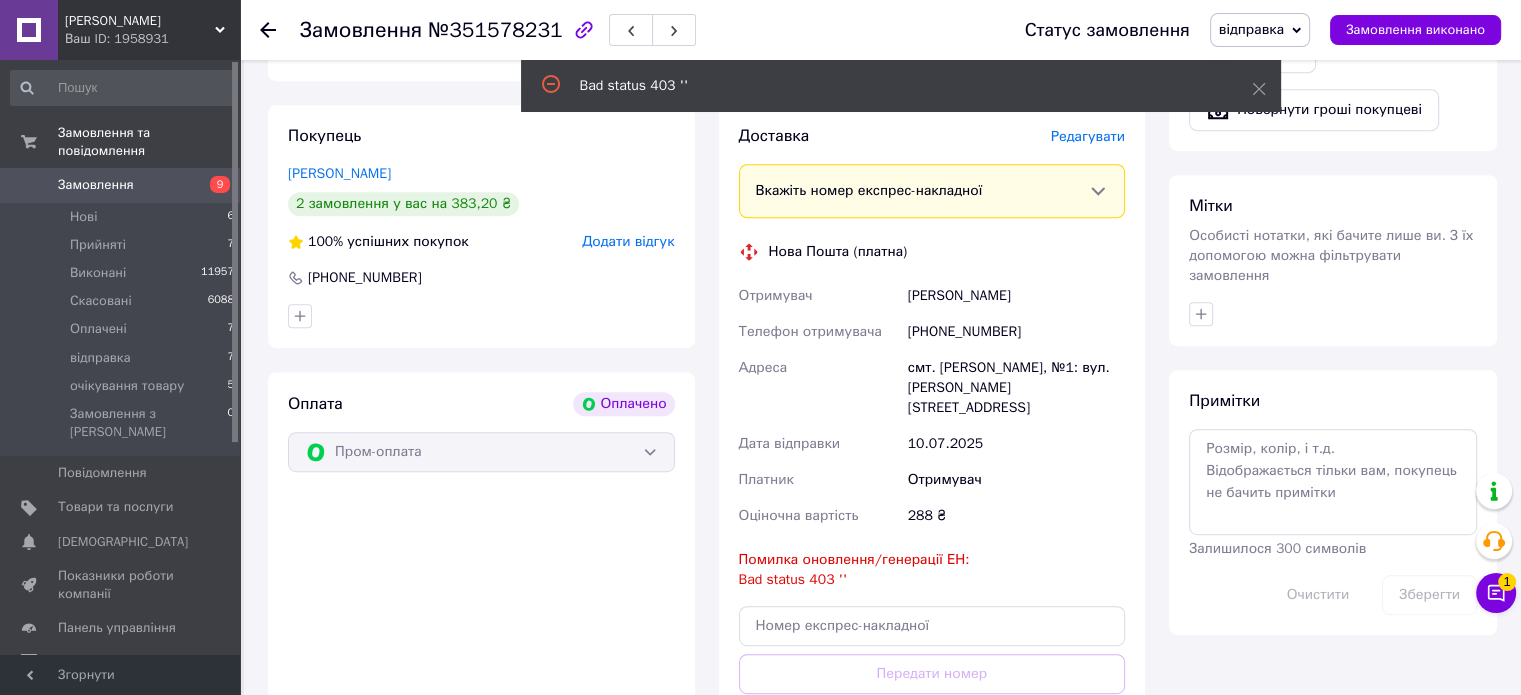 click on "Доставка Редагувати Вкажіть номер експрес-накладної Обов'язково введіть номер експрес-накладної,
якщо створювали її не на цій сторінці. У разі,
якщо номер ЕН не буде доданий, ми не зможемо
виплатити гроші за замовлення Мобільний номер покупця (із замовлення) повинен відповідати номеру отримувача за накладною Нова Пошта (платна) Отримувач Рожик Тетяна Телефон отримувача +380971580914 Адреса смт. Антоніни, №1: вул. Шосейна, 14а Дата відправки 10.07.2025 Платник Отримувач Оціночна вартість 288 ₴ Помилка оновлення/генерації ЕН: Bad status 403 '' Передати номер або Платник Рожик" at bounding box center [932, 454] 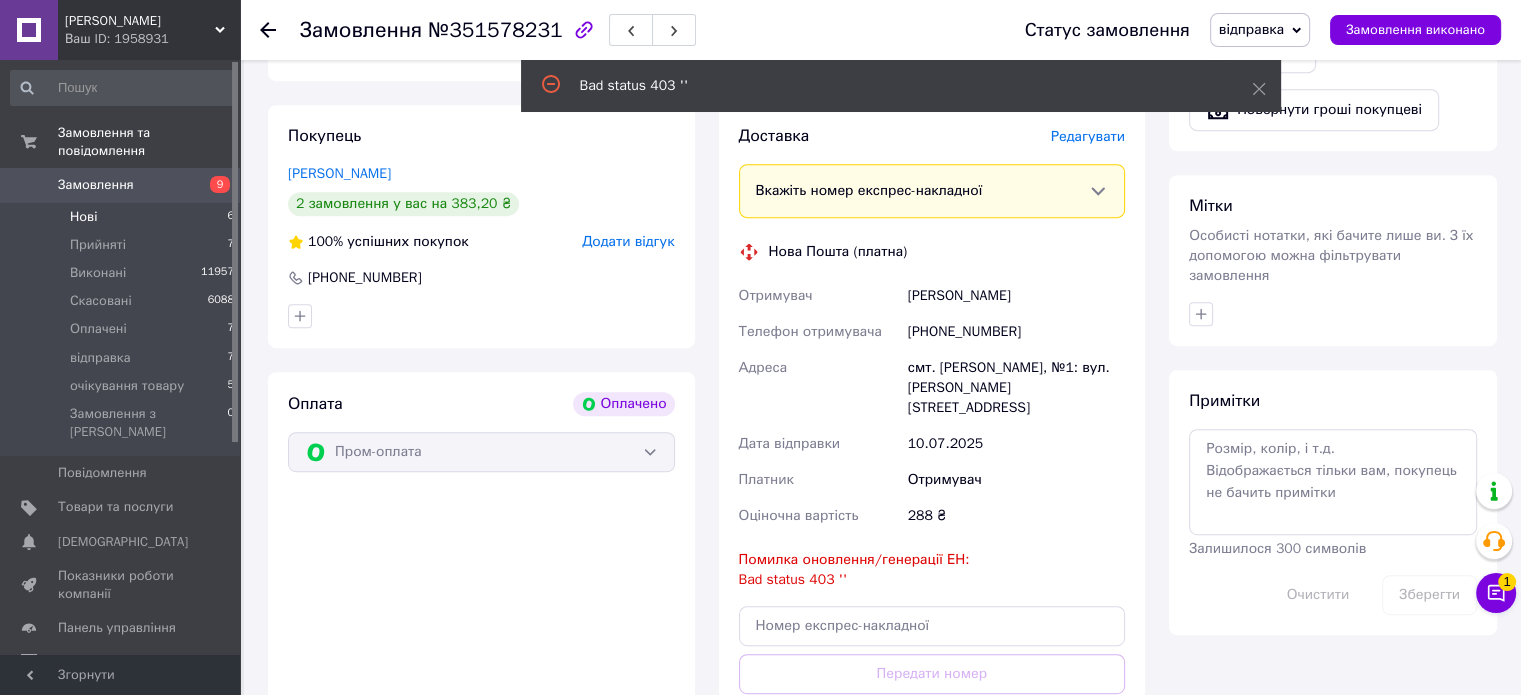 click on "Нові 6" at bounding box center (123, 217) 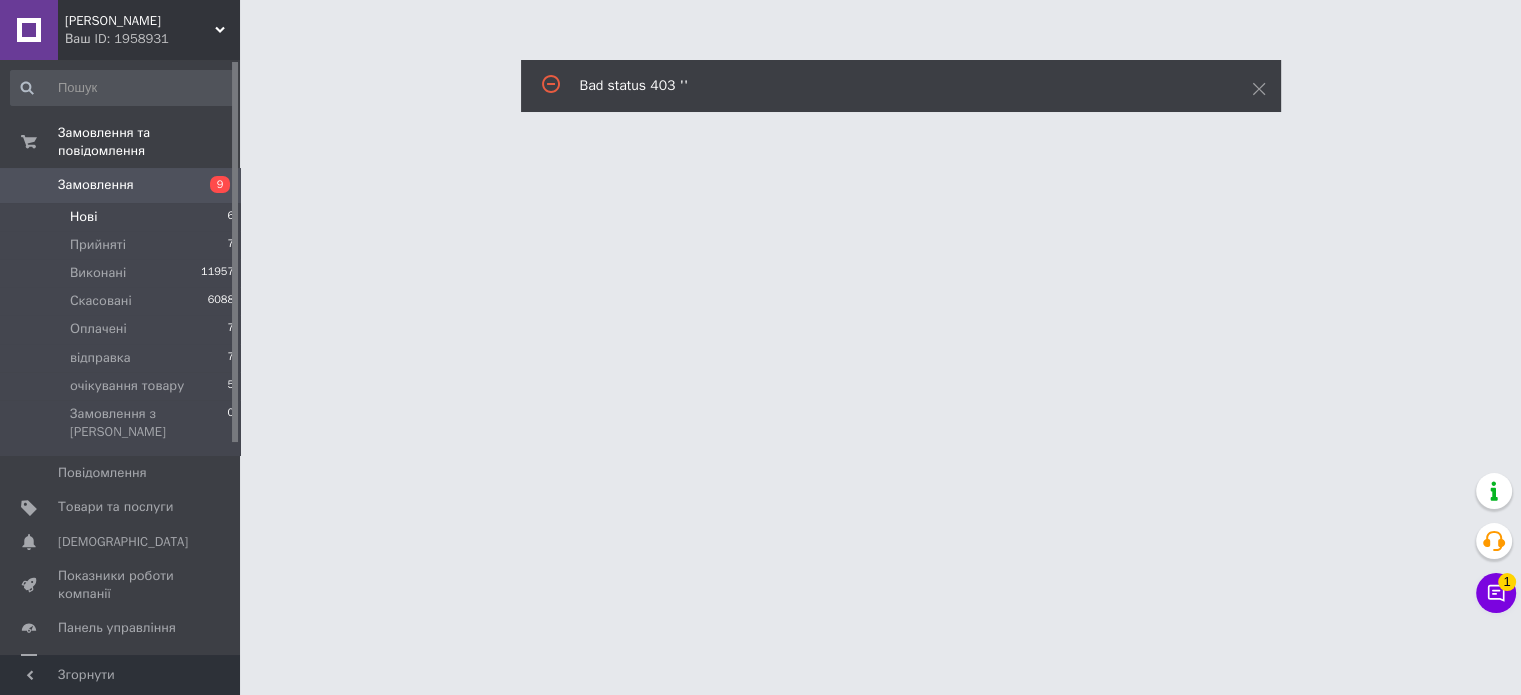 scroll, scrollTop: 0, scrollLeft: 0, axis: both 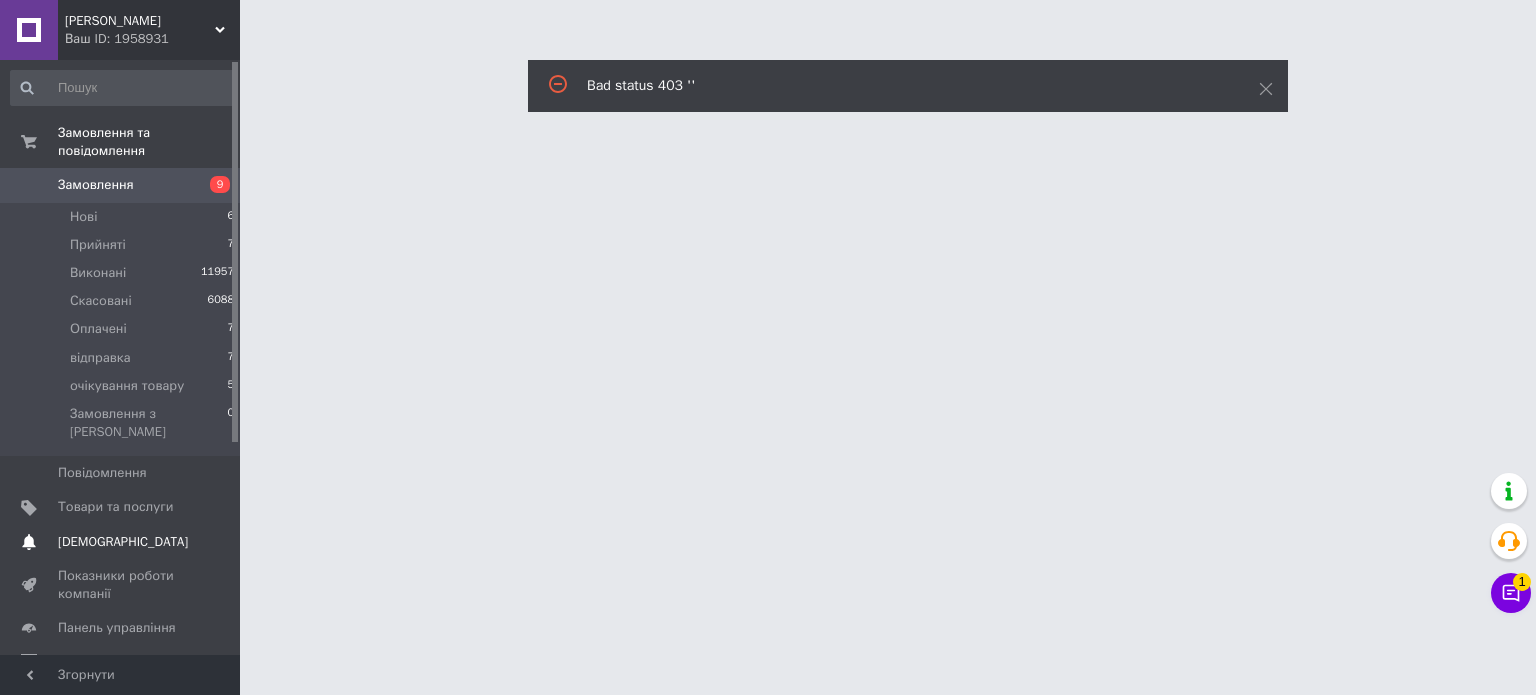 click on "[DEMOGRAPHIC_DATA]" at bounding box center [123, 542] 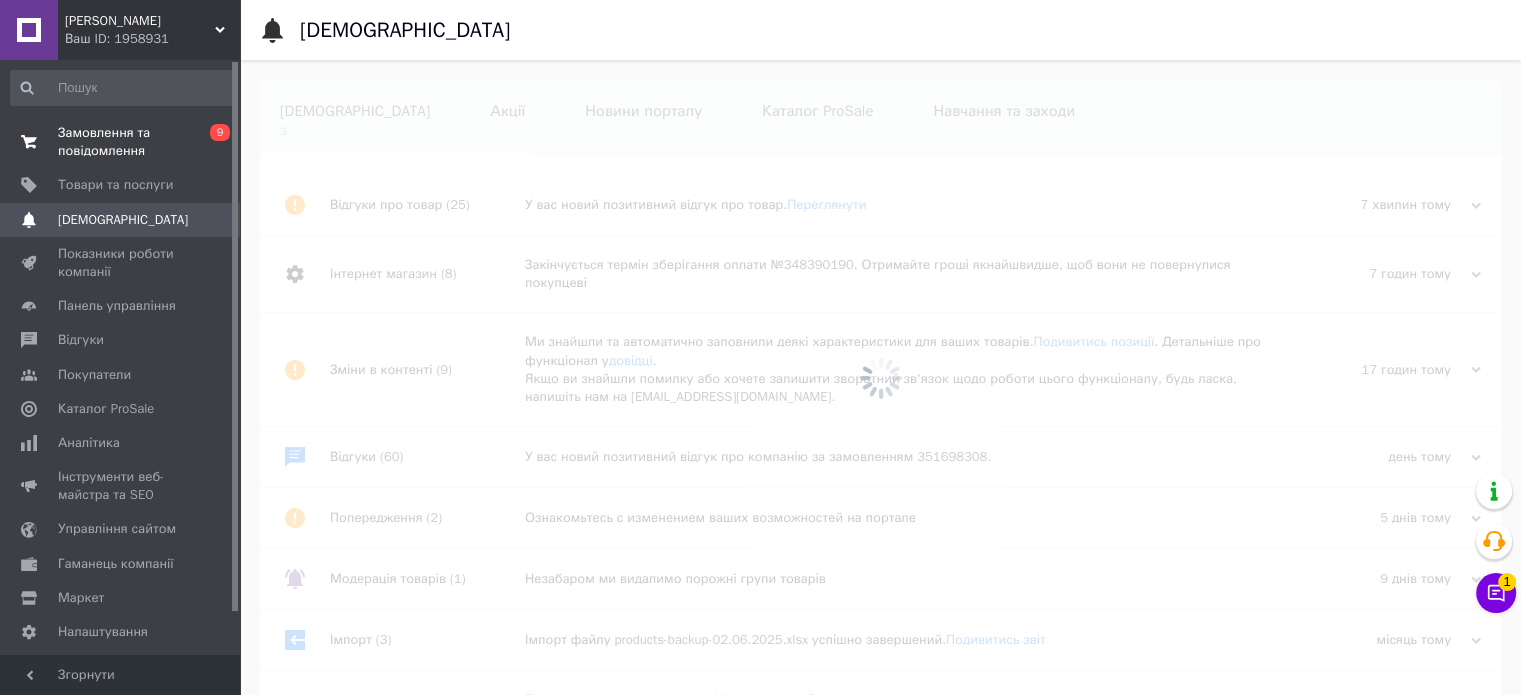 click on "Замовлення та повідомлення" at bounding box center [121, 142] 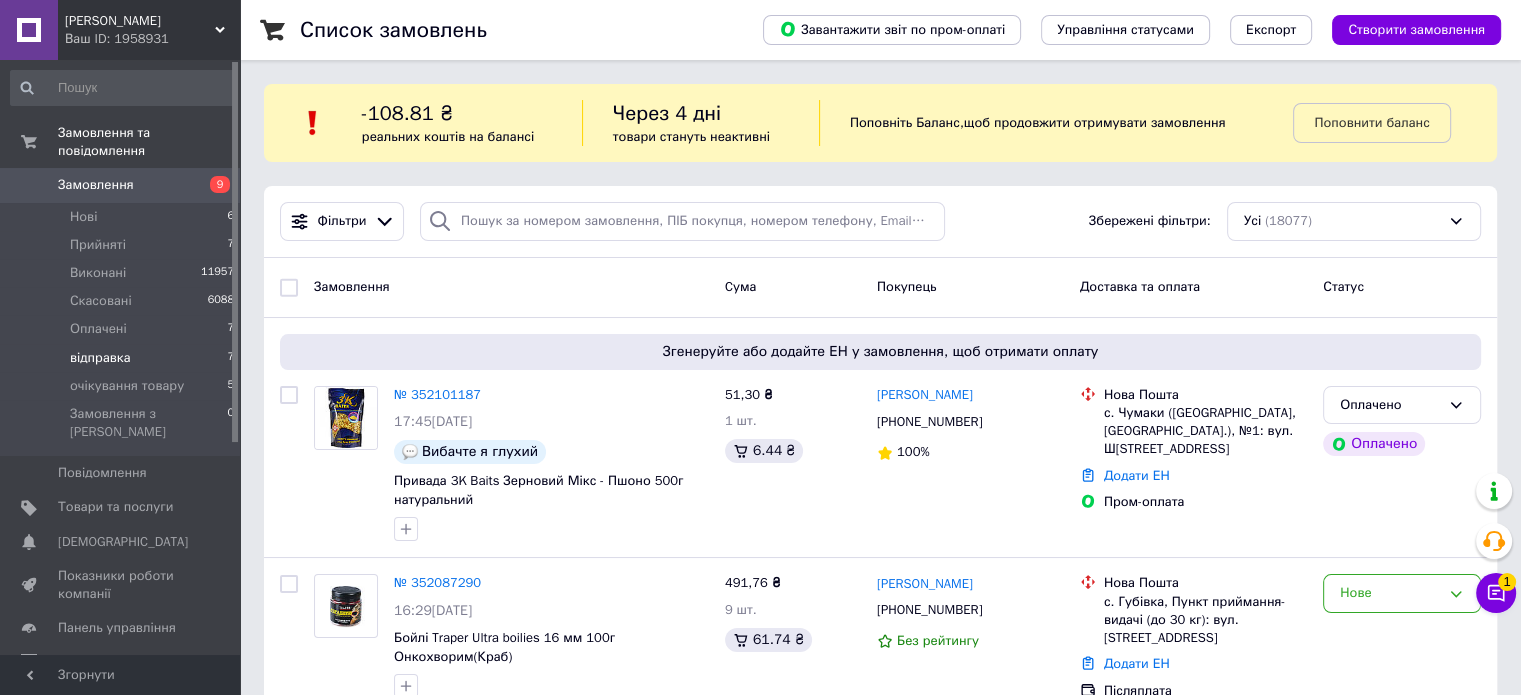 click on "відправка" at bounding box center [100, 358] 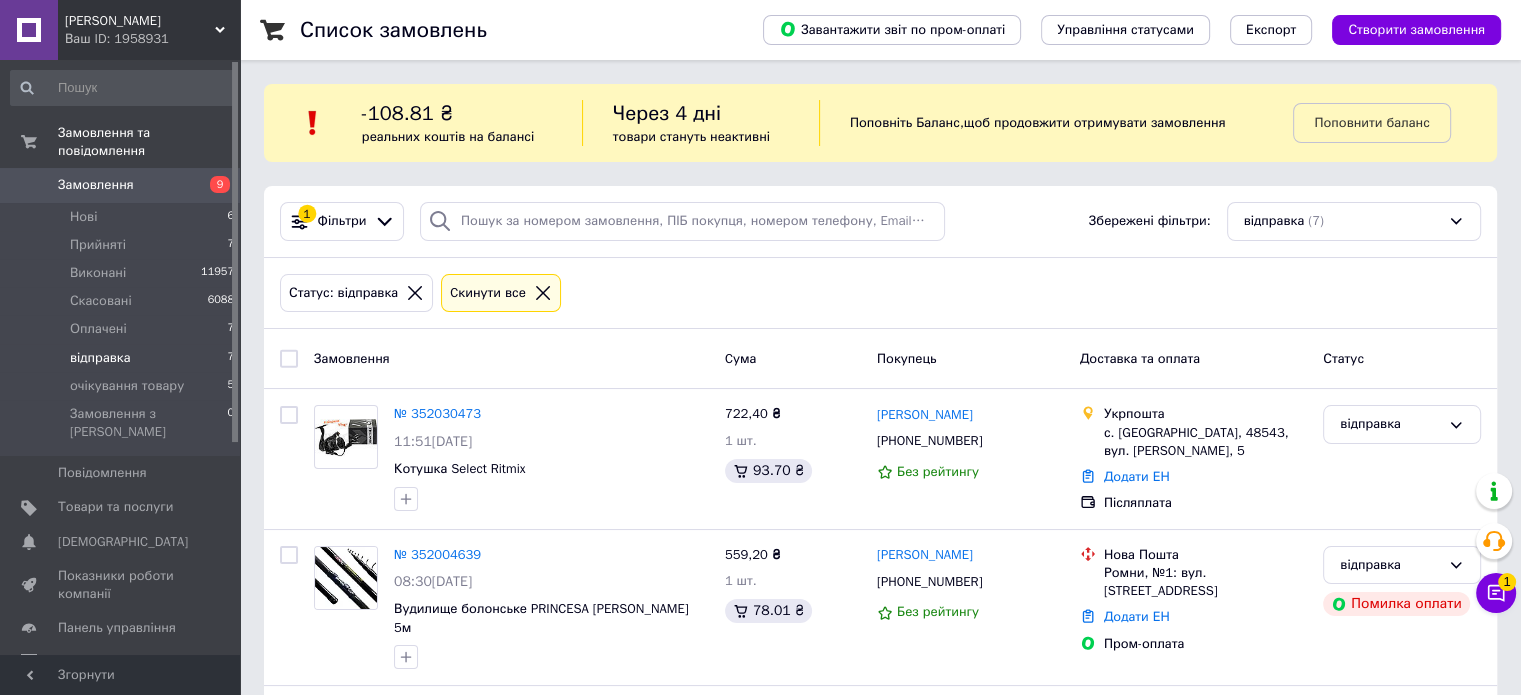 click on "Замовлення" at bounding box center [511, 359] 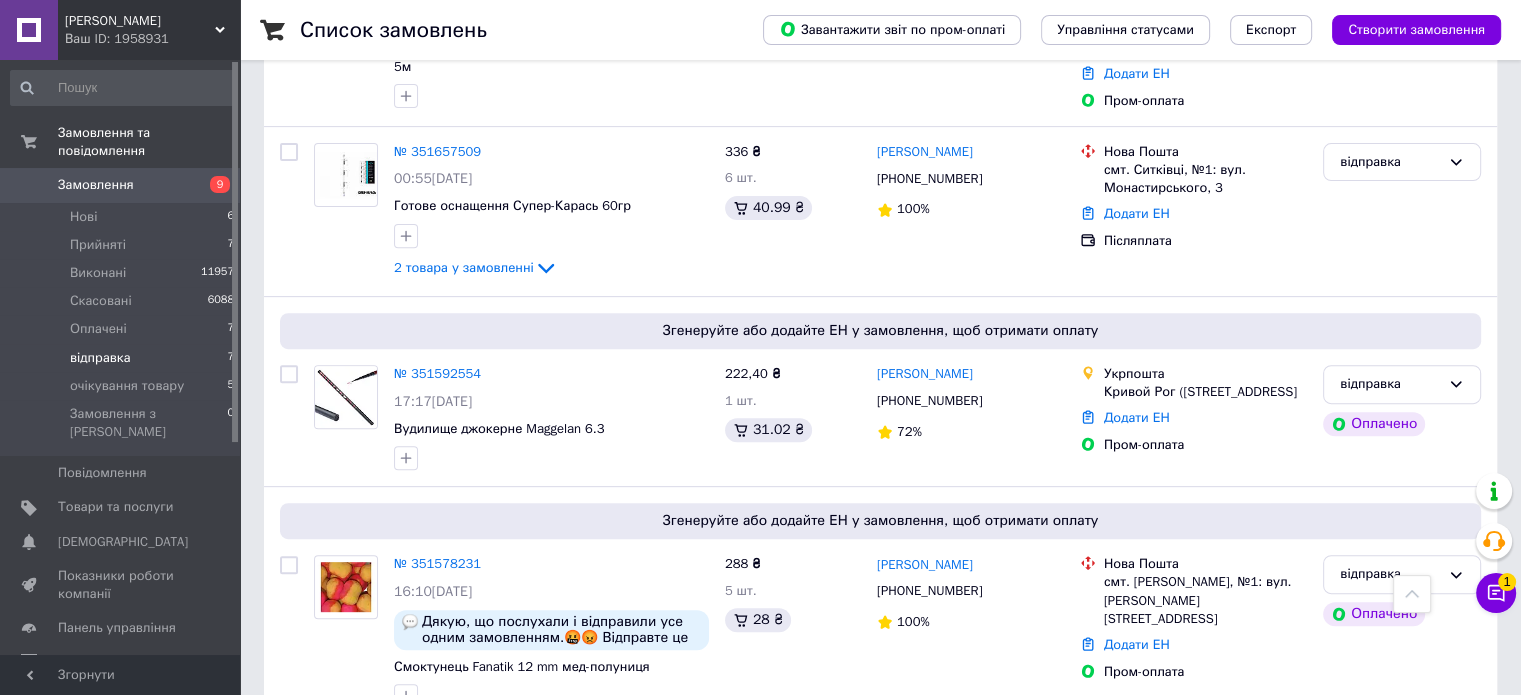 scroll, scrollTop: 800, scrollLeft: 0, axis: vertical 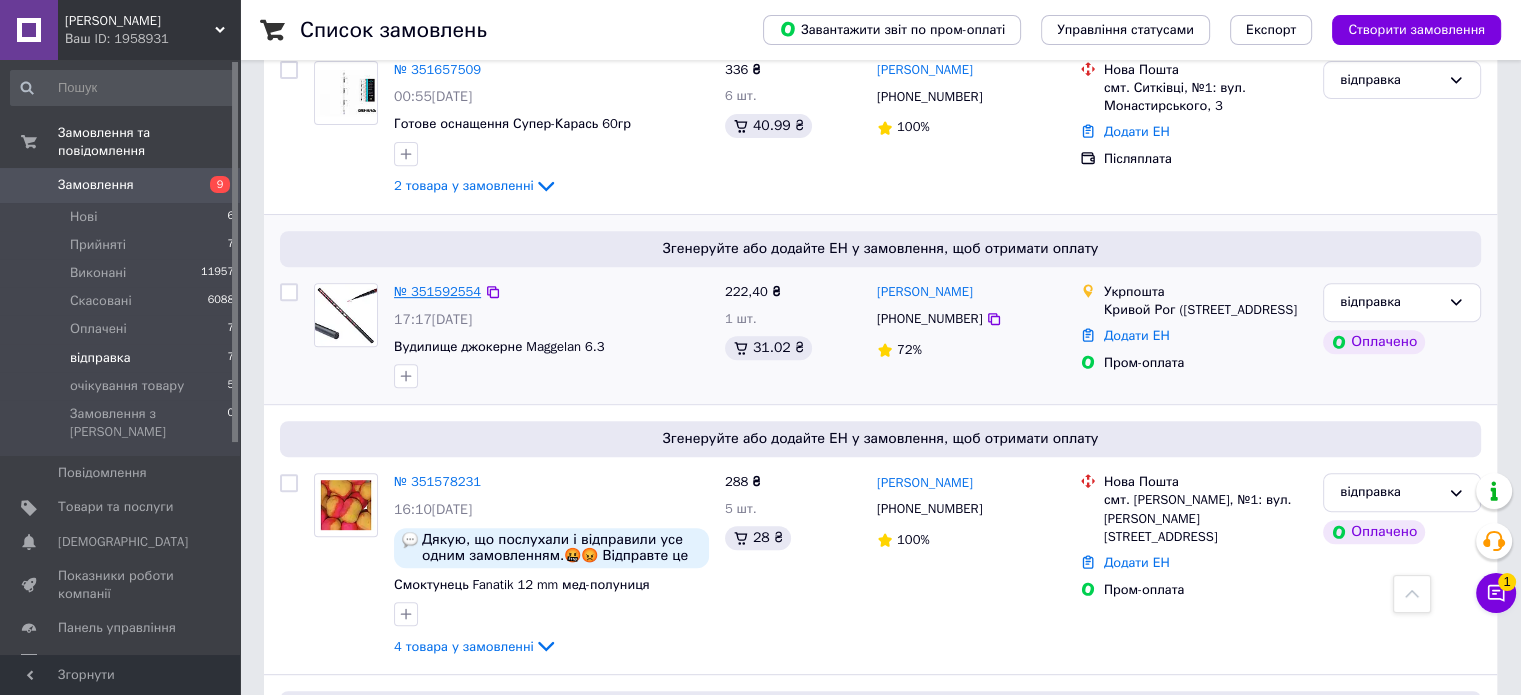 click on "№ 351592554" at bounding box center (437, 291) 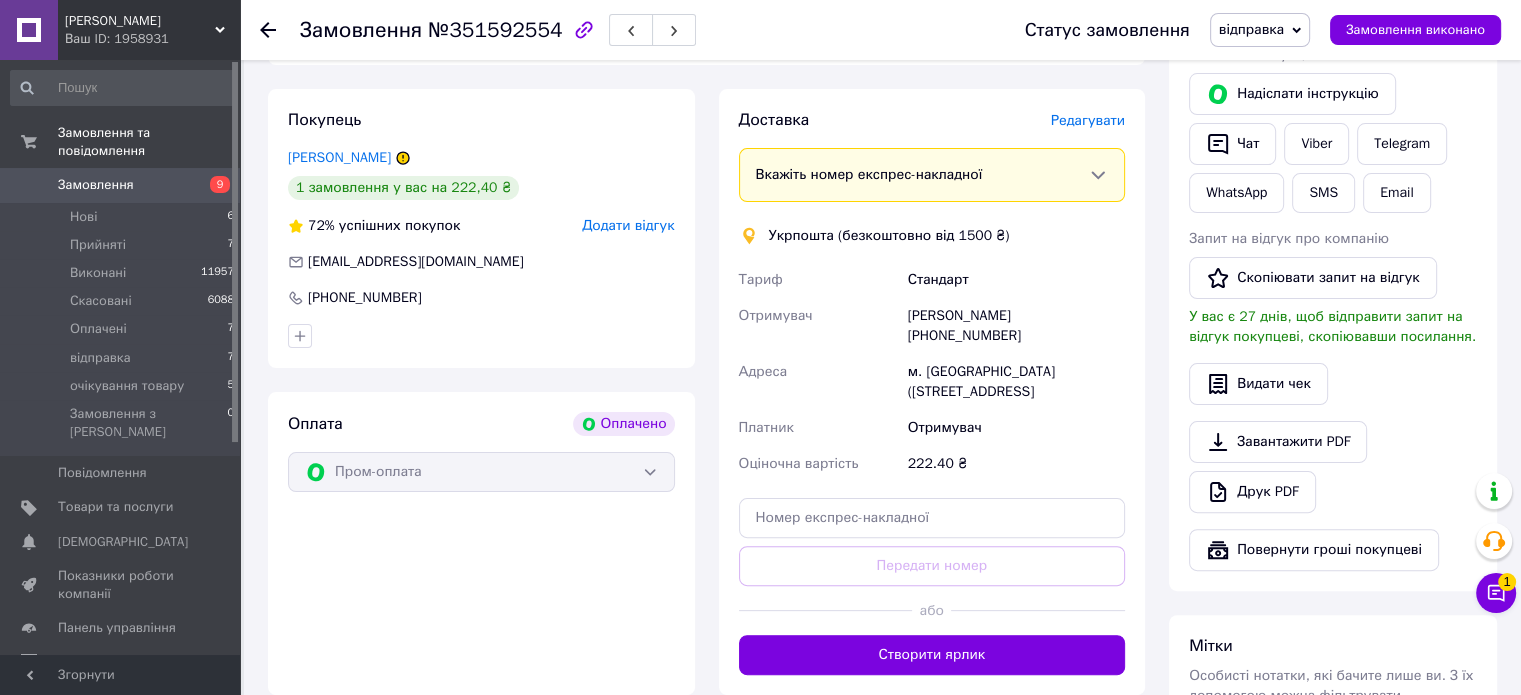 scroll, scrollTop: 480, scrollLeft: 0, axis: vertical 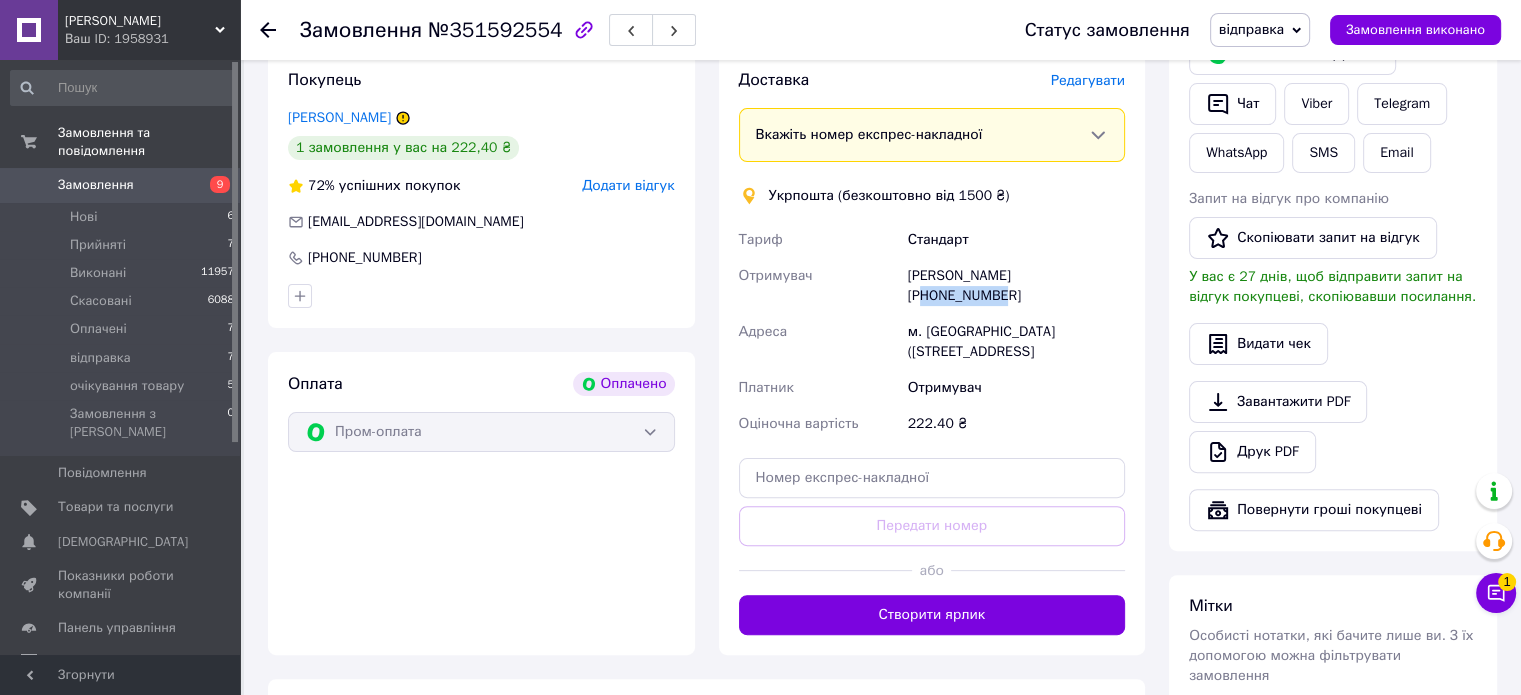 drag, startPoint x: 1112, startPoint y: 255, endPoint x: 1033, endPoint y: 262, distance: 79.30952 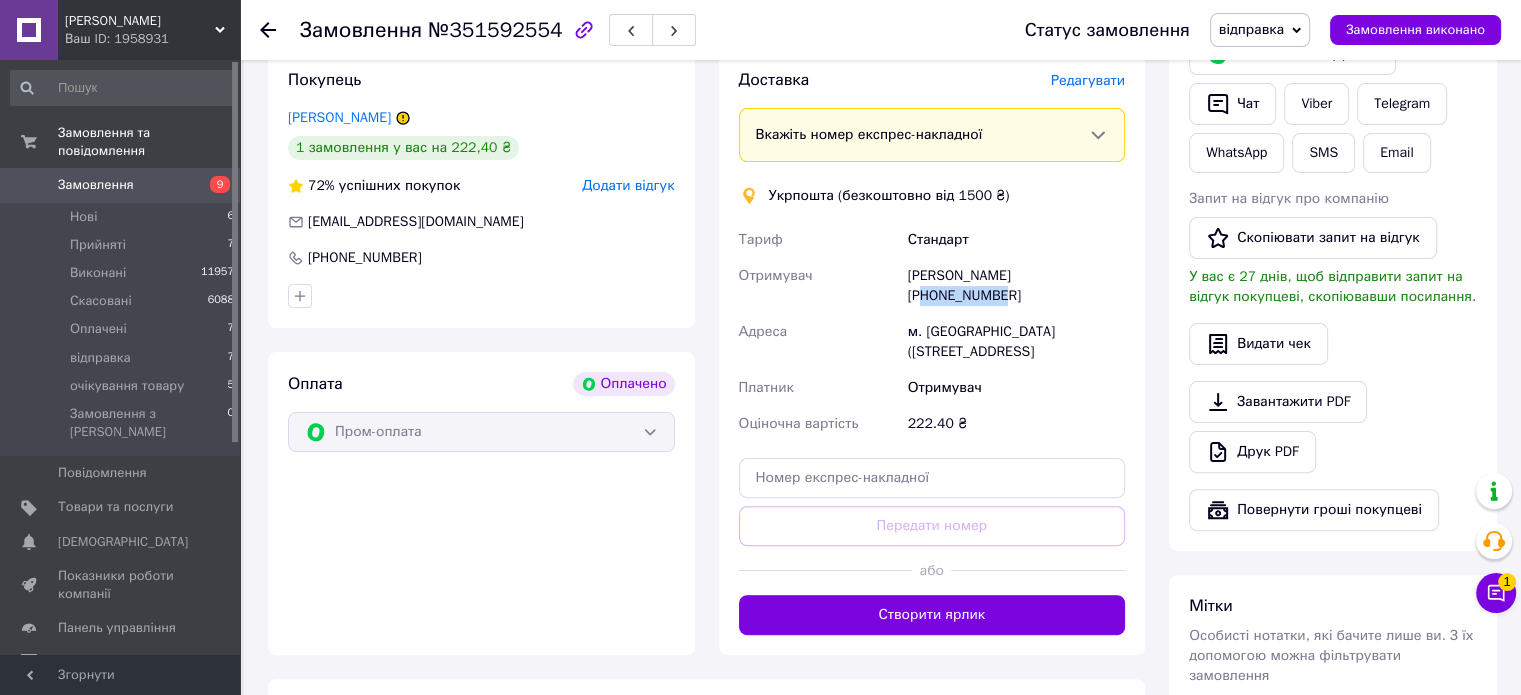 click on "Артем Минкин +380972751664" at bounding box center [1016, 286] 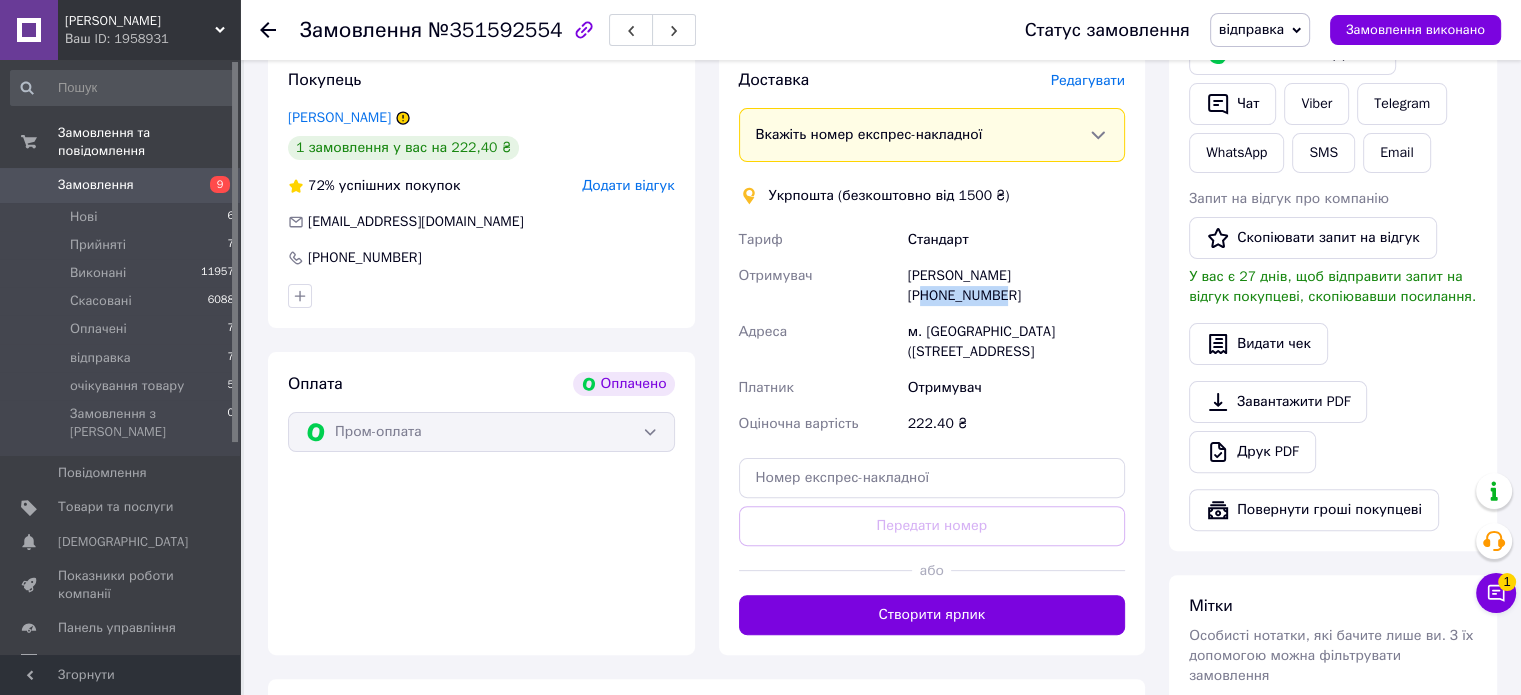 copy on "0972751664" 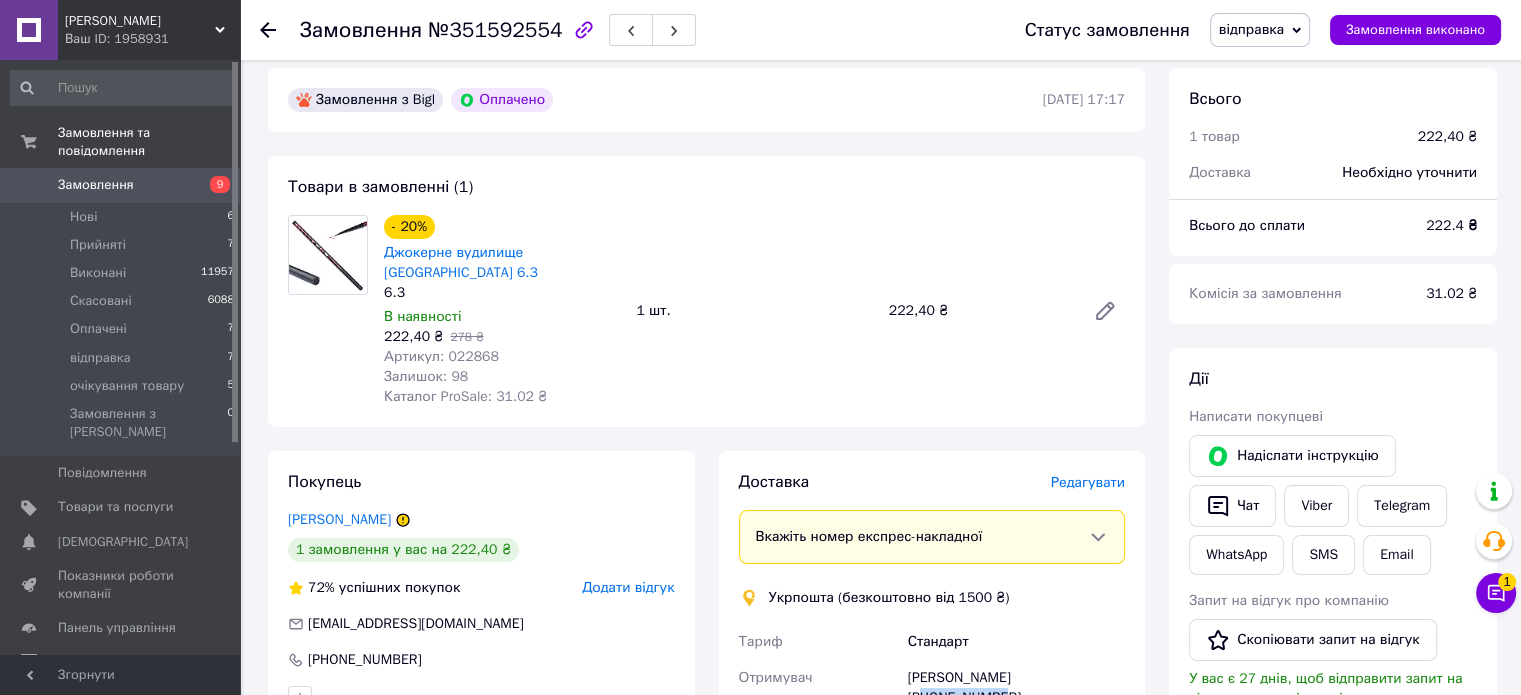 scroll, scrollTop: 80, scrollLeft: 0, axis: vertical 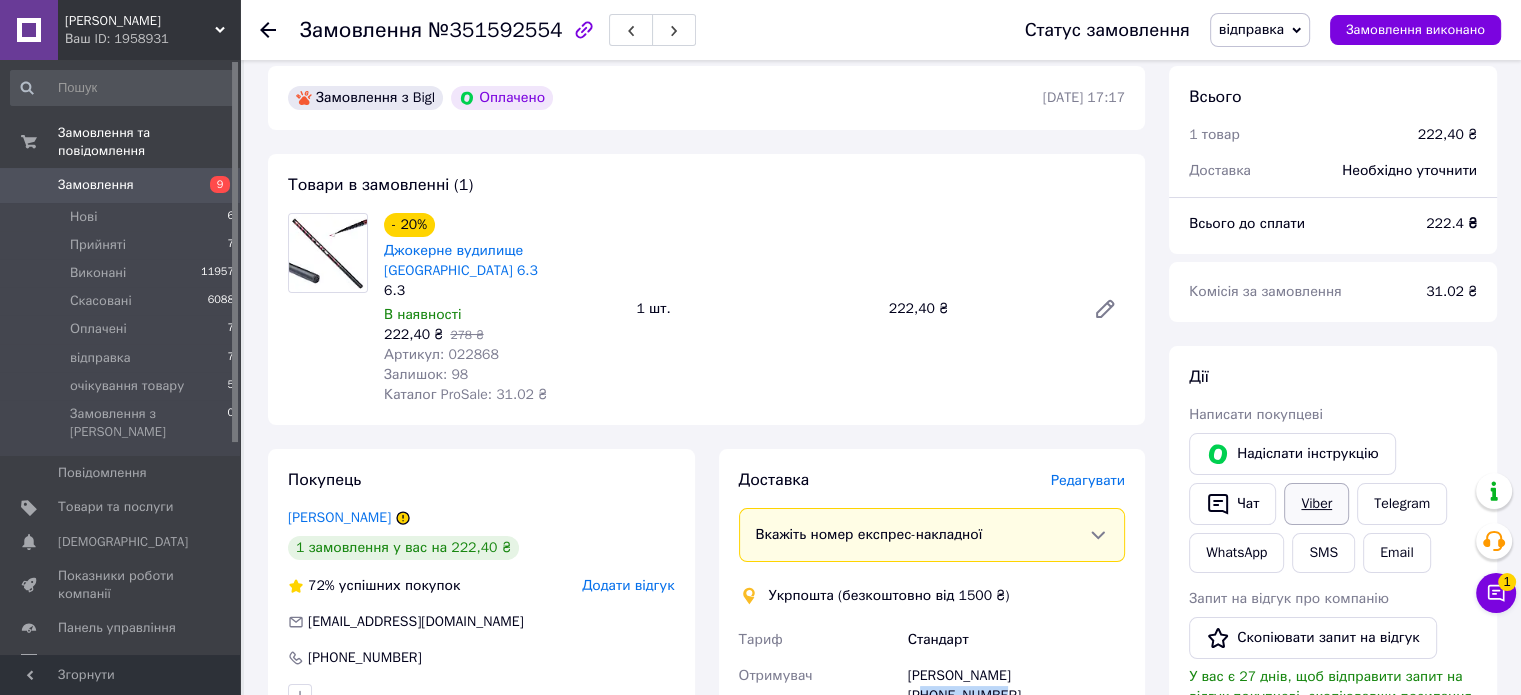 click on "Viber" at bounding box center [1316, 504] 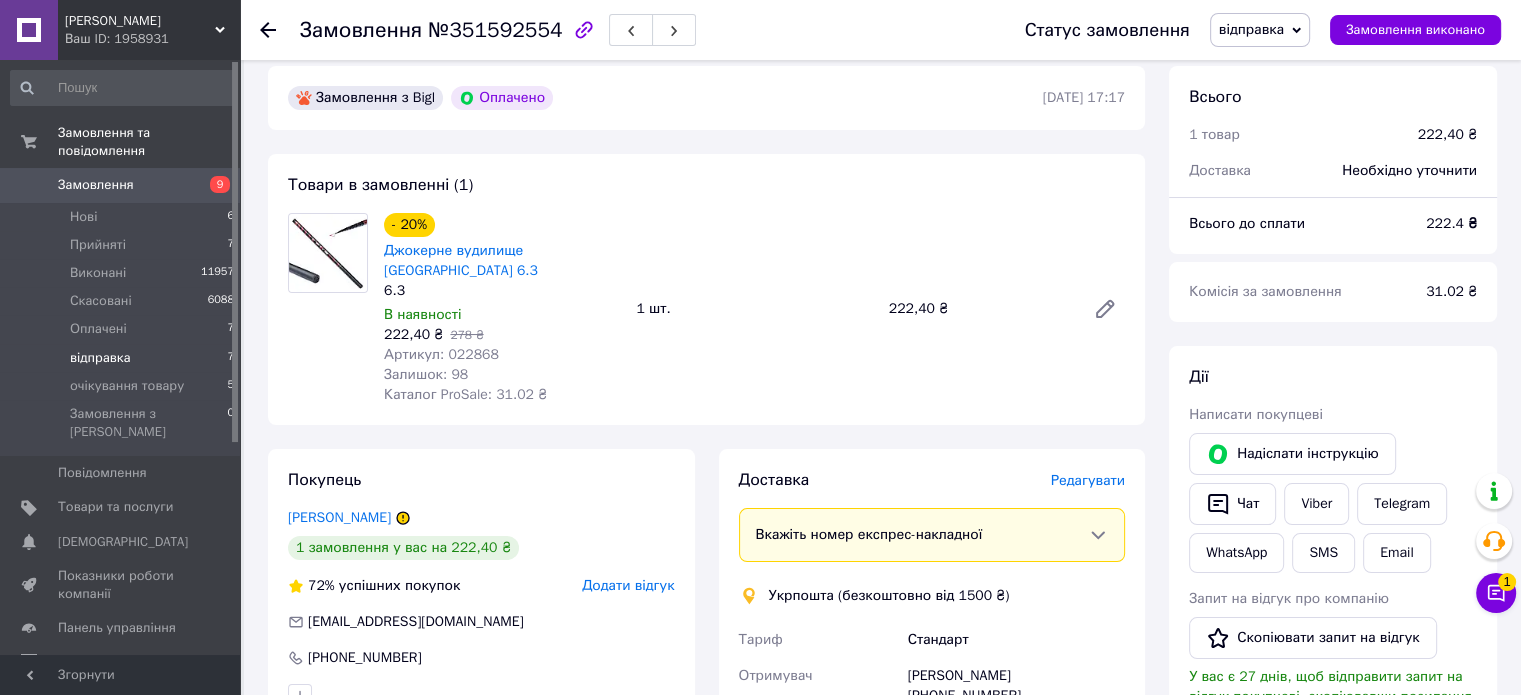 click on "відправка" at bounding box center (100, 358) 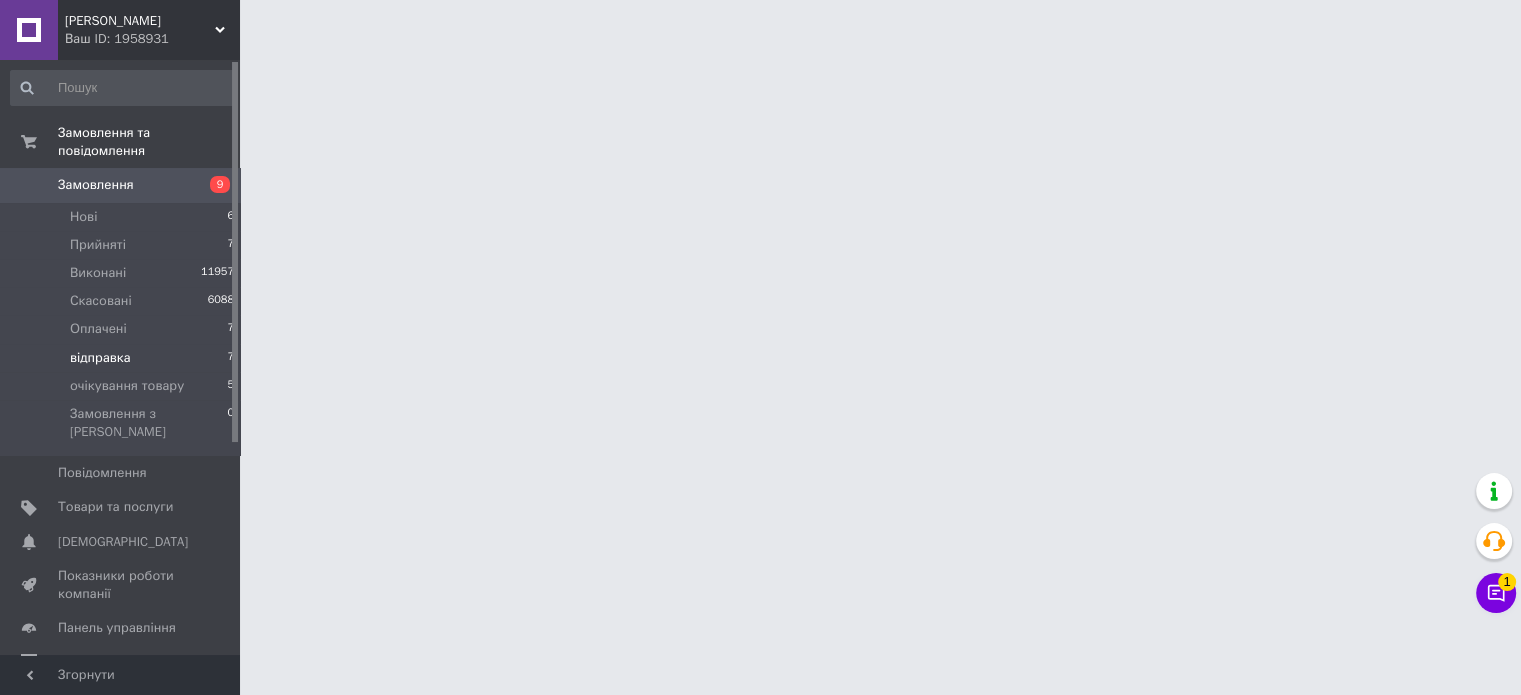 scroll, scrollTop: 0, scrollLeft: 0, axis: both 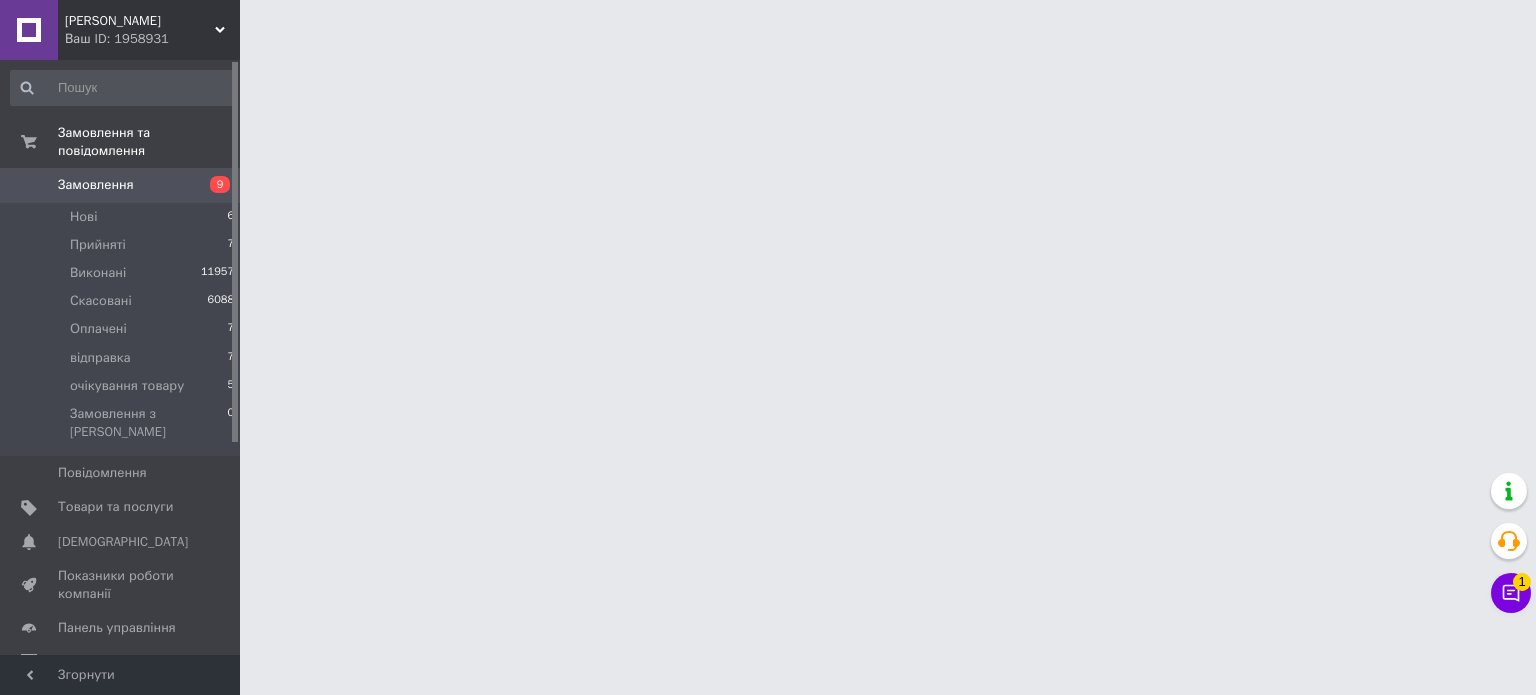 click on "Світ Рибалки Ваш ID: 1958931 Сайт Світ Рибалки Кабінет покупця Перевірити стан системи Сторінка на порталі Довідка Вийти Замовлення та повідомлення Замовлення 9 Нові 6 Прийняті 7 Виконані 11957 Скасовані 6088 Оплачені 7 відправка 7 очікування товару 5 Замовлення з Розетки 0 Повідомлення 0 Товари та послуги Сповіщення 0 Показники роботи компанії Панель управління Відгуки Покупатели Каталог ProSale Аналітика Інструменти веб-майстра та SEO Управління сайтом Гаманець компанії Маркет Налаштування Тарифи та рахунки" at bounding box center (768, 25) 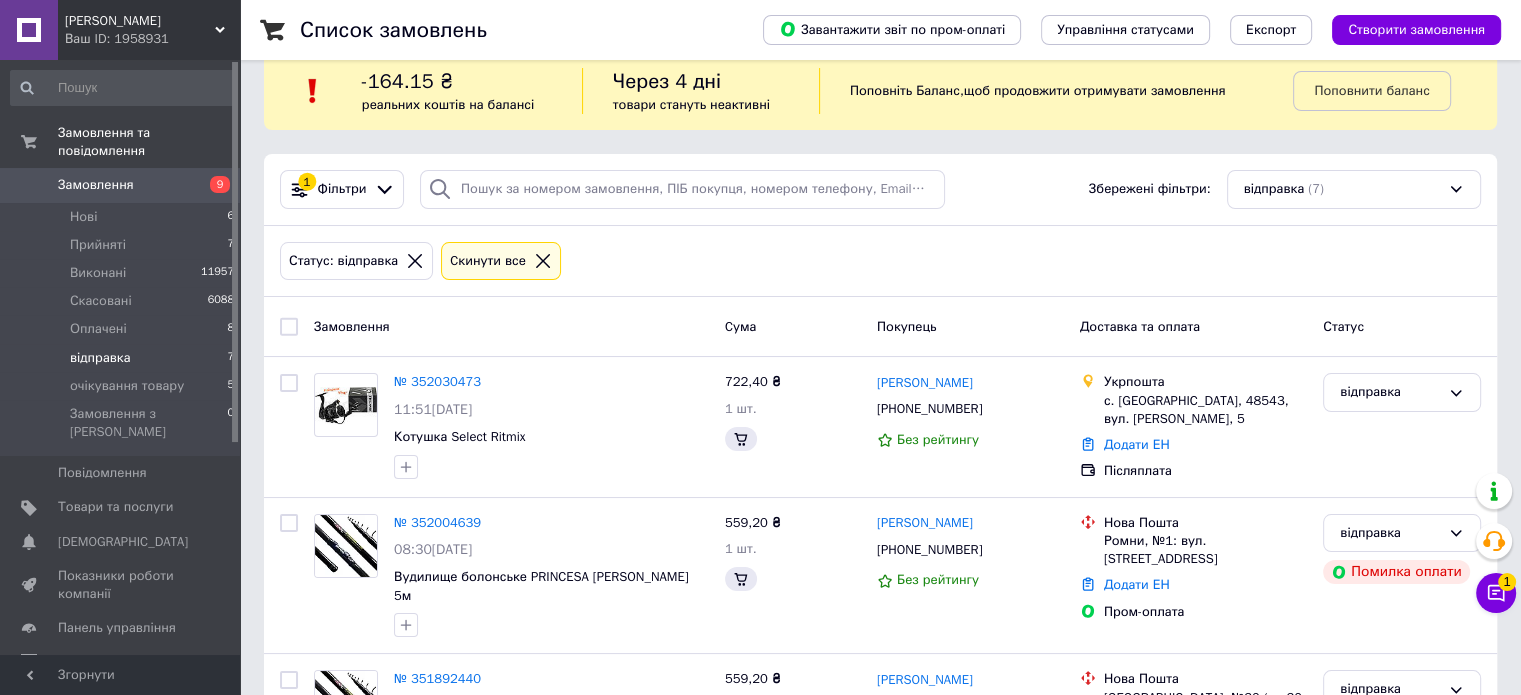 scroll, scrollTop: 40, scrollLeft: 0, axis: vertical 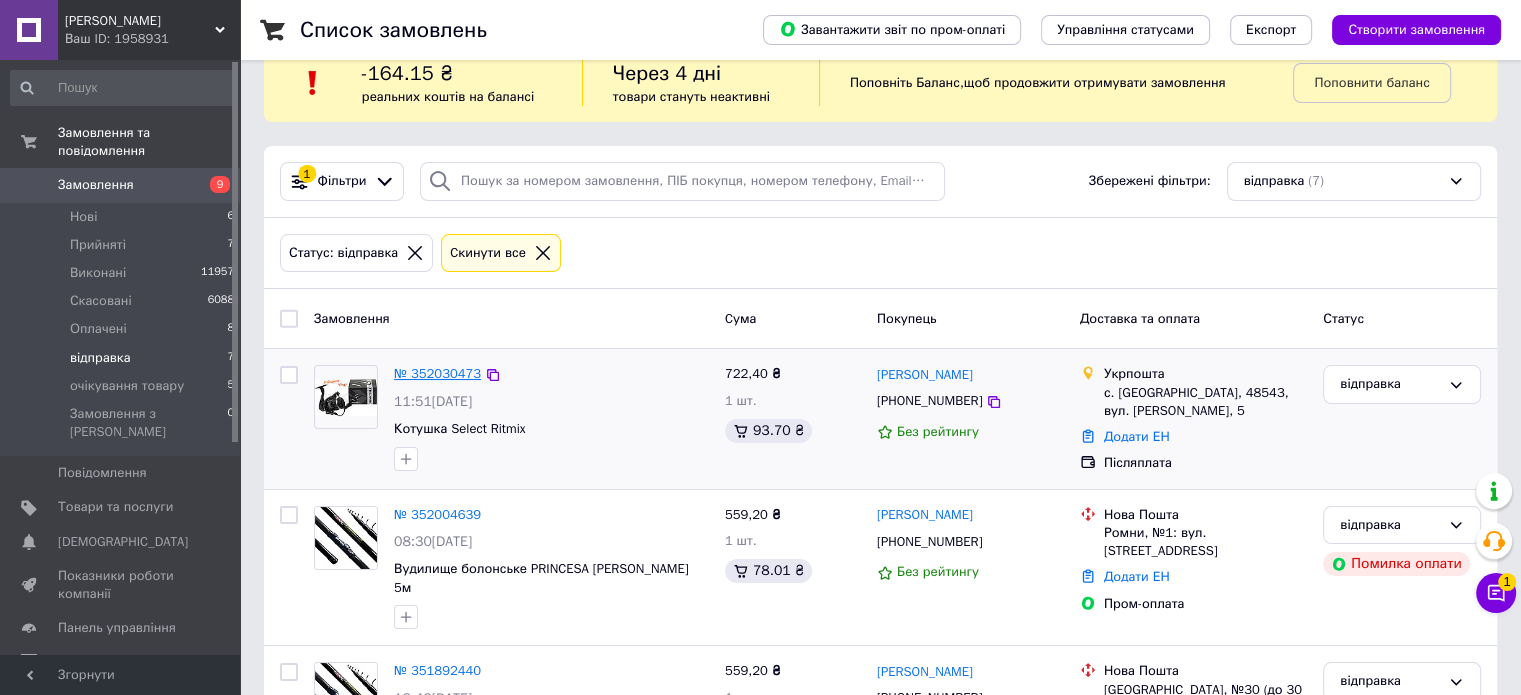 click on "№ 352030473" at bounding box center (437, 373) 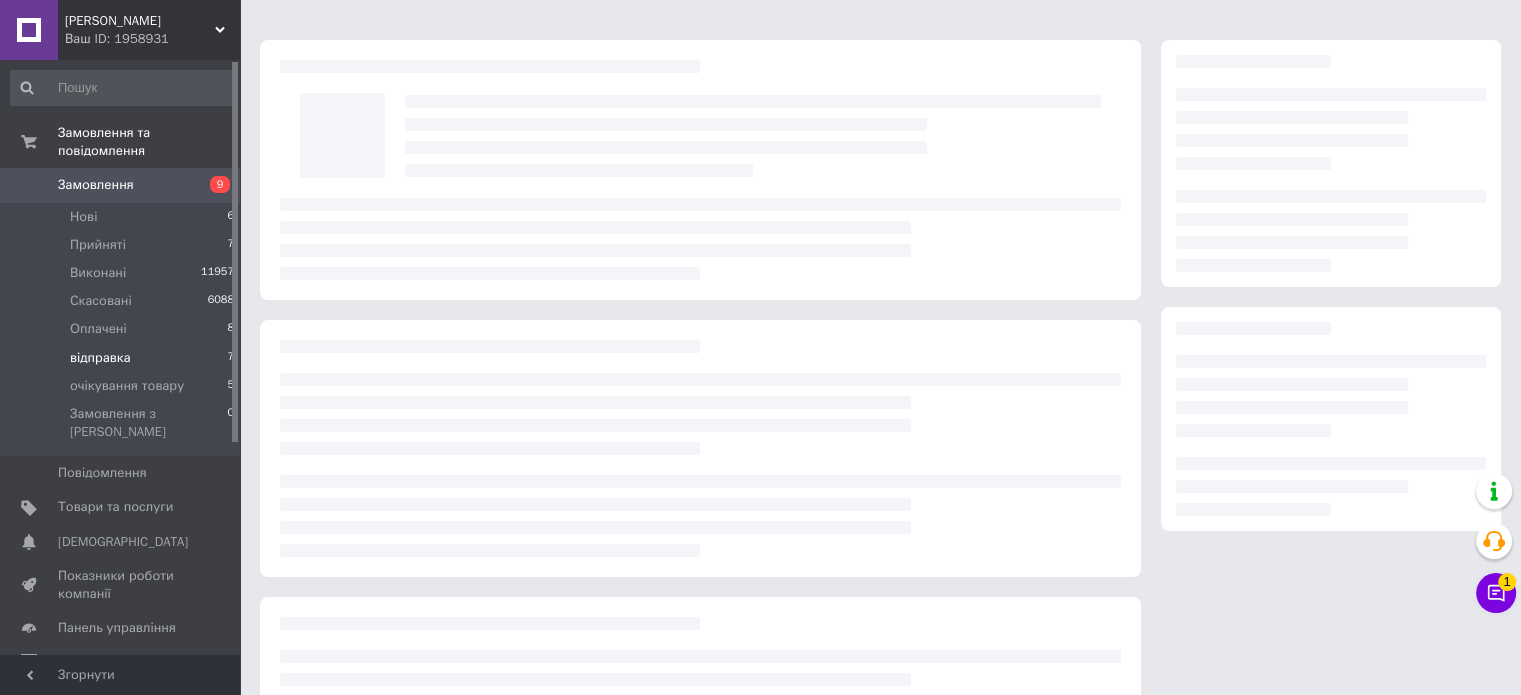 click at bounding box center (700, 447) 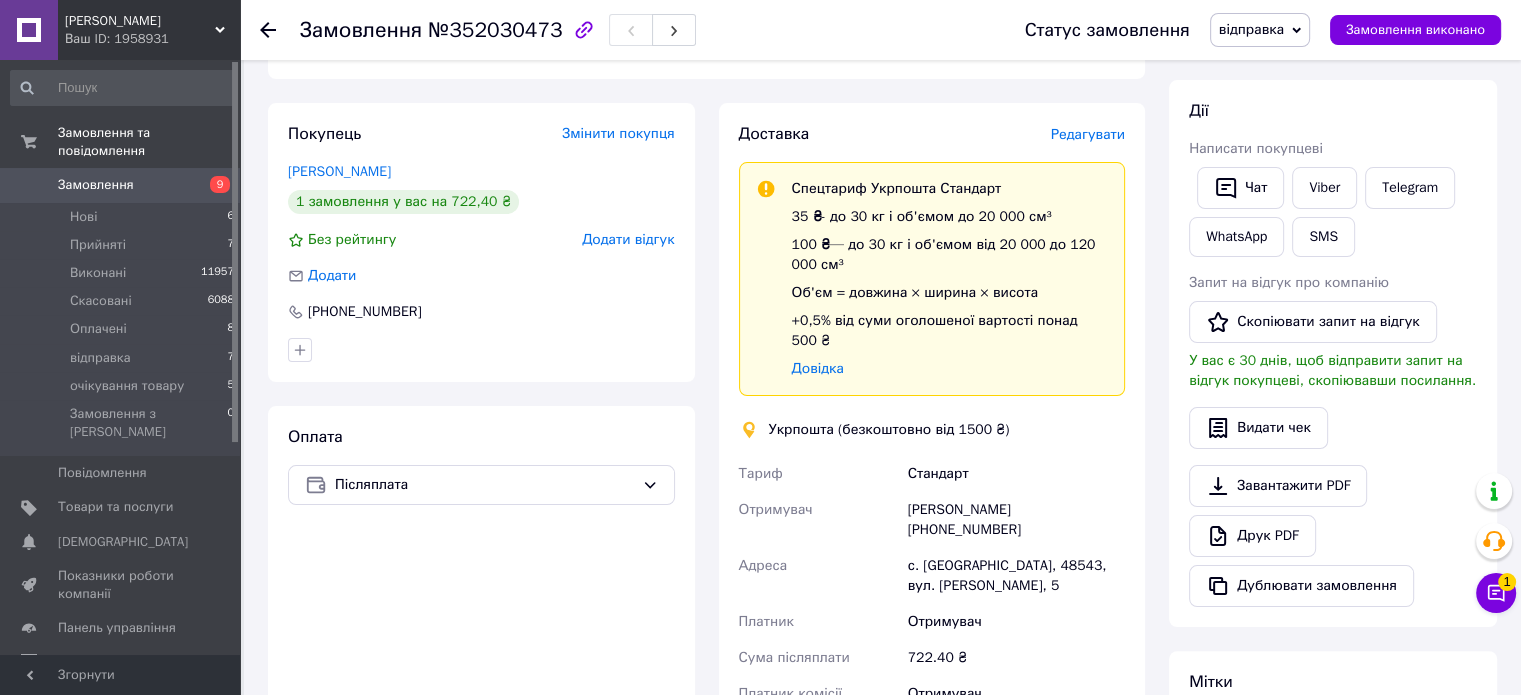 scroll, scrollTop: 440, scrollLeft: 0, axis: vertical 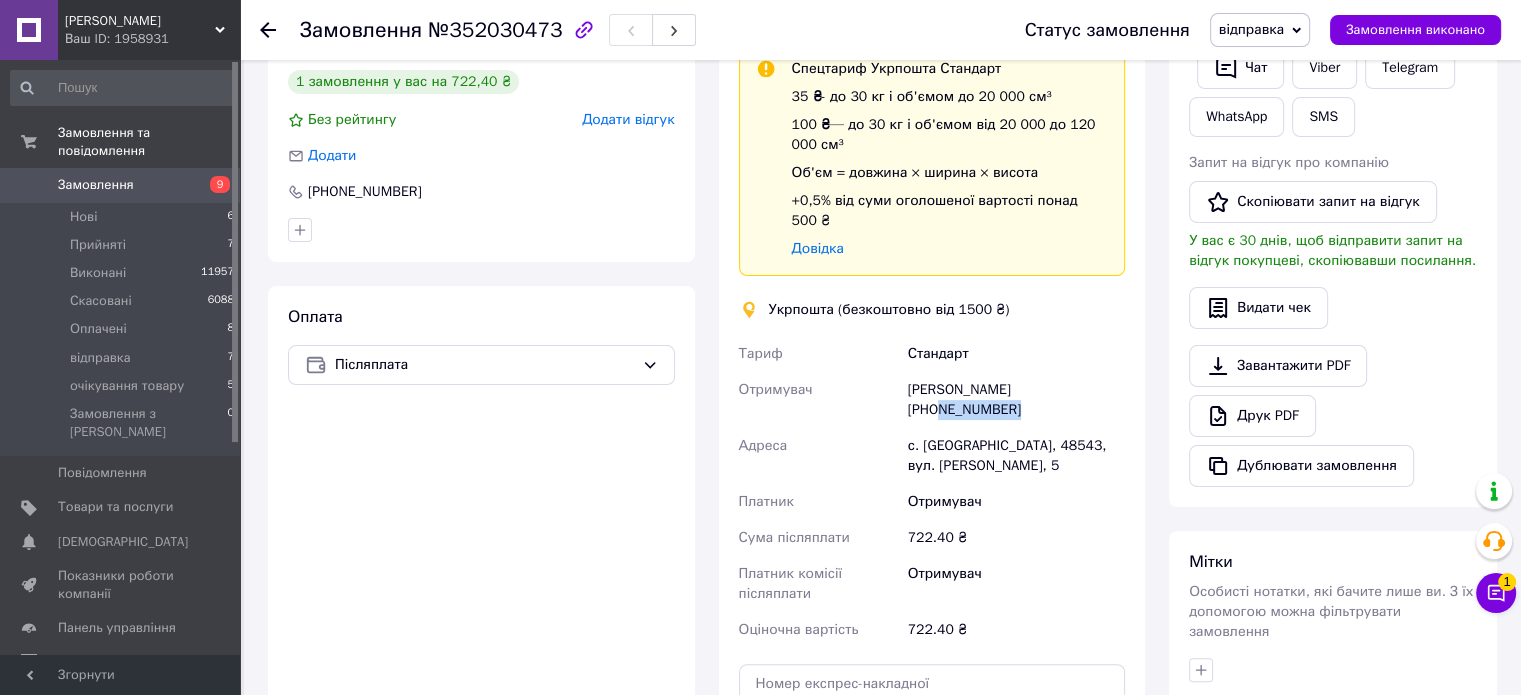 drag, startPoint x: 1116, startPoint y: 368, endPoint x: 1040, endPoint y: 379, distance: 76.79192 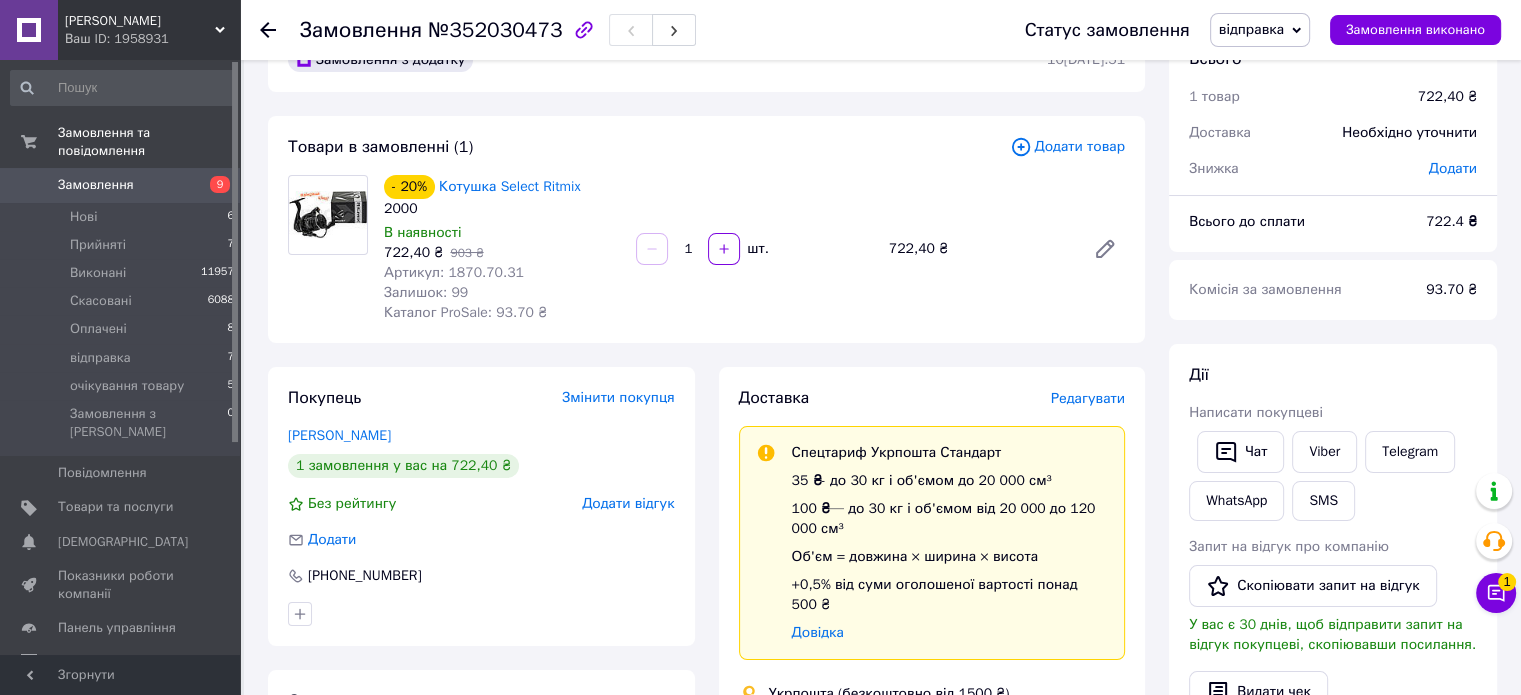 scroll, scrollTop: 0, scrollLeft: 0, axis: both 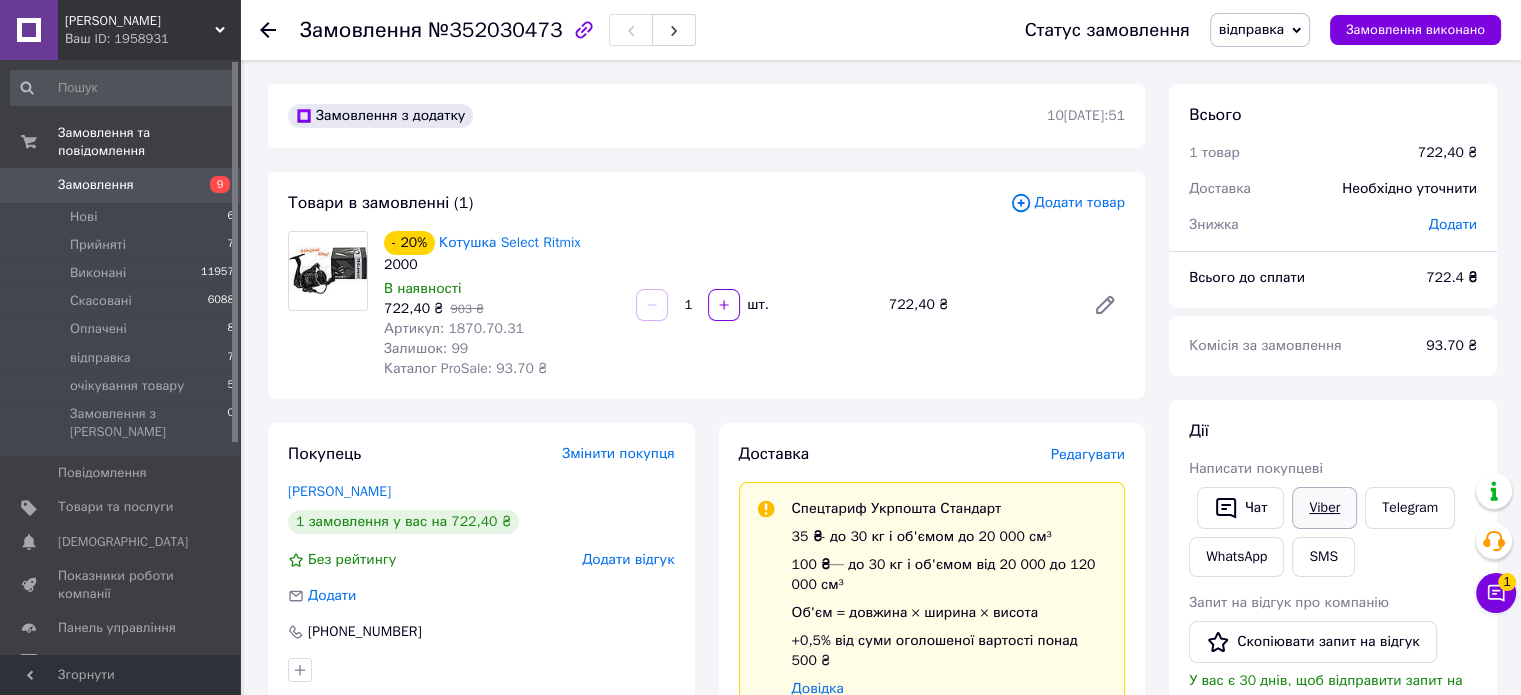 click on "Viber" at bounding box center (1324, 508) 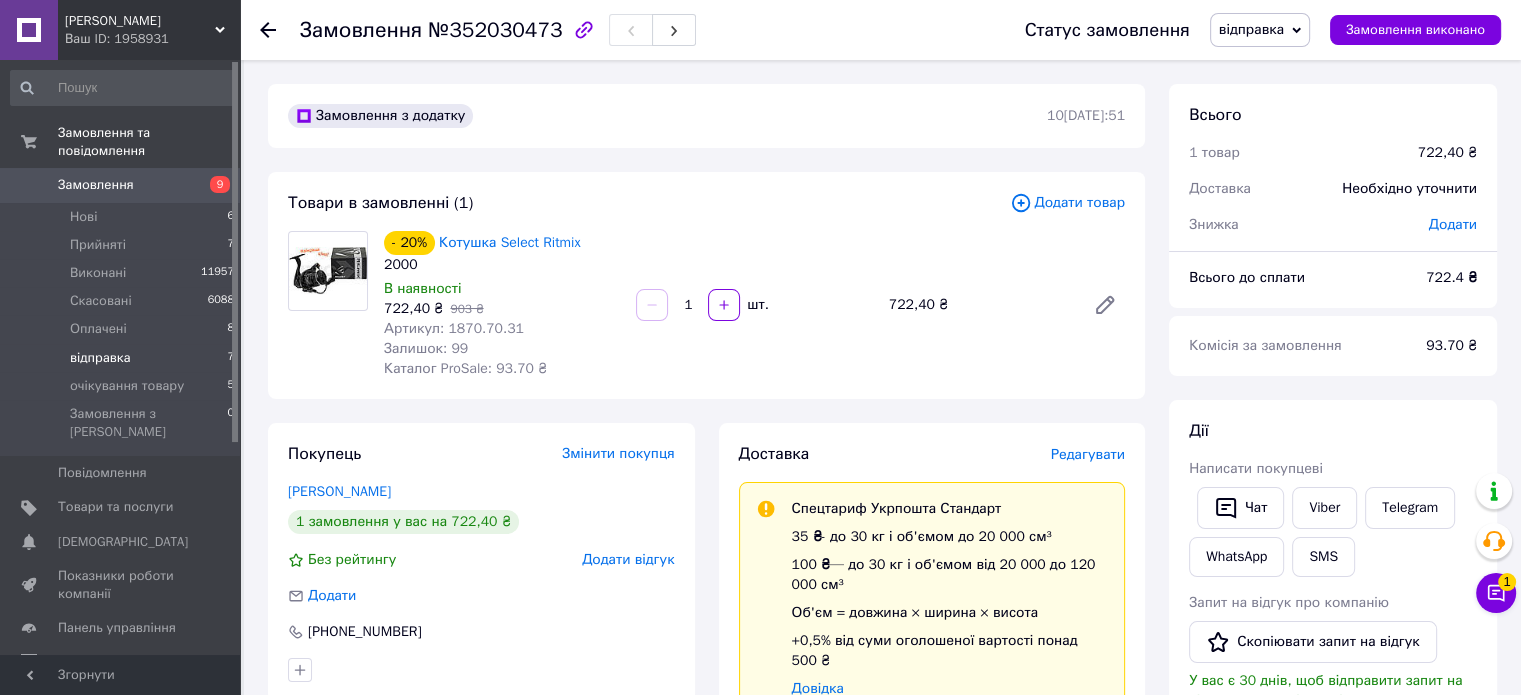 click on "відправка 7" at bounding box center [123, 358] 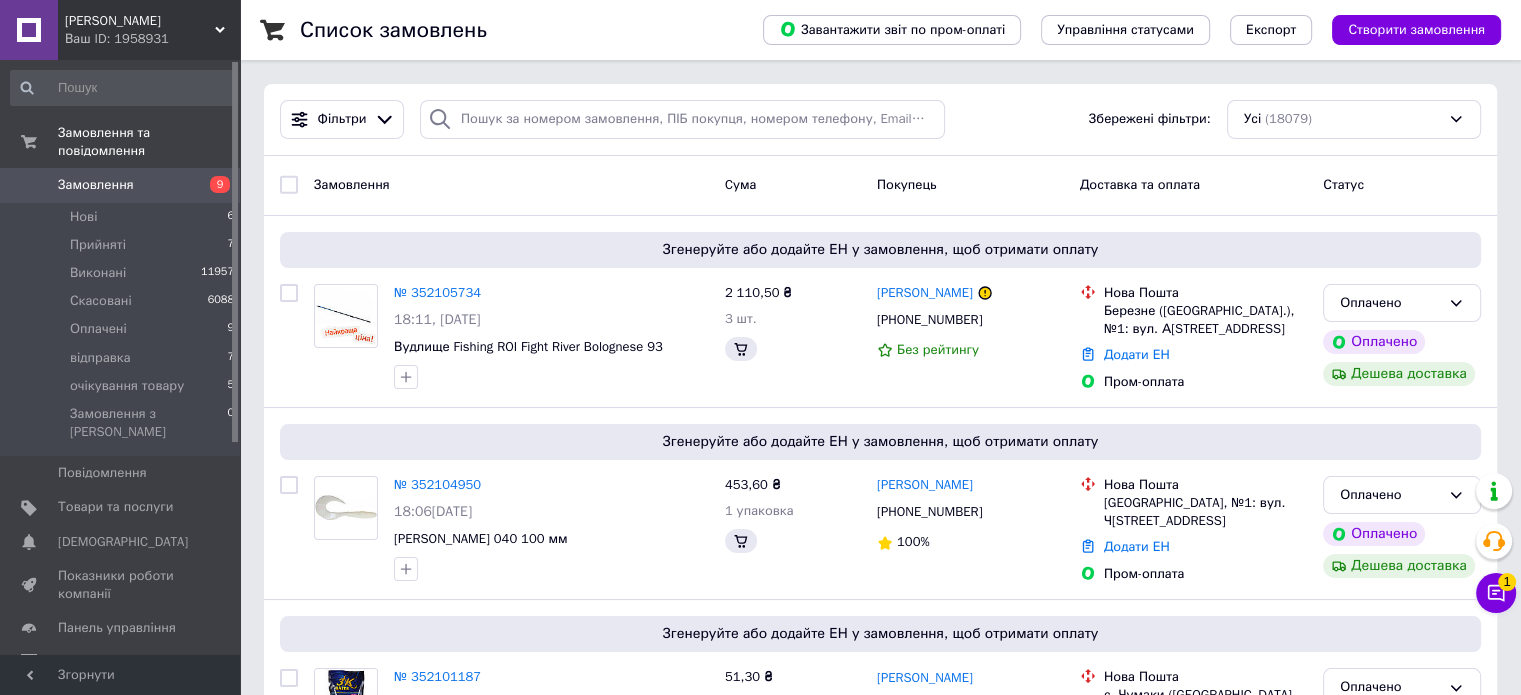 click on "Список замовлень   Завантажити звіт по пром-оплаті Управління статусами Експорт Створити замовлення Фільтри Збережені фільтри: Усі (18079) Замовлення Cума Покупець Доставка та оплата Статус Згенеруйте або додайте ЕН у замовлення, щоб отримати оплату № 352105734 18:11, 10.07.2025 Вудлище Fishing ROI Fight River Bolognese 93 2 110,50 ₴ 3 шт. юрий мельник +380672934883 Без рейтингу Нова Пошта Березне (Рівненська обл.), №1: вул. Андріївська, 66 Додати ЕН Пром-оплата Оплачено Оплачено Дешева доставка Згенеруйте або додайте ЕН у замовлення, щоб отримати оплату № 352104950 18:06, 10.07.2025 Manns Twister 040 100 мм 453,60 ₴ 100% 88%" at bounding box center (880, 1994) 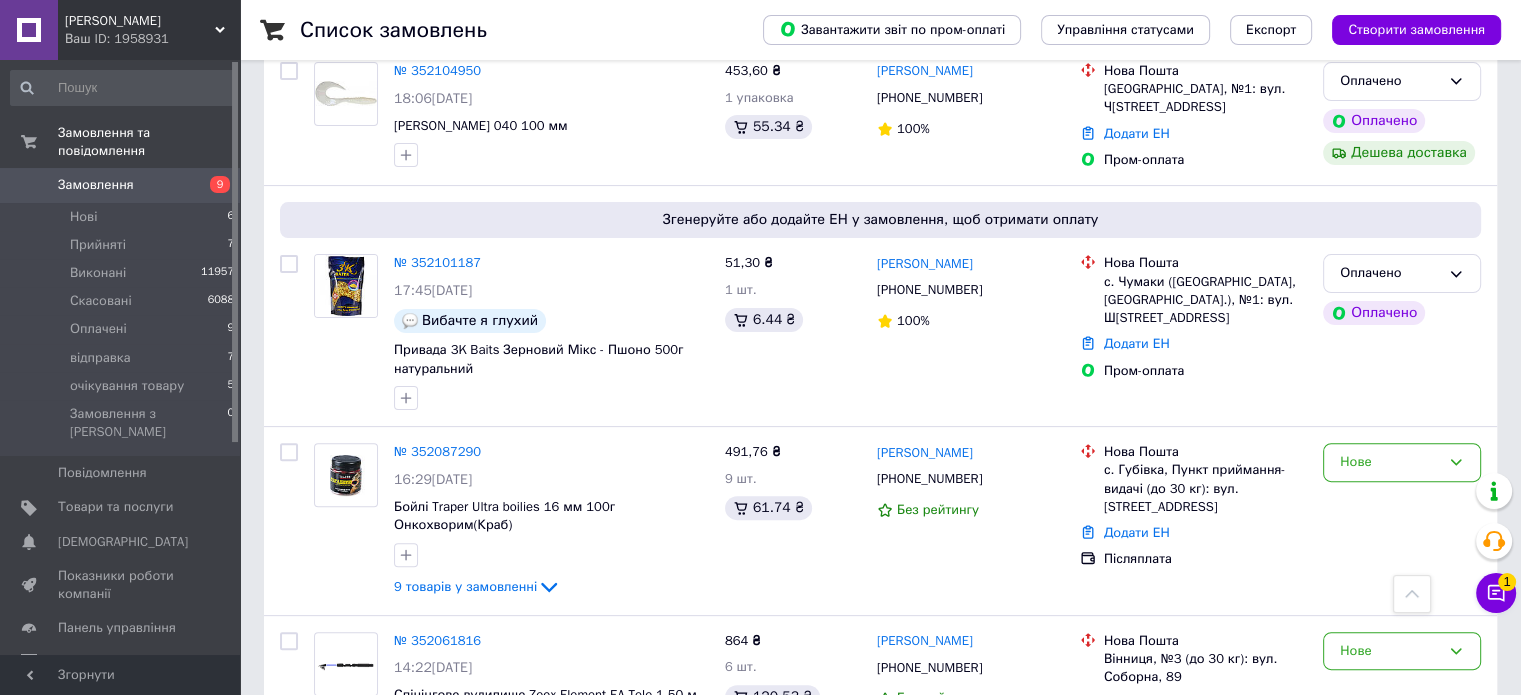 scroll, scrollTop: 520, scrollLeft: 0, axis: vertical 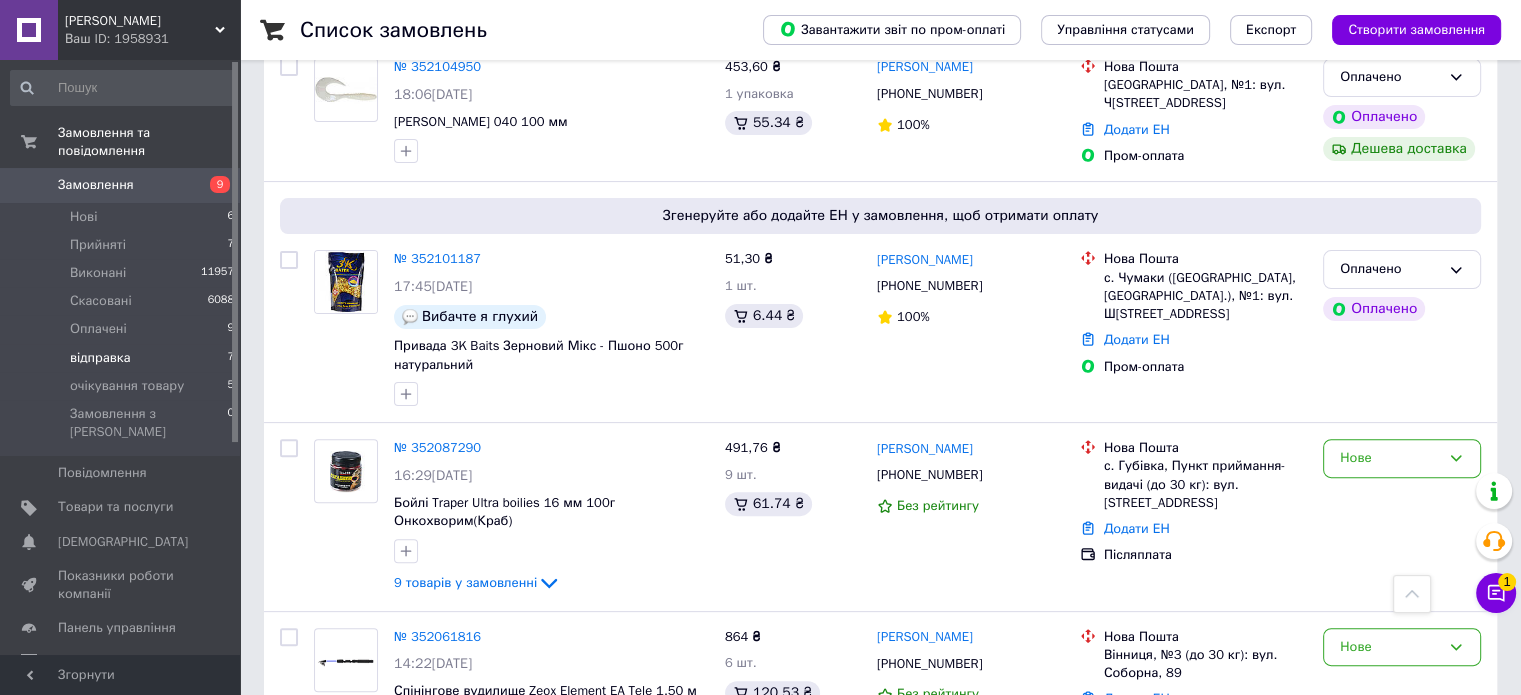 click on "відправка 7" at bounding box center (123, 358) 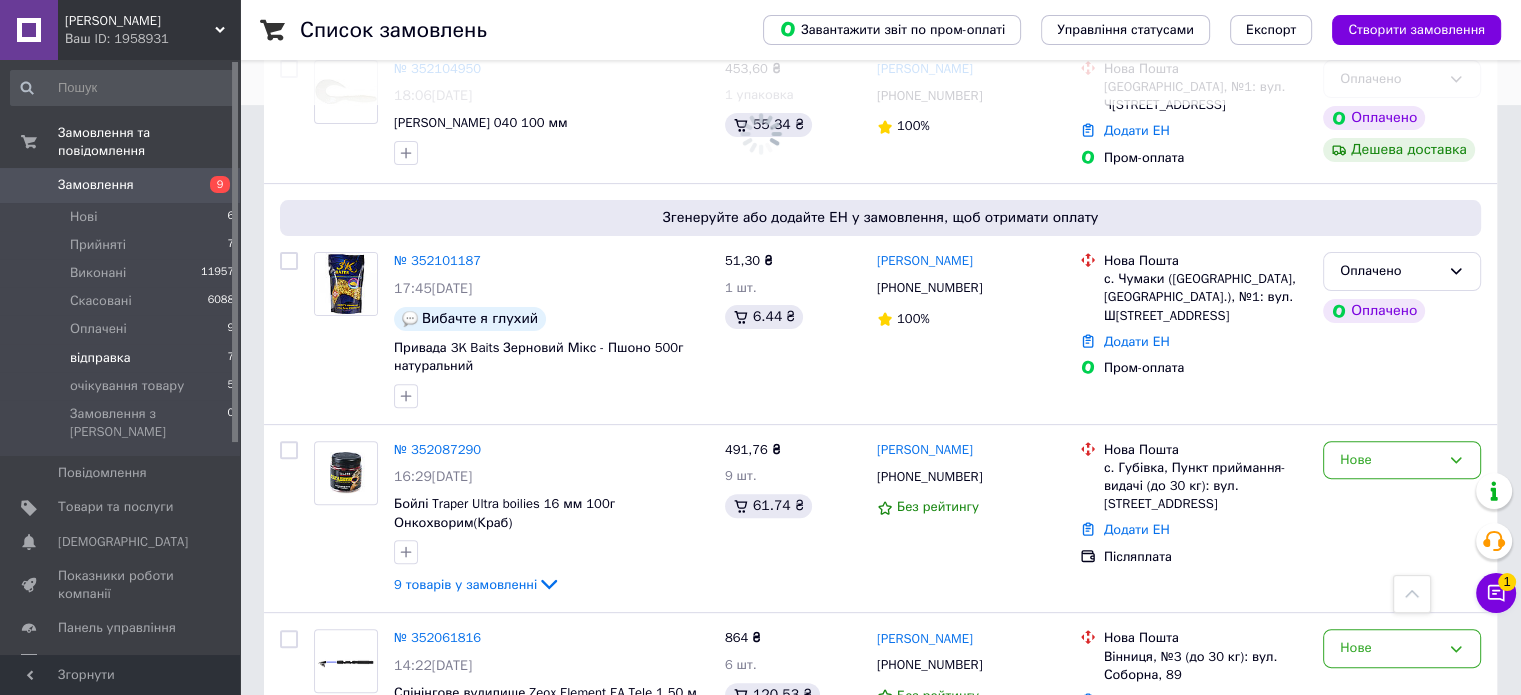 scroll, scrollTop: 0, scrollLeft: 0, axis: both 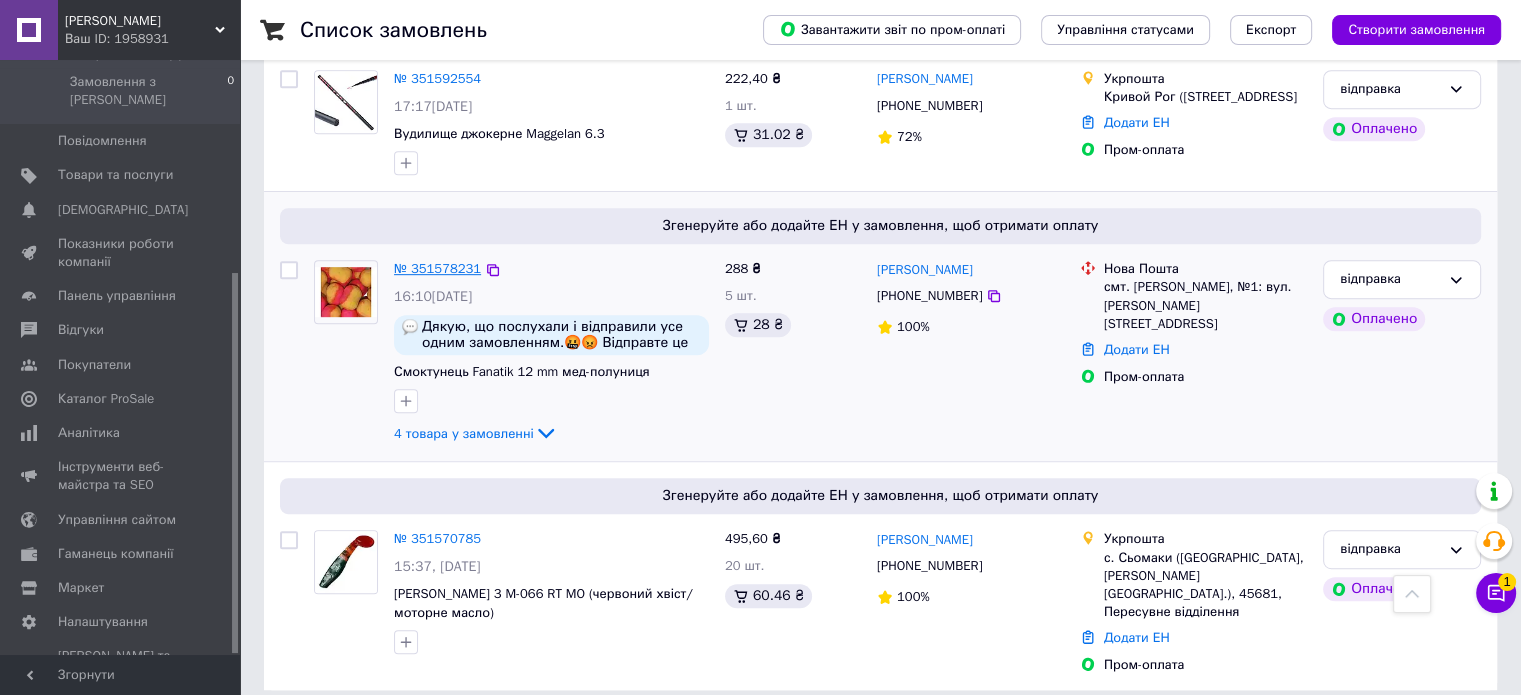 click on "№ 351578231" at bounding box center (437, 268) 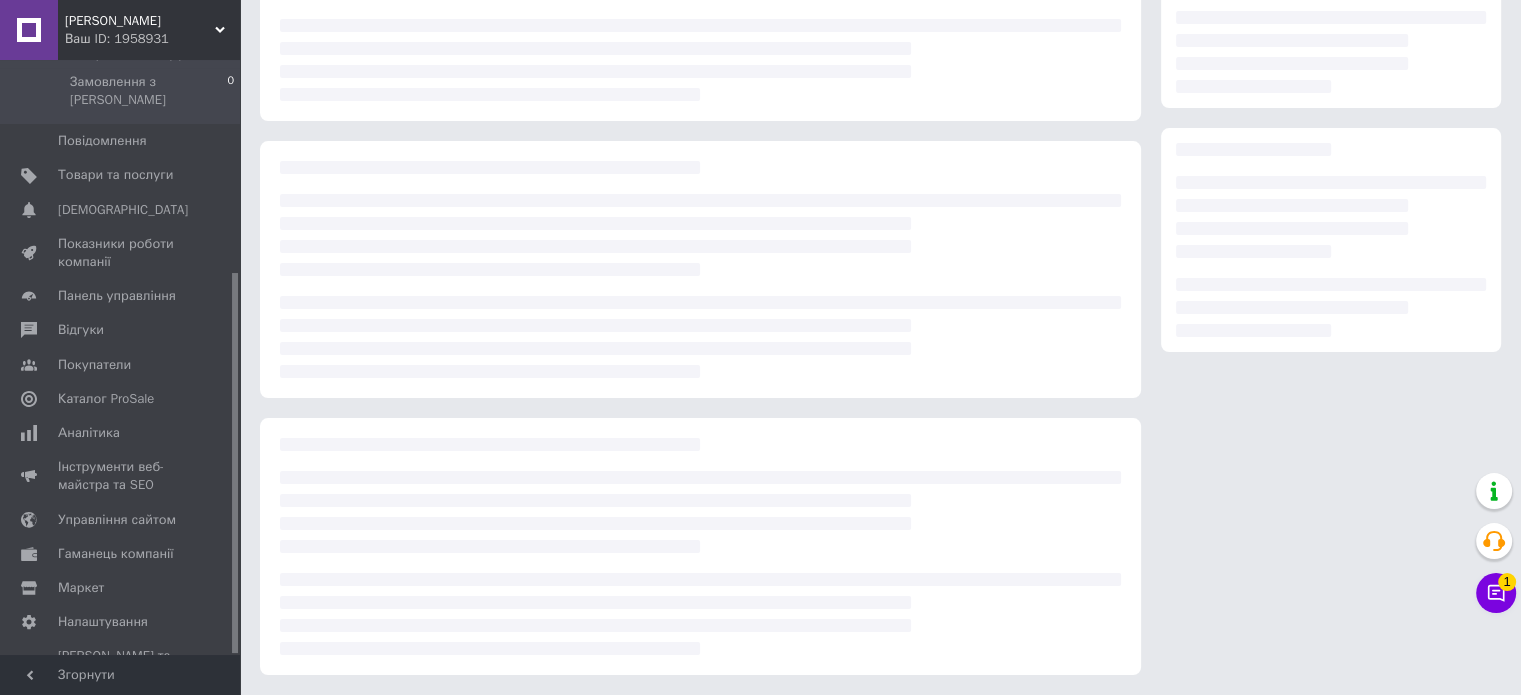 scroll, scrollTop: 219, scrollLeft: 0, axis: vertical 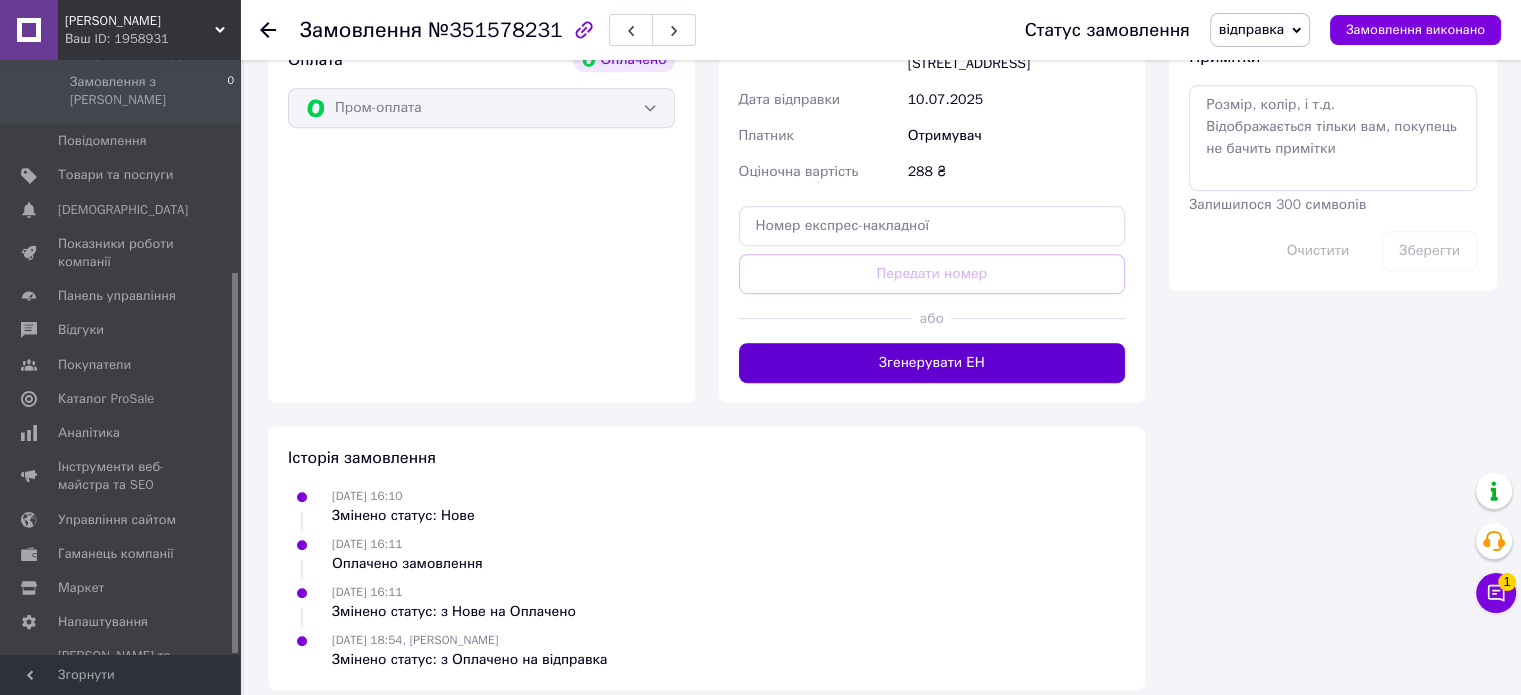 click on "Згенерувати ЕН" at bounding box center (932, 363) 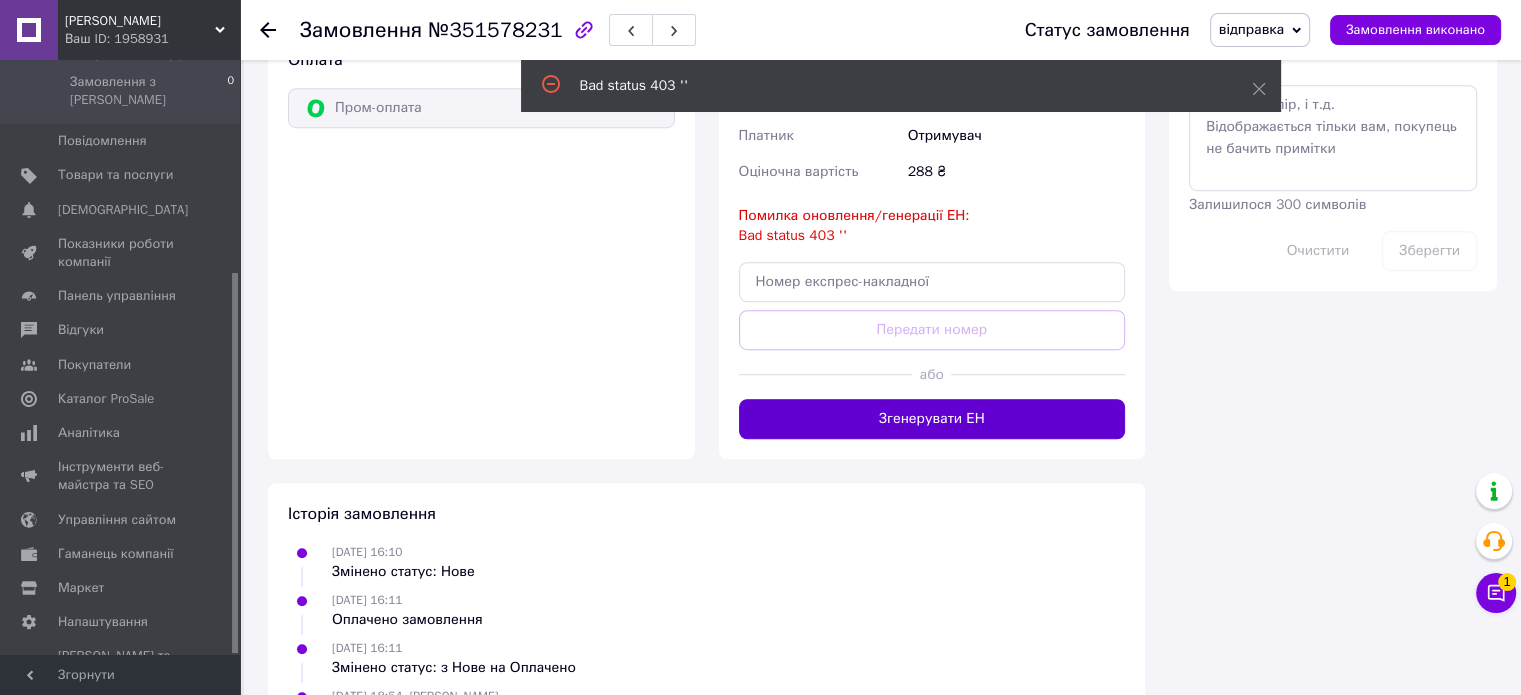 type 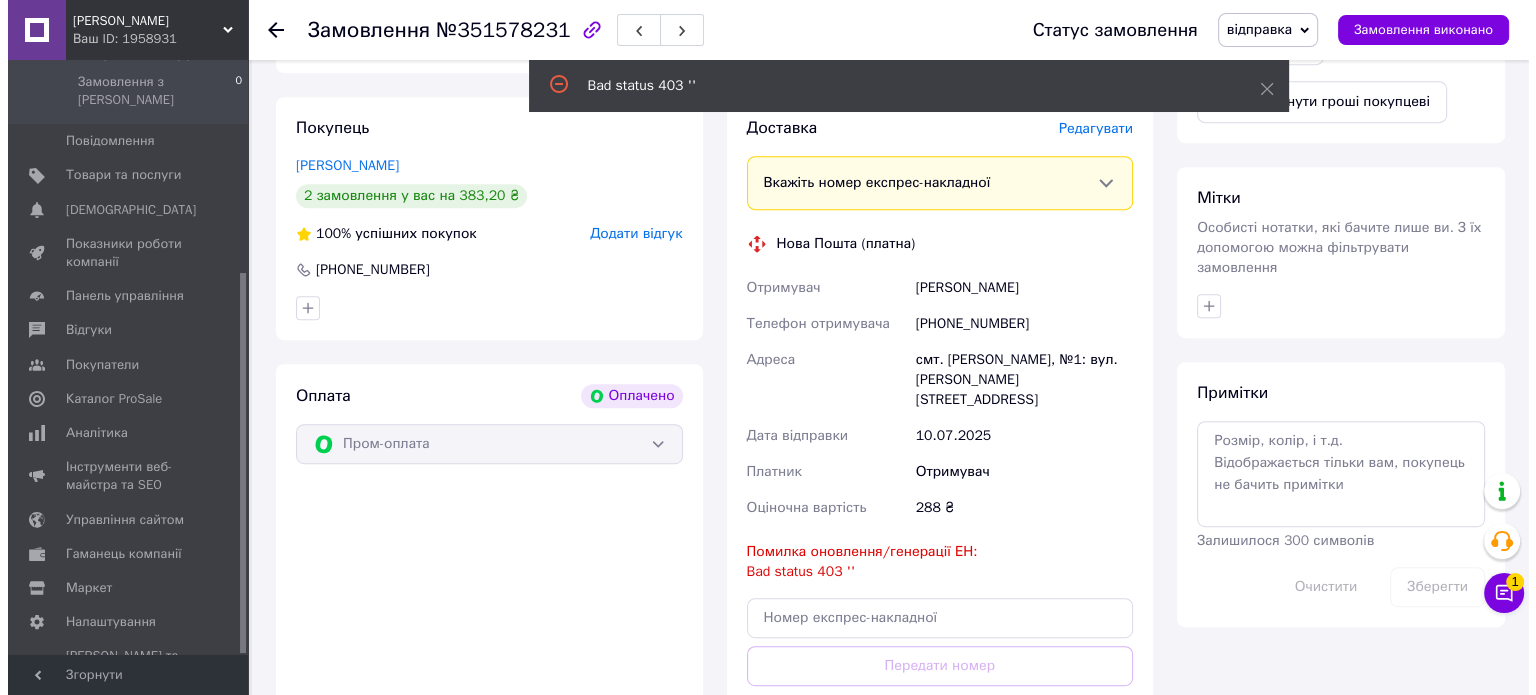 scroll, scrollTop: 864, scrollLeft: 0, axis: vertical 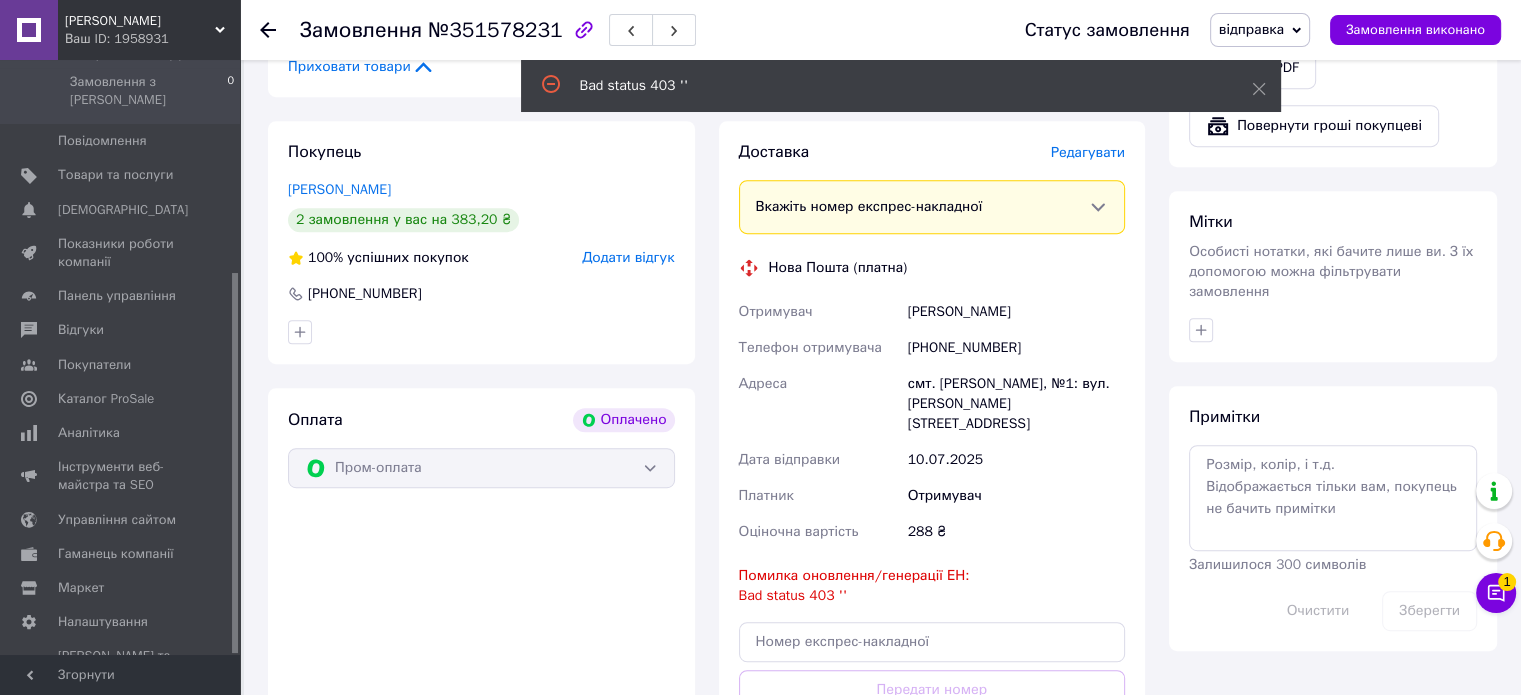 click on "Редагувати" at bounding box center (1088, 152) 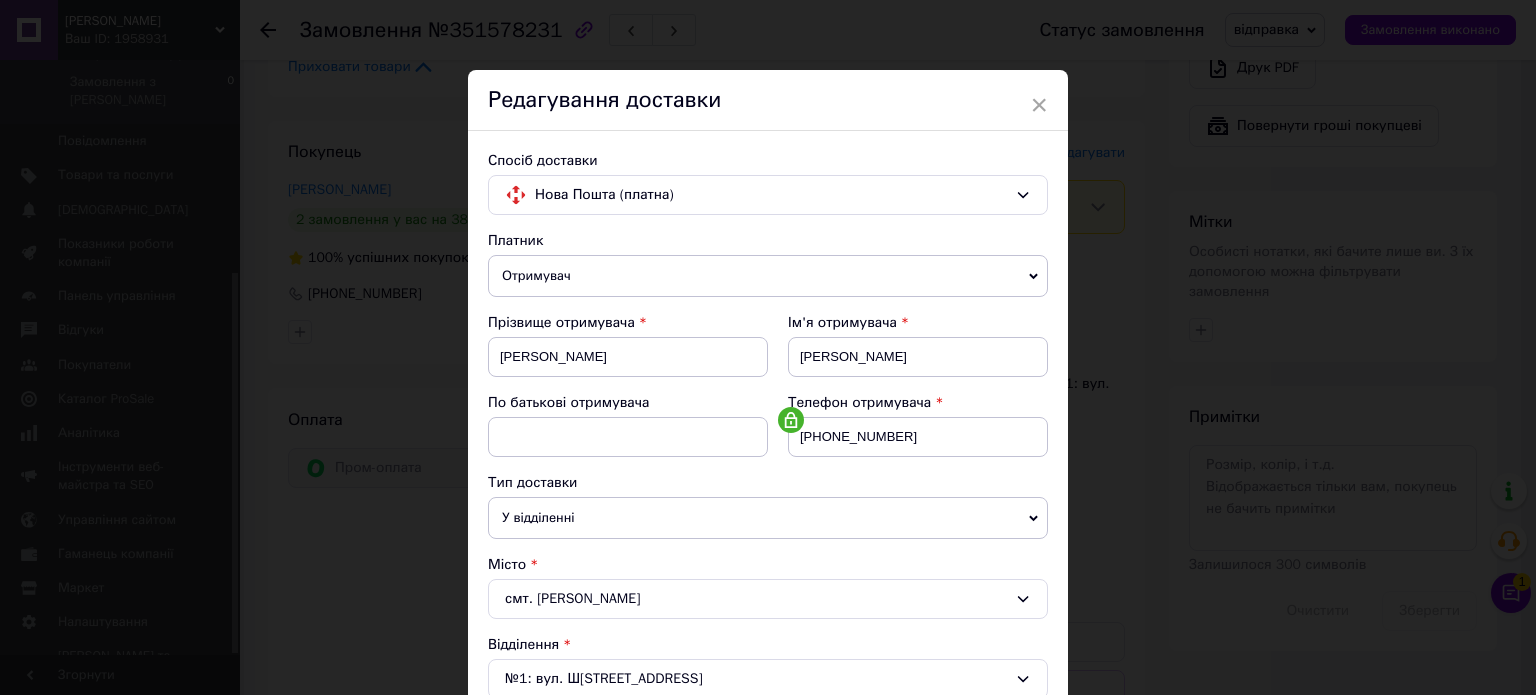 click on "Спосіб доставки Нова Пошта (платна) Платник Отримувач Відправник Прізвище отримувача Рожик Ім'я отримувача Тетяна По батькові отримувача Телефон отримувача +380971580914 Тип доставки У відділенні Кур'єром В поштоматі Місто смт. Антоніни Відділення №1: вул. Шосейна, 14а Місце відправки м. Сарни (Рівненська обл.): №1: вул. Варшавська, 2є м. Сарни (Рівненська обл.): №2 (до 30 кг): вул. Європейська, 9/2 Додати ще місце відправки Тип посилки Вантаж Документи Номер упаковки (не обов'язково) Оціночна вартість 288 Дата відправки 10.07.2025 < 2025 > < Июль > Пн Вт Ср Чт Пт Сб Вс 30 1 2 3 4 5 6 7 8 9 10 11 1" at bounding box center [768, 674] 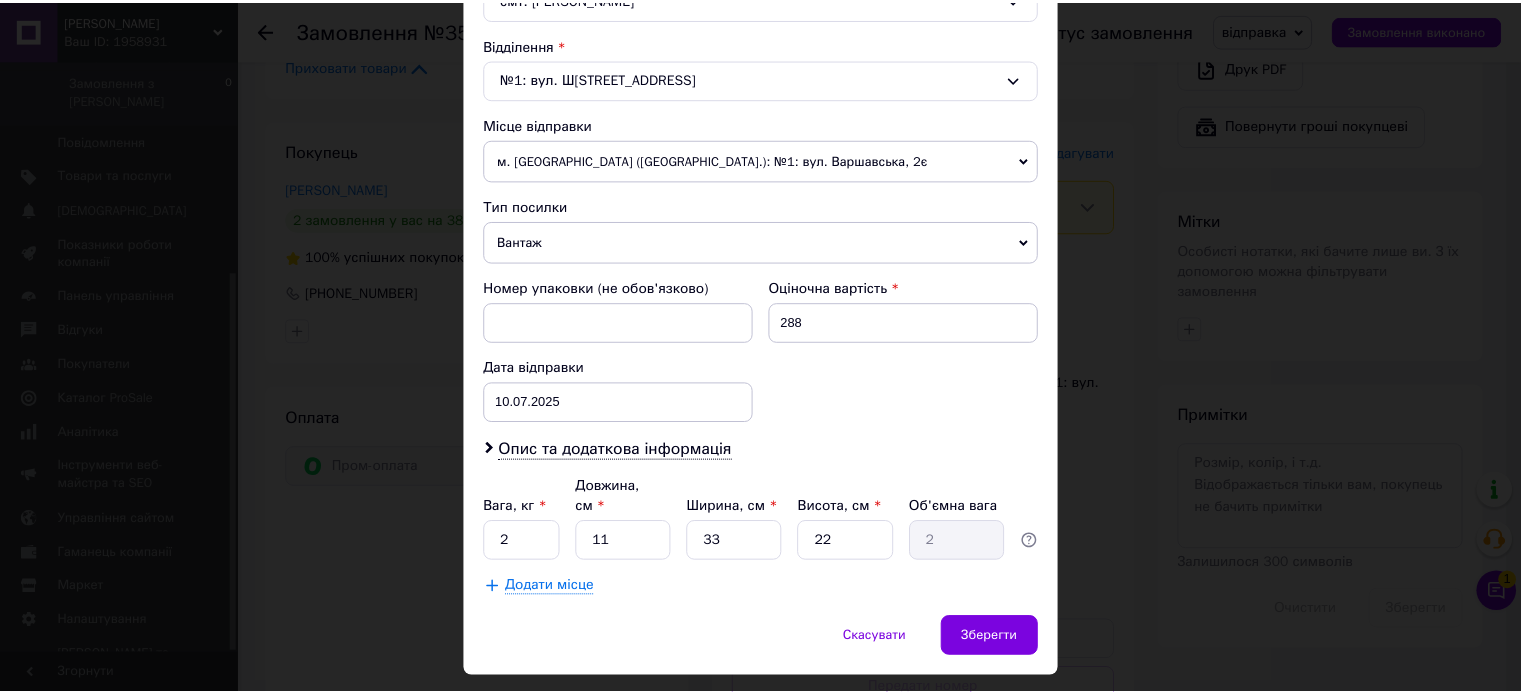 scroll, scrollTop: 627, scrollLeft: 0, axis: vertical 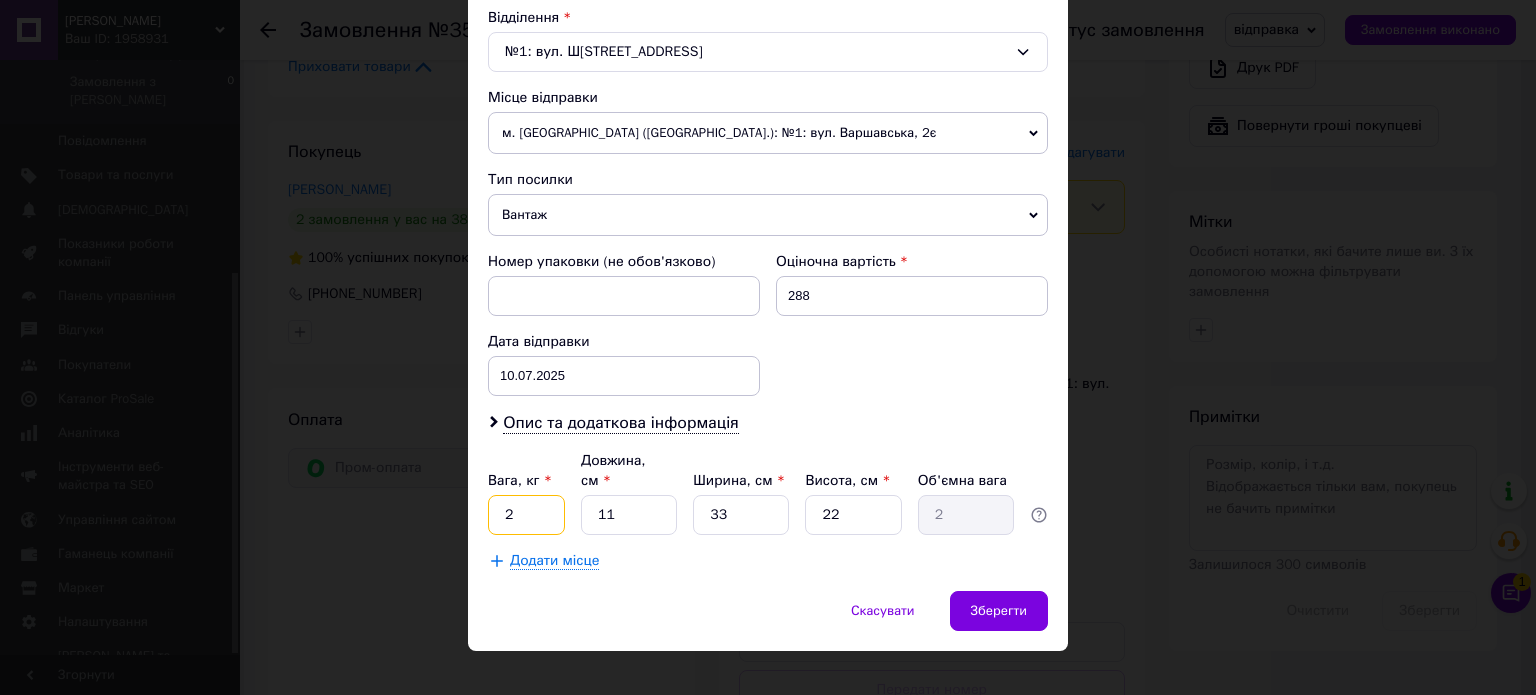 click on "2" at bounding box center [526, 515] 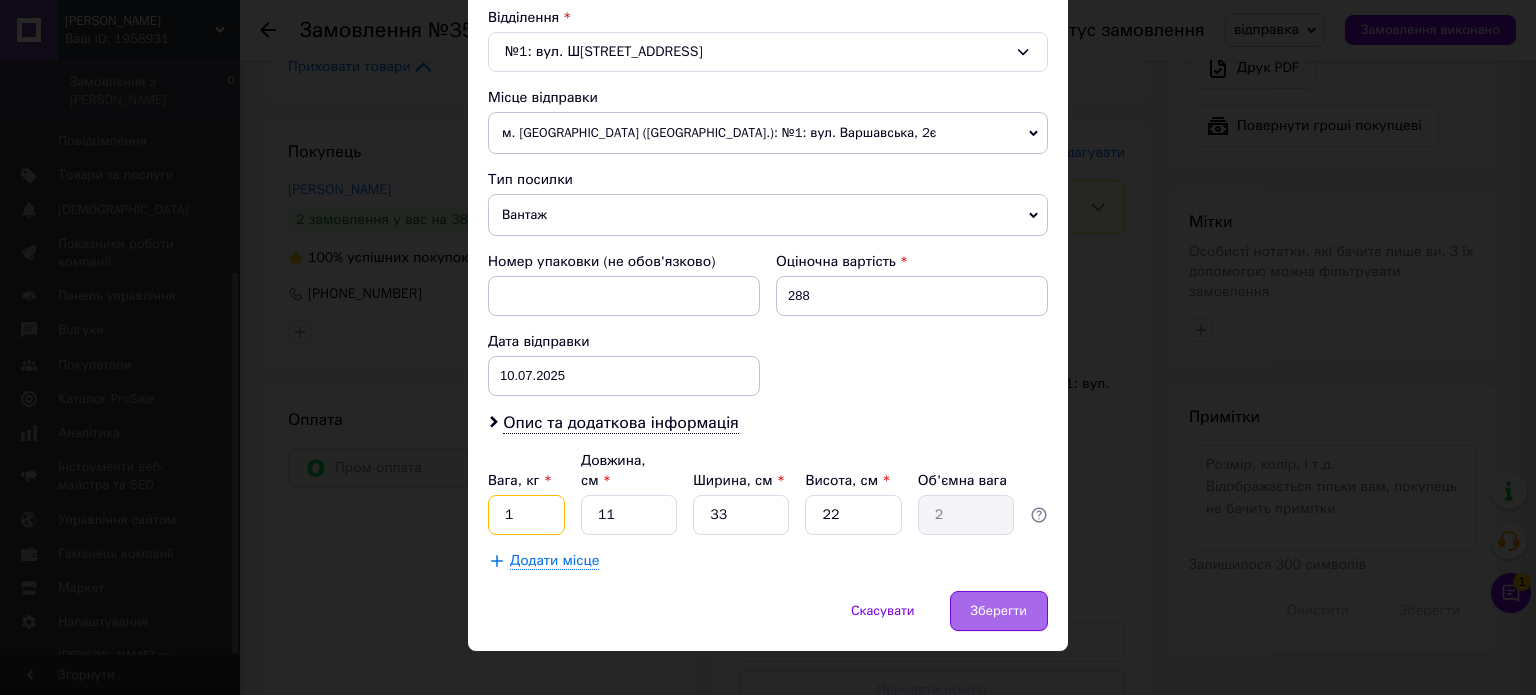 type on "1" 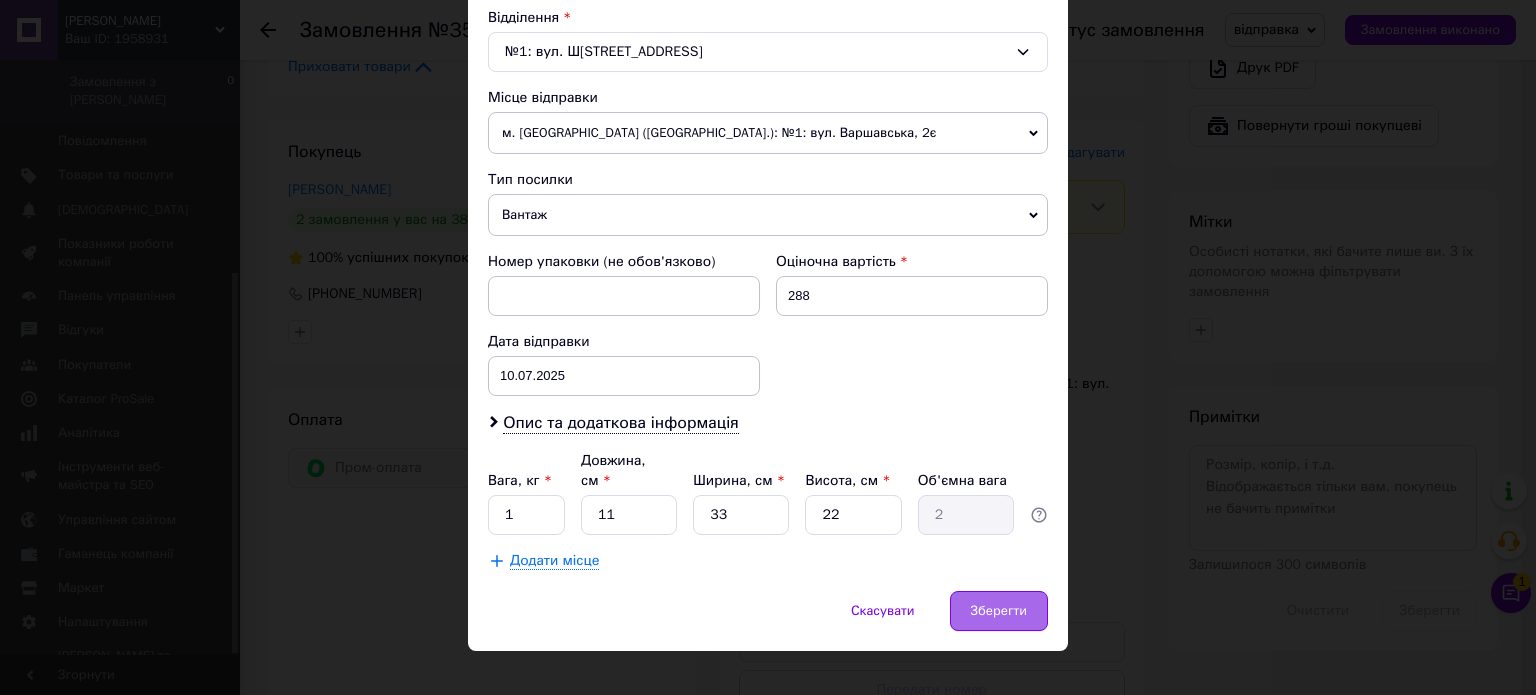 click on "Зберегти" at bounding box center [999, 611] 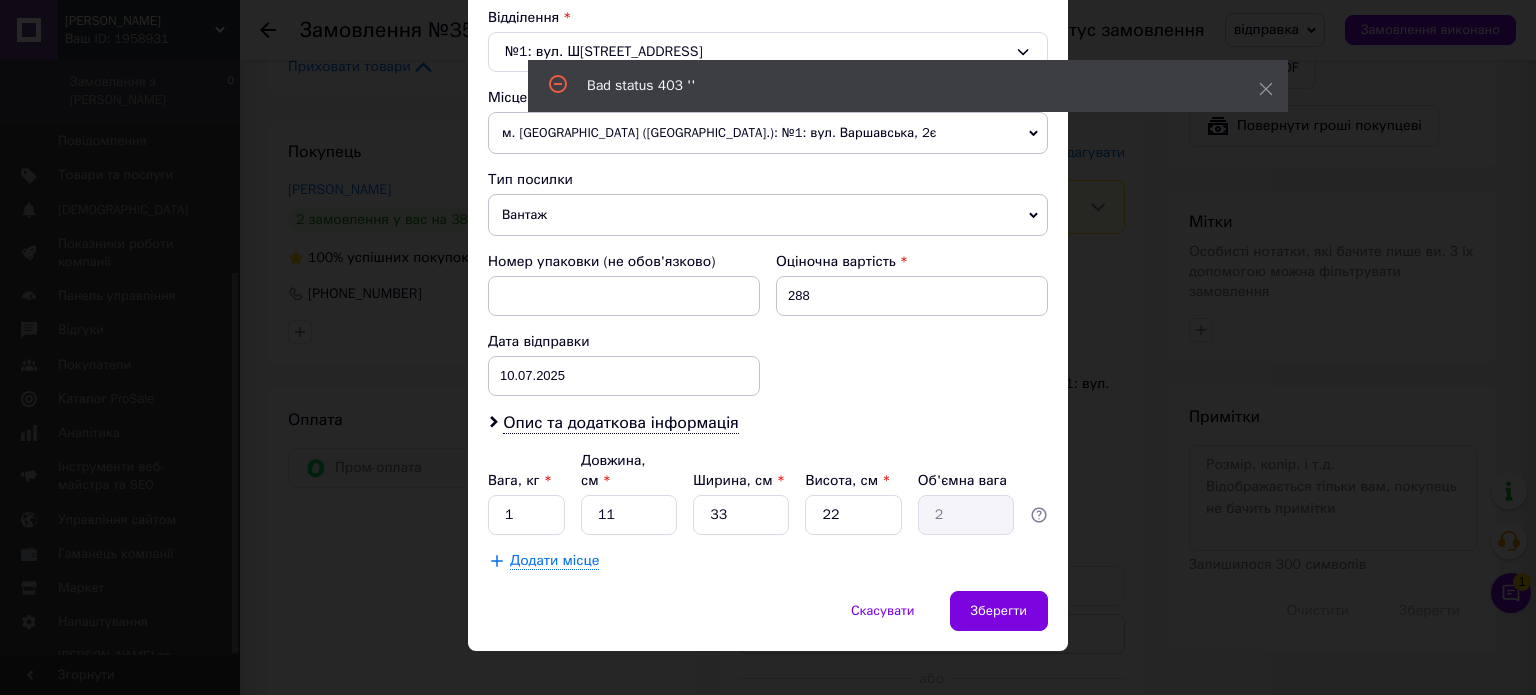click on "× Редагування доставки Спосіб доставки Нова Пошта (платна) Платник Отримувач Відправник Прізвище отримувача Рожик Ім'я отримувача Тетяна По батькові отримувача Телефон отримувача +380971580914 Тип доставки У відділенні Кур'єром В поштоматі Місто смт. Антоніни Відділення №1: вул. Шосейна, 14а Місце відправки м. Сарни (Рівненська обл.): №1: вул. Варшавська, 2є м. Сарни (Рівненська обл.): №2 (до 30 кг): вул. Європейська, 9/2 Додати ще місце відправки Тип посилки Вантаж Документи Номер упаковки (не обов'язково) Оціночна вартість 288 Дата відправки 10.07.2025 < 2025 > < Июль > Пн Вт Ср Чт" at bounding box center [768, 347] 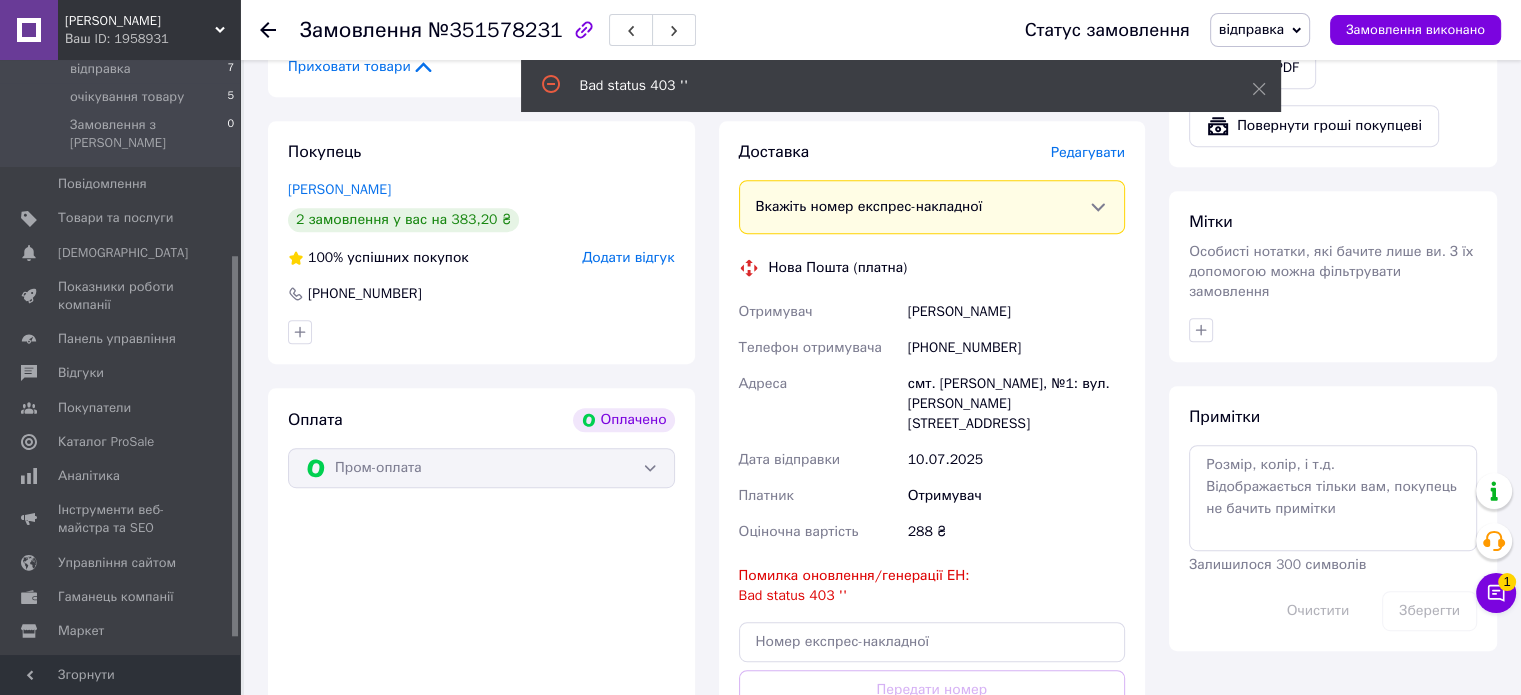 scroll, scrollTop: 288, scrollLeft: 0, axis: vertical 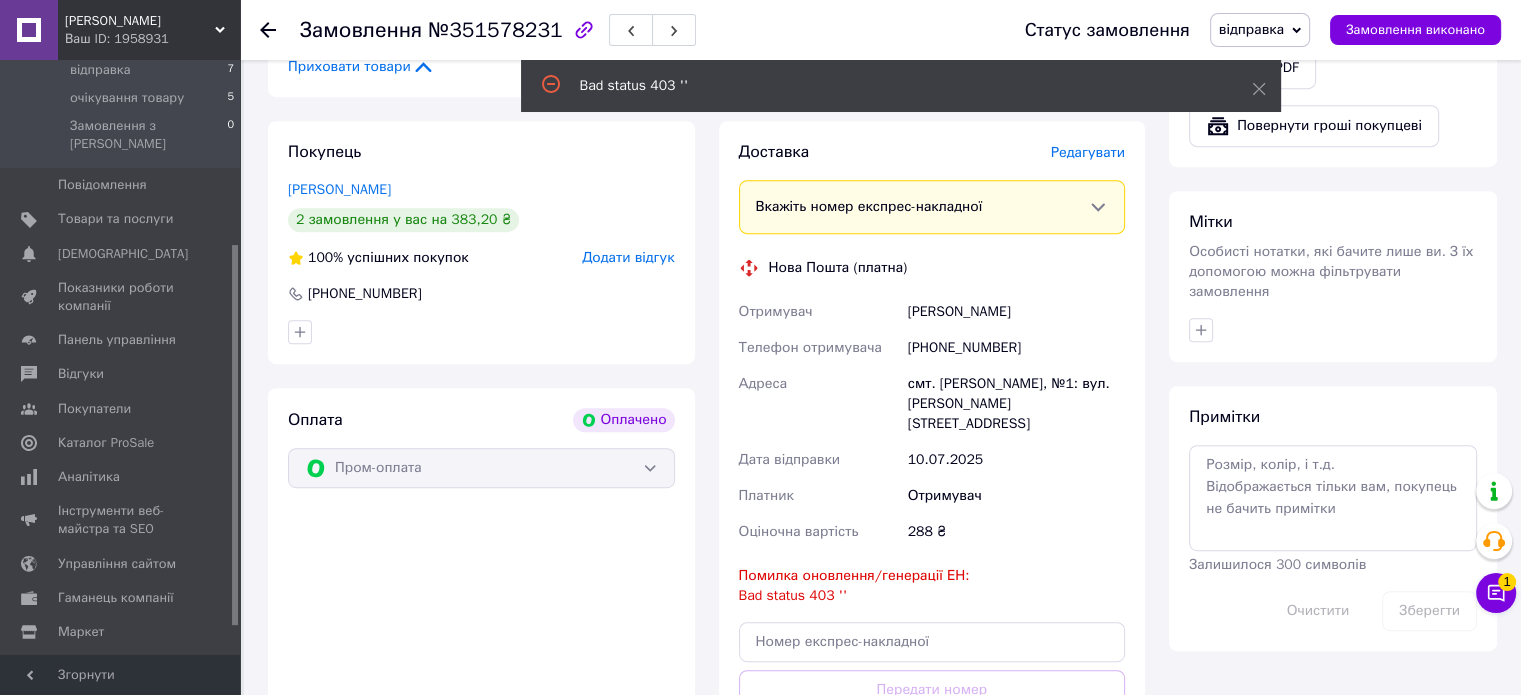 drag, startPoint x: 236, startPoint y: 346, endPoint x: 236, endPoint y: 318, distance: 28 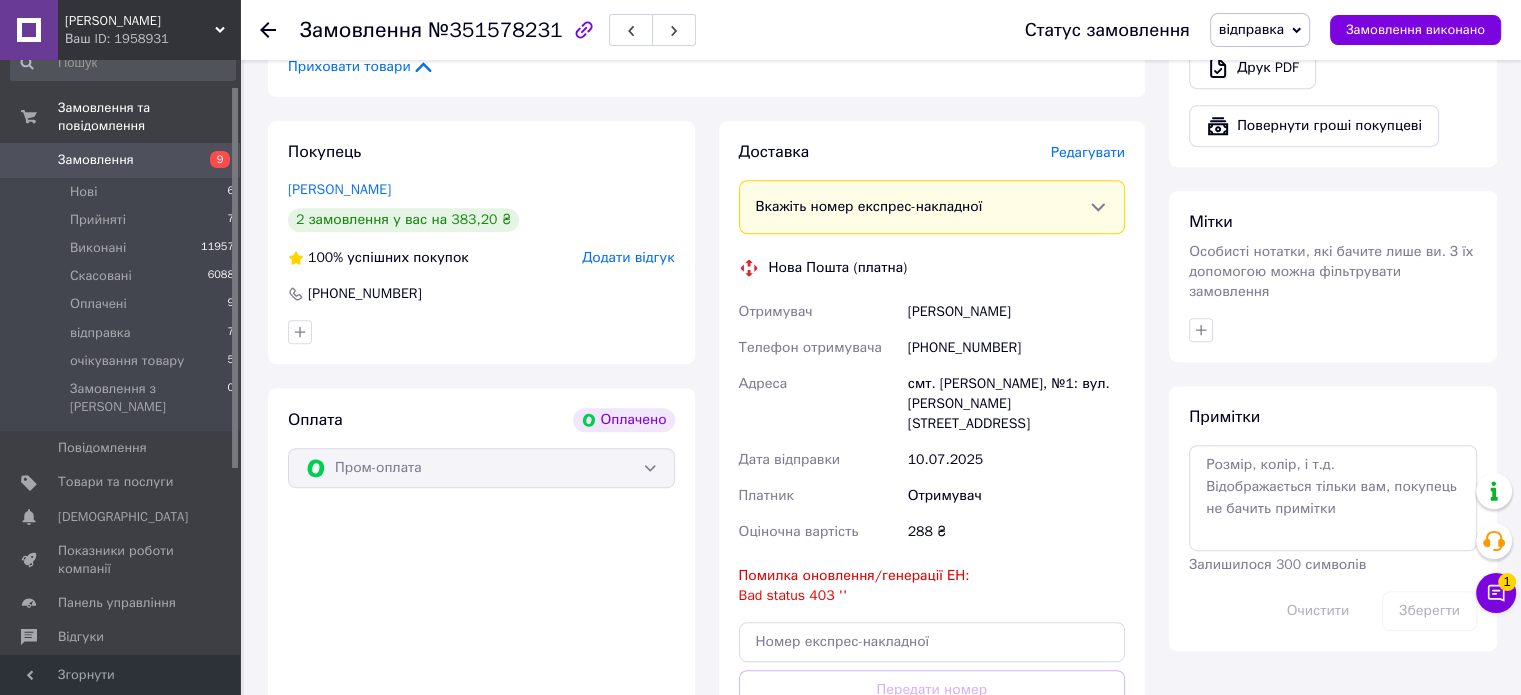 scroll, scrollTop: 0, scrollLeft: 0, axis: both 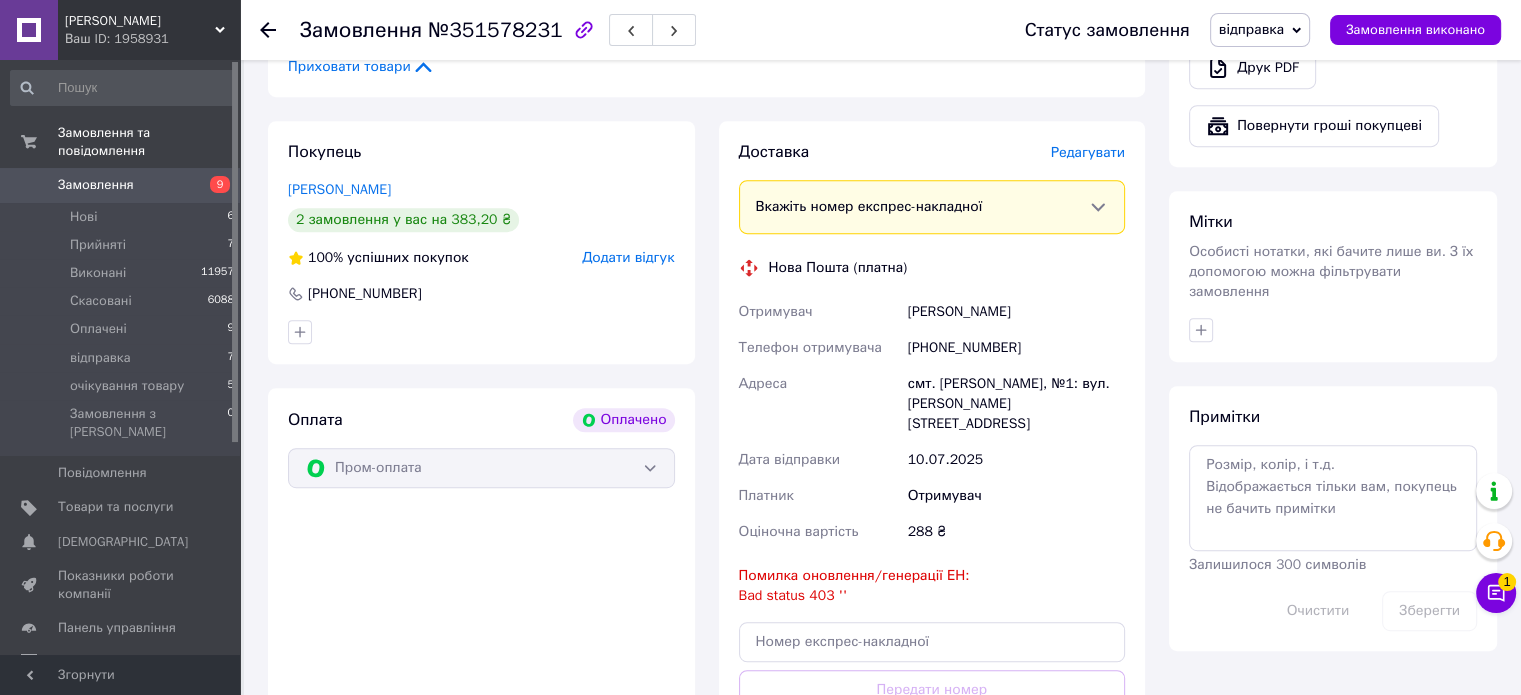 drag, startPoint x: 235, startPoint y: 283, endPoint x: 256, endPoint y: 27, distance: 256.8599 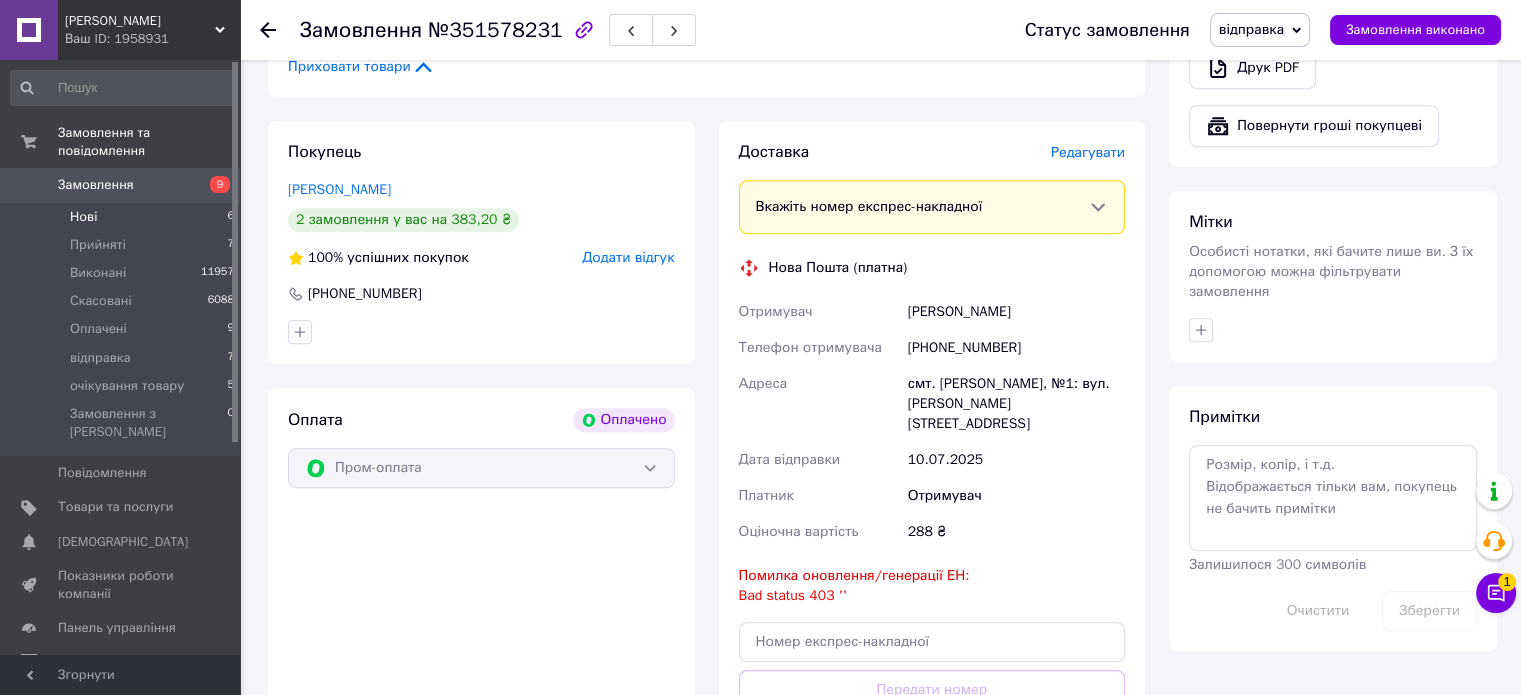 click on "Нові 6" at bounding box center [123, 217] 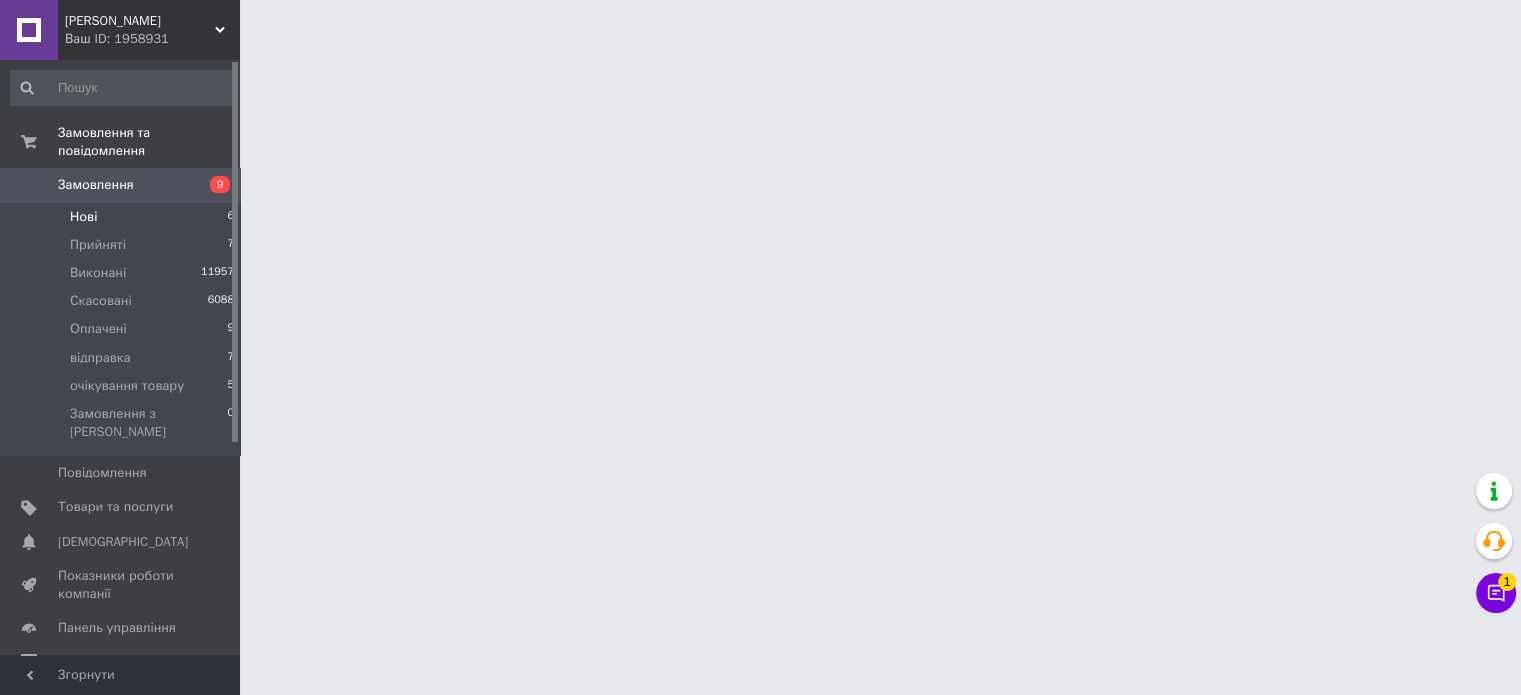 scroll, scrollTop: 0, scrollLeft: 0, axis: both 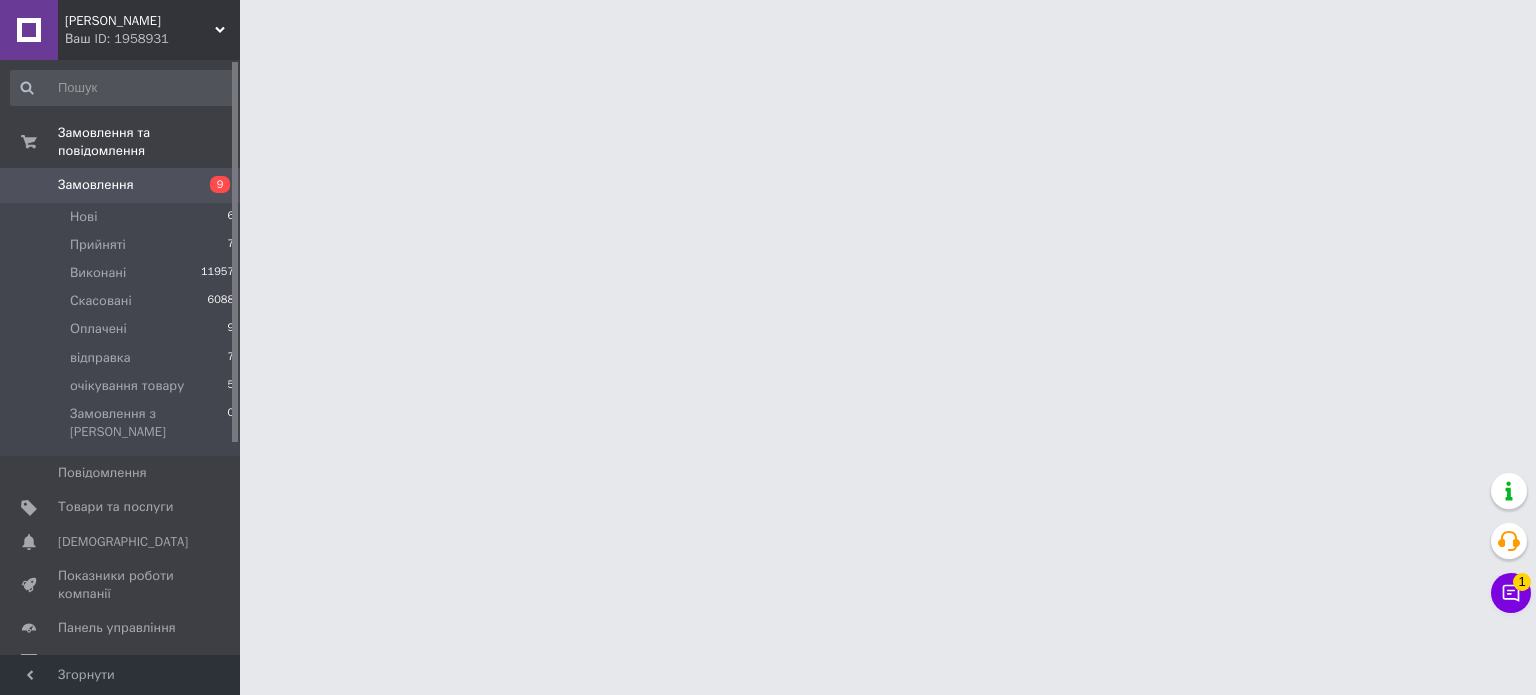 click on "Світ Рибалки Ваш ID: 1958931 Сайт Світ Рибалки Кабінет покупця Перевірити стан системи Сторінка на порталі Довідка Вийти Замовлення та повідомлення Замовлення 9 Нові 6 Прийняті 7 Виконані 11957 Скасовані 6088 Оплачені 9 відправка 7 очікування товару 5 Замовлення з Розетки 0 Повідомлення 0 Товари та послуги Сповіщення 0 Показники роботи компанії Панель управління Відгуки Покупатели Каталог ProSale Аналітика Інструменти веб-майстра та SEO Управління сайтом Гаманець компанії Маркет Налаштування Тарифи та рахунки" at bounding box center [768, 25] 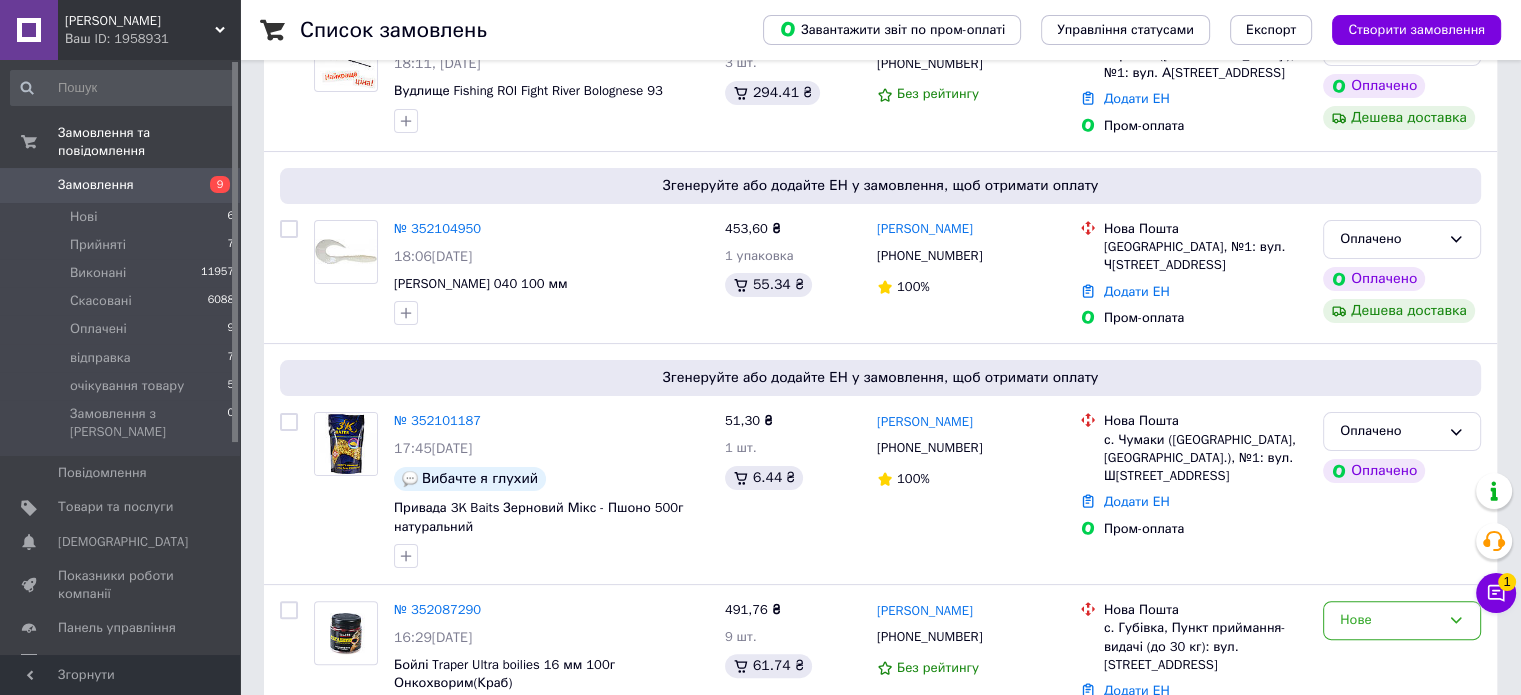 scroll, scrollTop: 360, scrollLeft: 0, axis: vertical 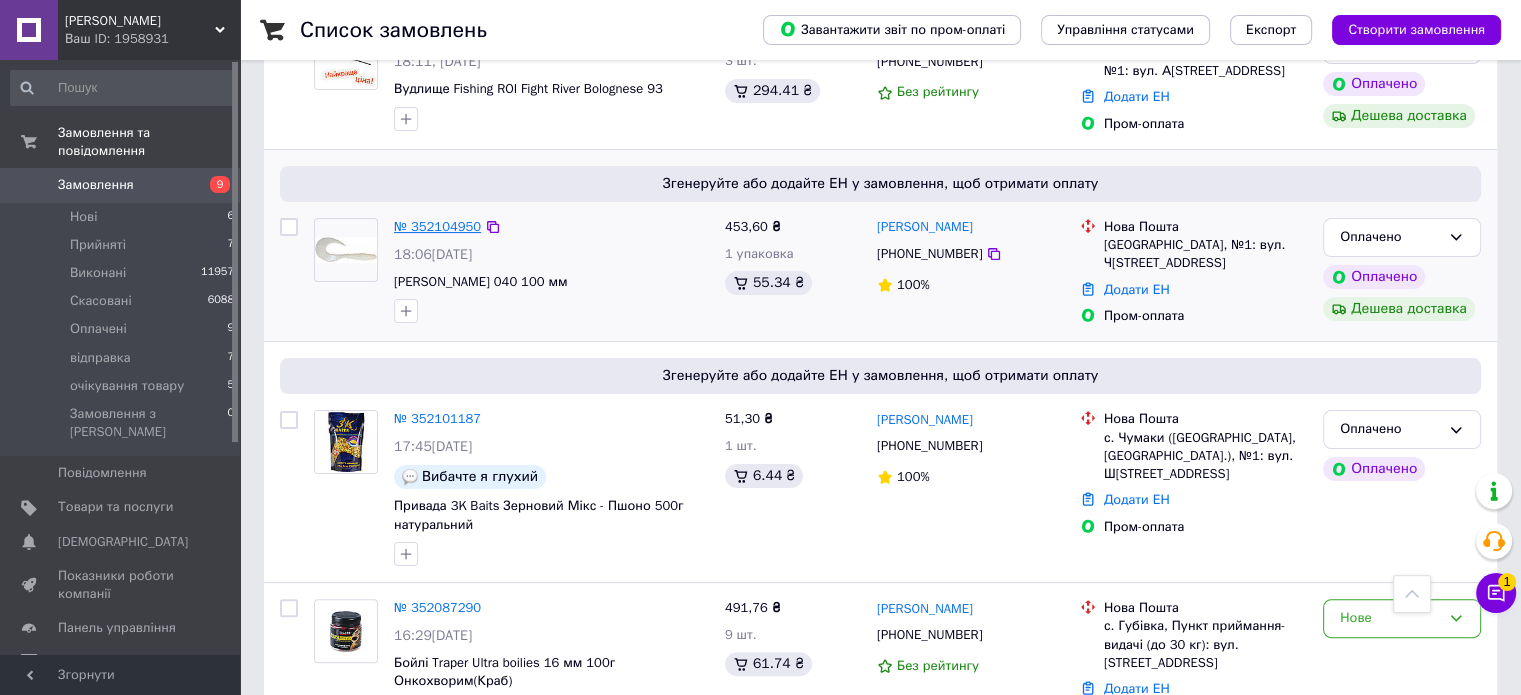 click on "№ 352104950" at bounding box center (437, 226) 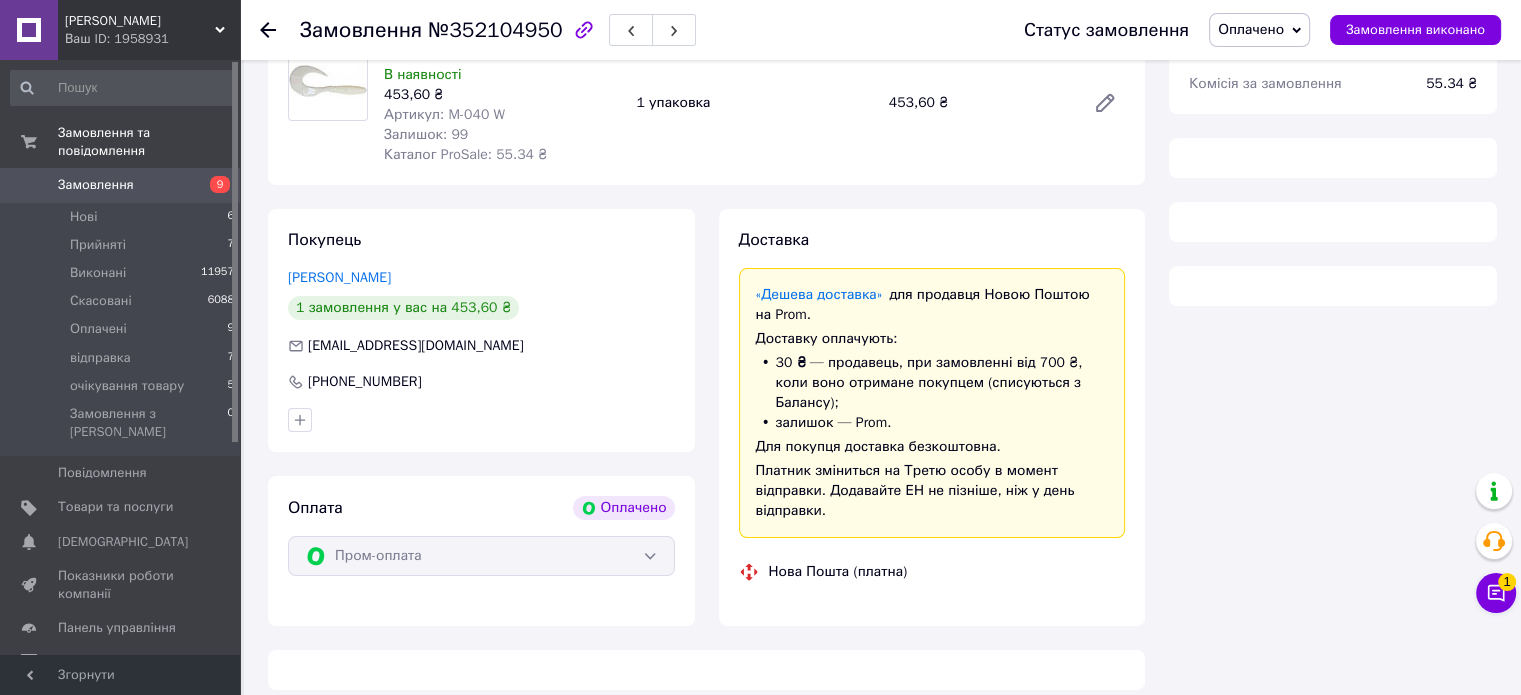 click on "Замовлення №352104950 Статус замовлення Оплачено Прийнято Виконано Скасовано відправка очікування товару Замовлення виконано Це замовлення сплачено за допомогою Замовлення з каталогу Оплачено Дешева доставка 10.07.2025 | 18:06 Товари в замовленні (1) Manns Twister 040 100 мм В наявності 453,60 ₴ Артикул: M-040 W Залишок: 99 Каталог ProSale: 55.34 ₴  1 упаковка 453,60 ₴ Покупець Біндюков Юрій 1 замовлення у вас на 453,60 ₴ bind1512@gmail.com +380962176359 Оплата Оплачено Пром-оплата Доставка «Дешева доставка»   для продавця Новою Поштою на Prom. Доставку оплачують: 30 ₴   — продавець залишок — Prom. Всього 453,60 ₴" at bounding box center (882, 261) 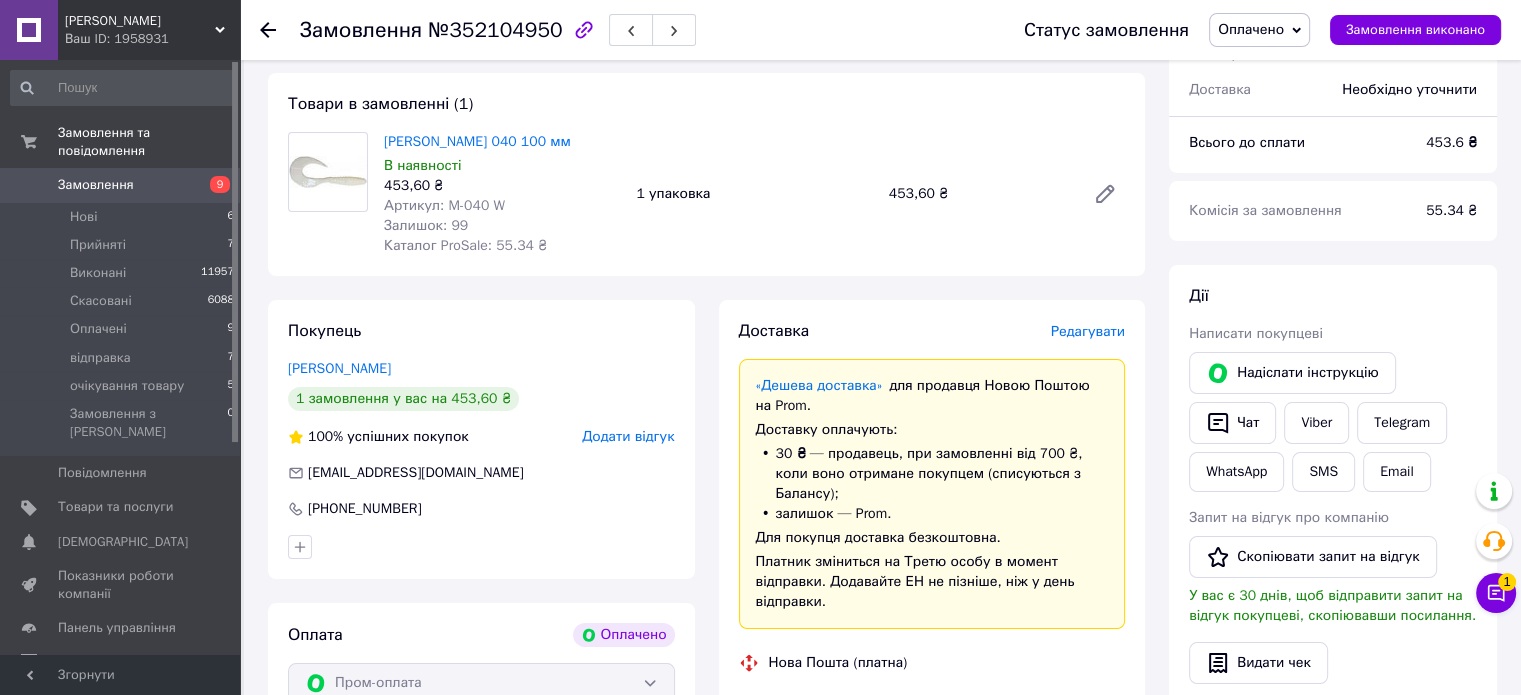 scroll, scrollTop: 160, scrollLeft: 0, axis: vertical 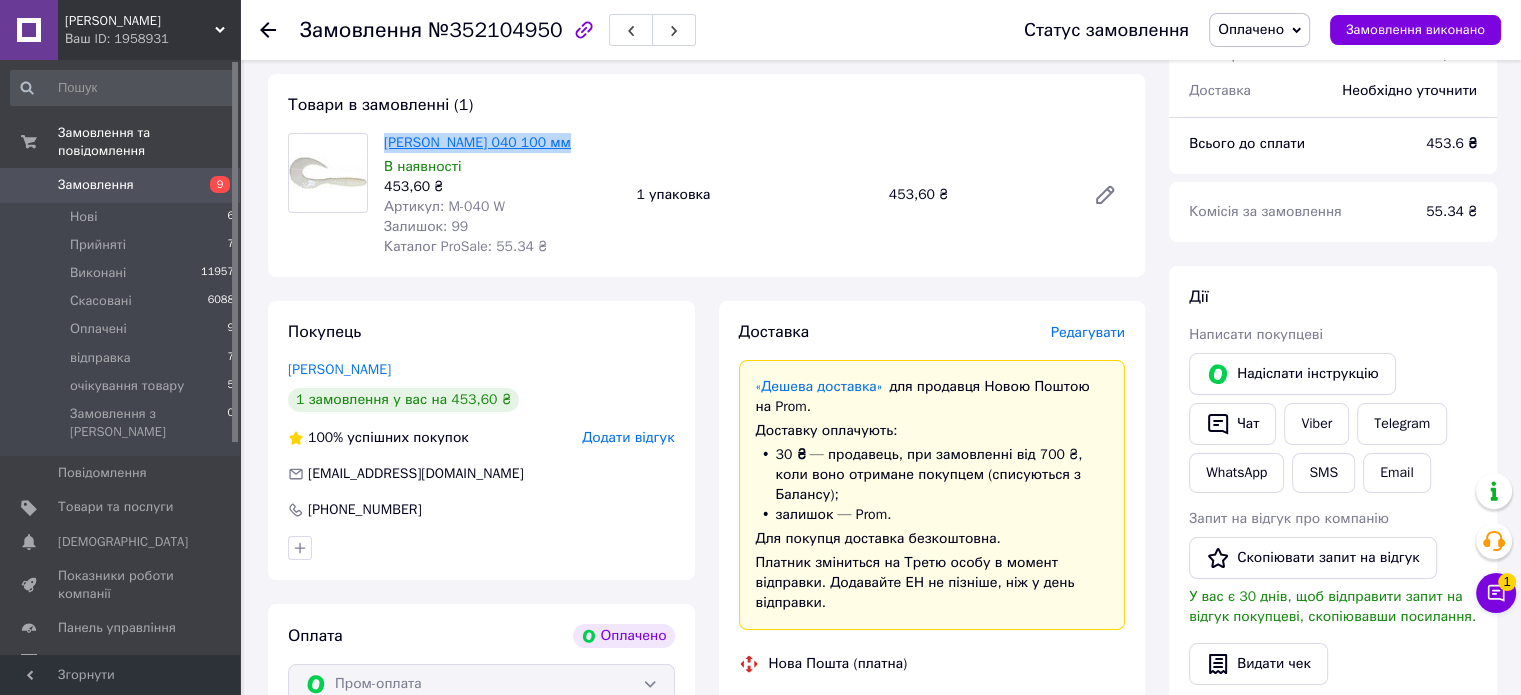 drag, startPoint x: 559, startPoint y: 144, endPoint x: 384, endPoint y: 143, distance: 175.00285 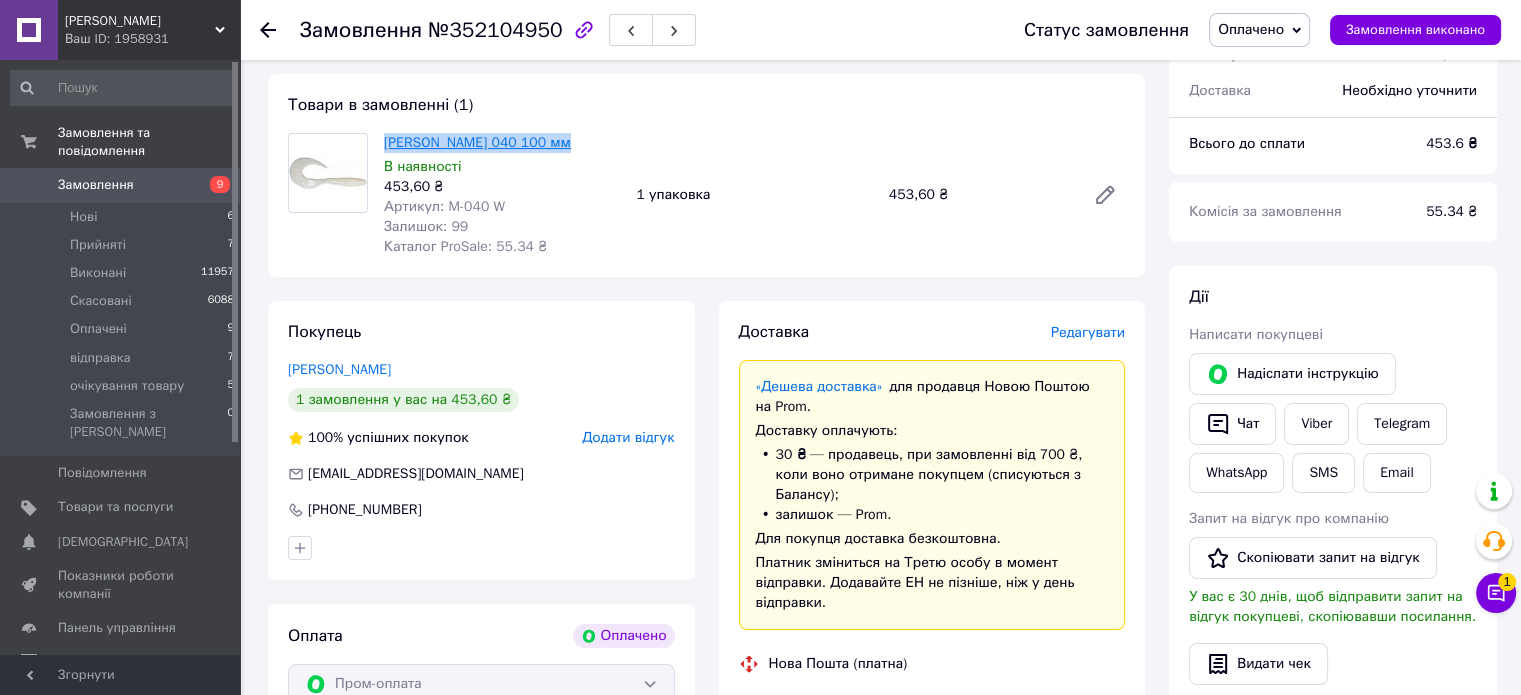 click on "Manns Twister 040 100 мм" at bounding box center [502, 143] 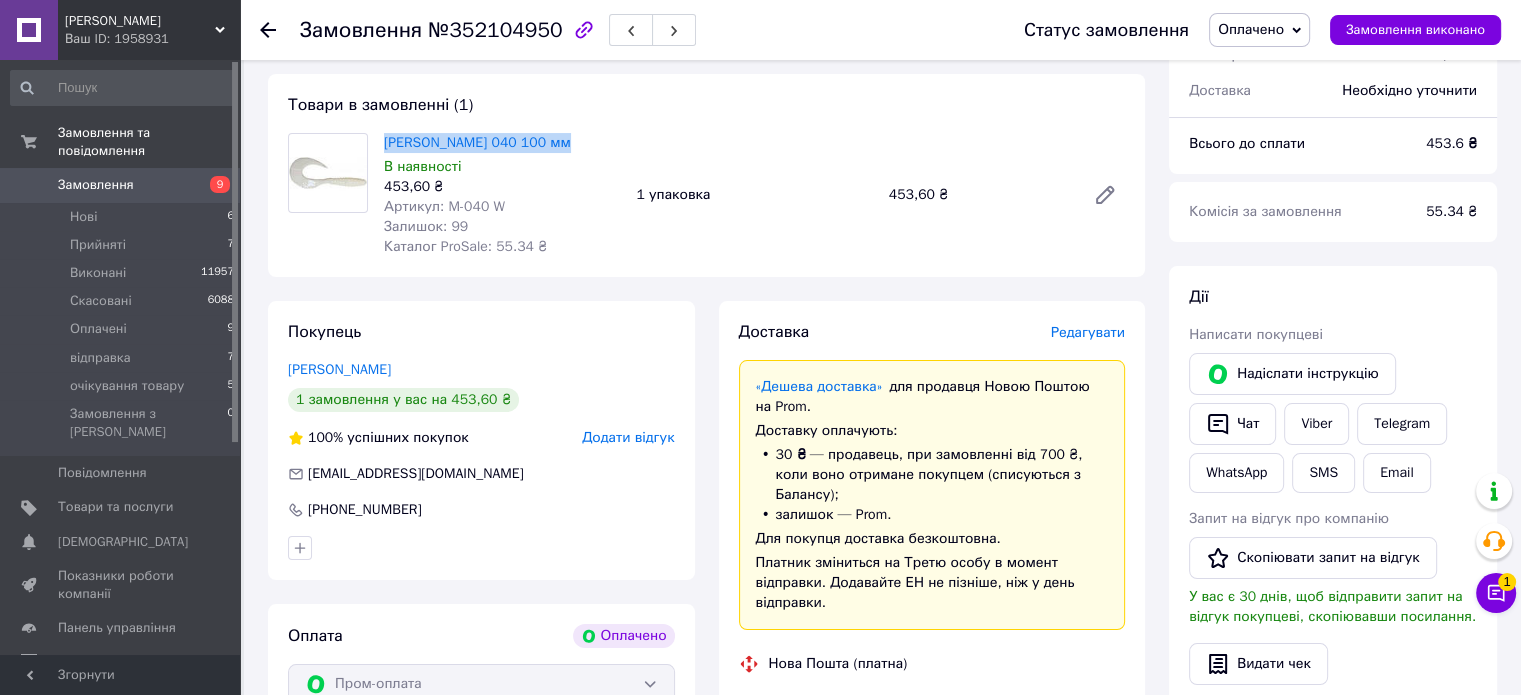 copy on "Manns Twister 040 100 мм" 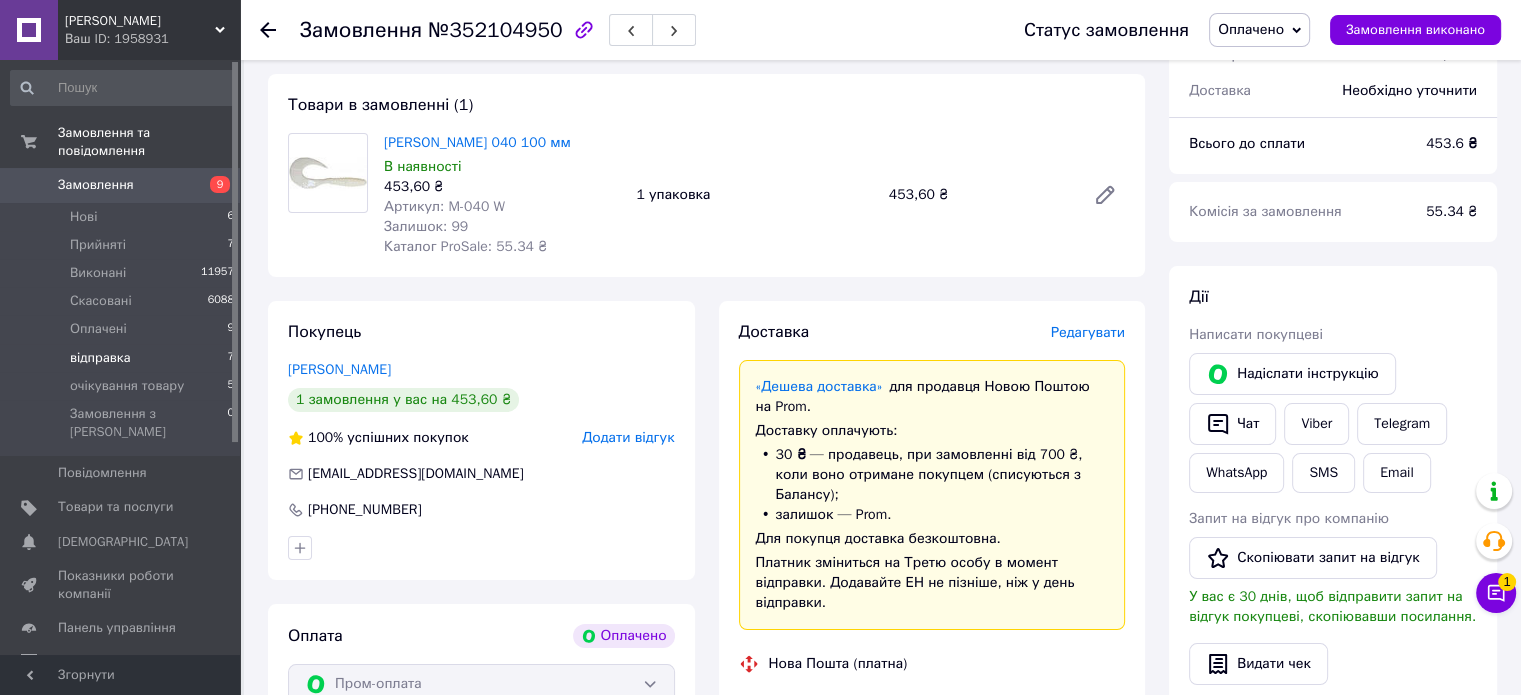 click on "відправка" at bounding box center (100, 358) 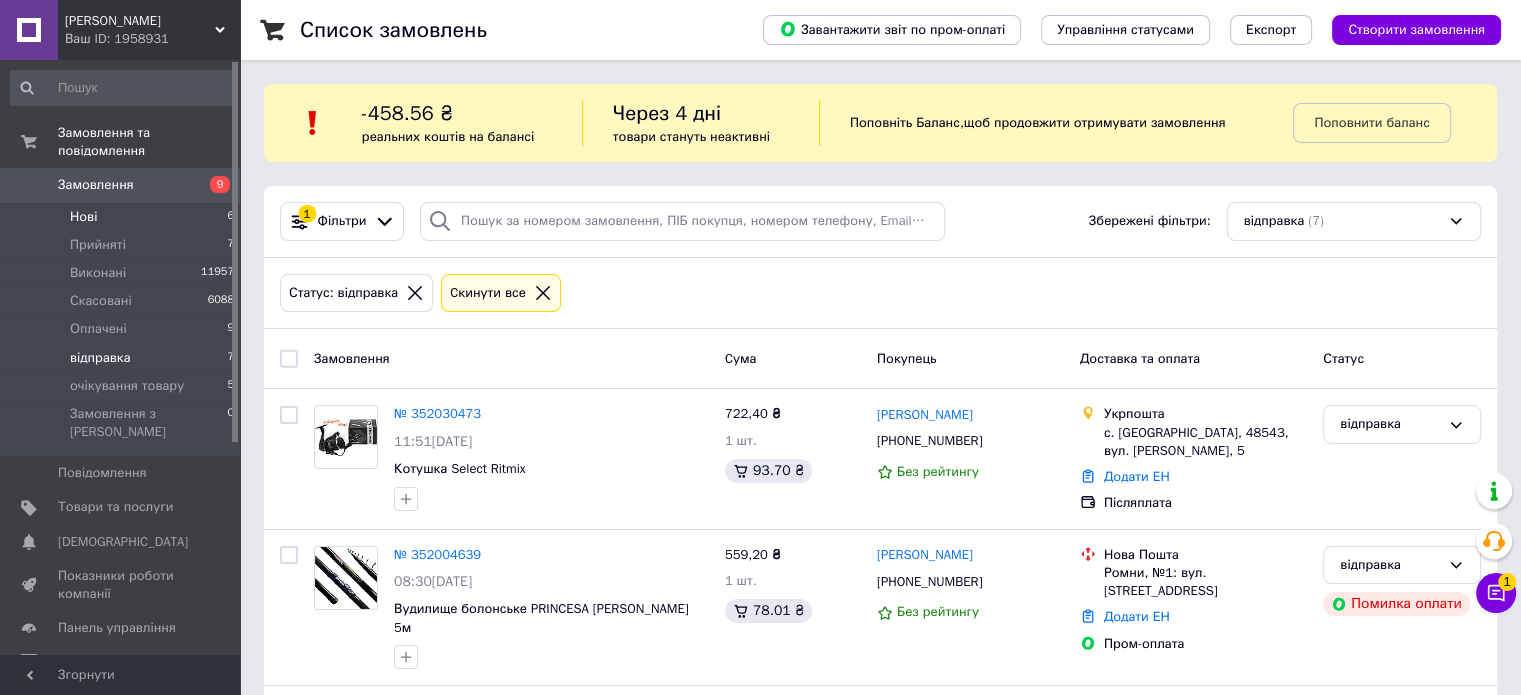 click on "Нові" at bounding box center (83, 217) 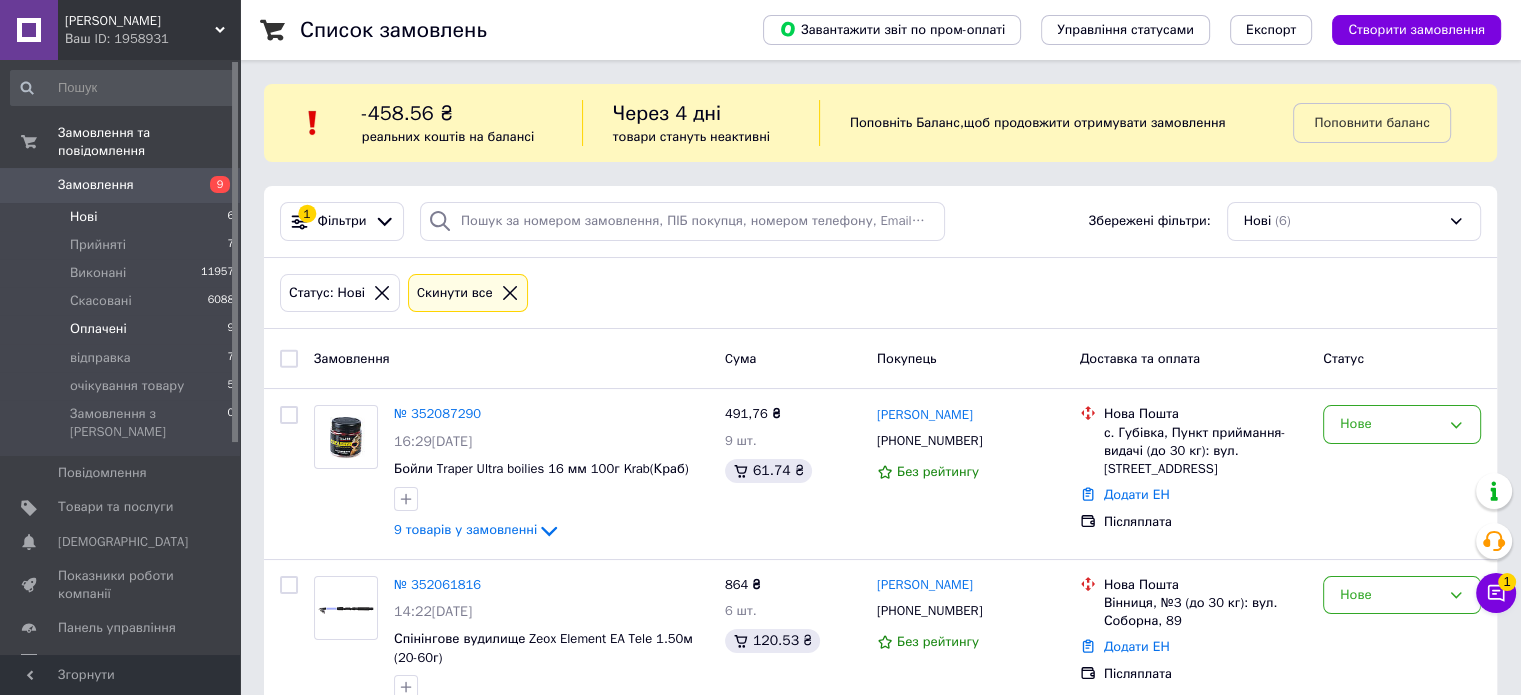 click on "Оплачені" at bounding box center (98, 329) 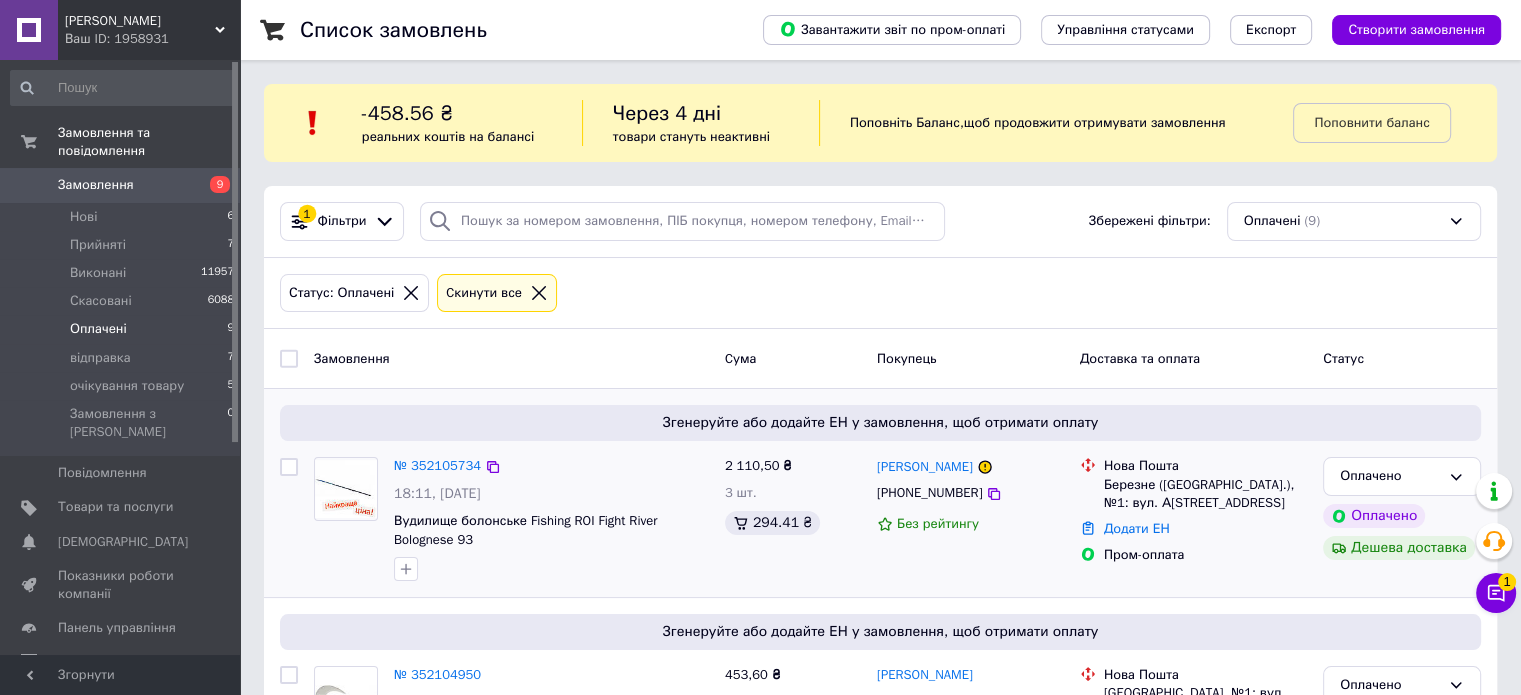click on "Згенеруйте або додайте ЕН у замовлення, щоб отримати оплату" at bounding box center (880, 423) 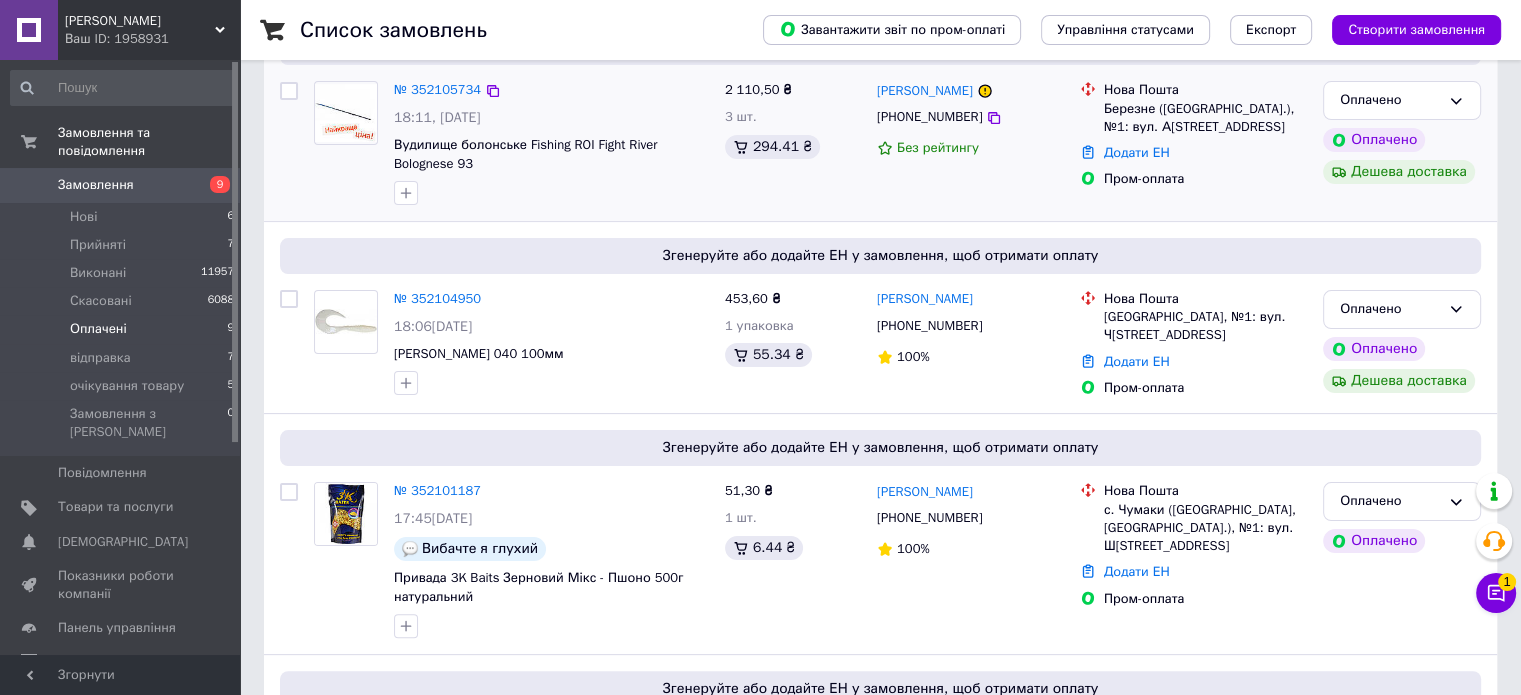 scroll, scrollTop: 400, scrollLeft: 0, axis: vertical 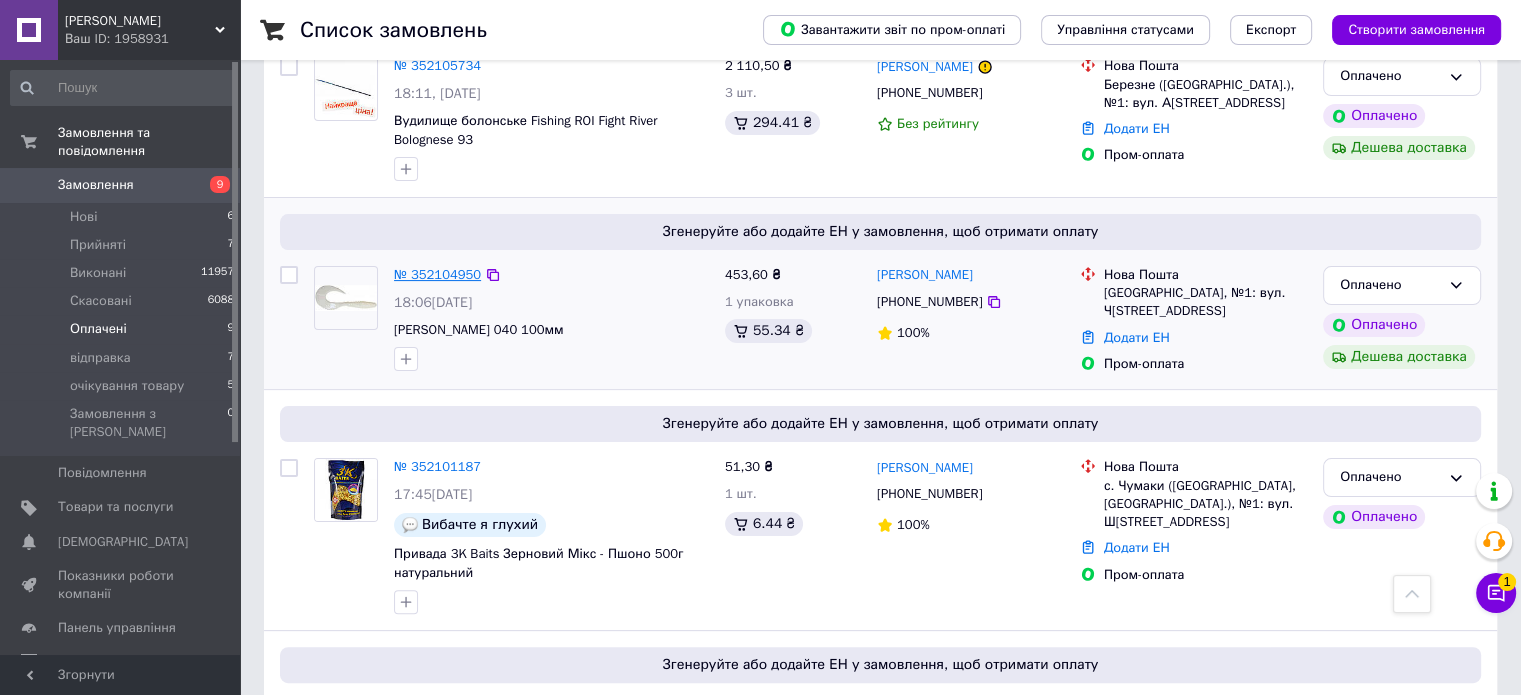 click on "№ 352104950" at bounding box center [437, 274] 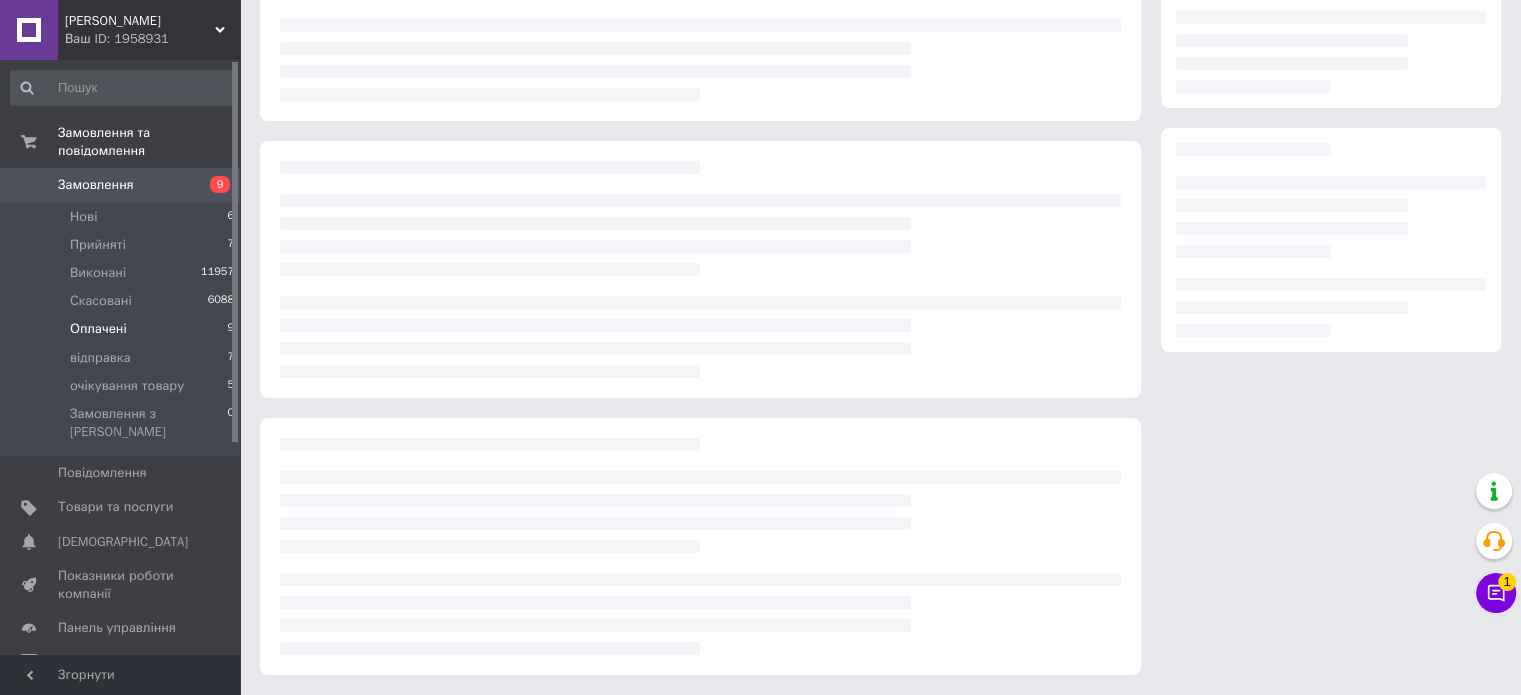 scroll, scrollTop: 219, scrollLeft: 0, axis: vertical 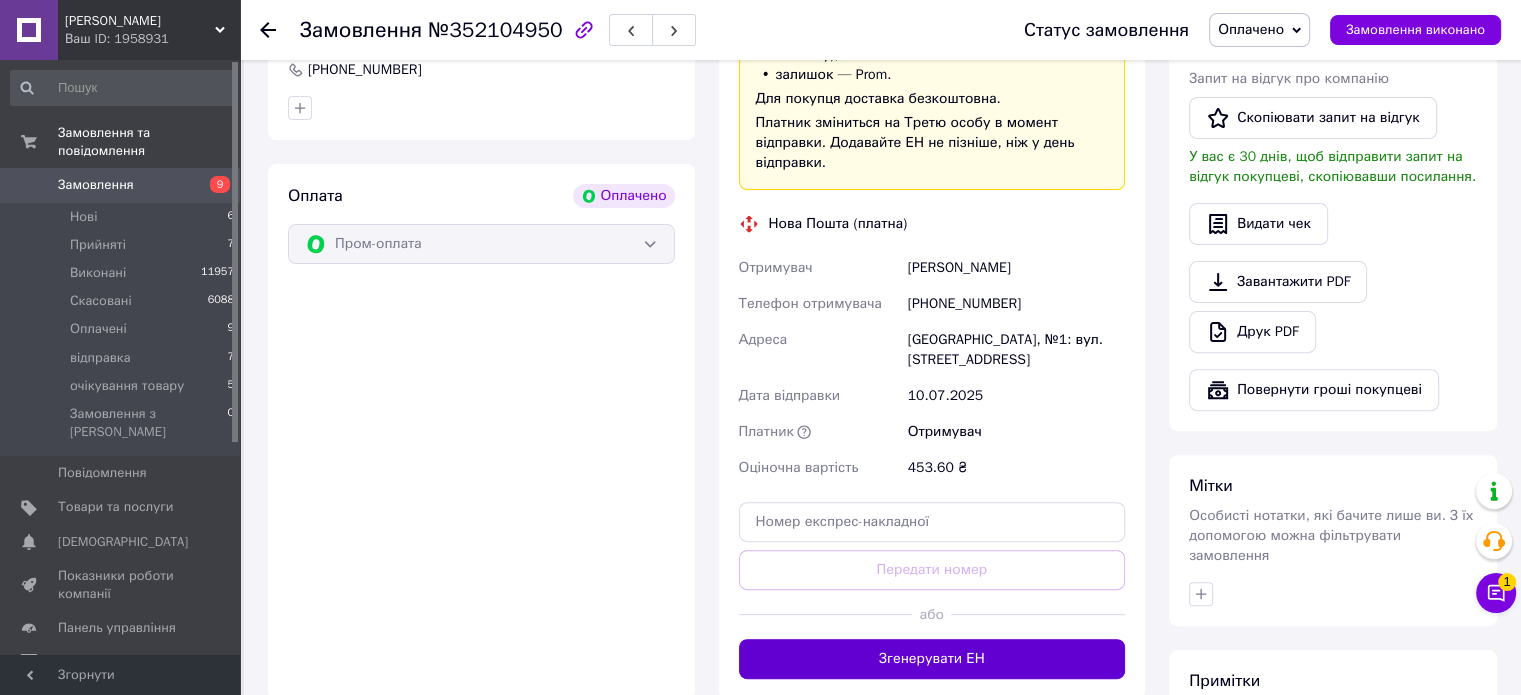 click on "Згенерувати ЕН" at bounding box center [932, 659] 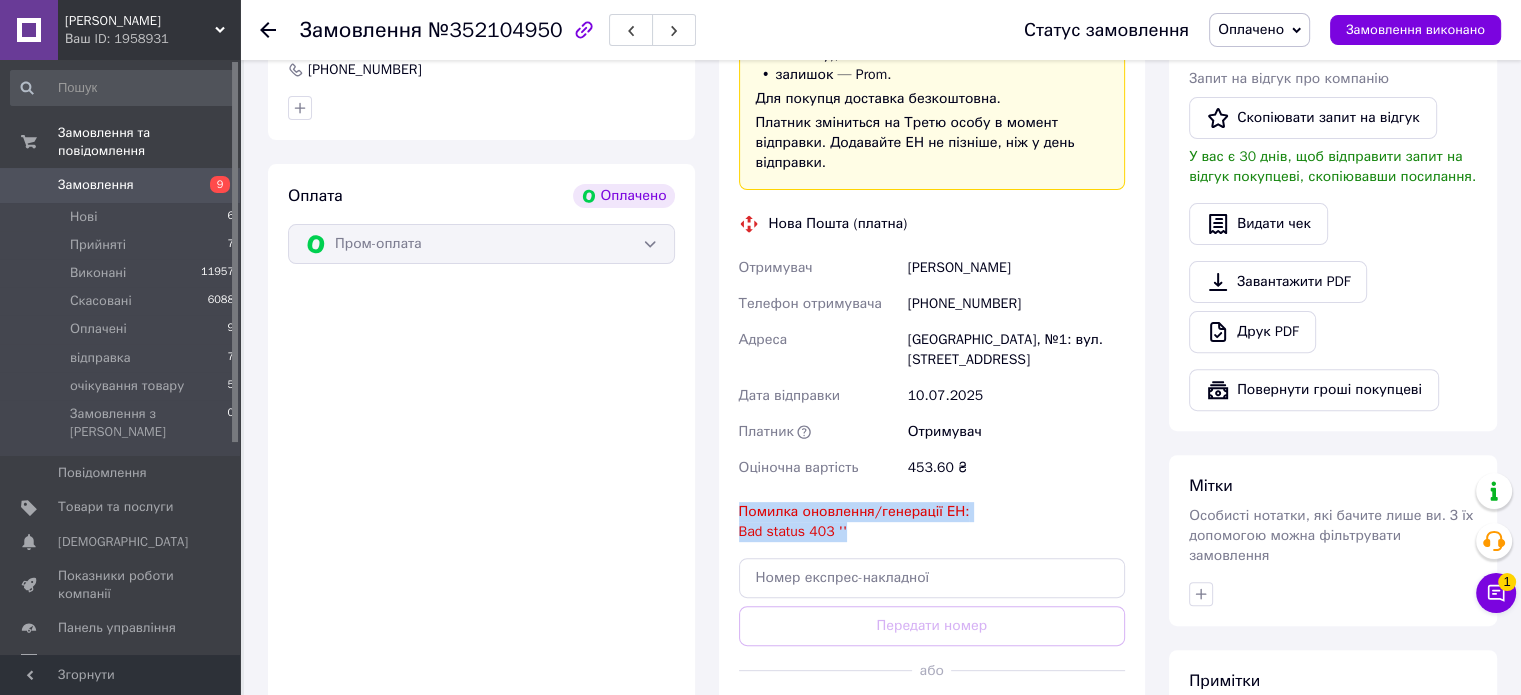 drag, startPoint x: 851, startPoint y: 509, endPoint x: 736, endPoint y: 499, distance: 115.43397 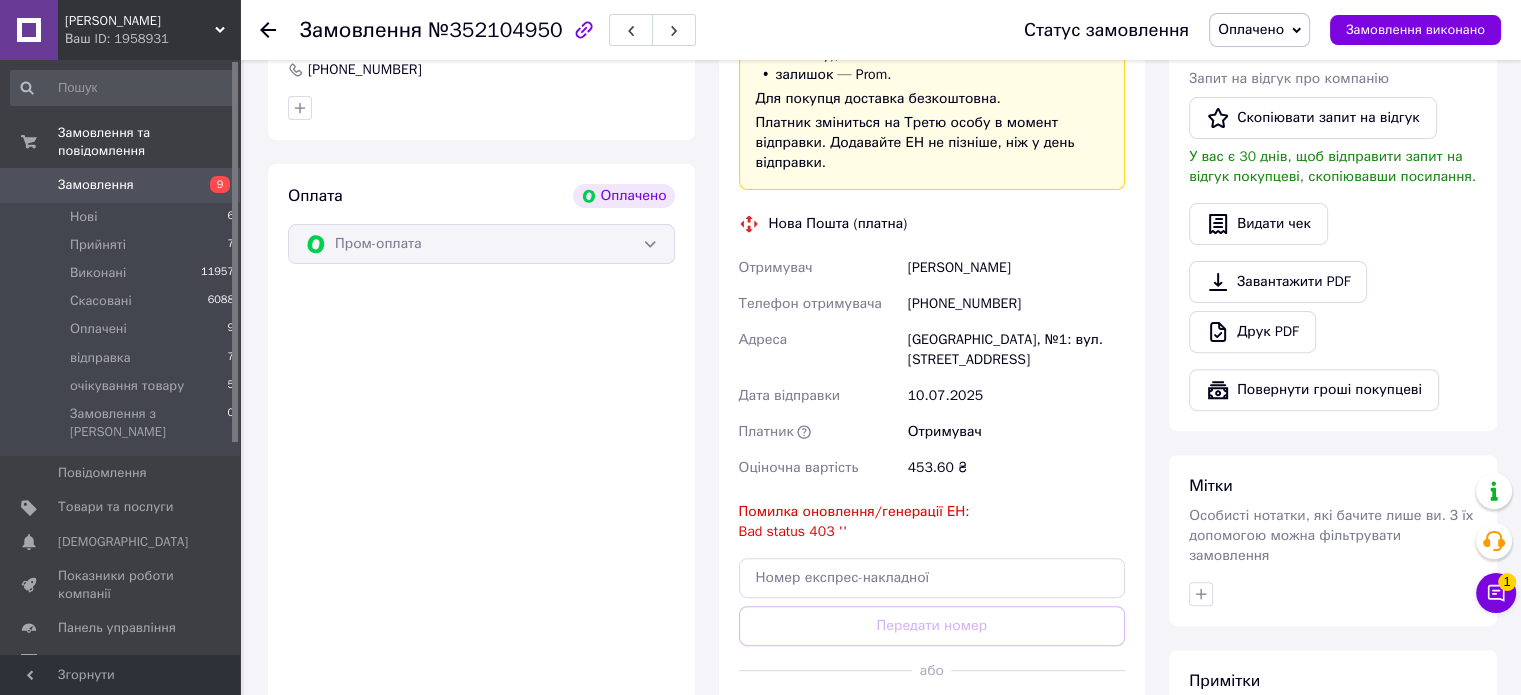 click on "453.60 ₴" at bounding box center (1016, 468) 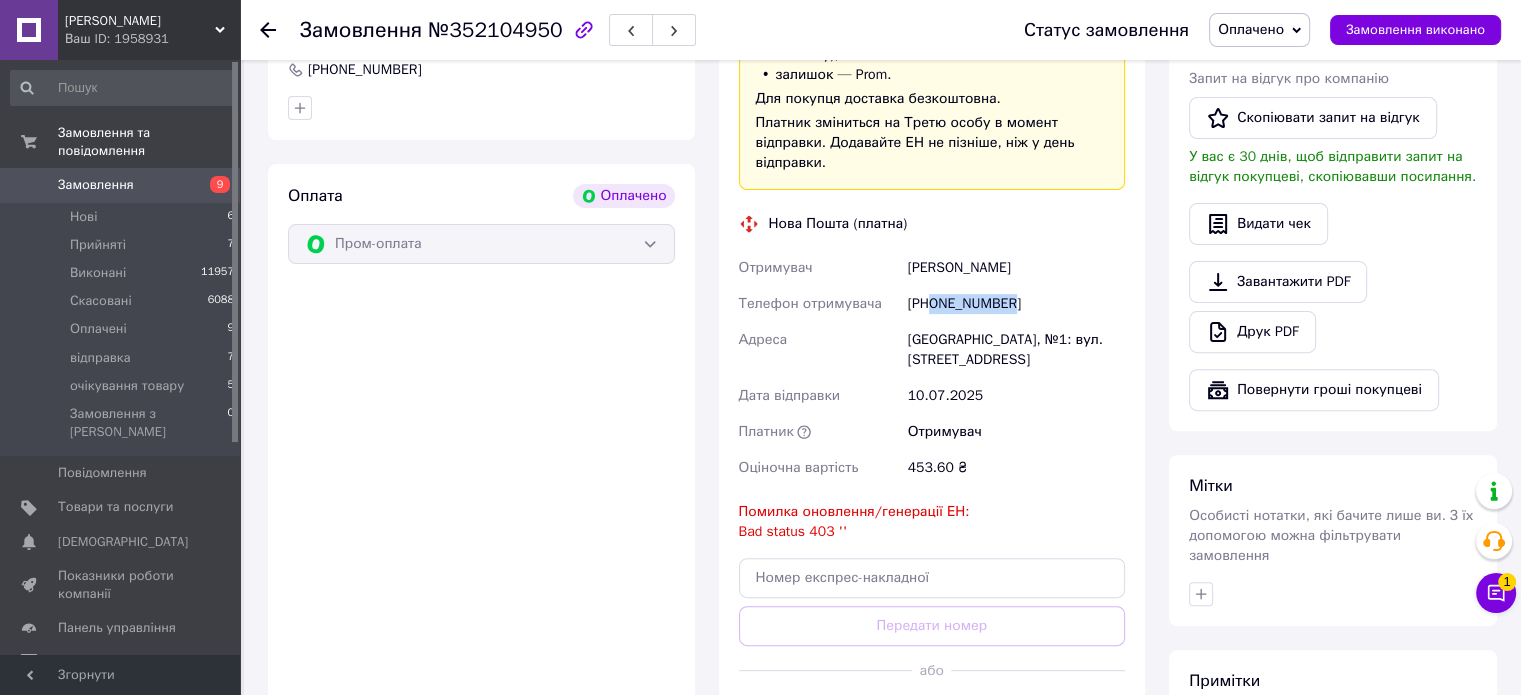 drag, startPoint x: 1016, startPoint y: 286, endPoint x: 932, endPoint y: 299, distance: 85 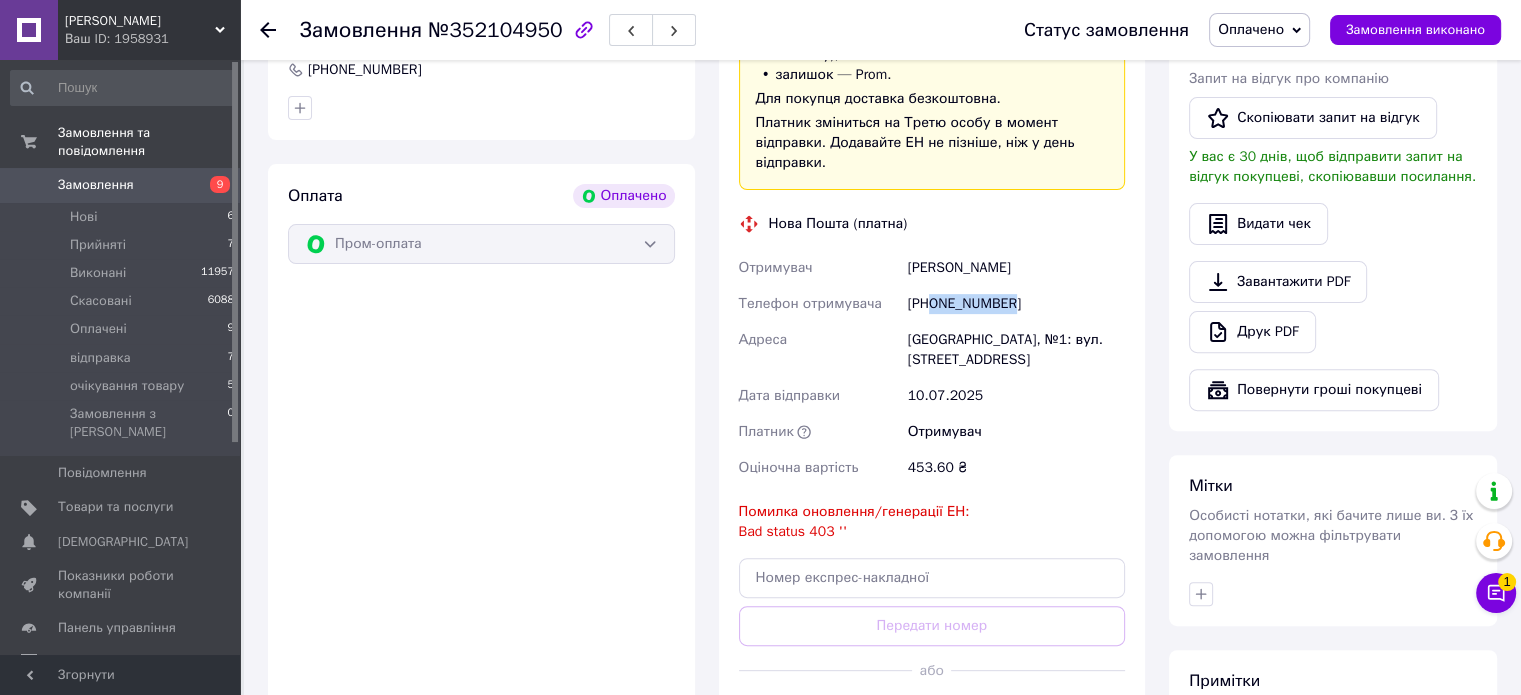 click on "+380962176359" at bounding box center [1016, 304] 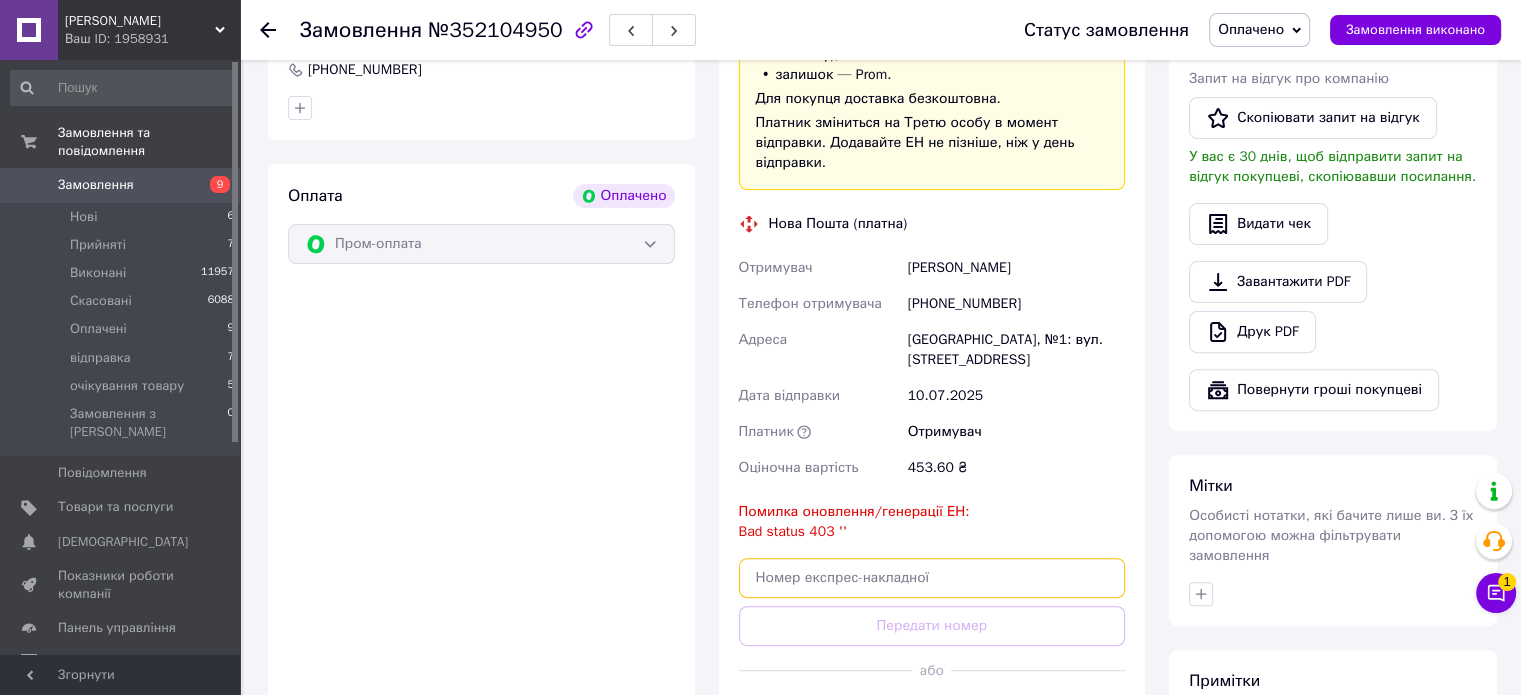 click at bounding box center [932, 578] 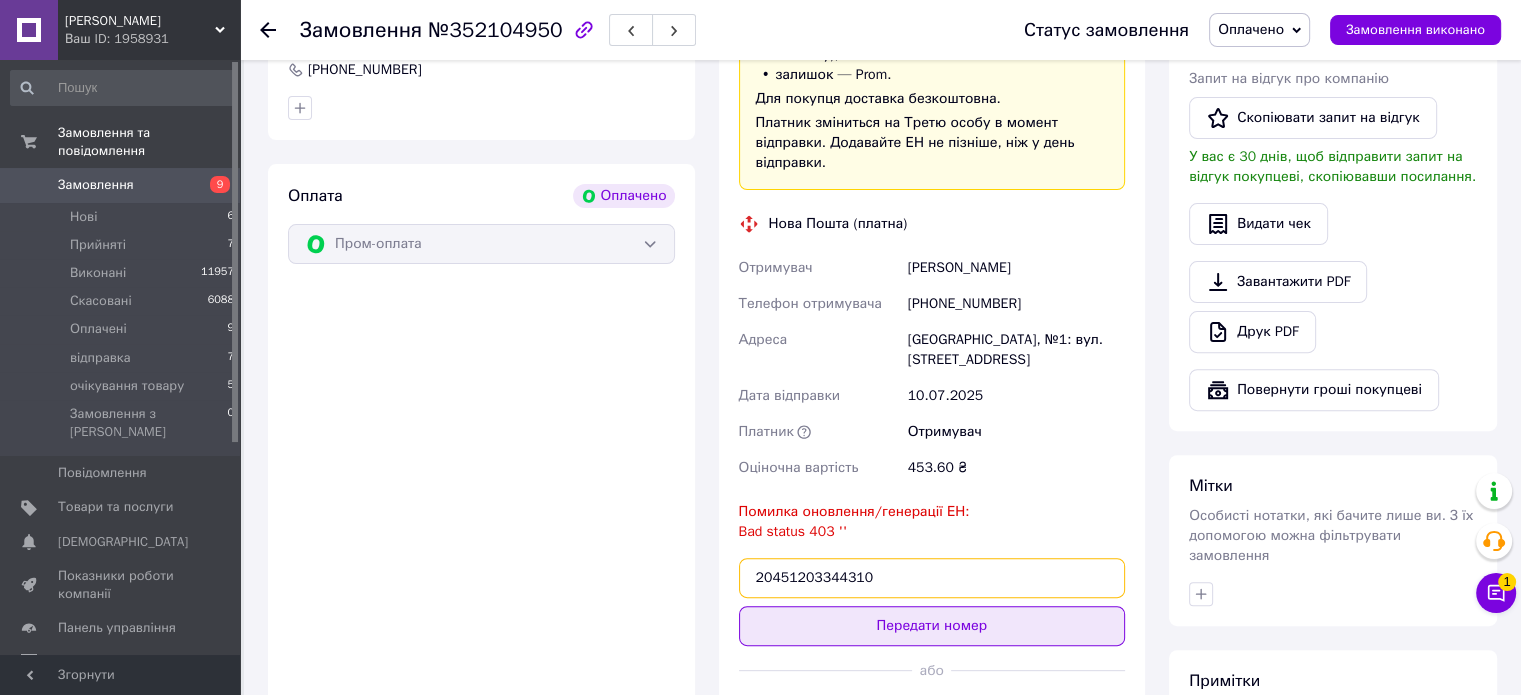 type on "20451203344310" 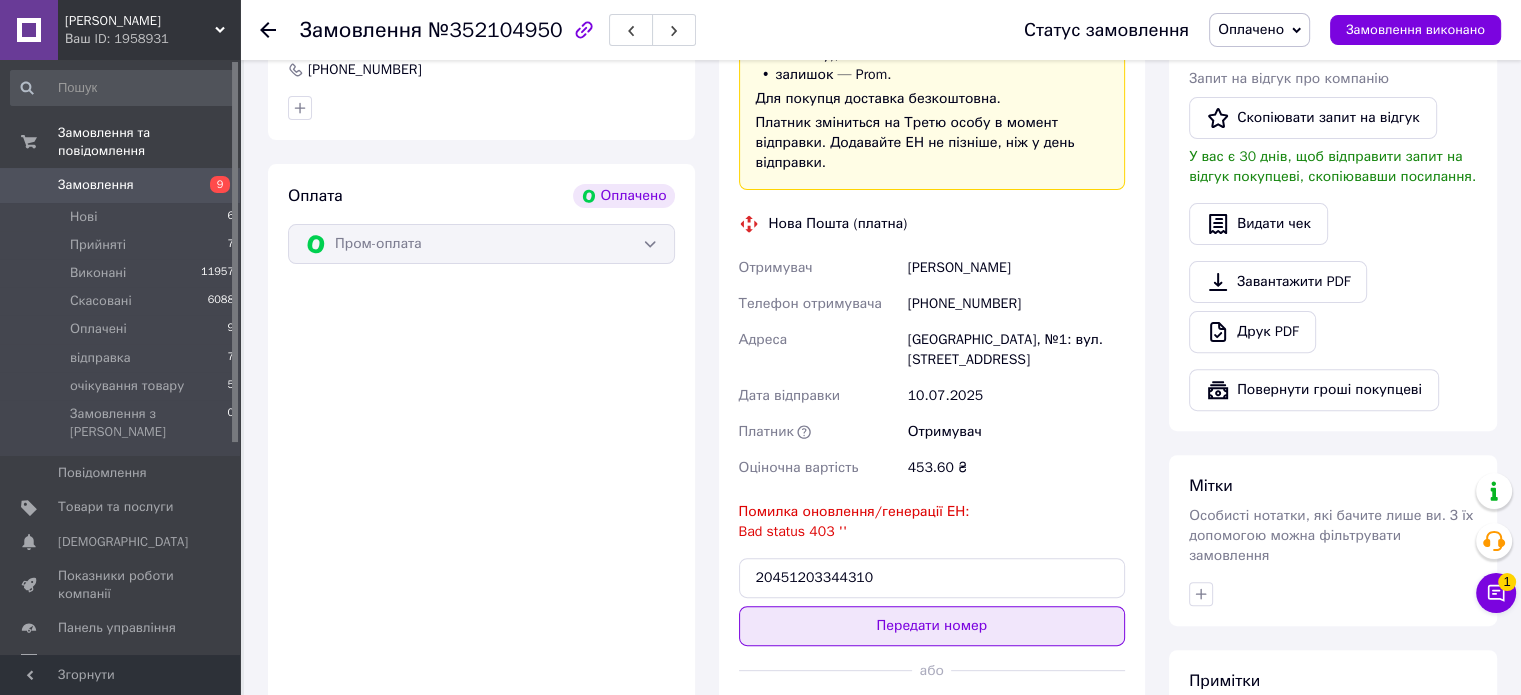 click on "Передати номер" at bounding box center (932, 626) 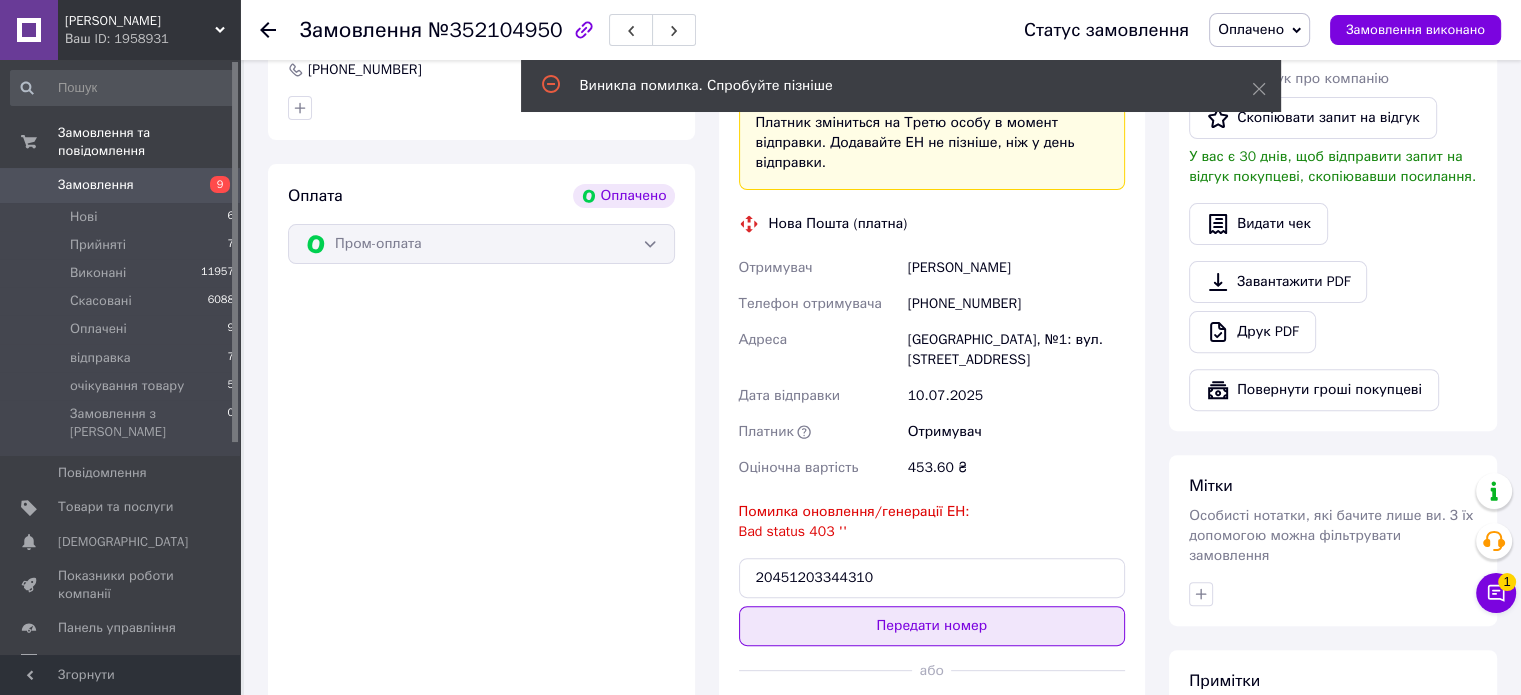 click on "Передати номер" at bounding box center (932, 626) 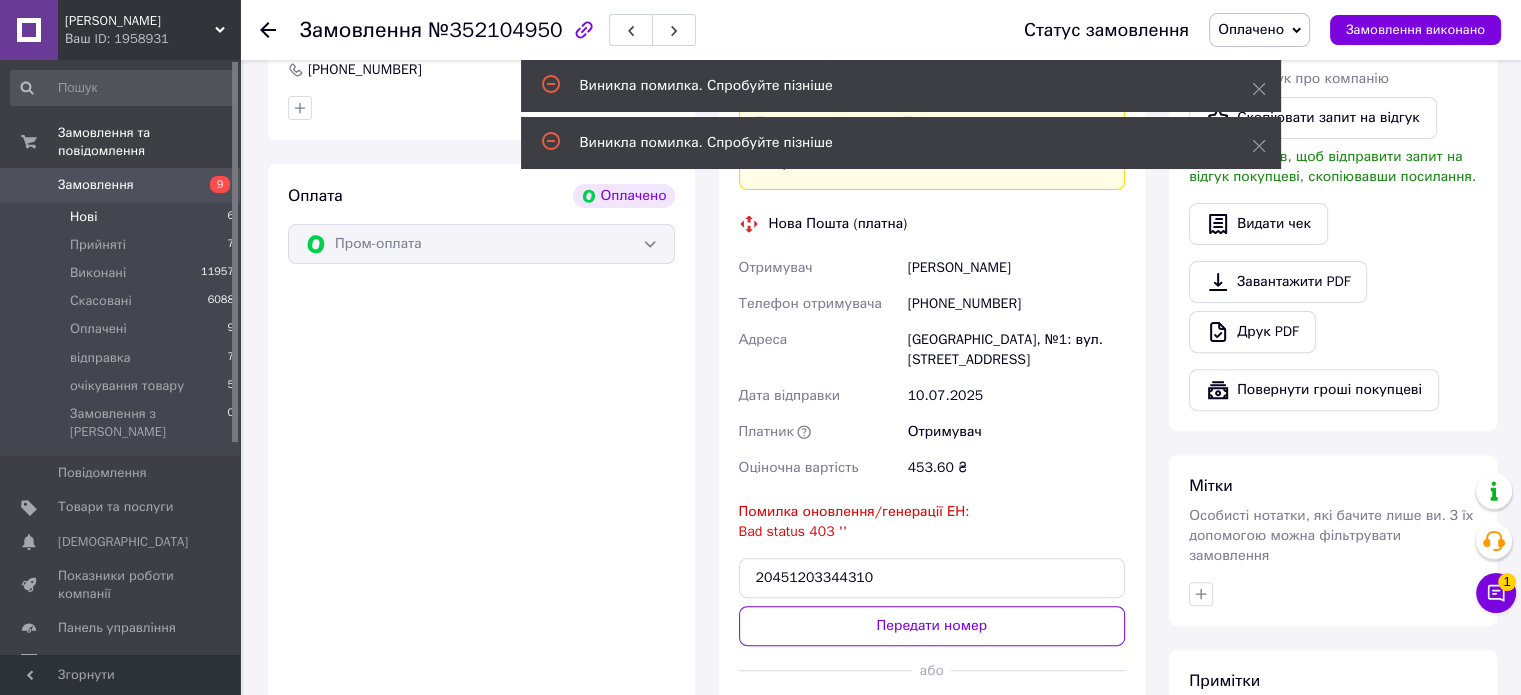click on "Нові 6" at bounding box center (123, 217) 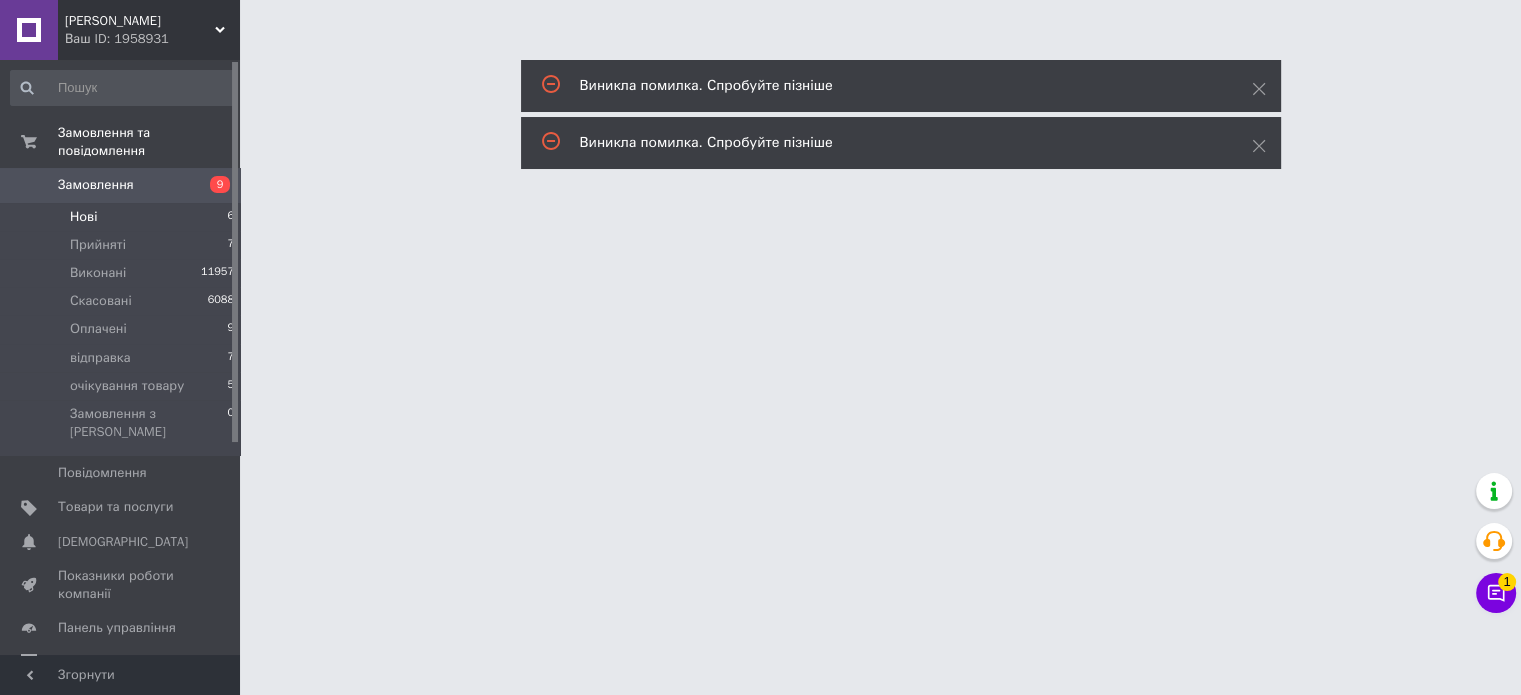 scroll, scrollTop: 0, scrollLeft: 0, axis: both 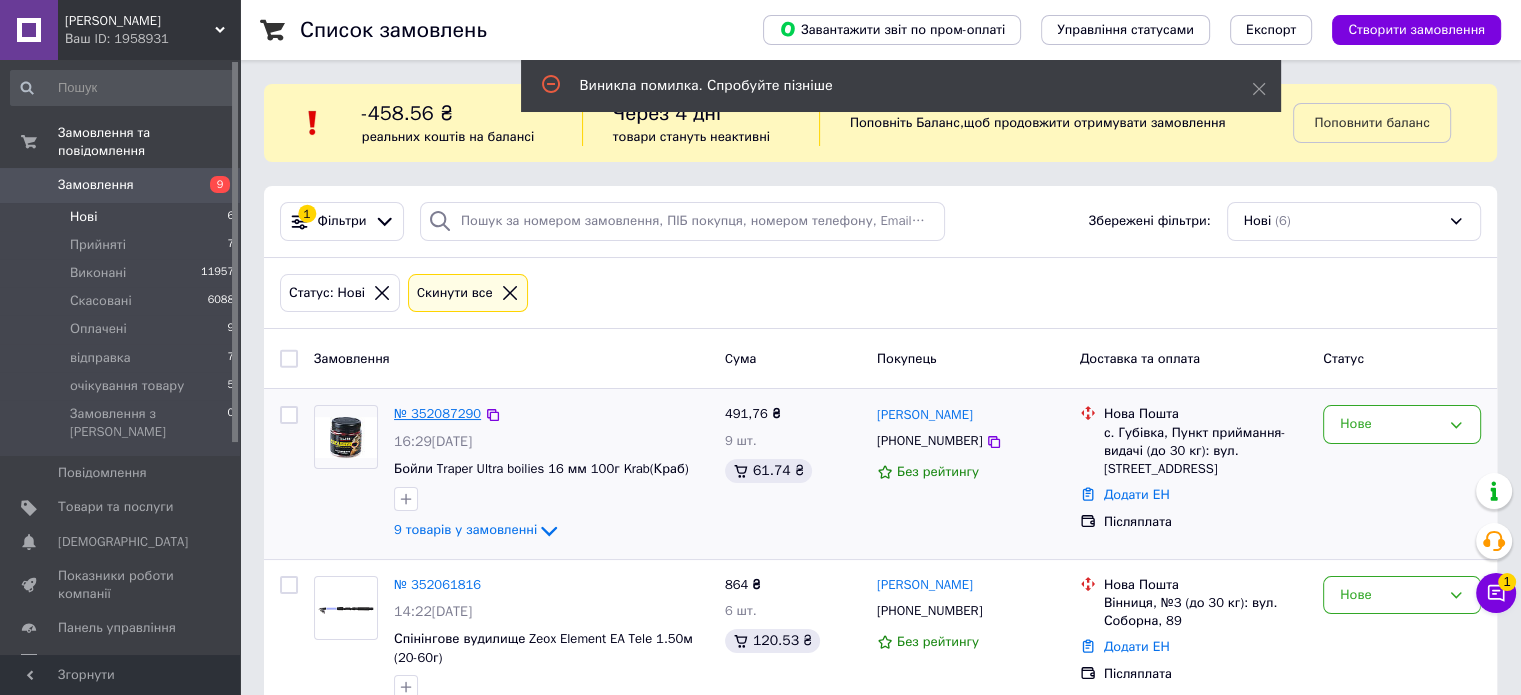 click on "№ 352087290" at bounding box center [437, 413] 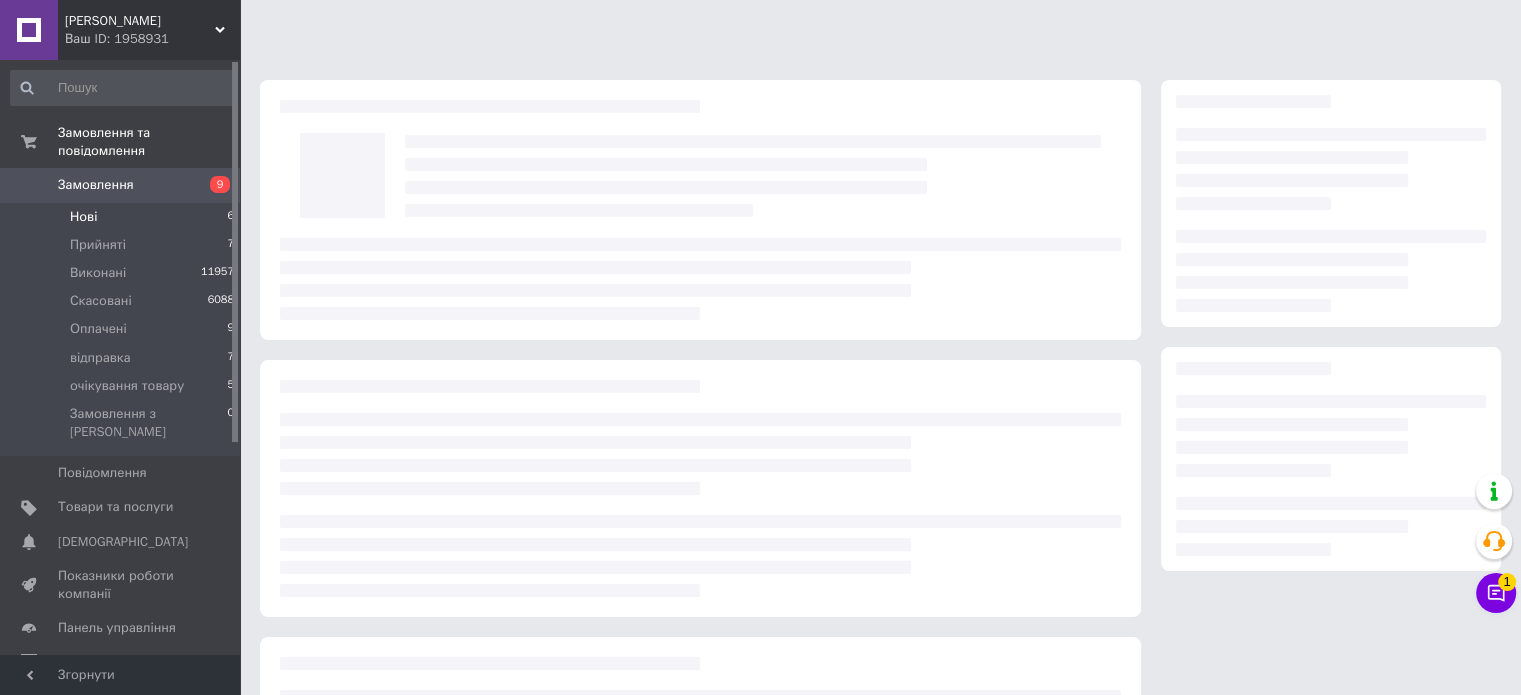 click at bounding box center [700, 487] 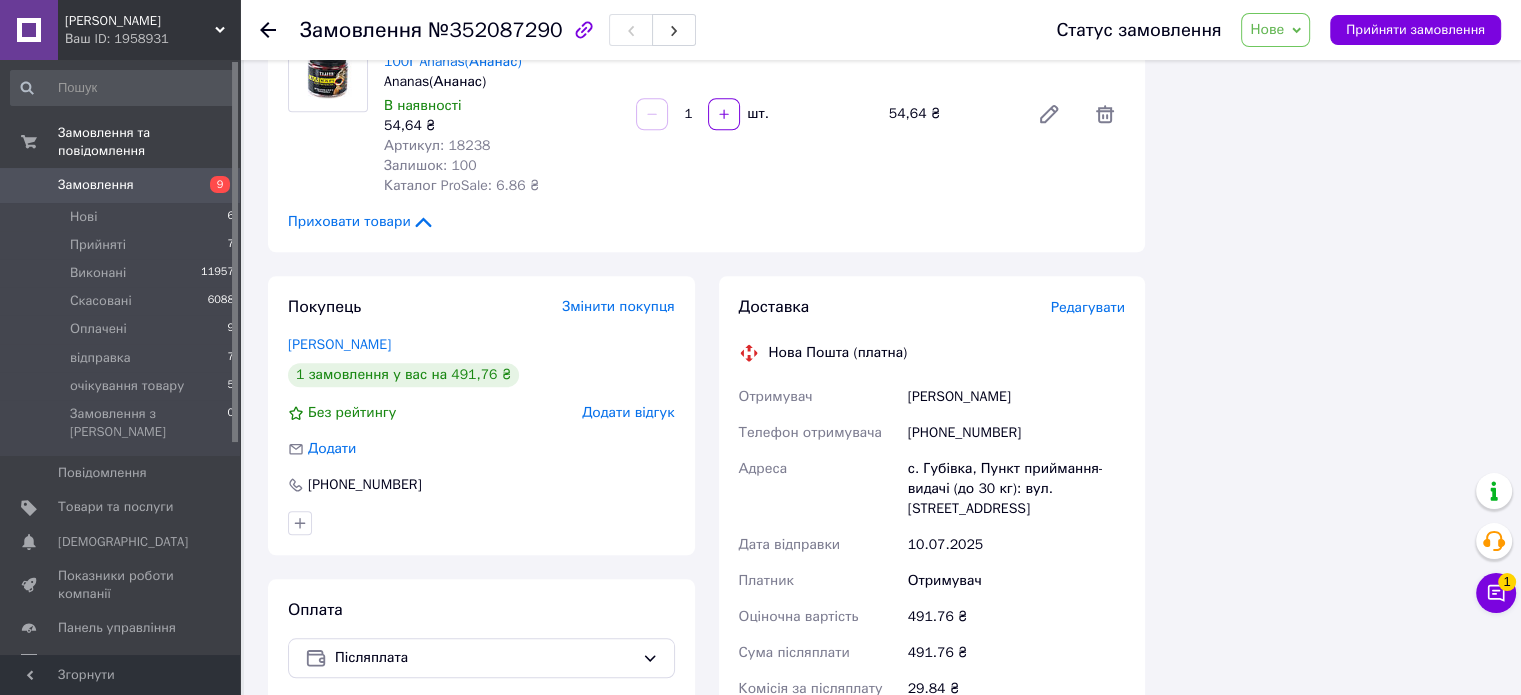 scroll, scrollTop: 1640, scrollLeft: 0, axis: vertical 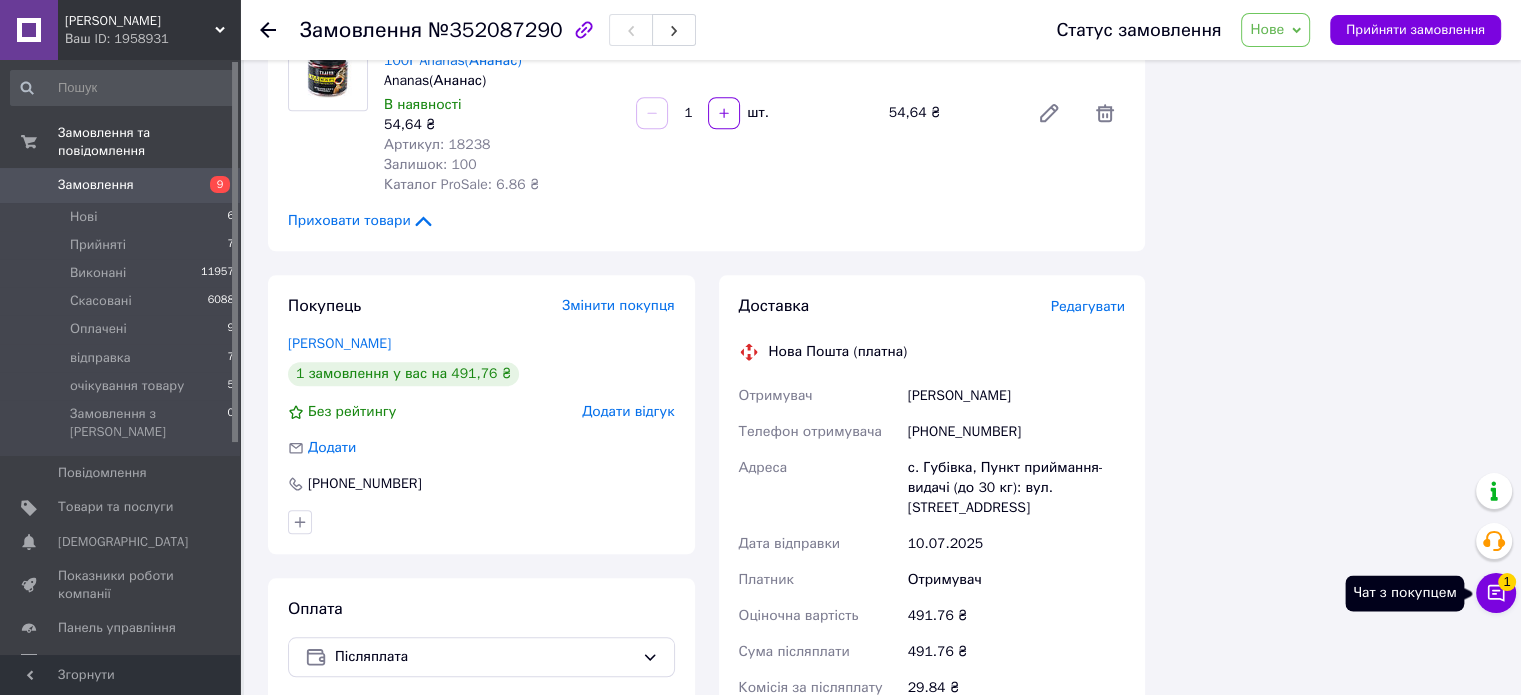 click 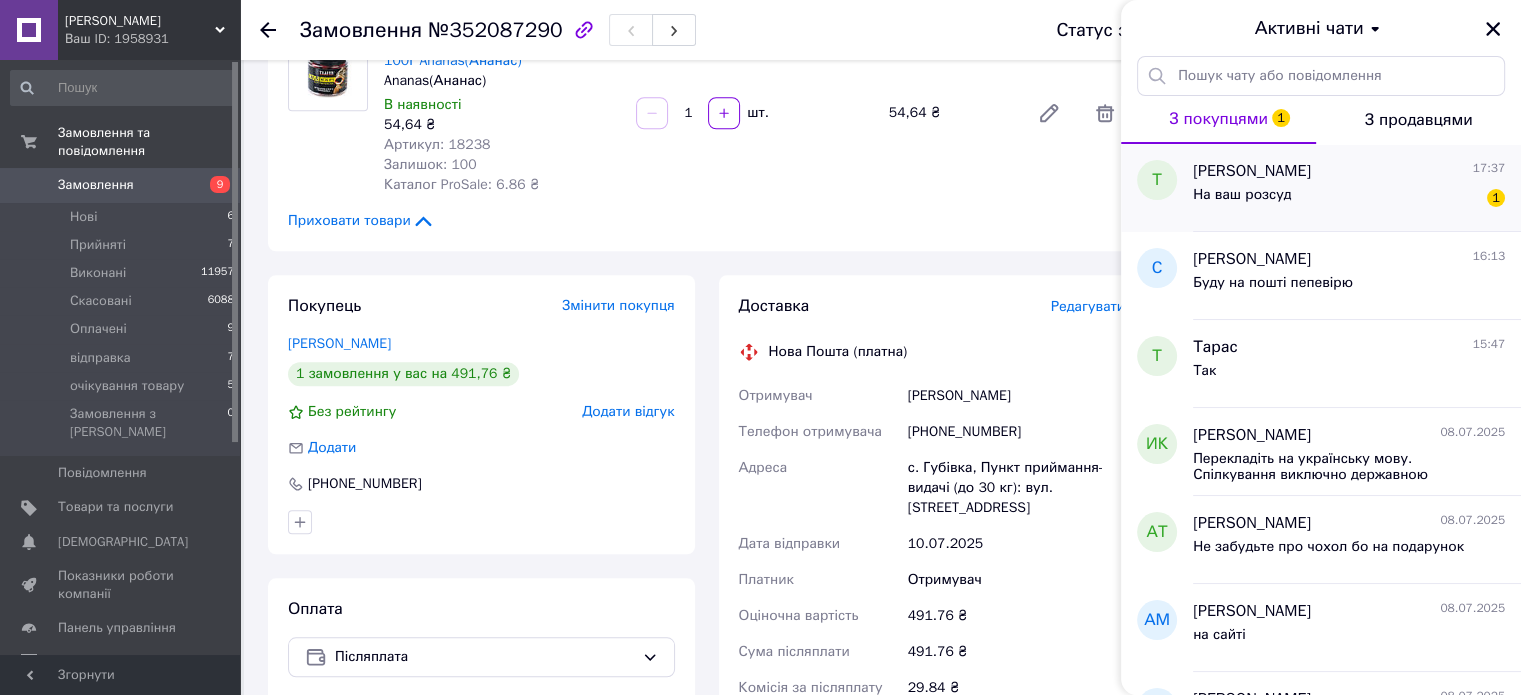 click on "На ваш розсуд 1" at bounding box center (1349, 199) 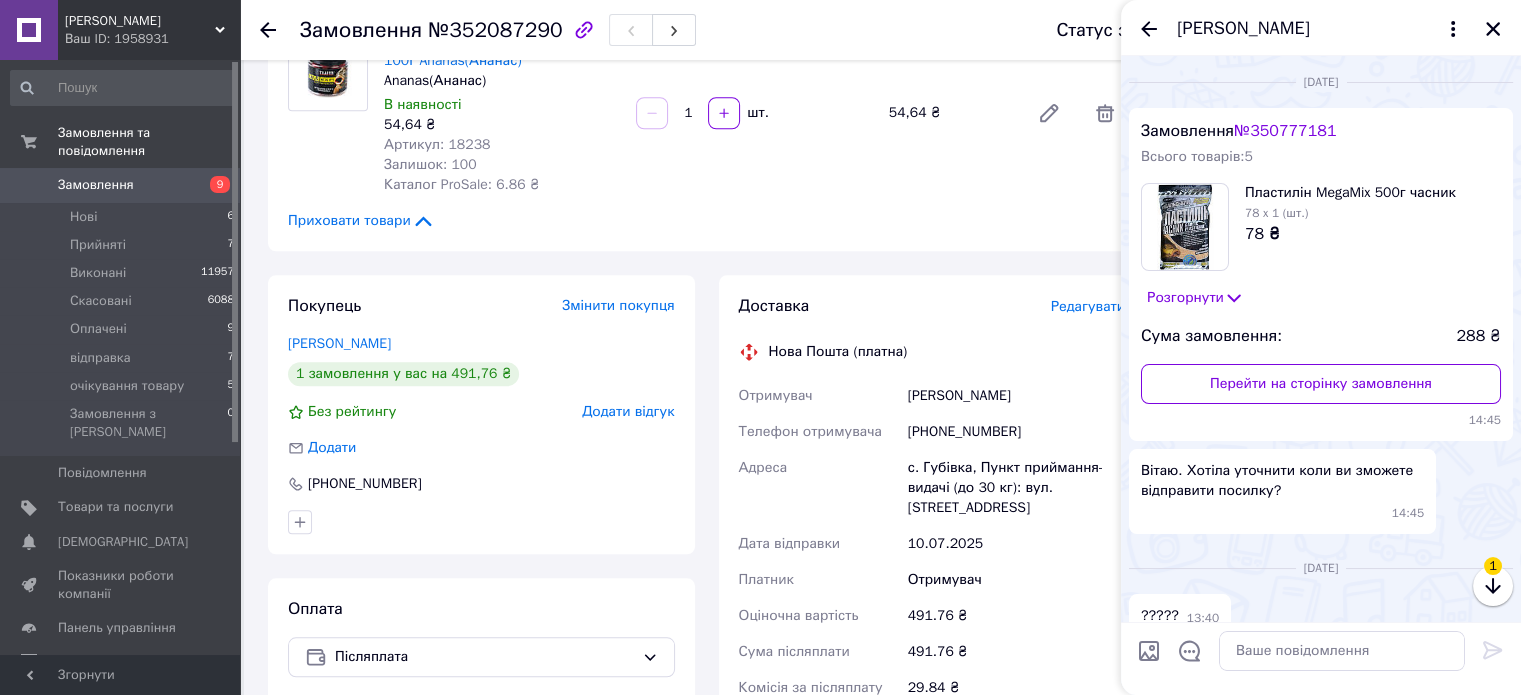 scroll, scrollTop: 608, scrollLeft: 0, axis: vertical 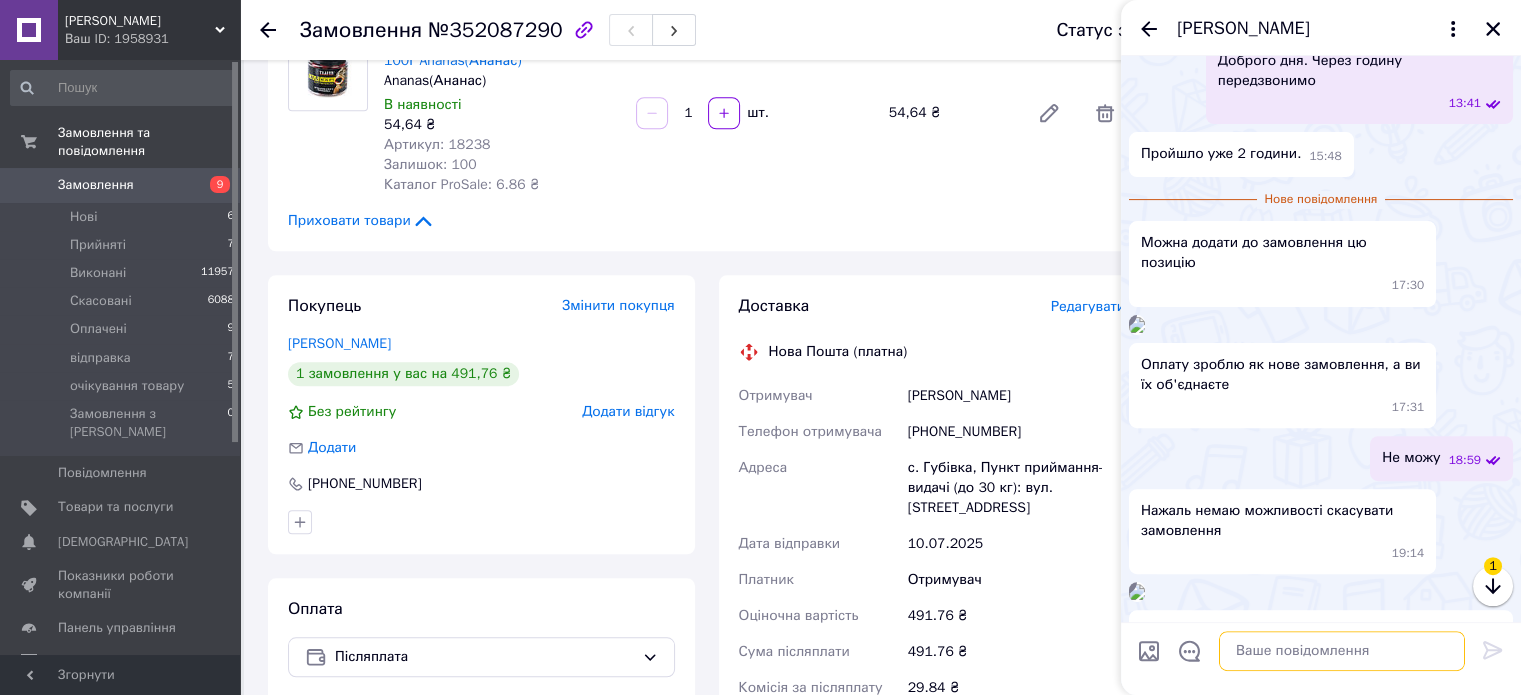 click at bounding box center (1342, 651) 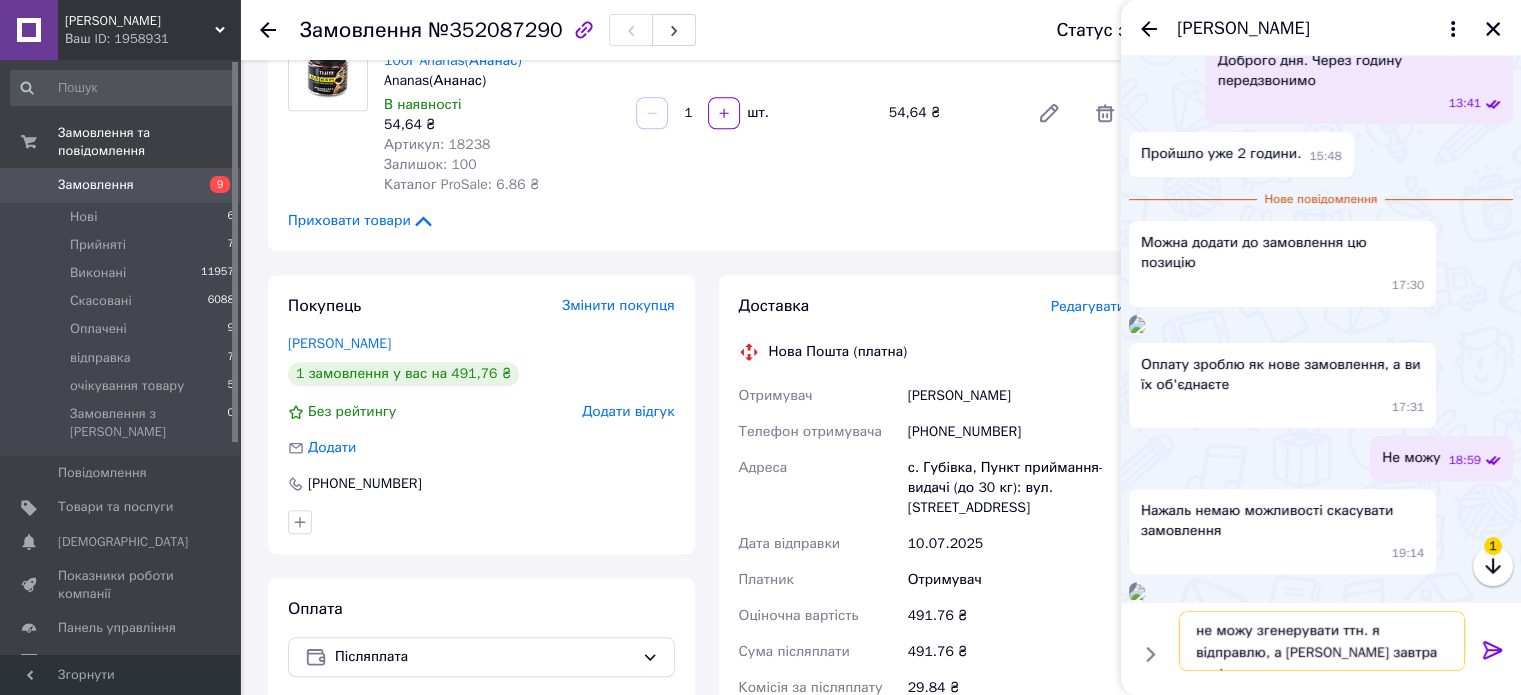 type on "не можу згенерувати ттн. я відправлю, а ттн завтра надішлю" 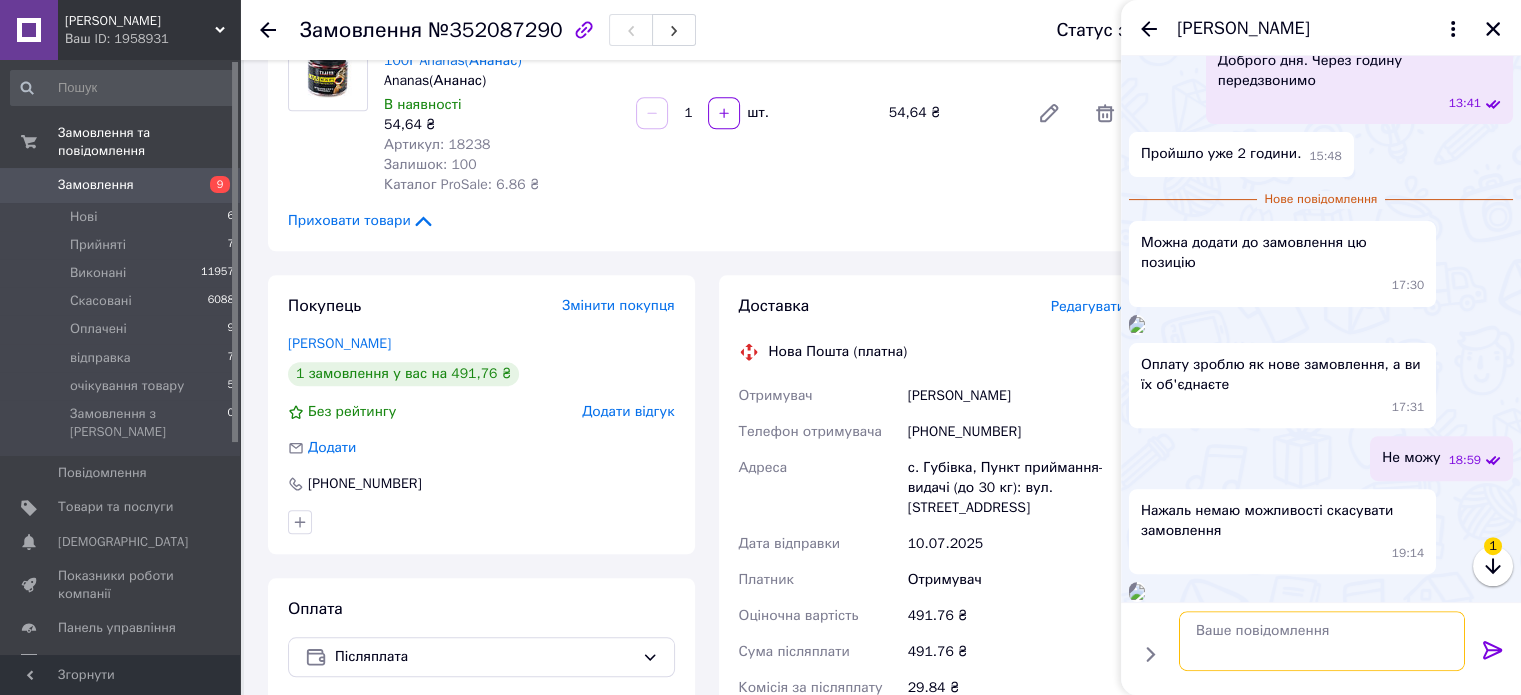 scroll, scrollTop: 572, scrollLeft: 0, axis: vertical 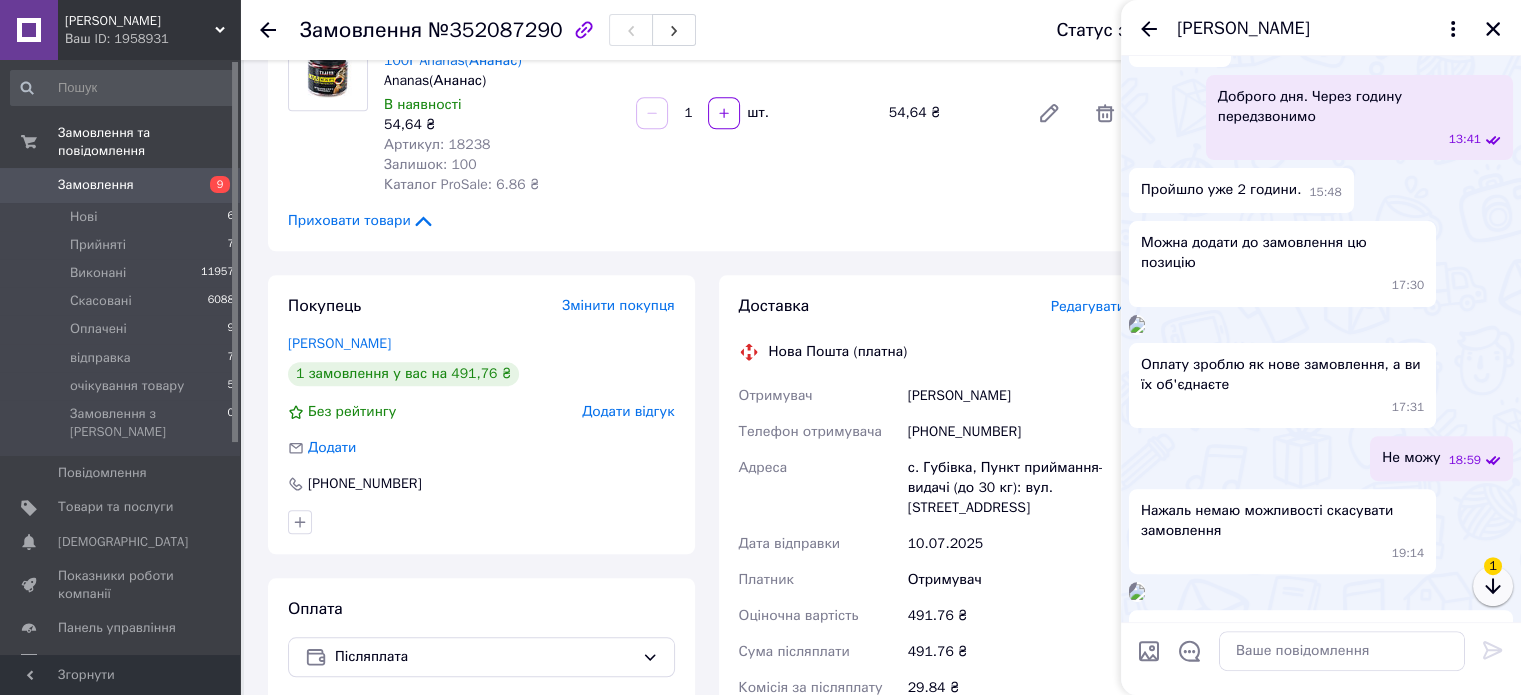 click 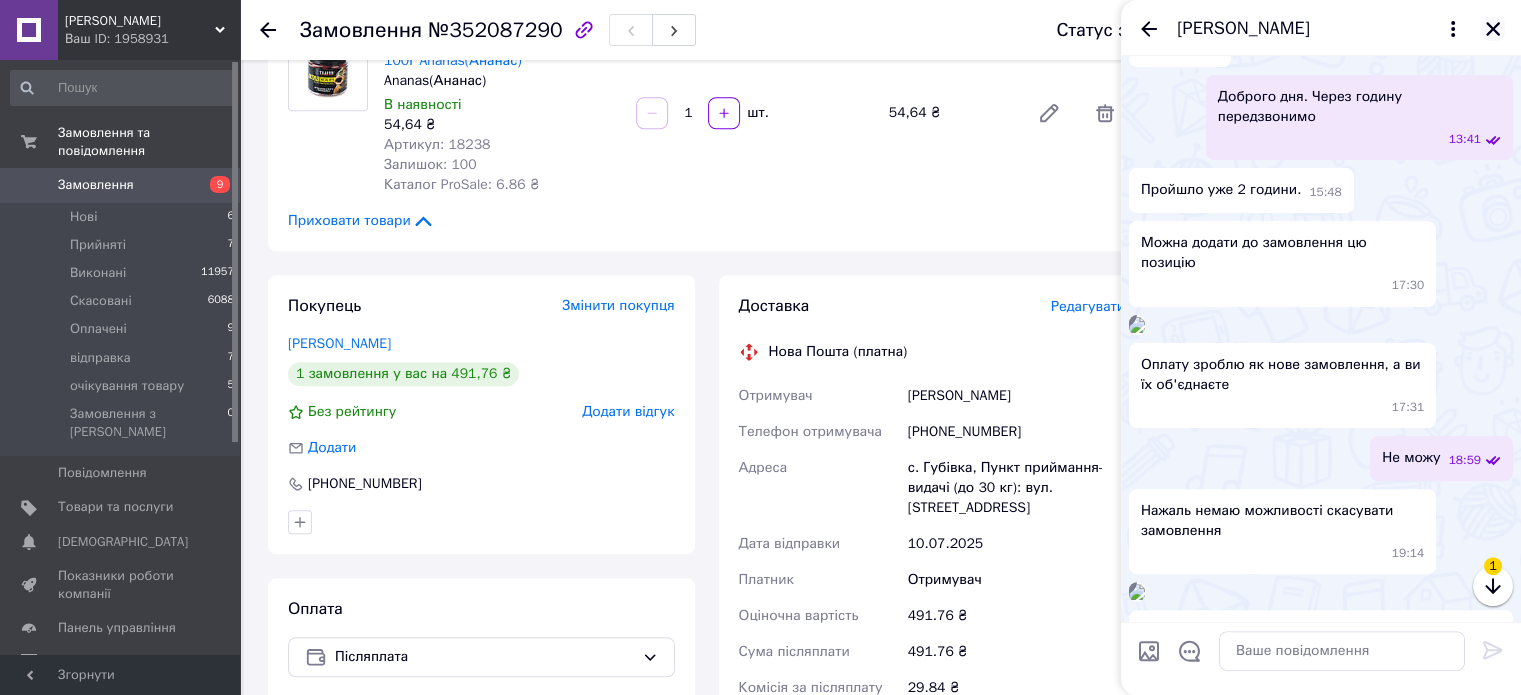 click 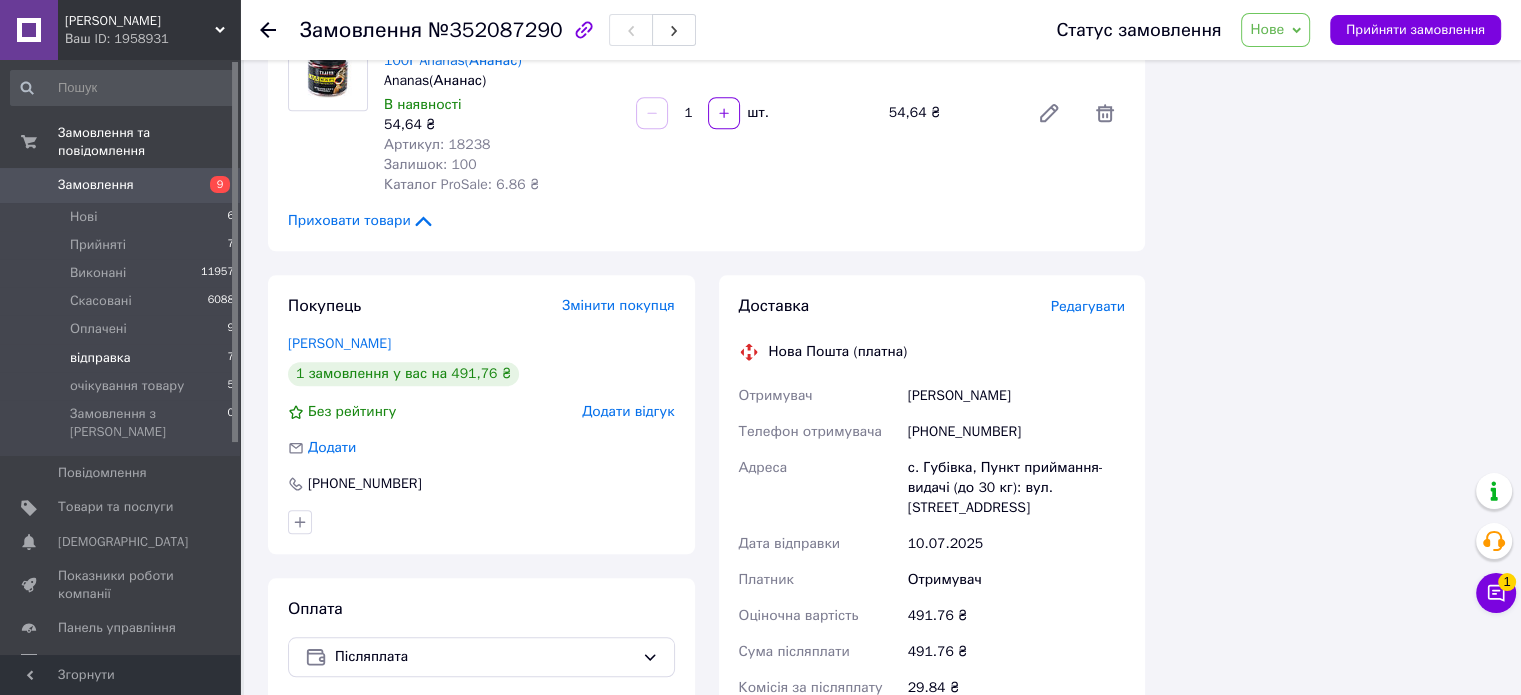 click on "відправка" at bounding box center [100, 358] 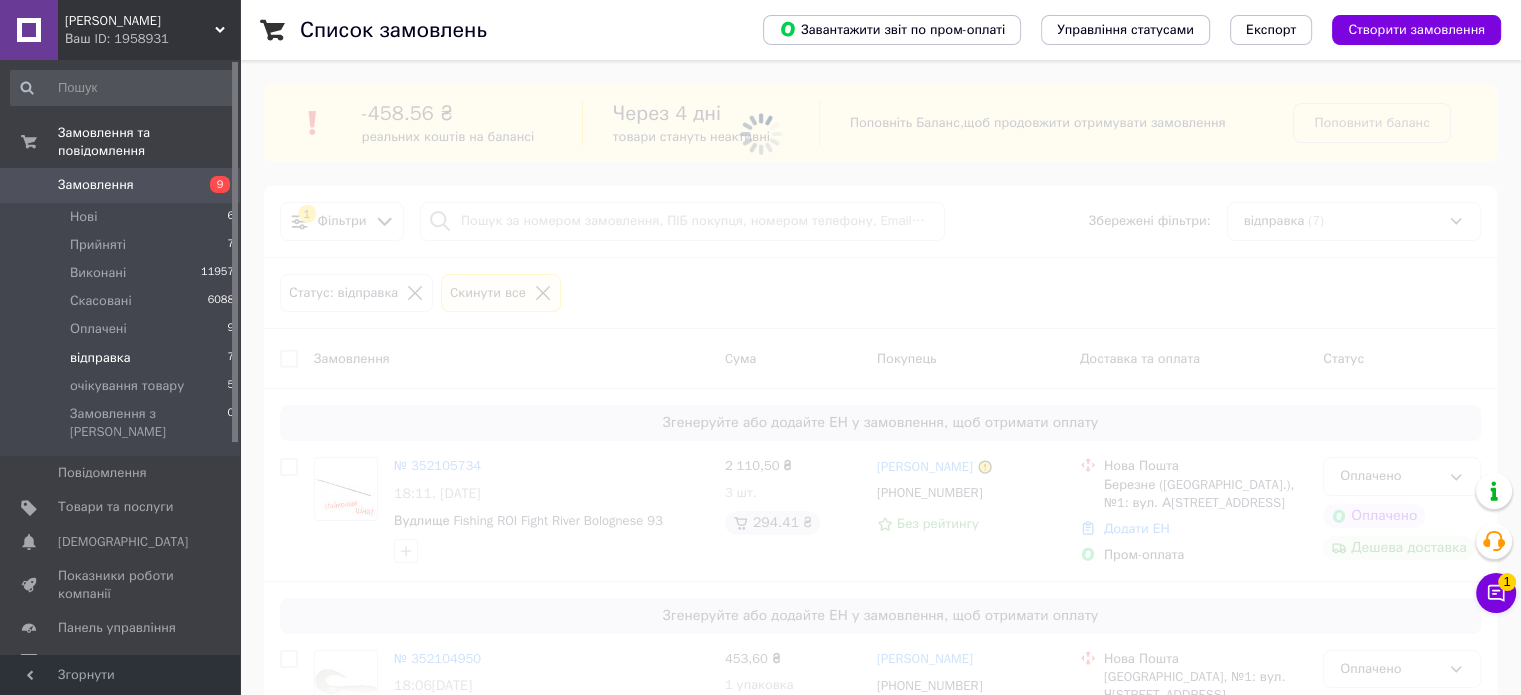 click at bounding box center (760, 347) 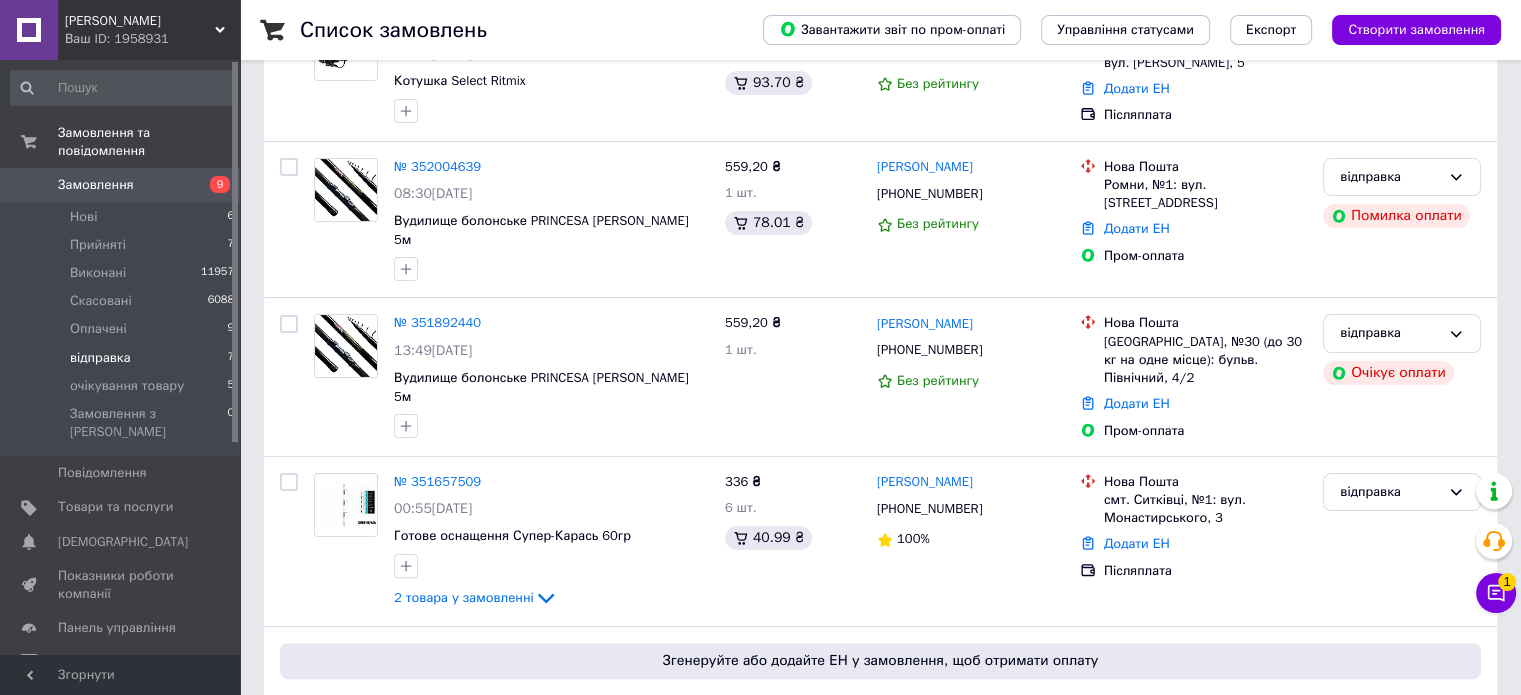 scroll, scrollTop: 400, scrollLeft: 0, axis: vertical 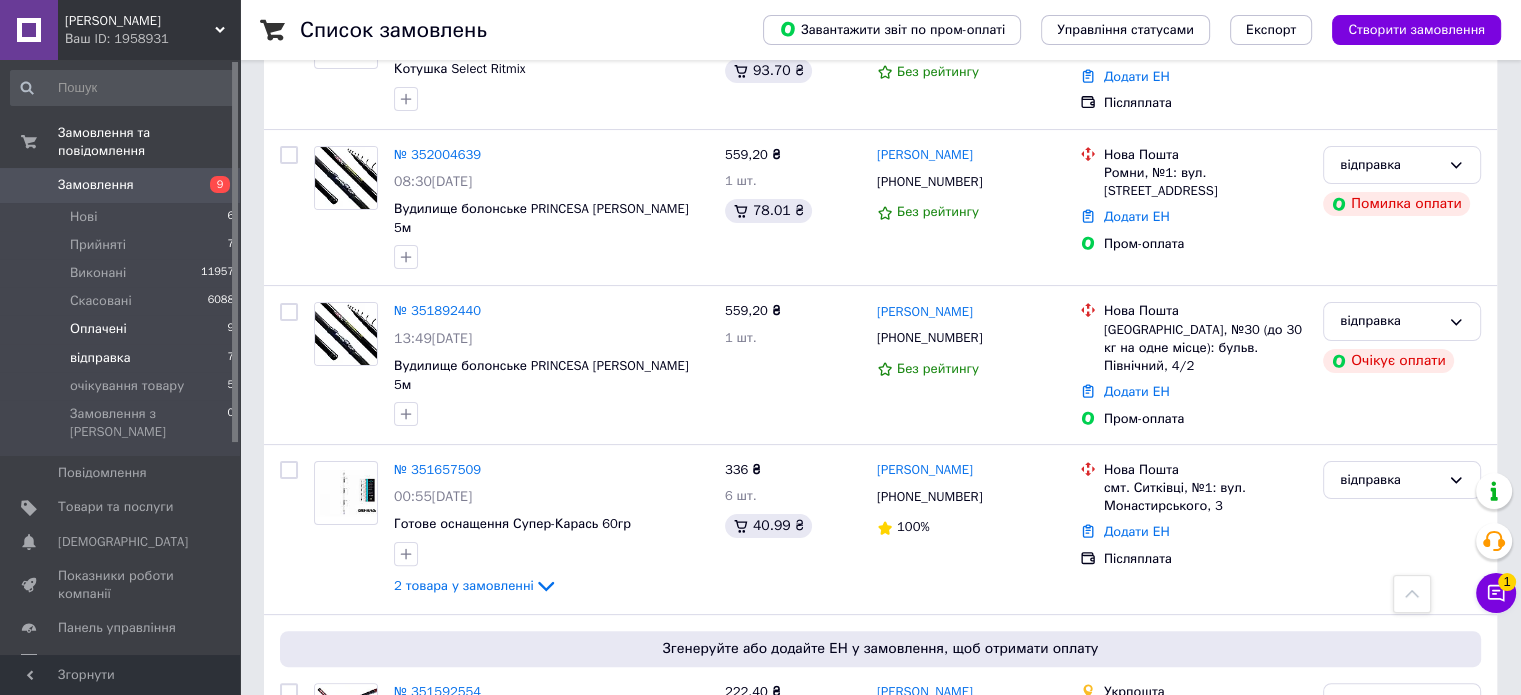 click on "Оплачені 9" at bounding box center (123, 329) 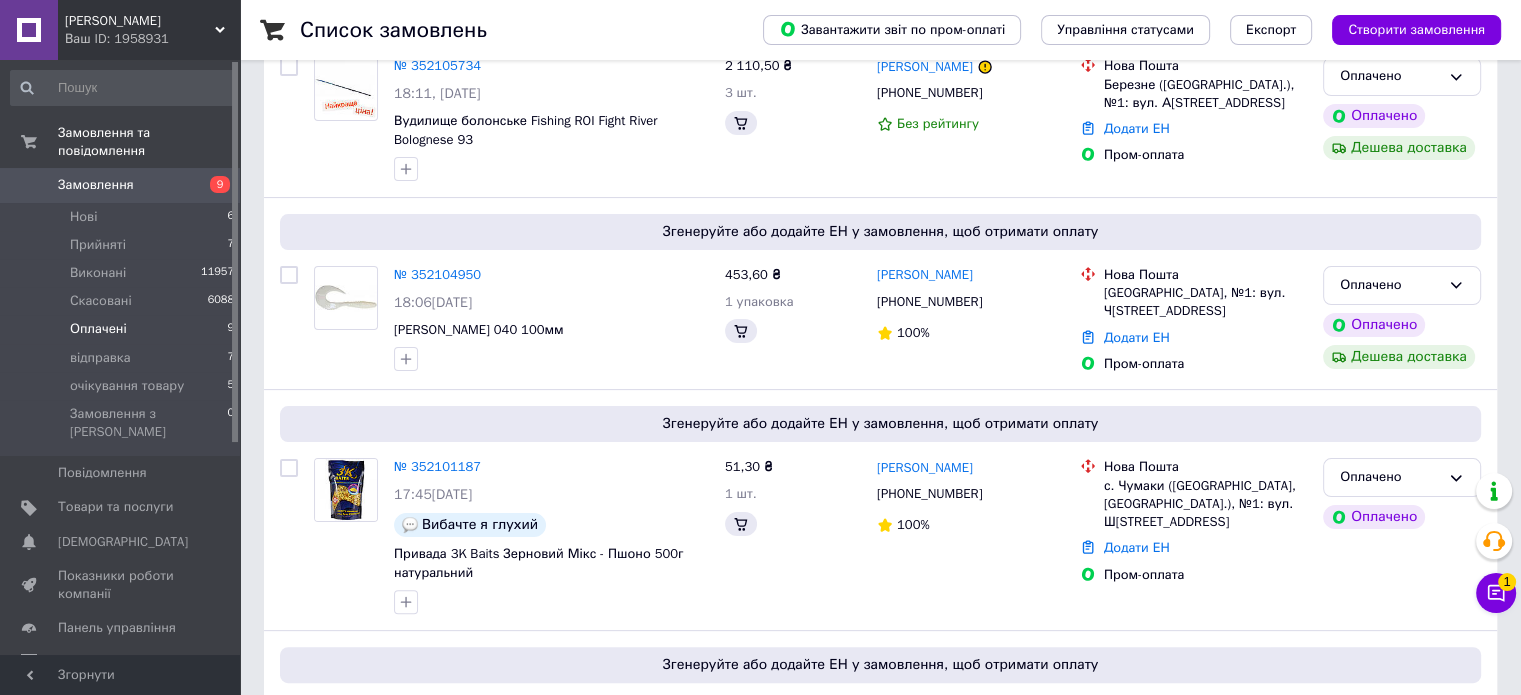 scroll, scrollTop: 0, scrollLeft: 0, axis: both 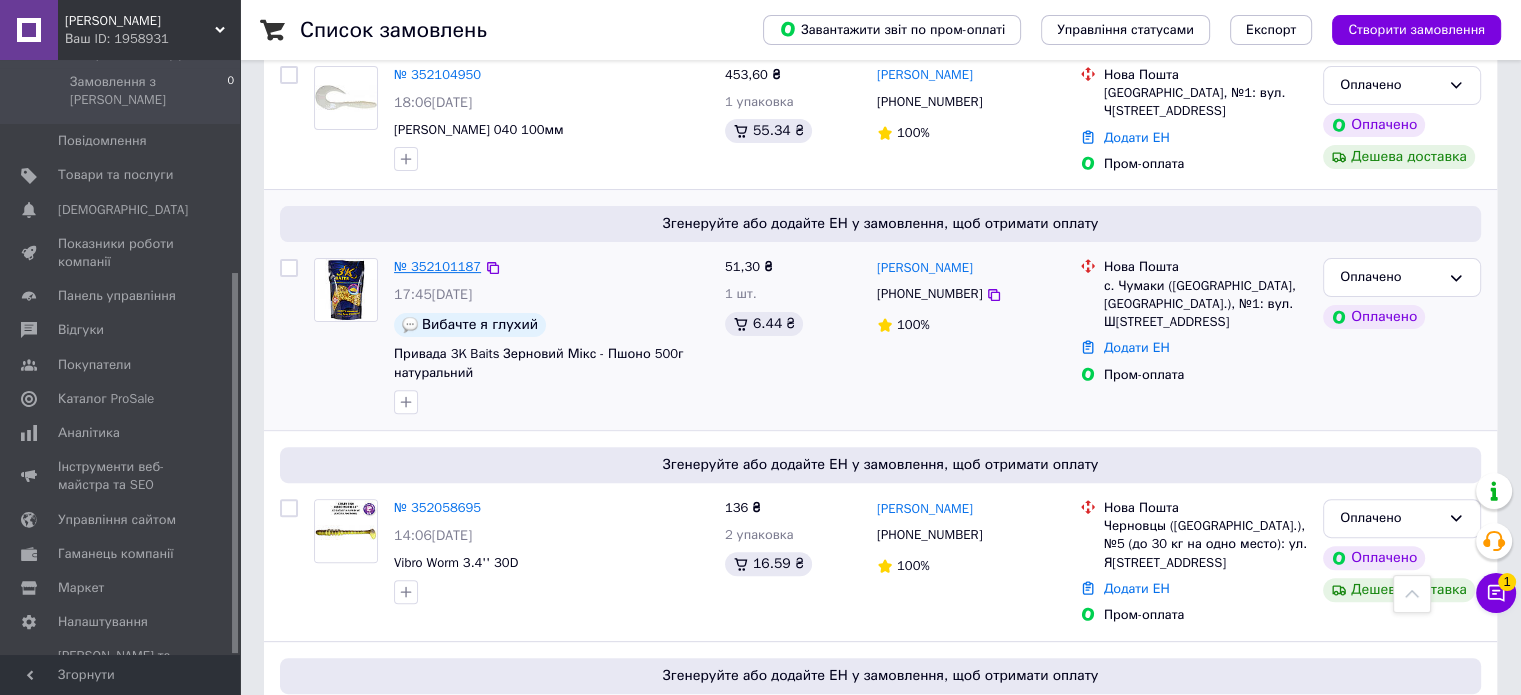 click on "№ 352101187" at bounding box center (437, 266) 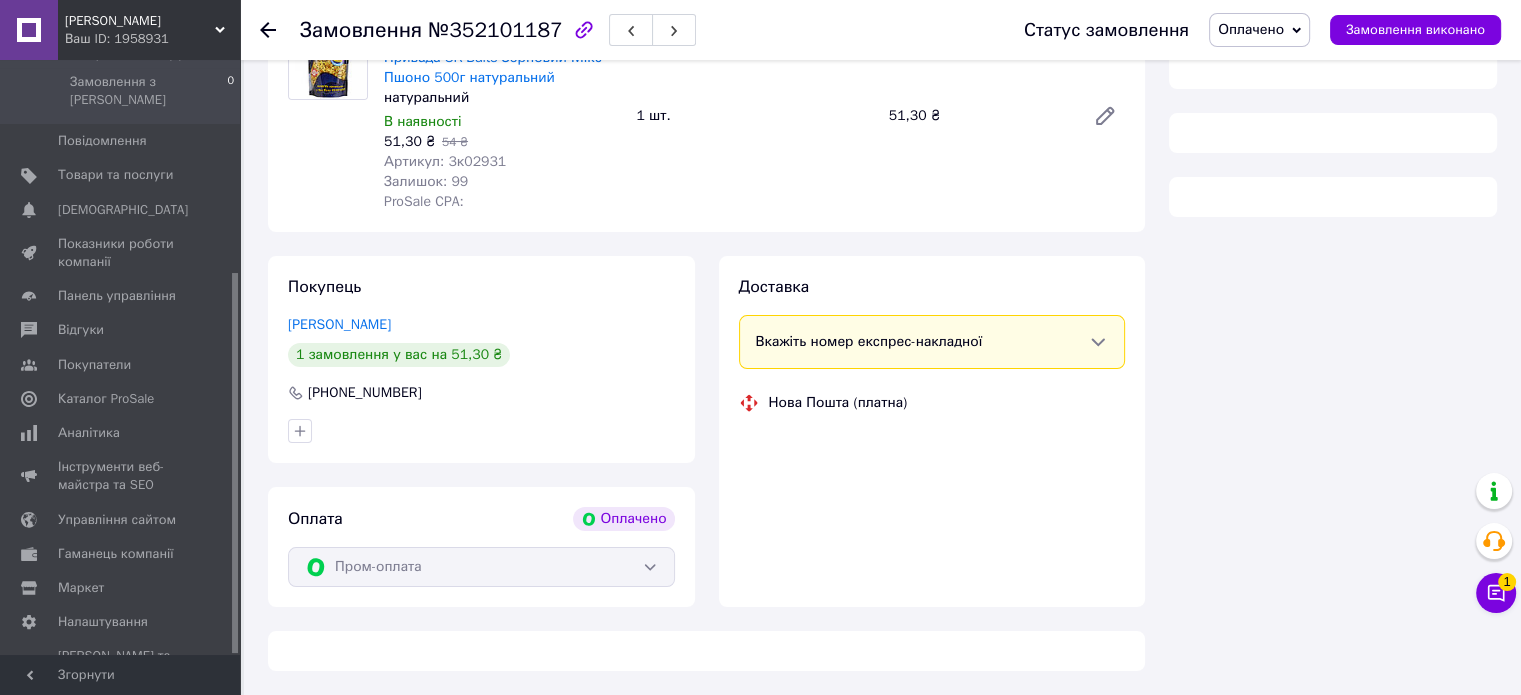 click on "Замовлення №352101187 Статус замовлення Оплачено Прийнято Виконано Скасовано відправка очікування товару Замовлення виконано Це замовлення сплачено за допомогою Замовлення з додатку Оплачено Вибачте я глухий  10.07.2025 | 17:45 Товари в замовленні (1) - 5% Привада 3K Baits  Зерновий Мікс  - Пшоно  500г натуральний натуральний В наявності 51,30 ₴   54 ₴ Артикул: 3к02931 Залишок: 99 ProSale CPA: 1 шт. 51,30 ₴ Покупець Радченко Славик 1 замовлення у вас на 51,30 ₴ +380955048710 Оплата Оплачено Пром-оплата Доставка Вкажіть номер експрес-накладної Нова Пошта (платна) Всього 1 товар 51,30 ₴ Всього до сплати" at bounding box center (882, 241) 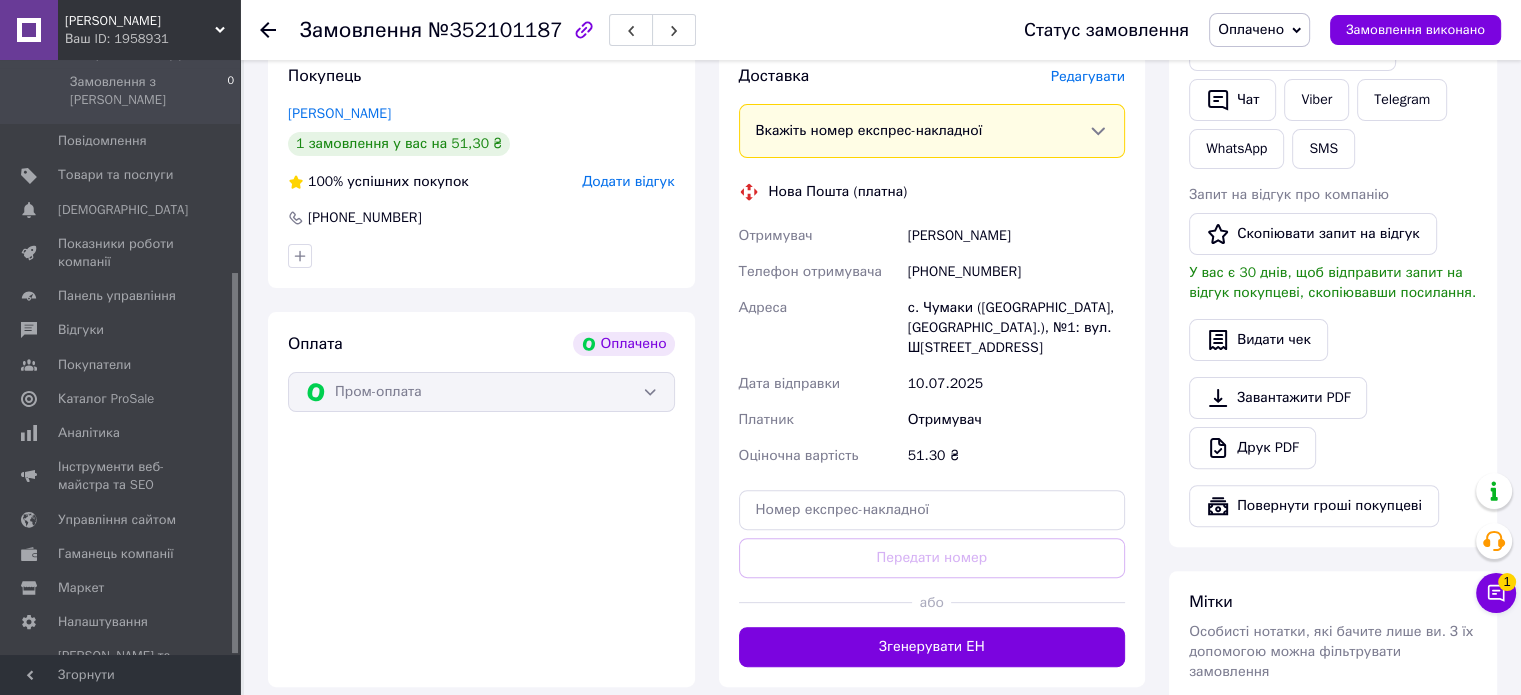 scroll, scrollTop: 520, scrollLeft: 0, axis: vertical 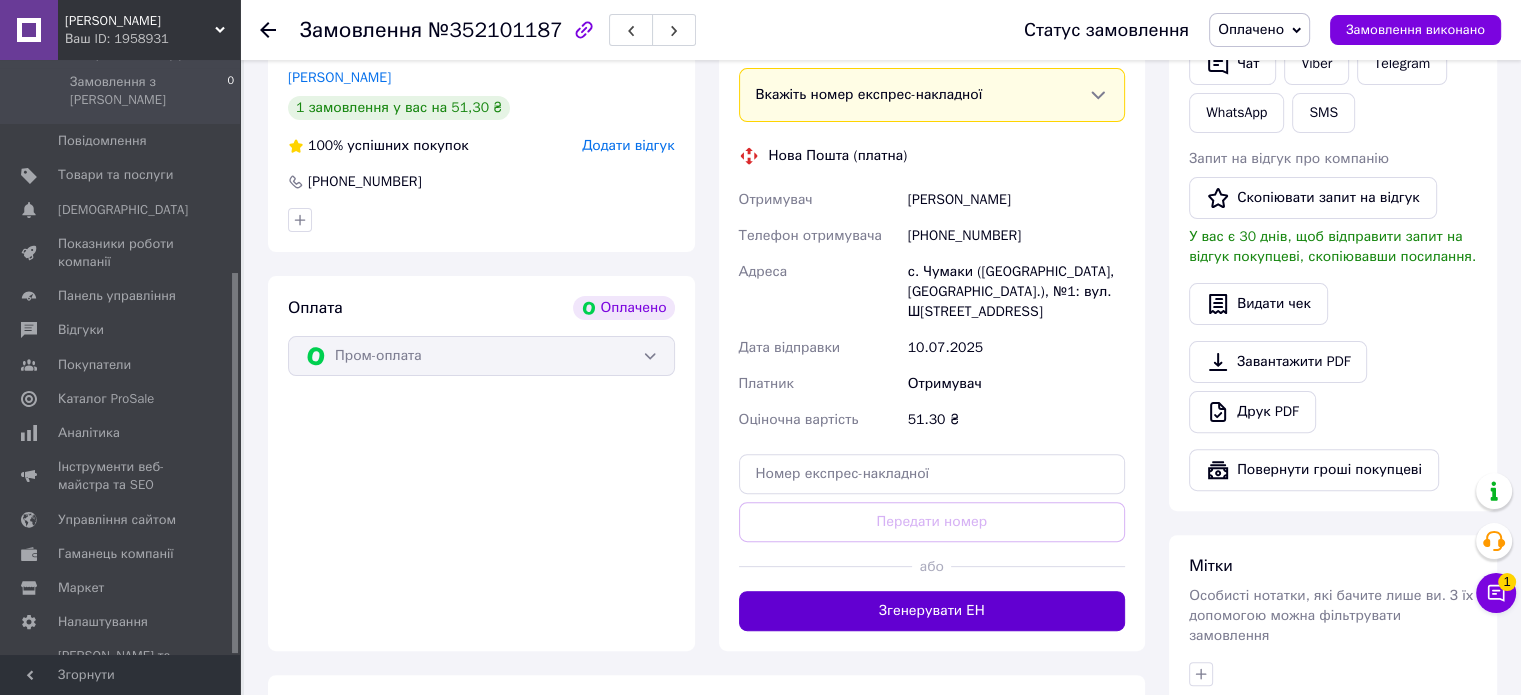 click on "Згенерувати ЕН" at bounding box center [932, 611] 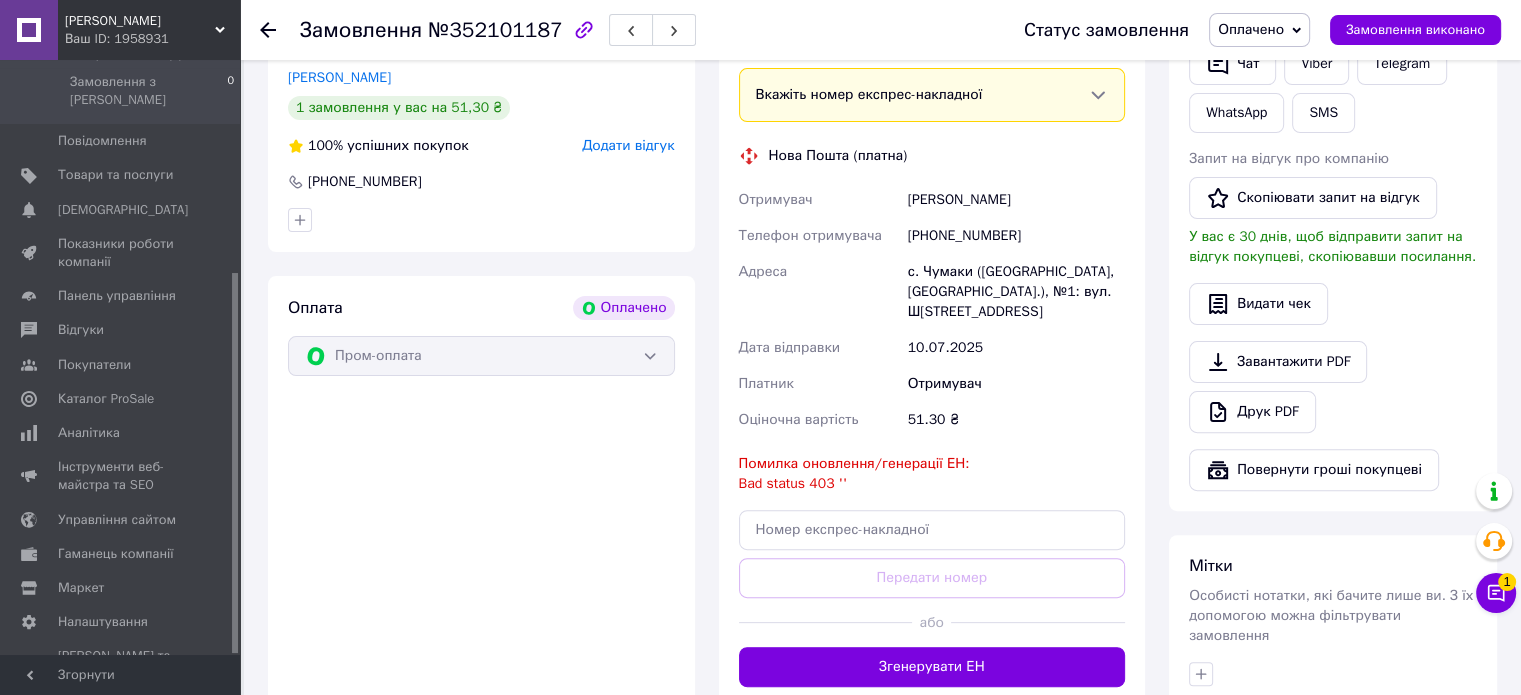 scroll, scrollTop: 0, scrollLeft: 0, axis: both 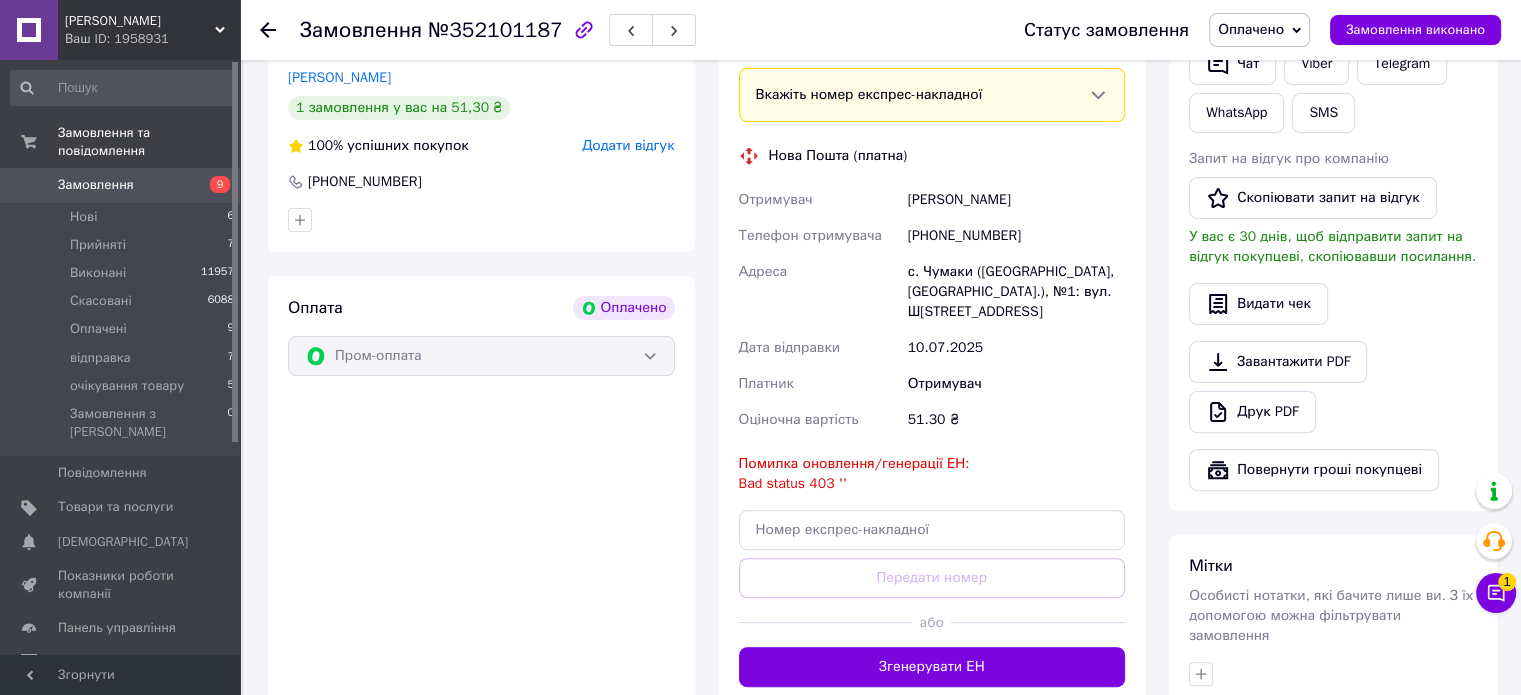 drag, startPoint x: 234, startPoint y: 332, endPoint x: 256, endPoint y: 47, distance: 285.84787 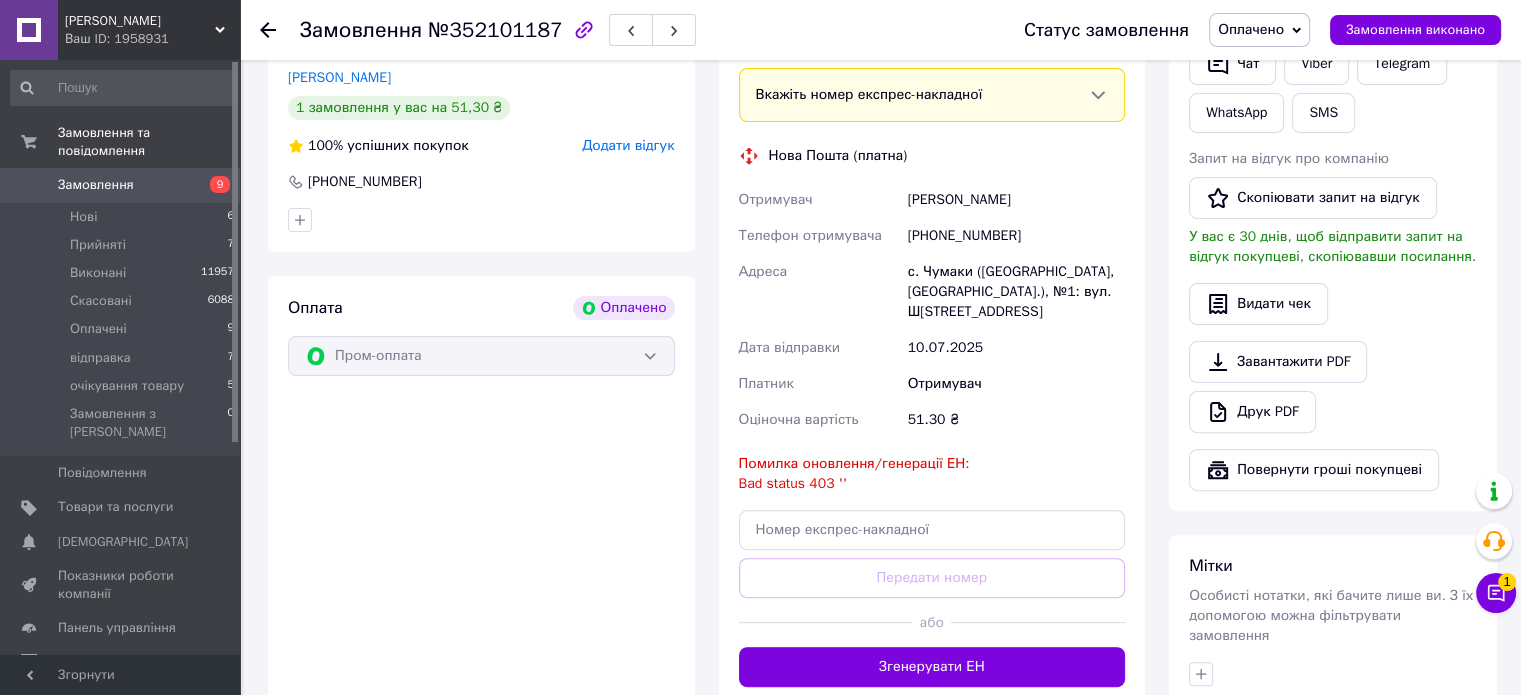 click on "Доставка Редагувати Вкажіть номер експрес-накладної Обов'язково введіть номер експрес-накладної,
якщо створювали її не на цій сторінці. У разі,
якщо номер ЕН не буде доданий, ми не зможемо
виплатити гроші за замовлення Мобільний номер покупця (із замовлення) повинен відповідати номеру отримувача за накладною Нова Пошта (платна) Отримувач Радченко Славик Телефон отримувача +380955048710 Адреса с. Чумаки (Дніпропетровська обл., Дніпровський р-н.), №1: вул. Шкільна, 11а Дата відправки 10.07.2025 Платник Отримувач Оціночна вартість 51.30 ₴ Помилка оновлення/генерації ЕН: <" at bounding box center (932, 358) 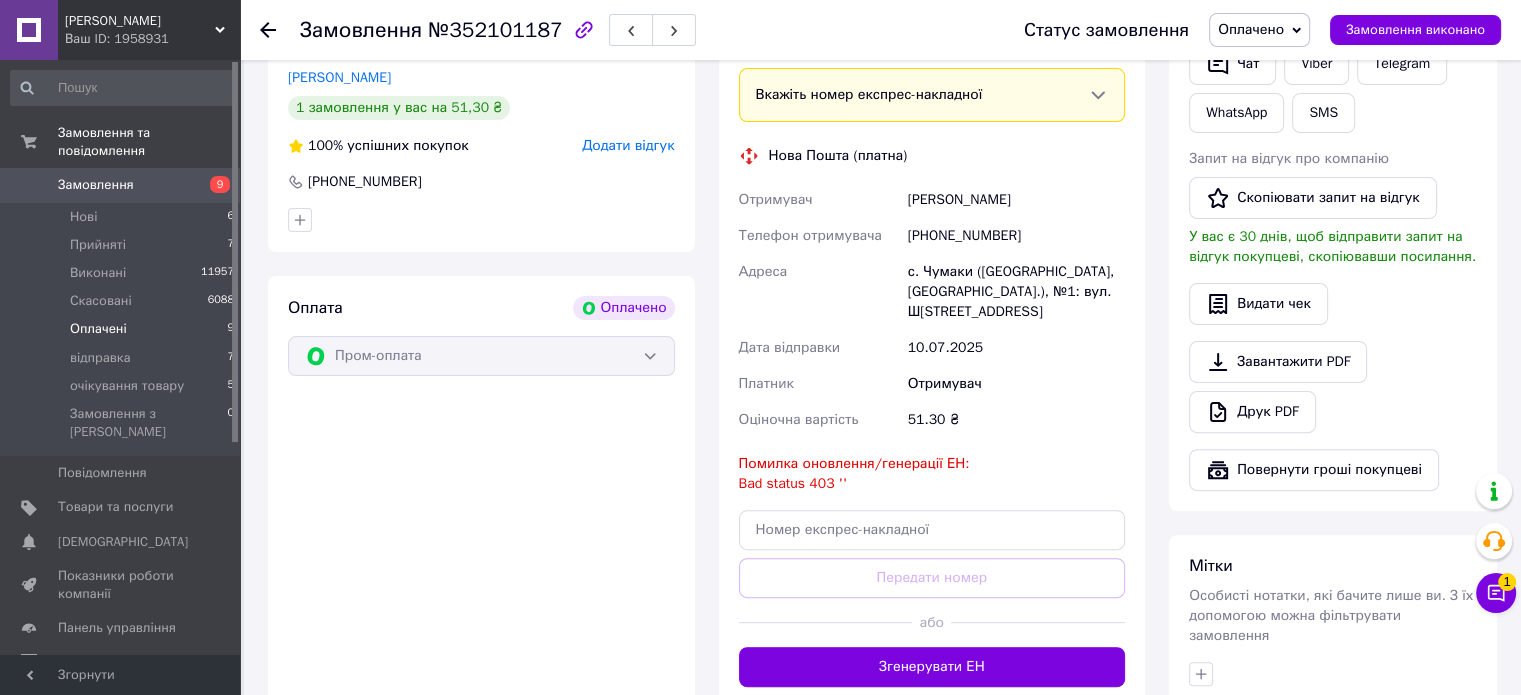 click on "Оплачені" at bounding box center (98, 329) 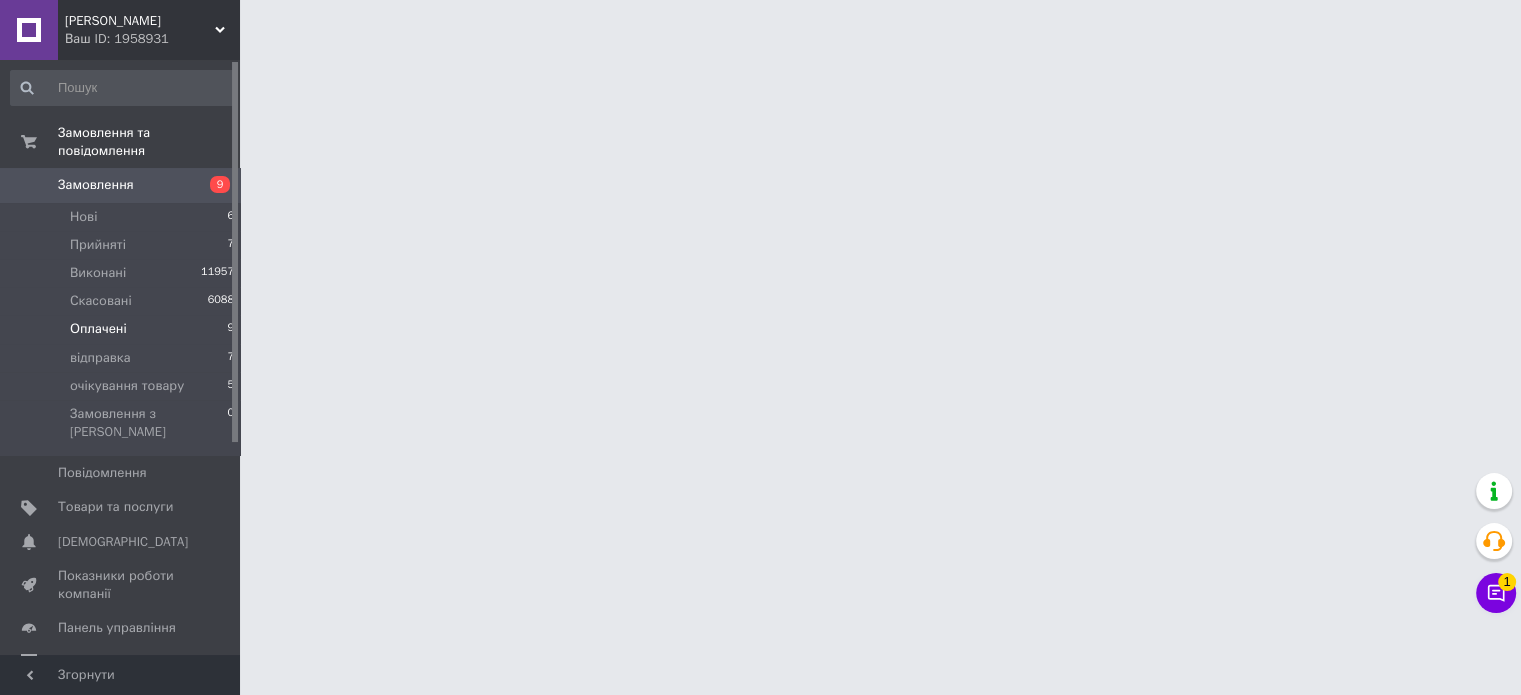 scroll, scrollTop: 0, scrollLeft: 0, axis: both 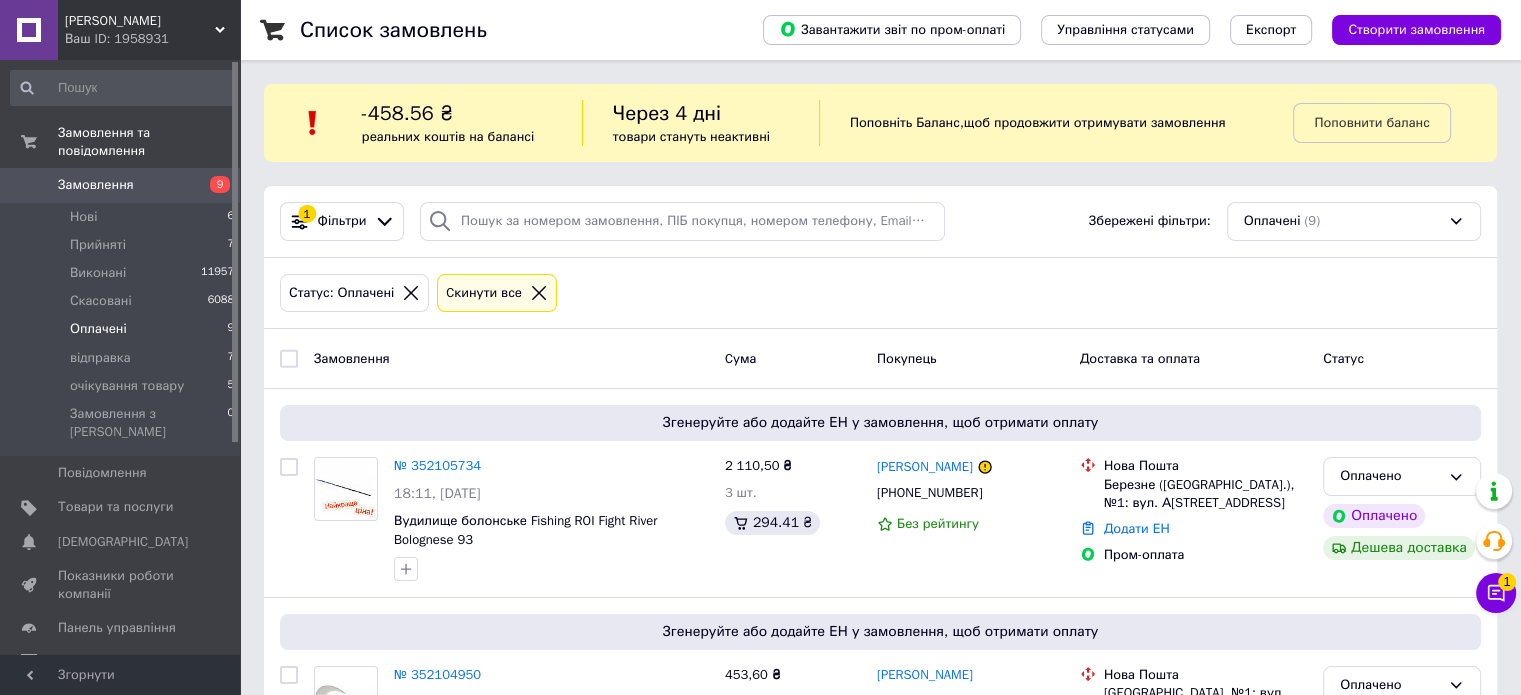 click on "Список замовлень   Завантажити звіт по пром-оплаті Управління статусами Експорт Створити замовлення -458.56 ₴ реальних коштів на балансі Через 4 дні товари стануть неактивні Поповніть Баланс ,  щоб продовжити отримувати замовлення Поповнити баланс 1 Фільтри Збережені фільтри: Оплачені (9) Статус: Оплачені Cкинути все Замовлення Cума Покупець Доставка та оплата Статус Згенеруйте або додайте ЕН у замовлення, щоб отримати оплату № 352105734 18:11, 10.07.2025 Вудилище болонське Fishing ROI Fight River Bolognese 93 2 110,50 ₴ 3 шт. 294.41 ₴ юрий мельник +380672934883 Без рейтингу Нова Пошта Додати ЕН" at bounding box center (880, 1207) 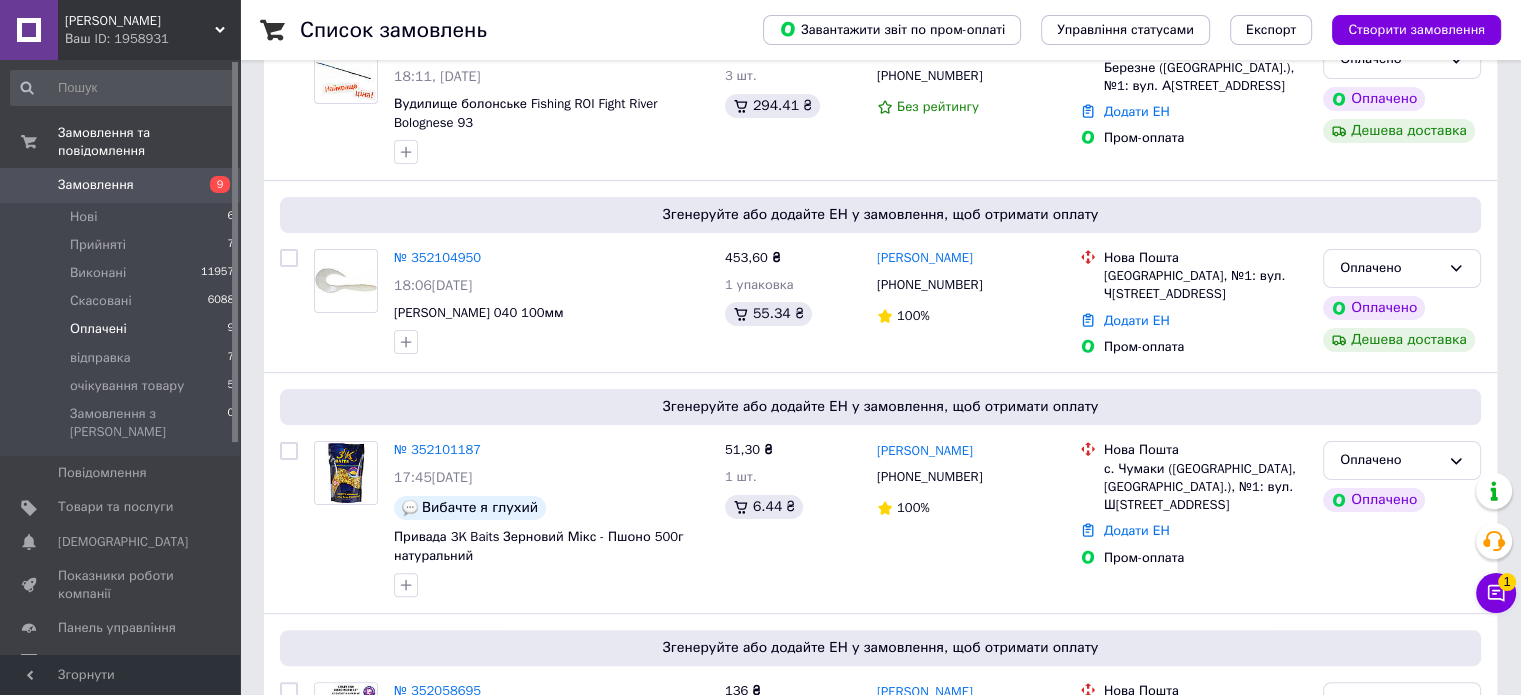 scroll, scrollTop: 440, scrollLeft: 0, axis: vertical 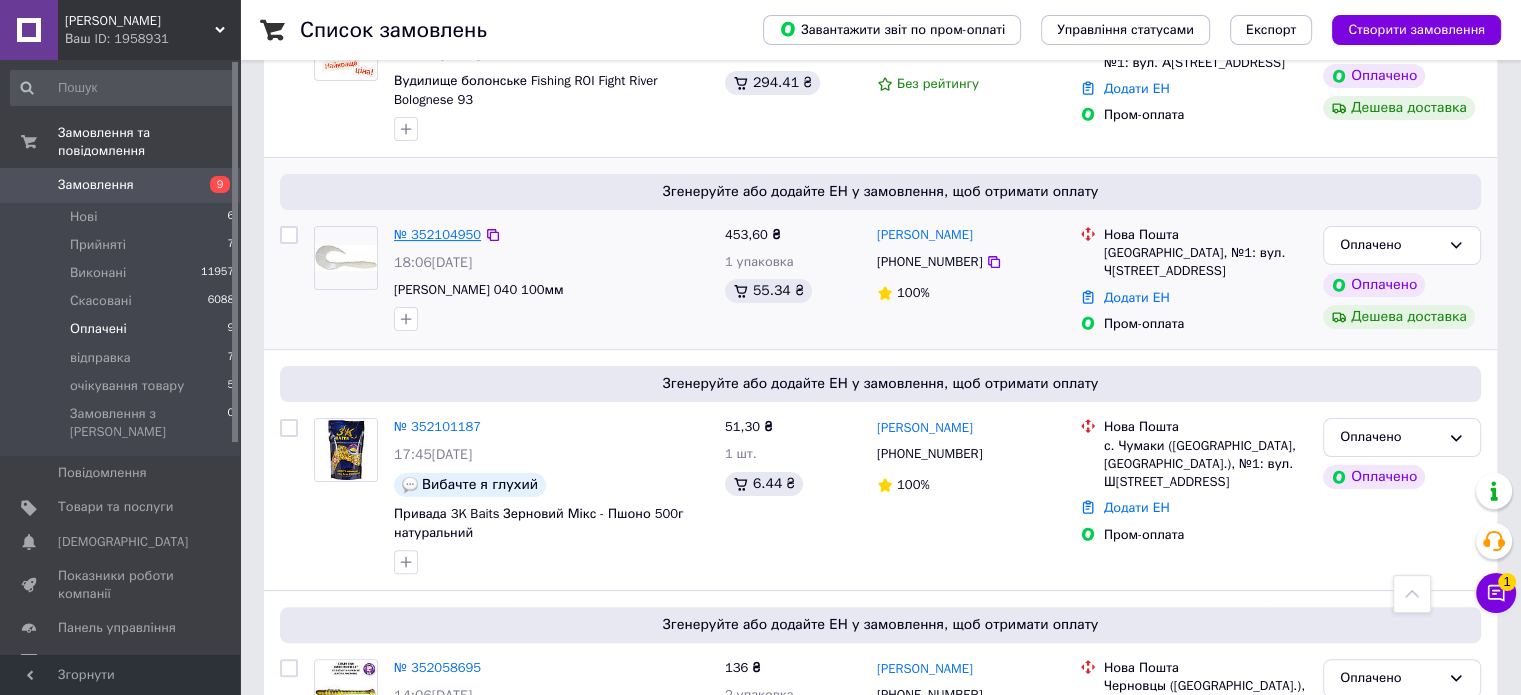 click on "№ 352104950" at bounding box center (437, 234) 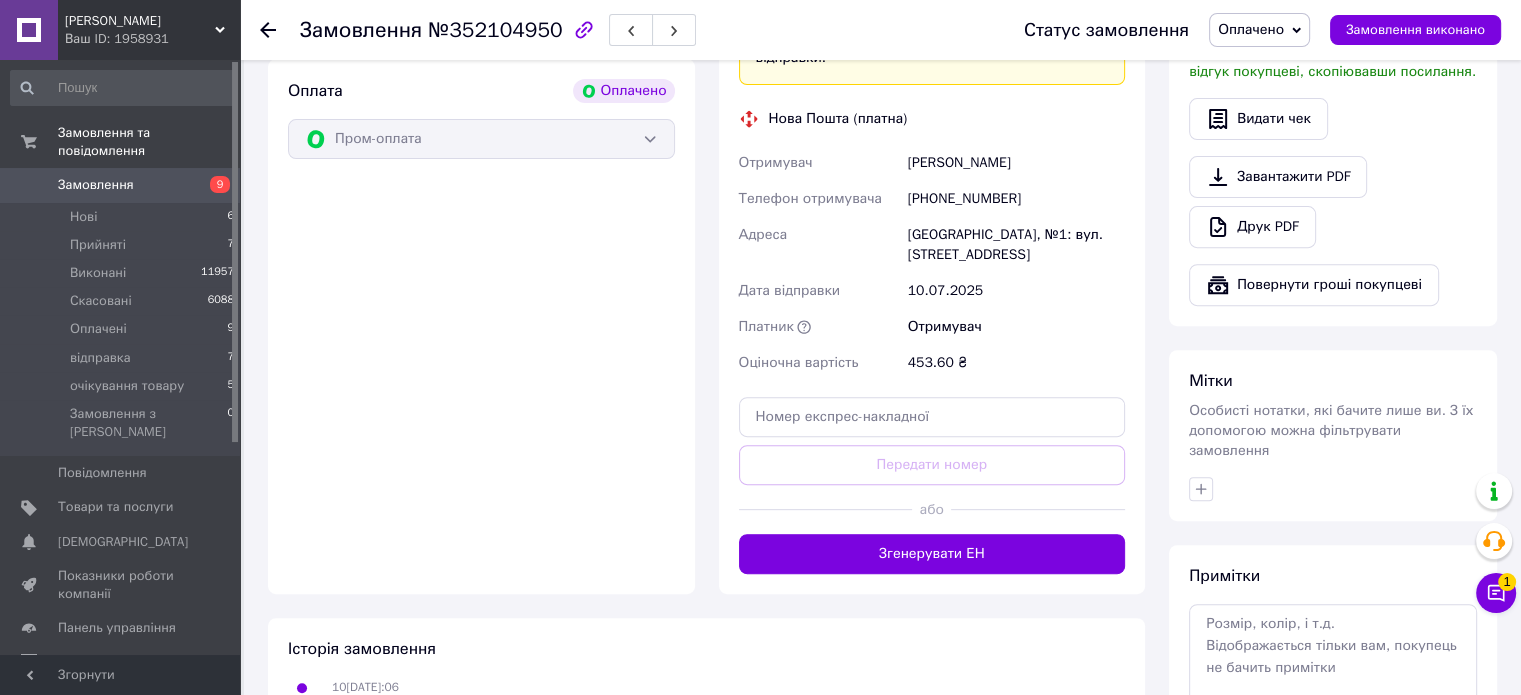 scroll, scrollTop: 848, scrollLeft: 0, axis: vertical 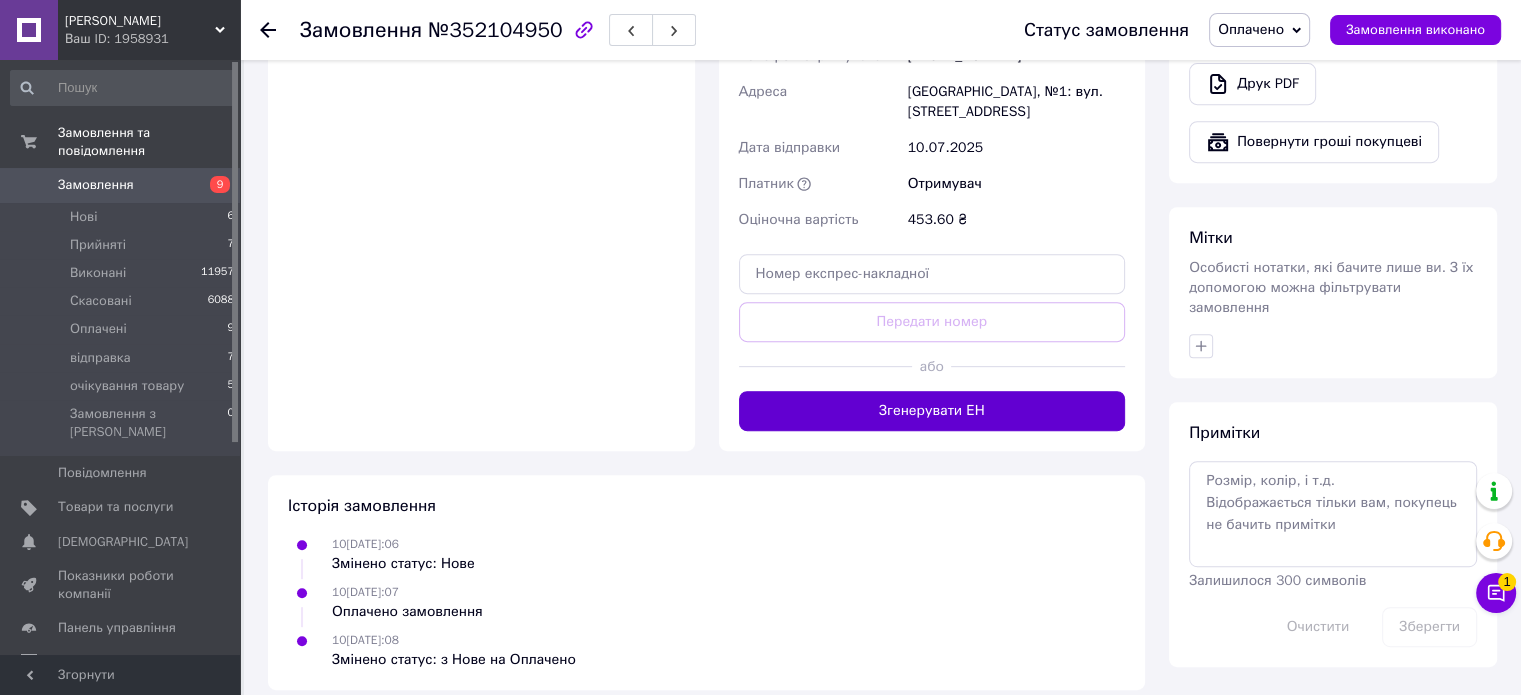 click on "Згенерувати ЕН" at bounding box center (932, 411) 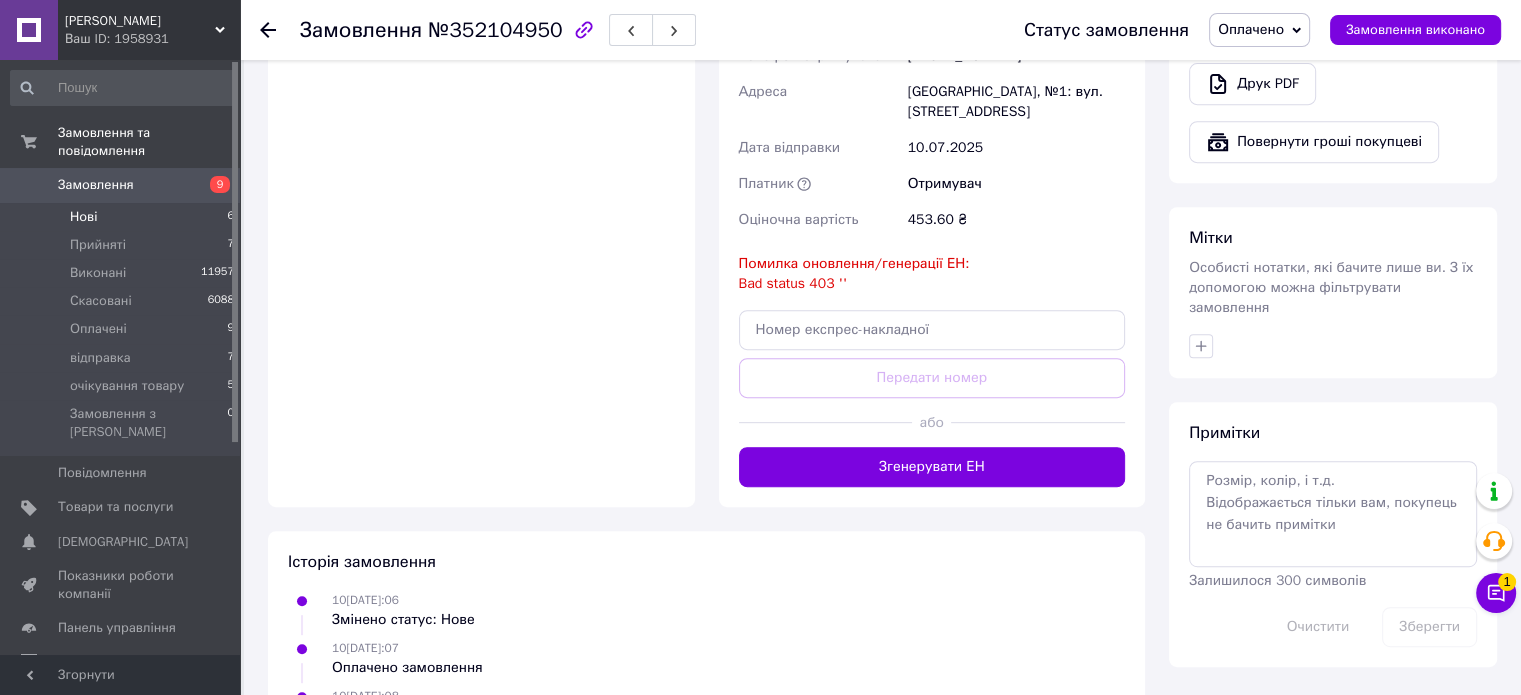 click on "Нові 6" at bounding box center [123, 217] 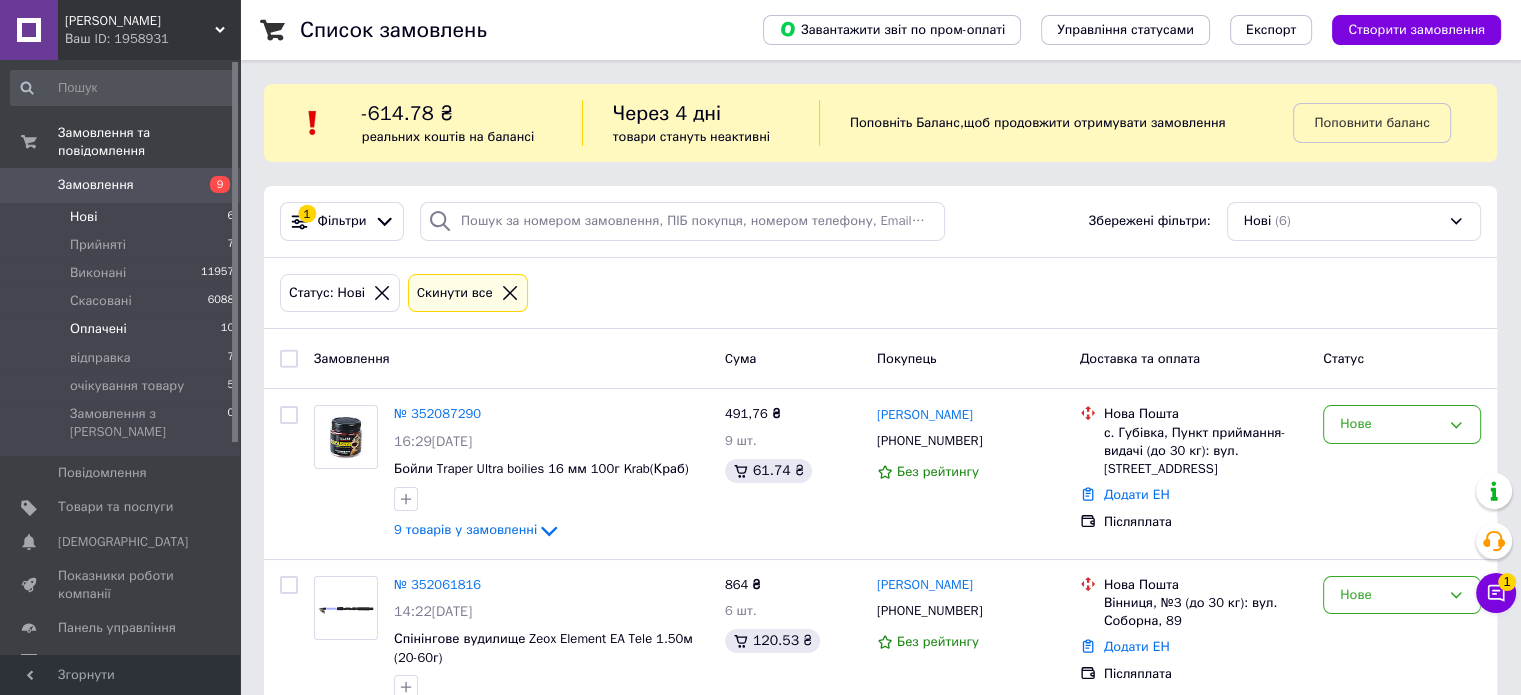 click on "Оплачені 10" at bounding box center (123, 329) 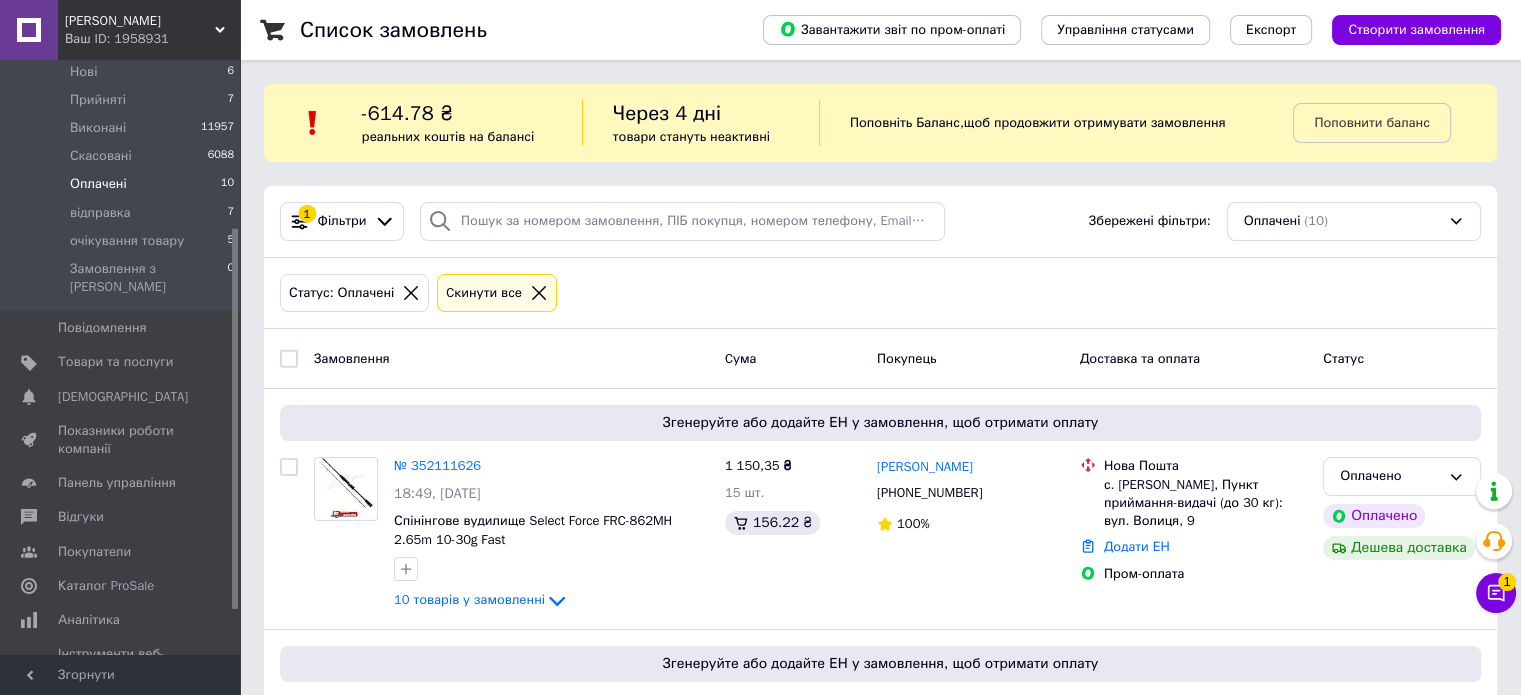 scroll, scrollTop: 301, scrollLeft: 0, axis: vertical 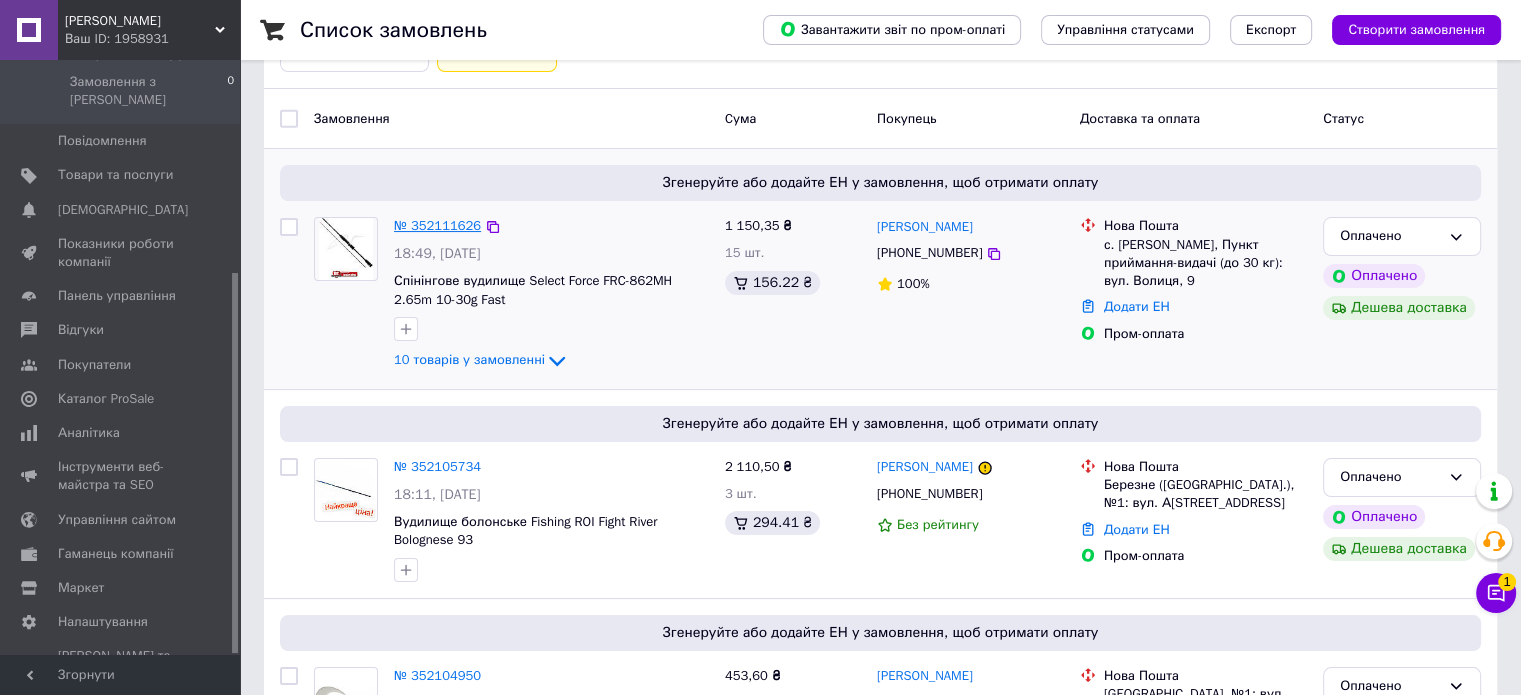 click on "№ 352111626" at bounding box center (437, 225) 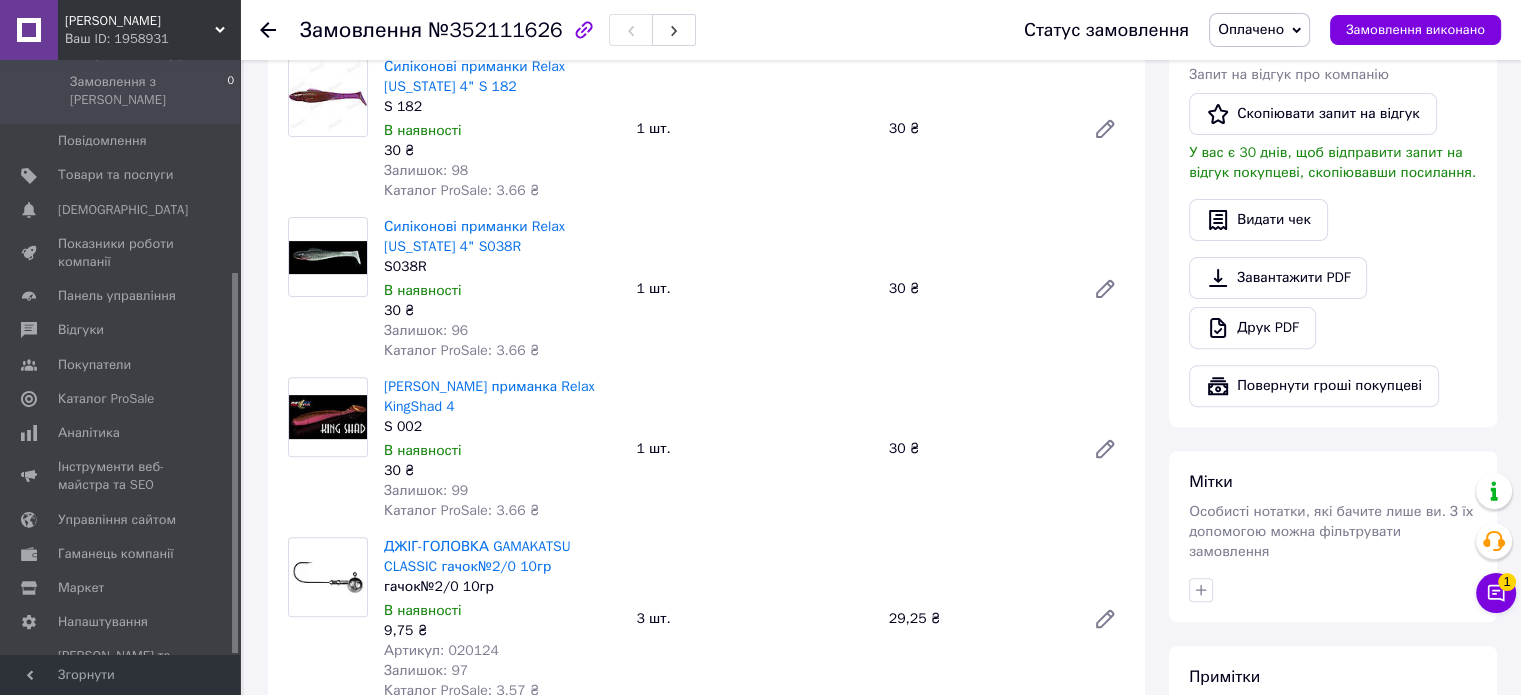 scroll, scrollTop: 520, scrollLeft: 0, axis: vertical 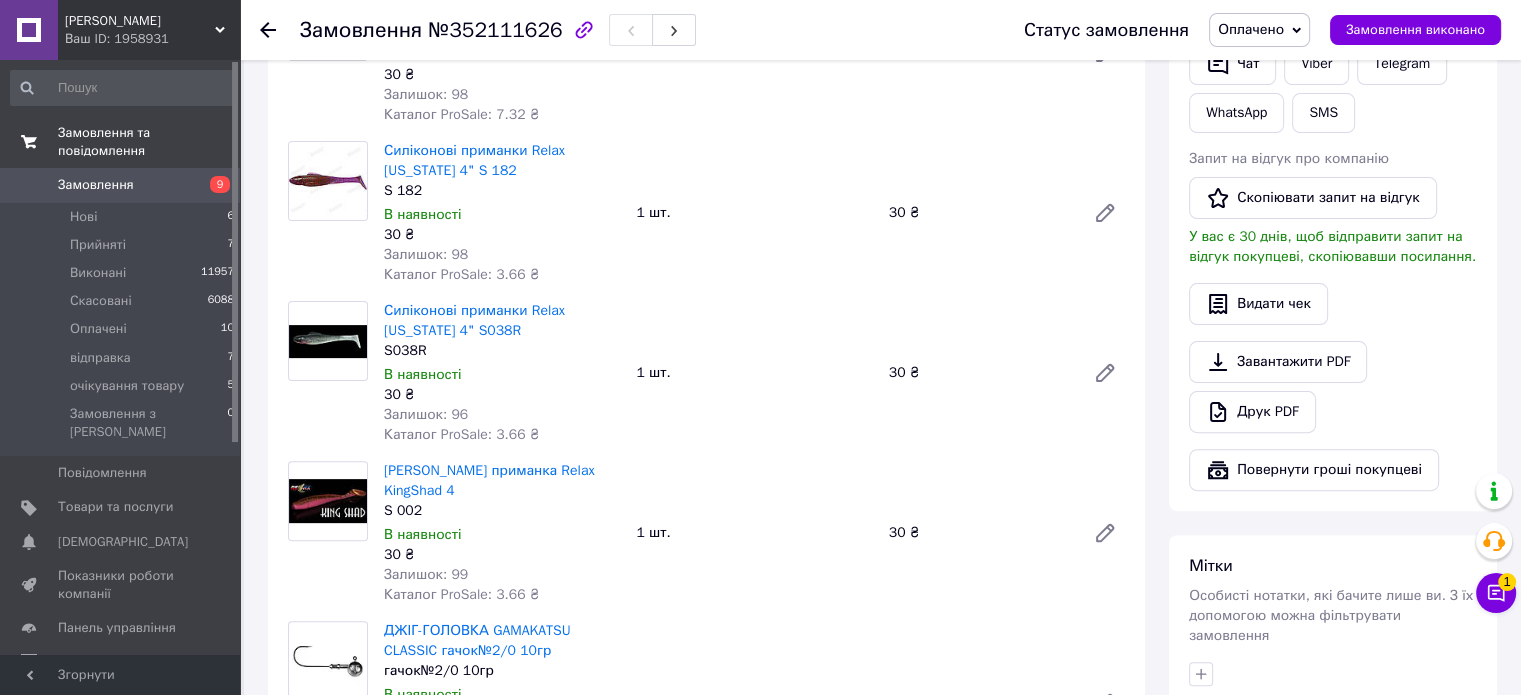 drag, startPoint x: 233, startPoint y: 339, endPoint x: 222, endPoint y: 124, distance: 215.2812 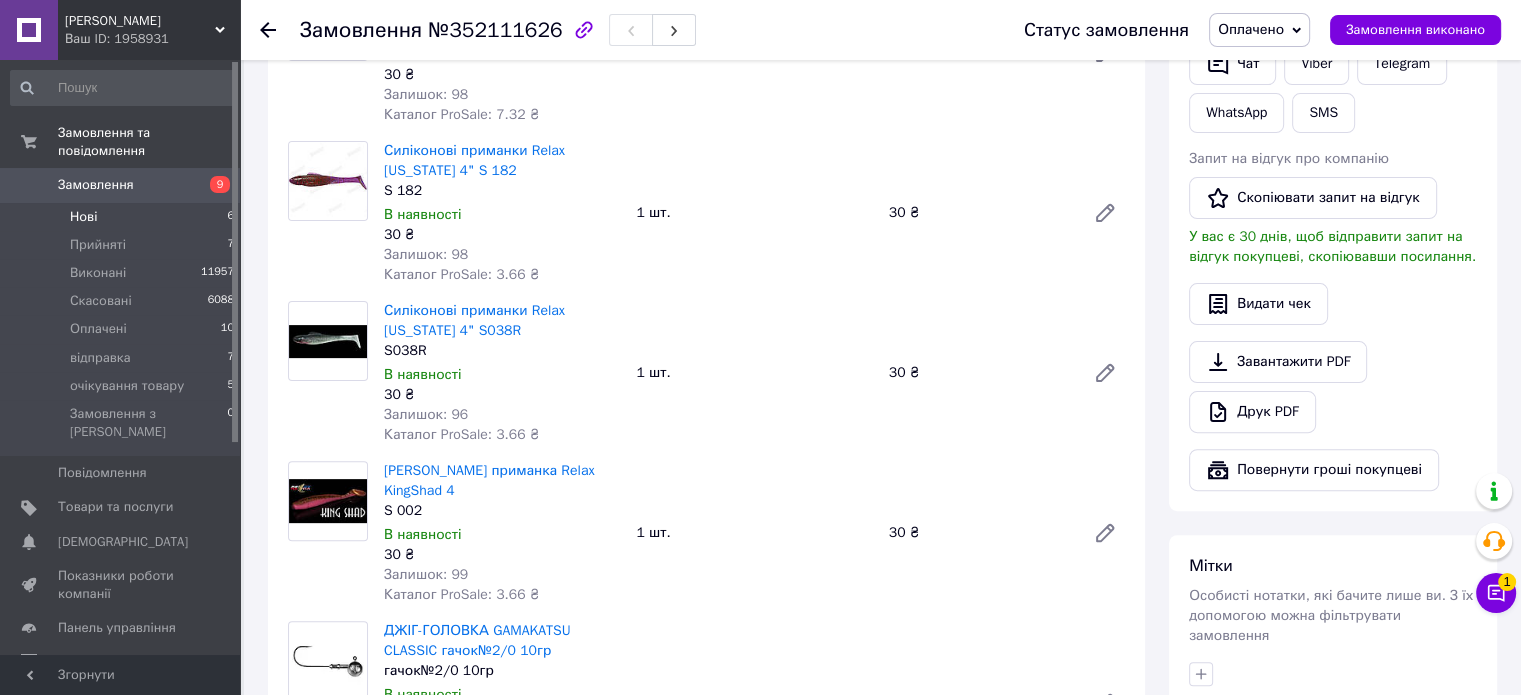 click on "Нові 6" at bounding box center (123, 217) 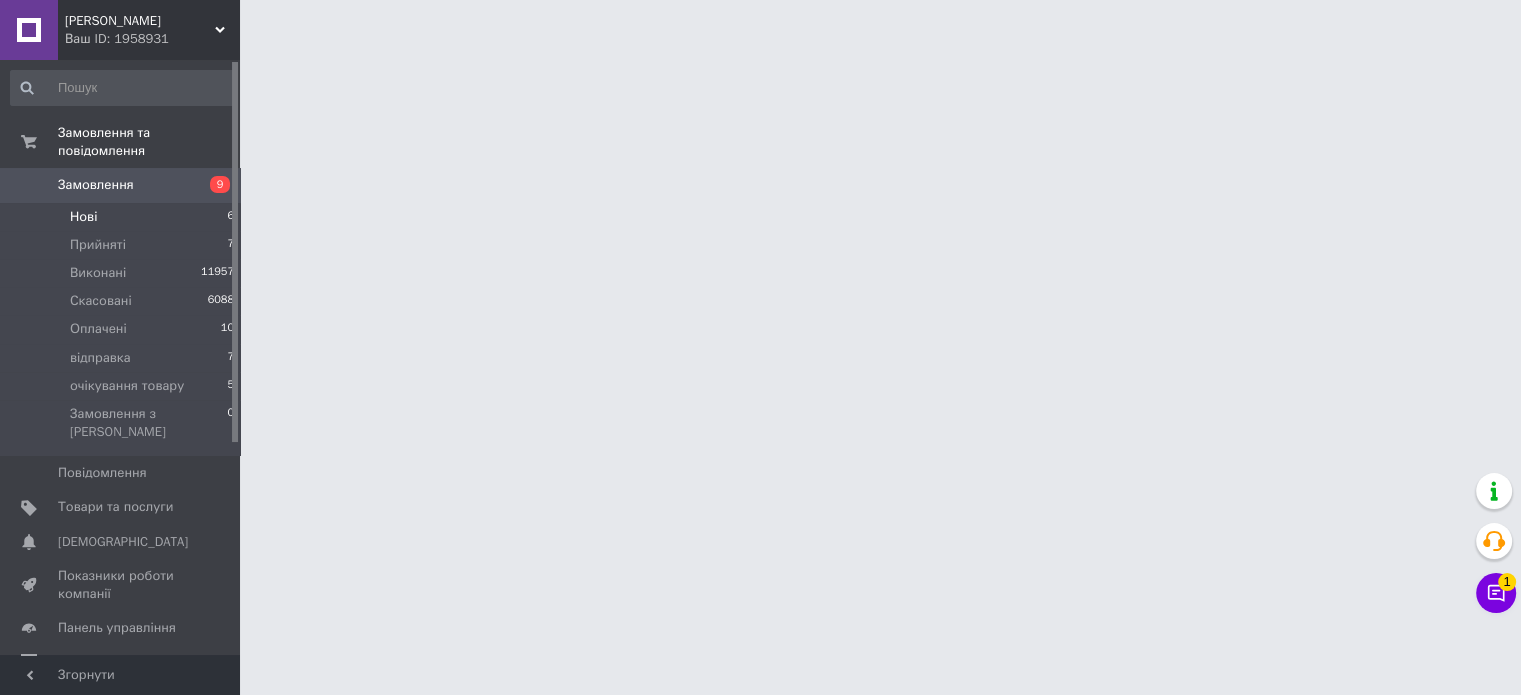 scroll, scrollTop: 0, scrollLeft: 0, axis: both 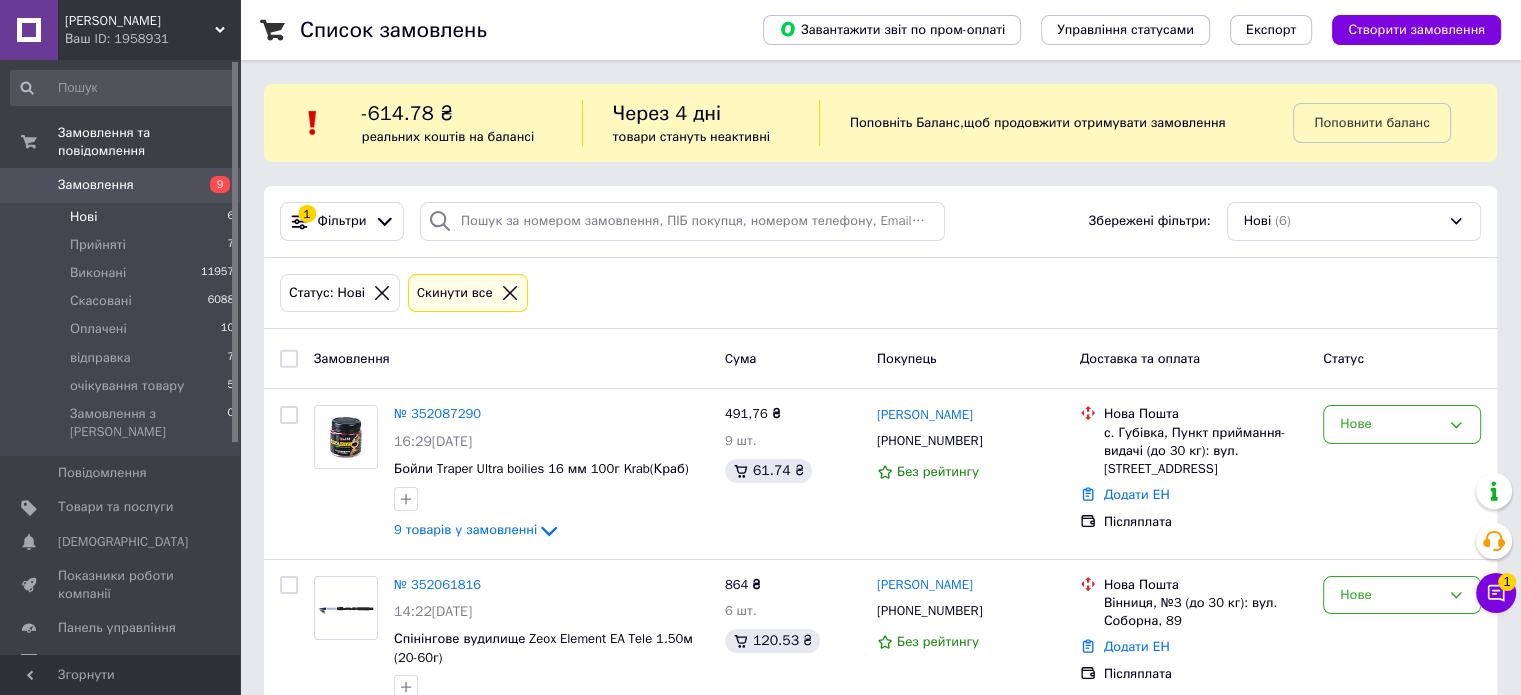 click on "Нові 6" at bounding box center (123, 217) 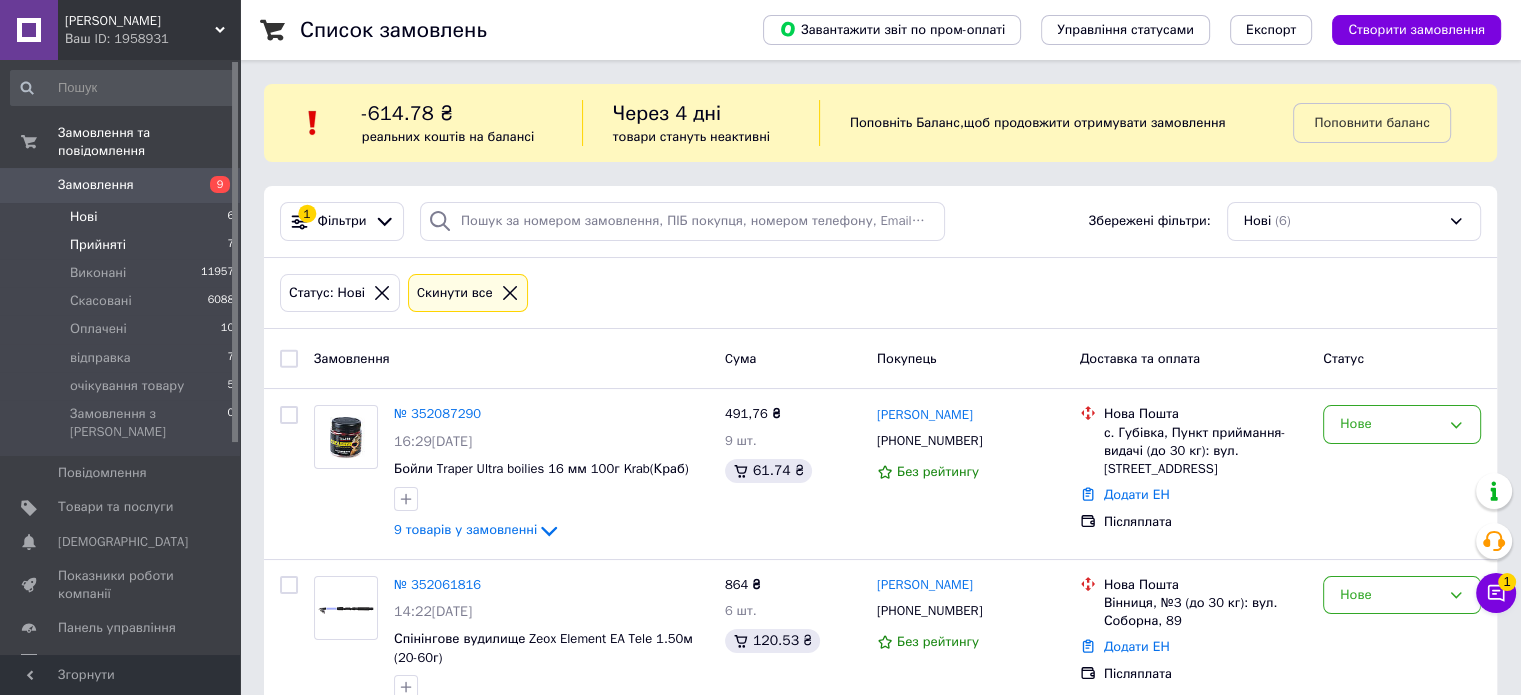 click on "Прийняті" at bounding box center [98, 245] 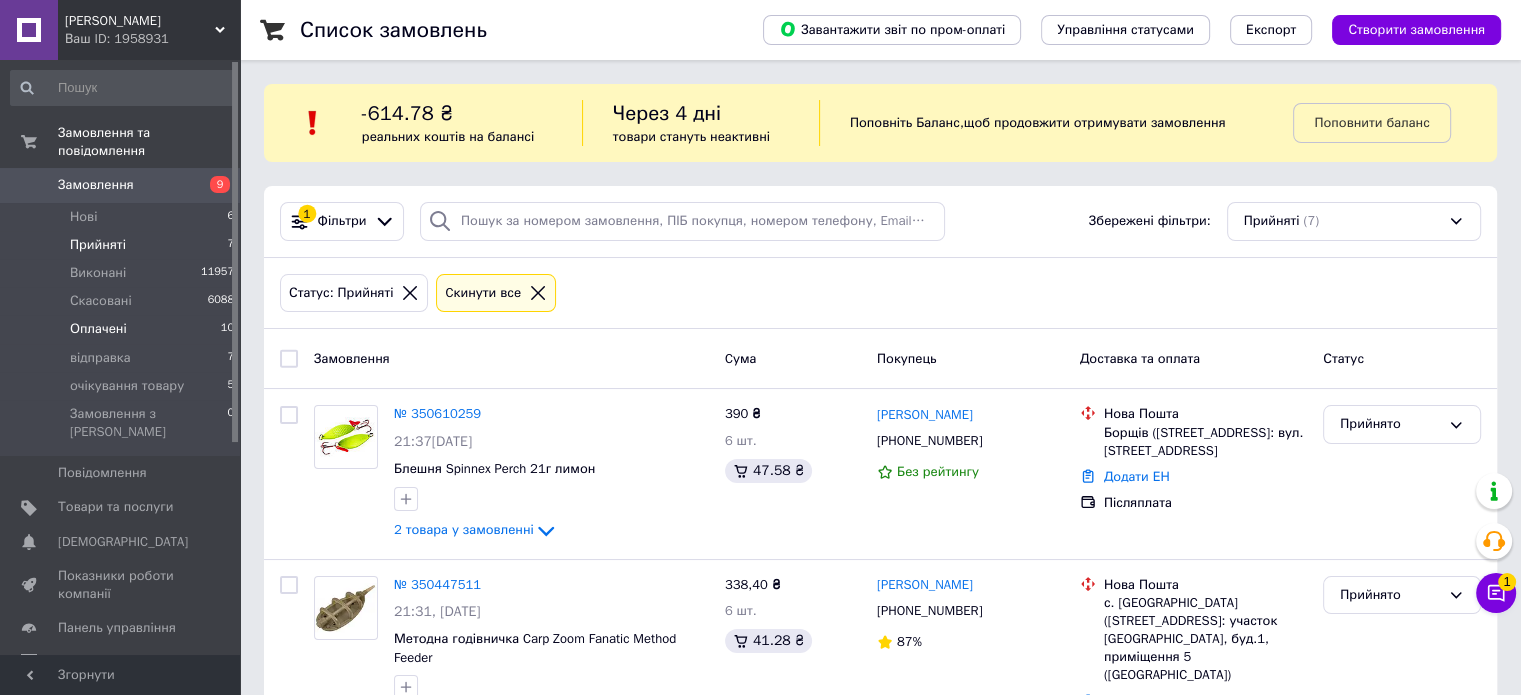 click on "Оплачені 10" at bounding box center (123, 329) 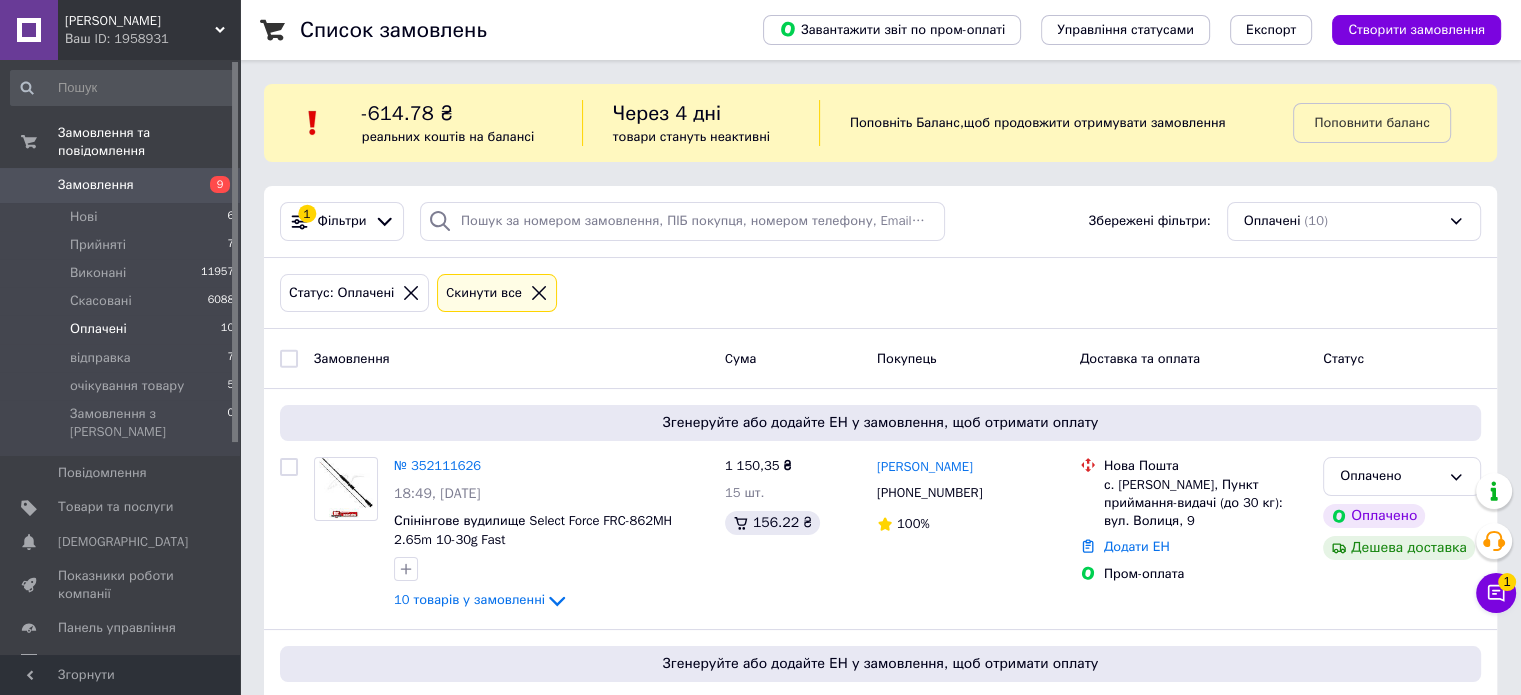 click on "Список замовлень   Завантажити звіт по пром-оплаті Управління статусами Експорт Створити замовлення -614.78 ₴ реальних коштів на балансі Через 4 дні товари стануть неактивні Поповніть Баланс ,  щоб продовжити отримувати замовлення Поповнити баланс 1 Фільтри Збережені фільтри: Оплачені (10) Статус: Оплачені Cкинути все Замовлення Cума Покупець Доставка та оплата Статус Згенеруйте або додайте ЕН у замовлення, щоб отримати оплату № 352111626 18:49, 10.07.2025 Спінінгове вудилище Select Force FRC-862MH 2.65m 10-30g Fast 10 товарів у замовленні 1 150,35 ₴ 15 шт. 156.22 ₴ Саша Лящук +380682879998 100% 3 шт. 100%" at bounding box center (880, 1327) 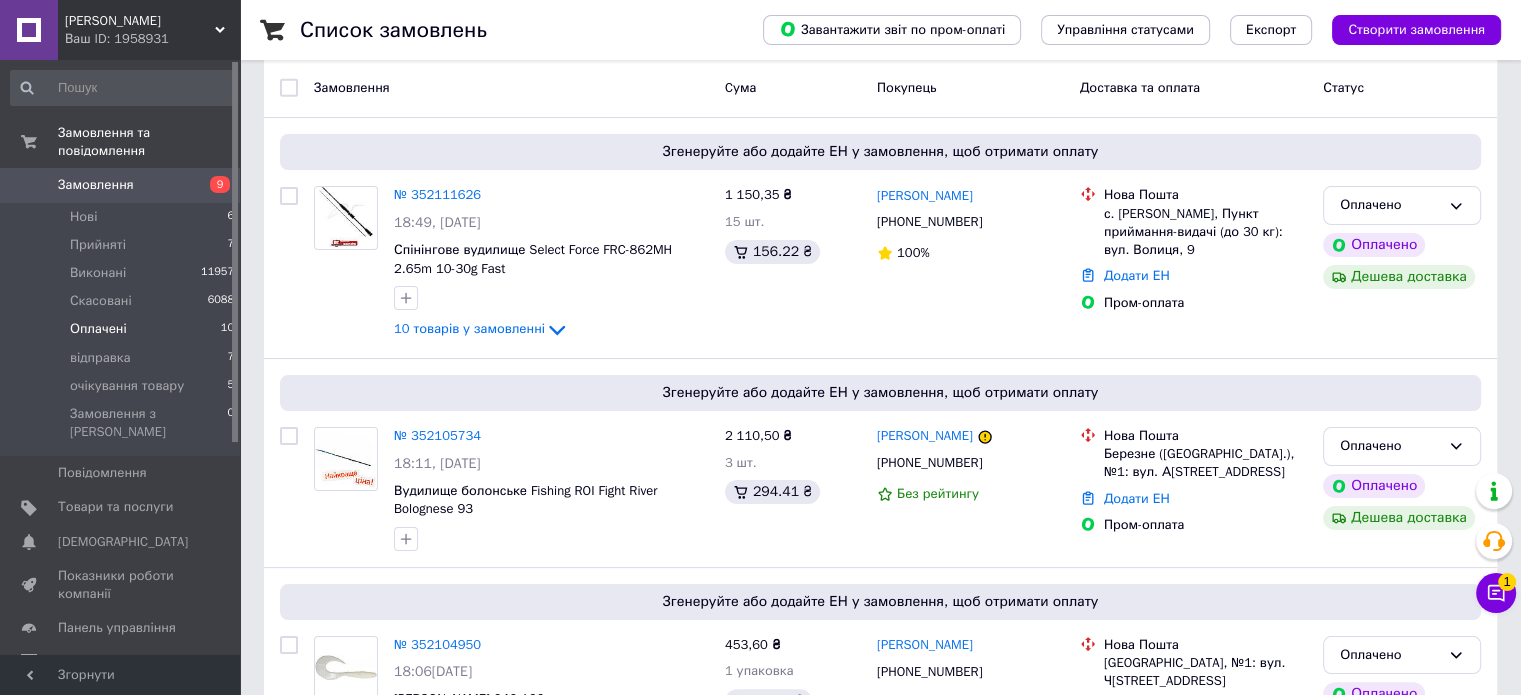 scroll, scrollTop: 520, scrollLeft: 0, axis: vertical 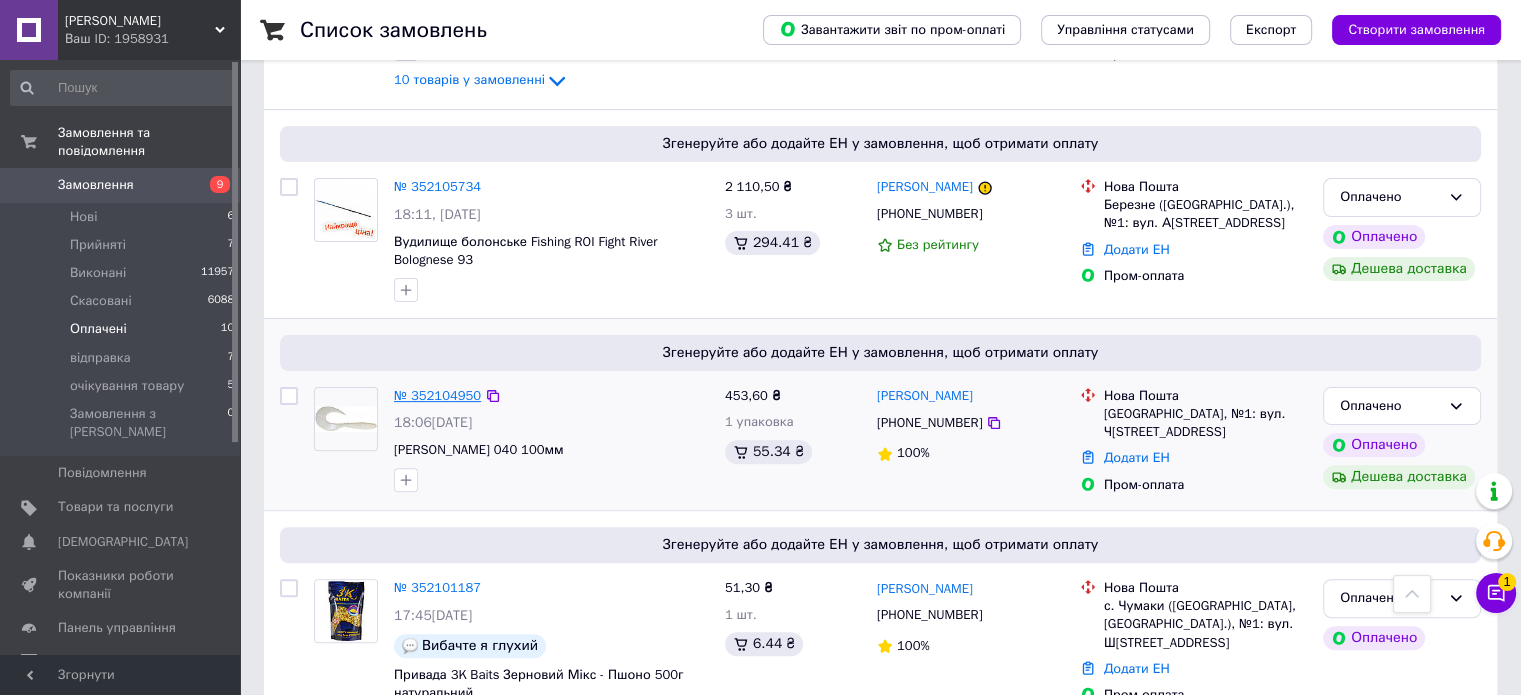 click on "№ 352104950" at bounding box center [437, 395] 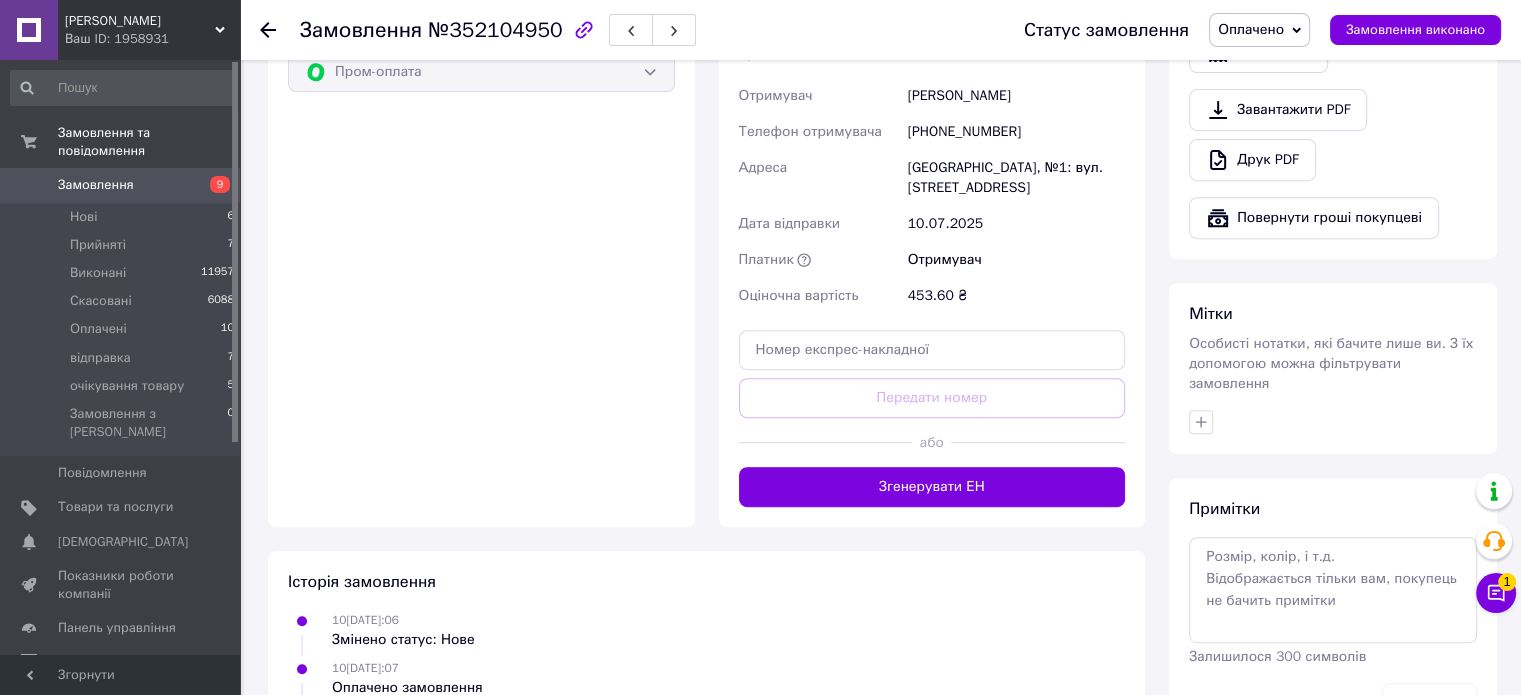 scroll, scrollTop: 840, scrollLeft: 0, axis: vertical 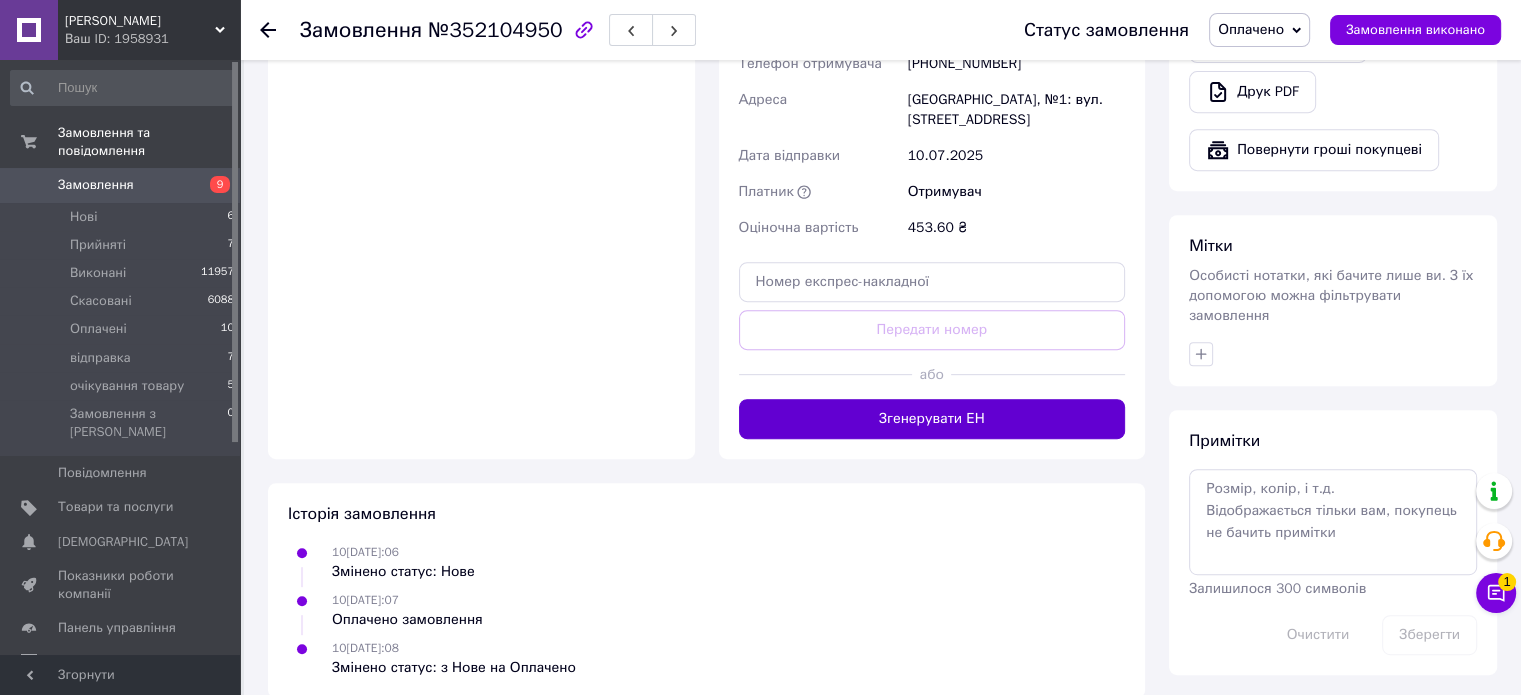 click on "Згенерувати ЕН" at bounding box center [932, 419] 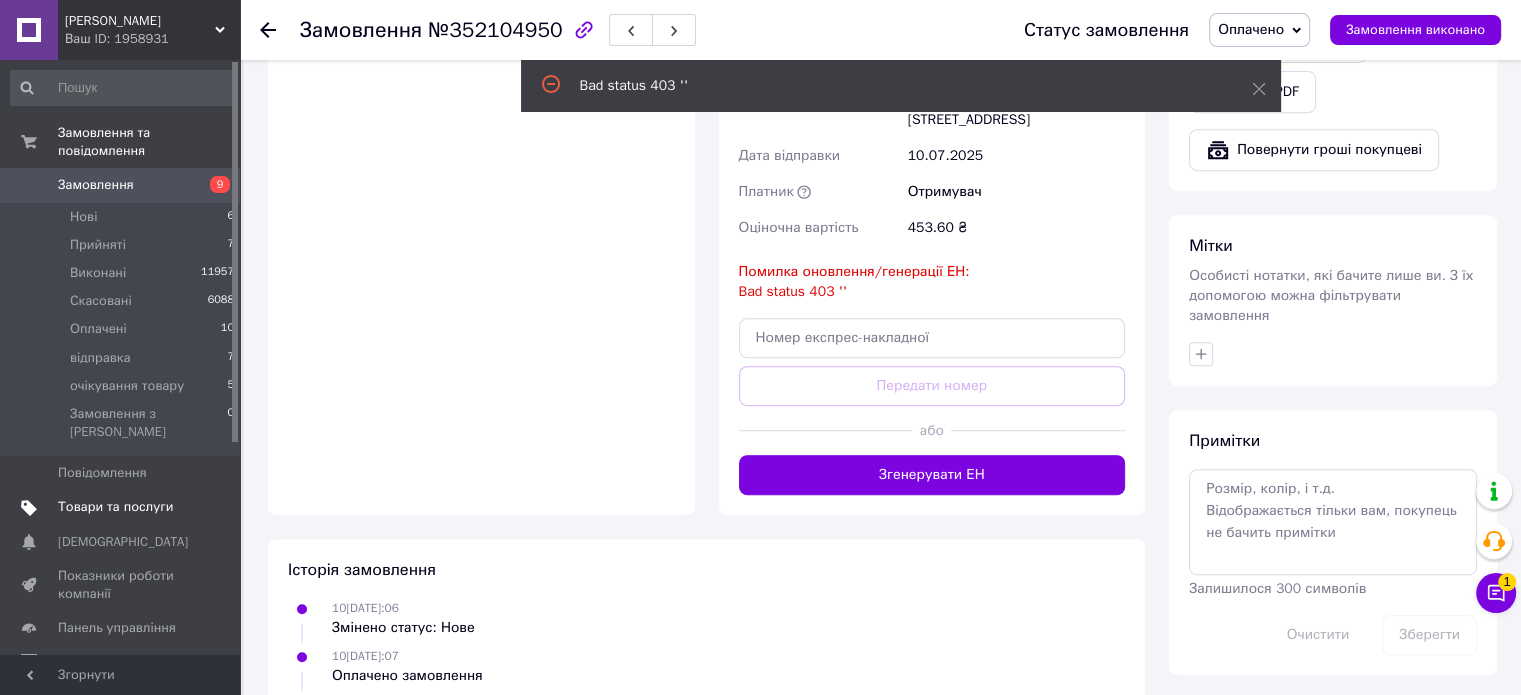 click on "Товари та послуги" at bounding box center [115, 507] 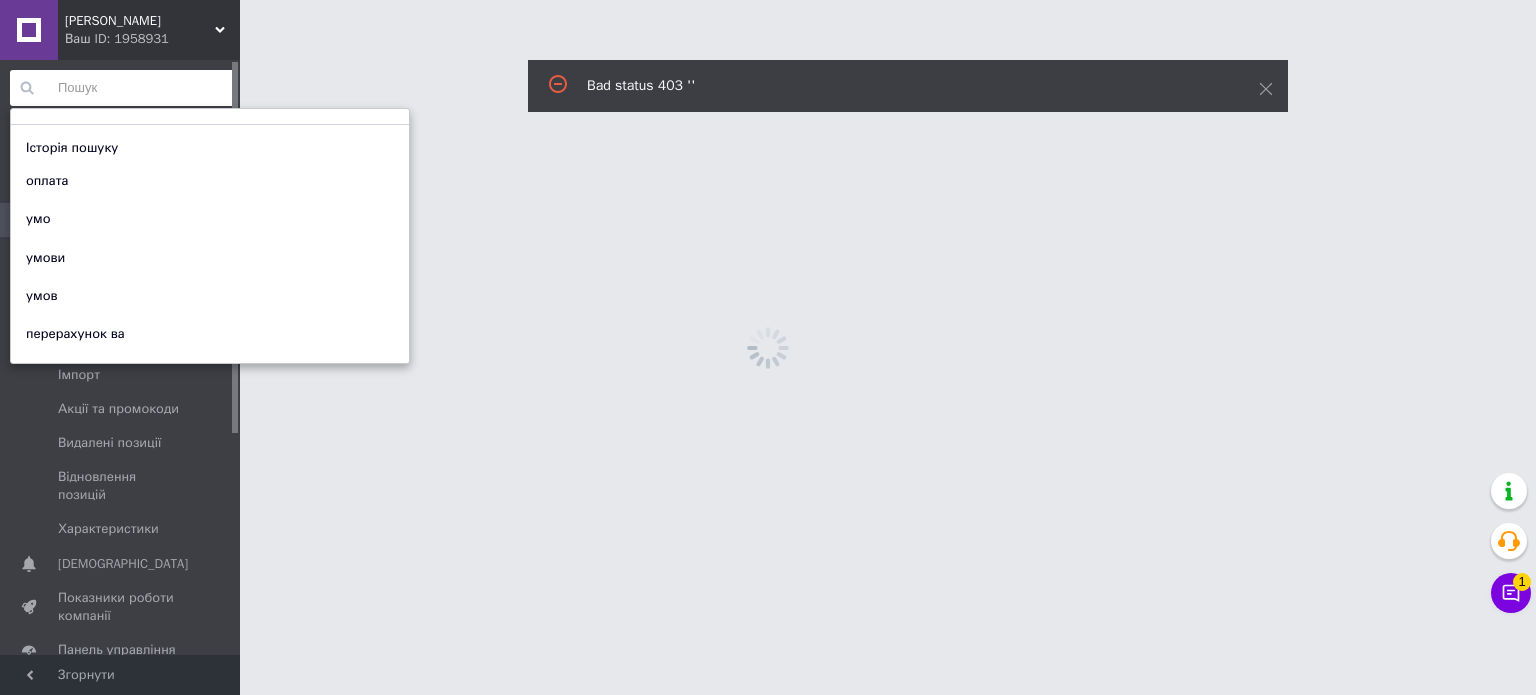 click at bounding box center [123, 88] 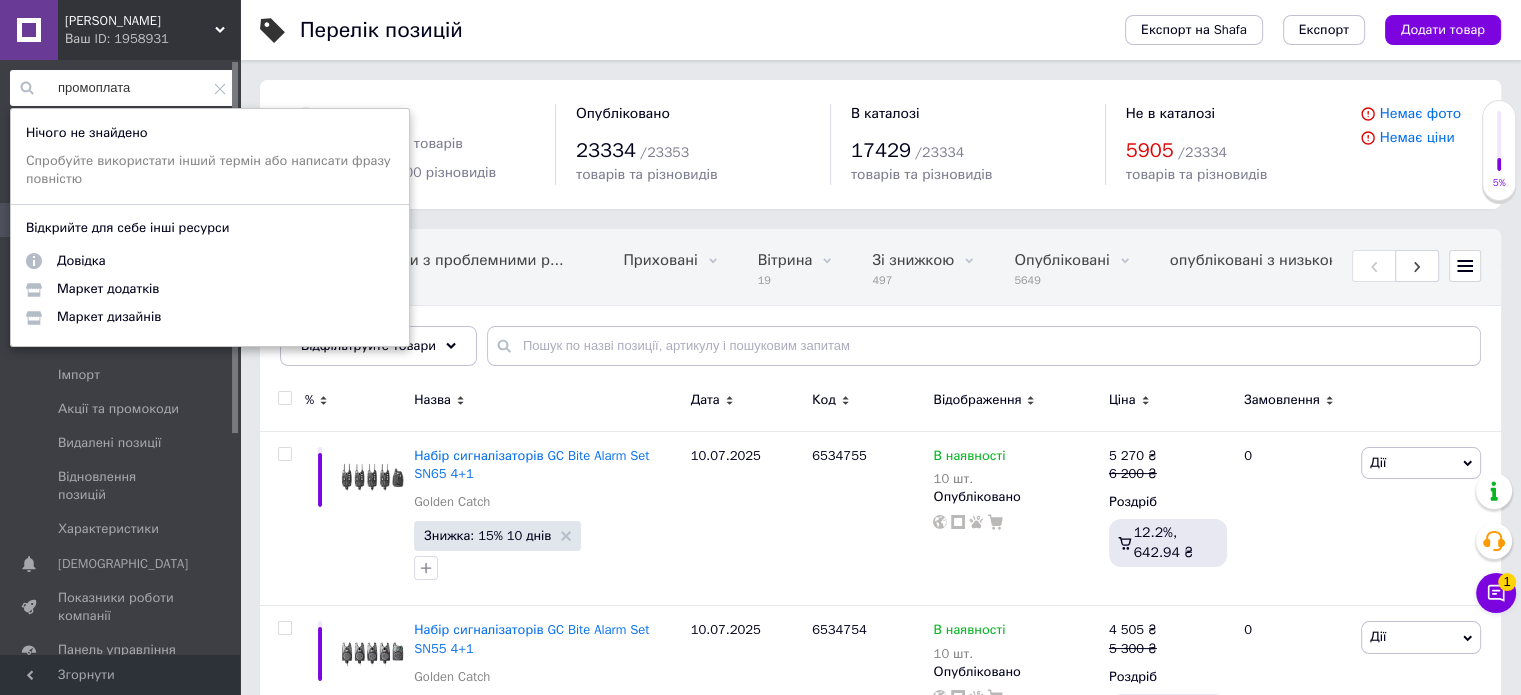 type on "промоплата" 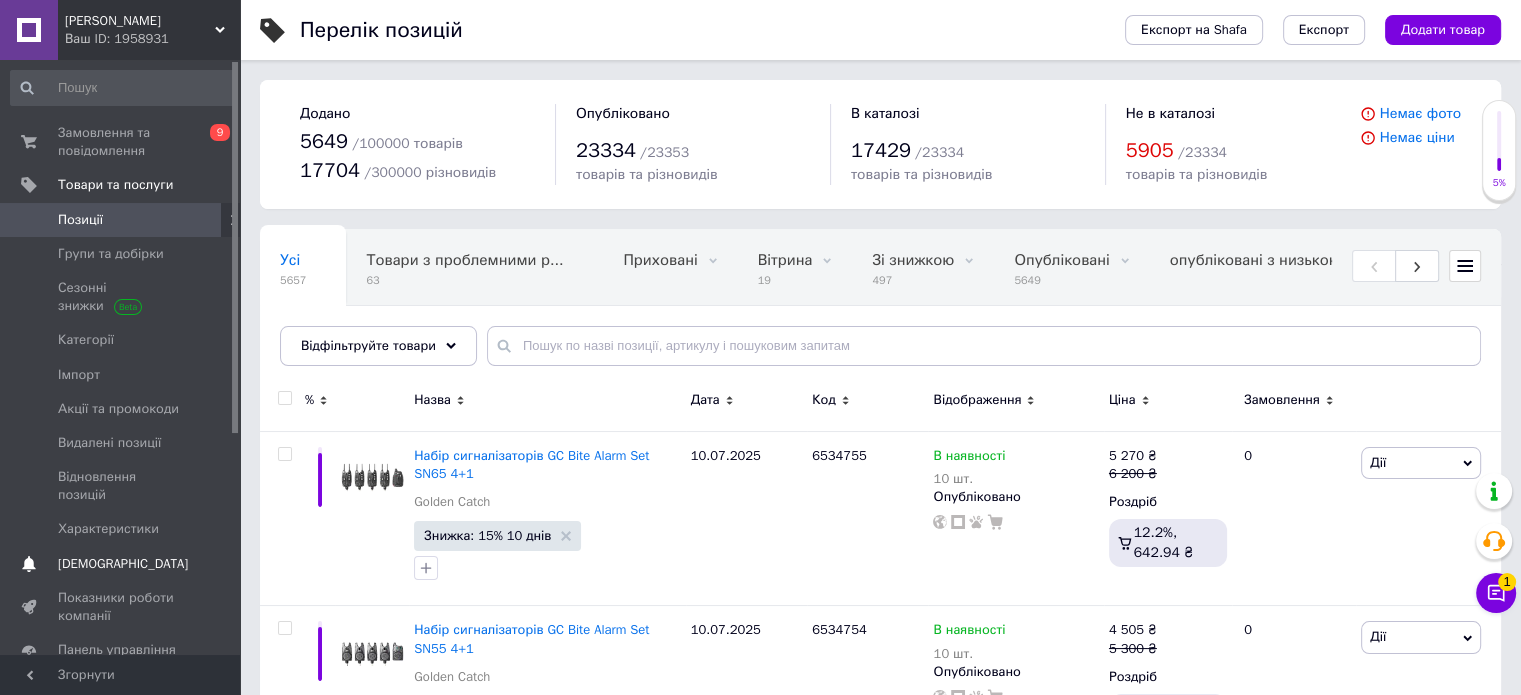 click on "[DEMOGRAPHIC_DATA]" at bounding box center (121, 564) 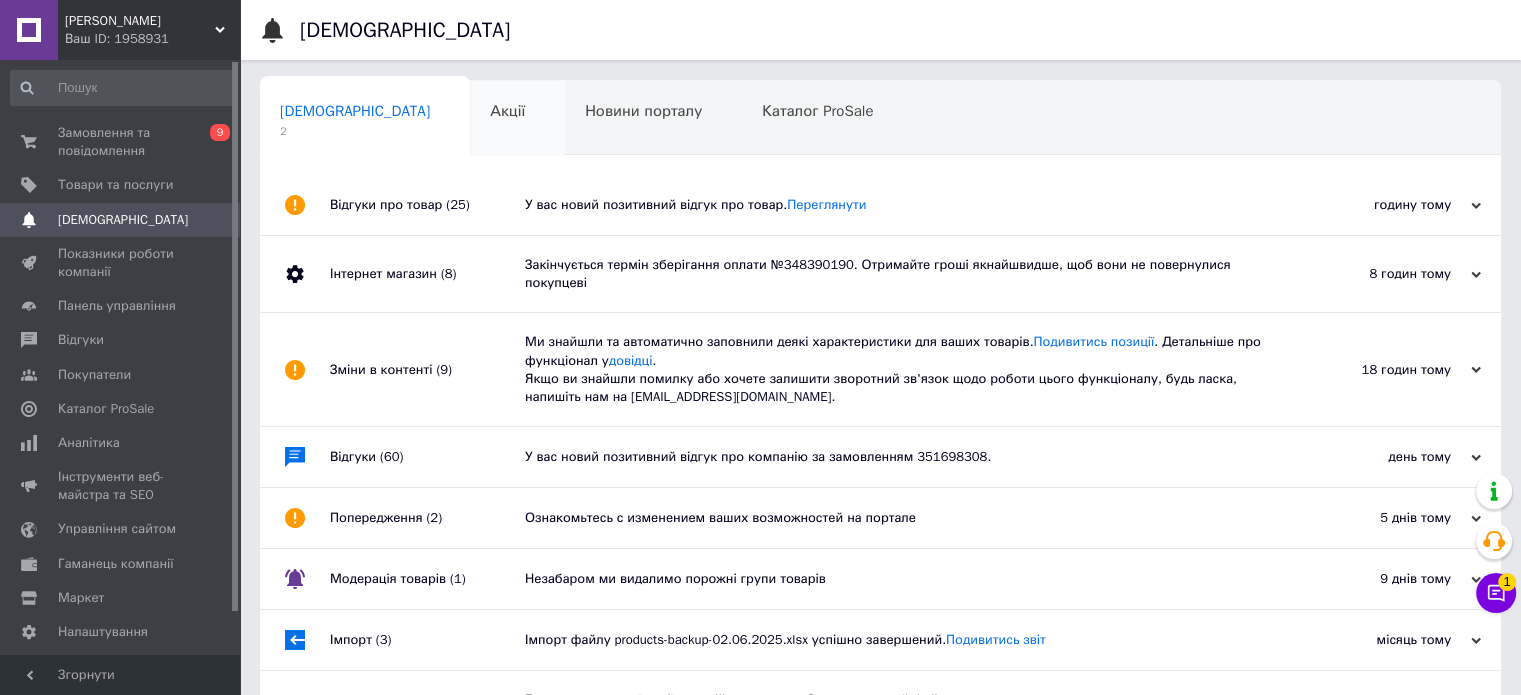 click on "Акції 0" at bounding box center (517, 119) 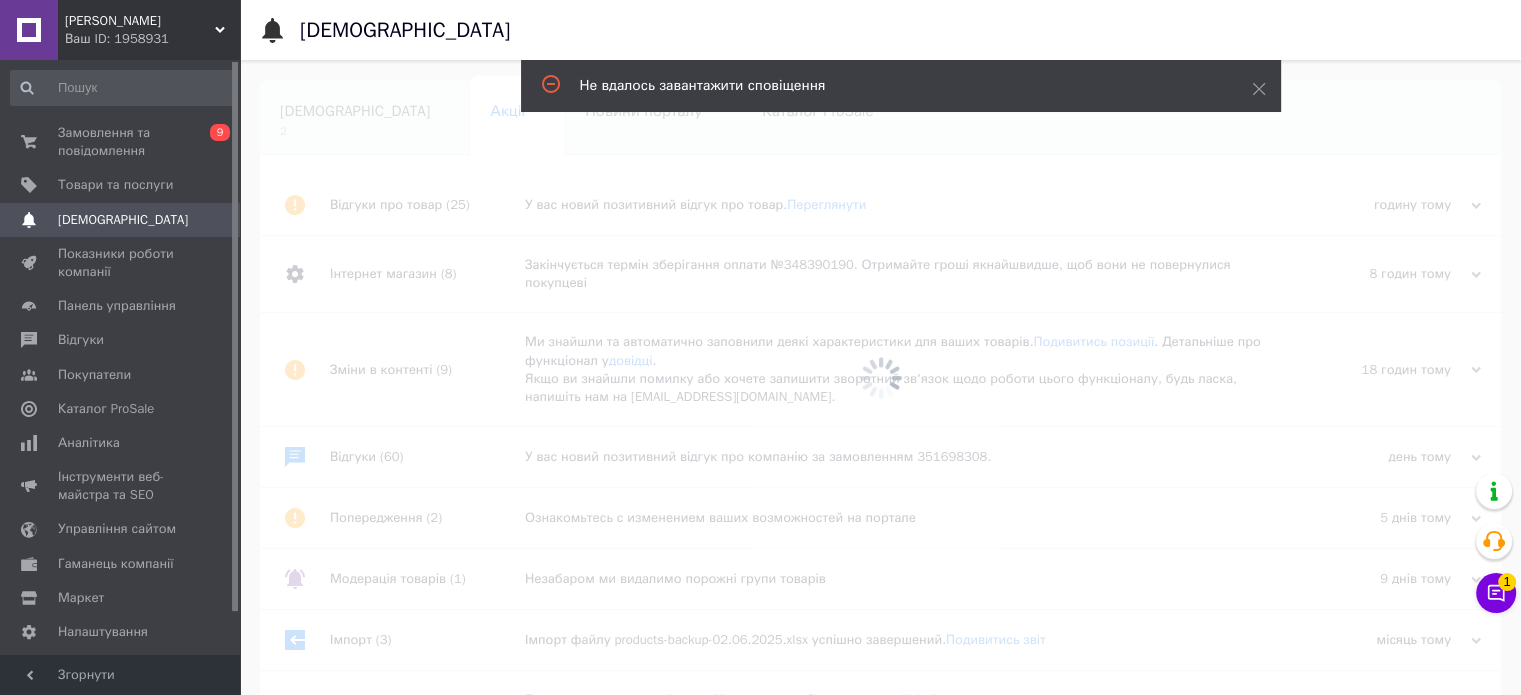 click at bounding box center (880, 377) 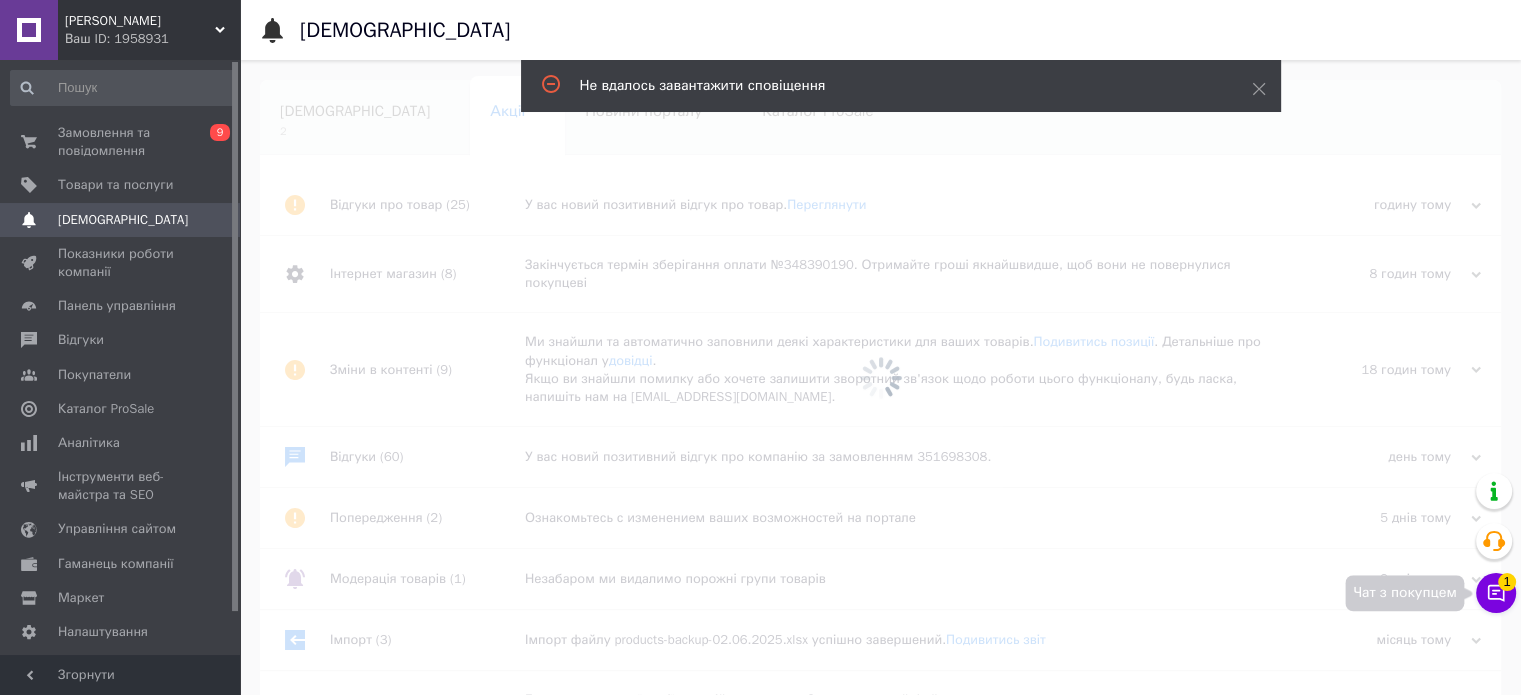 click 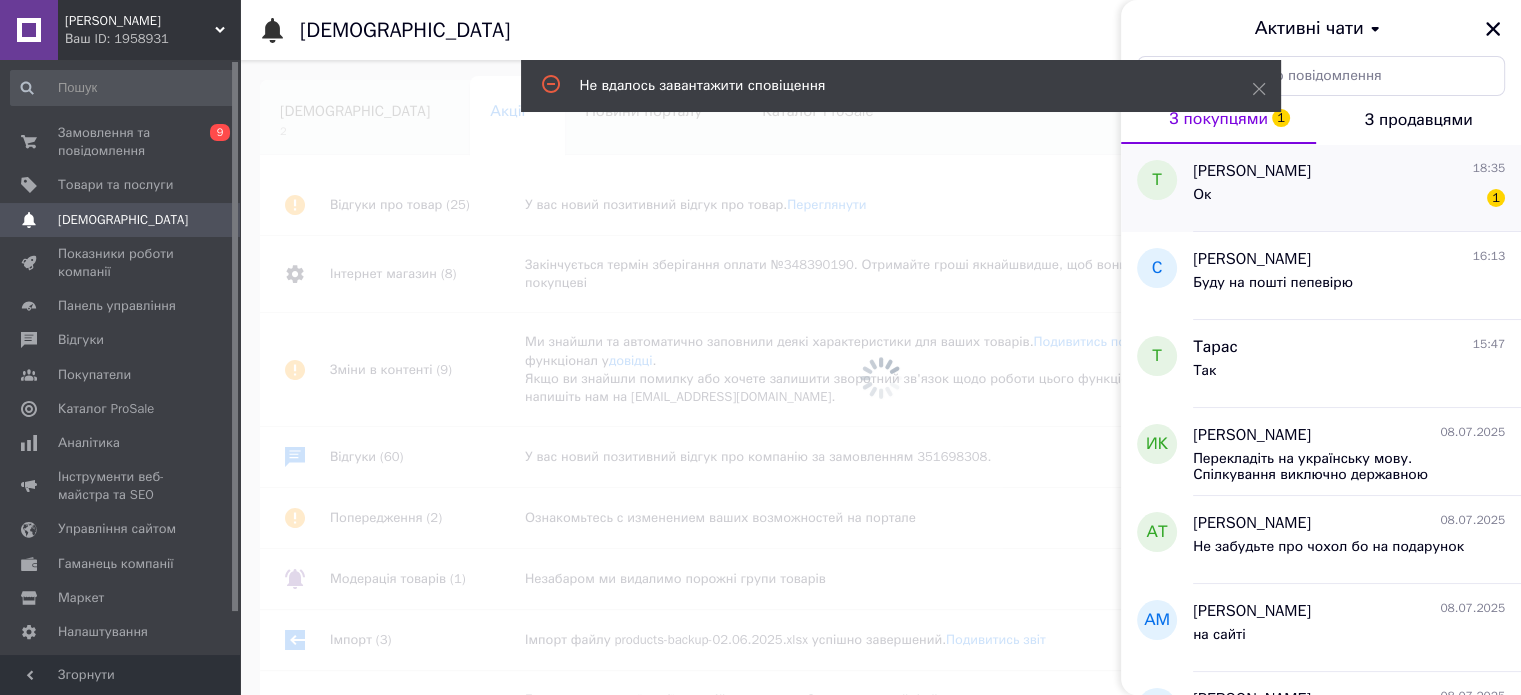 click on "Ок 1" at bounding box center [1349, 199] 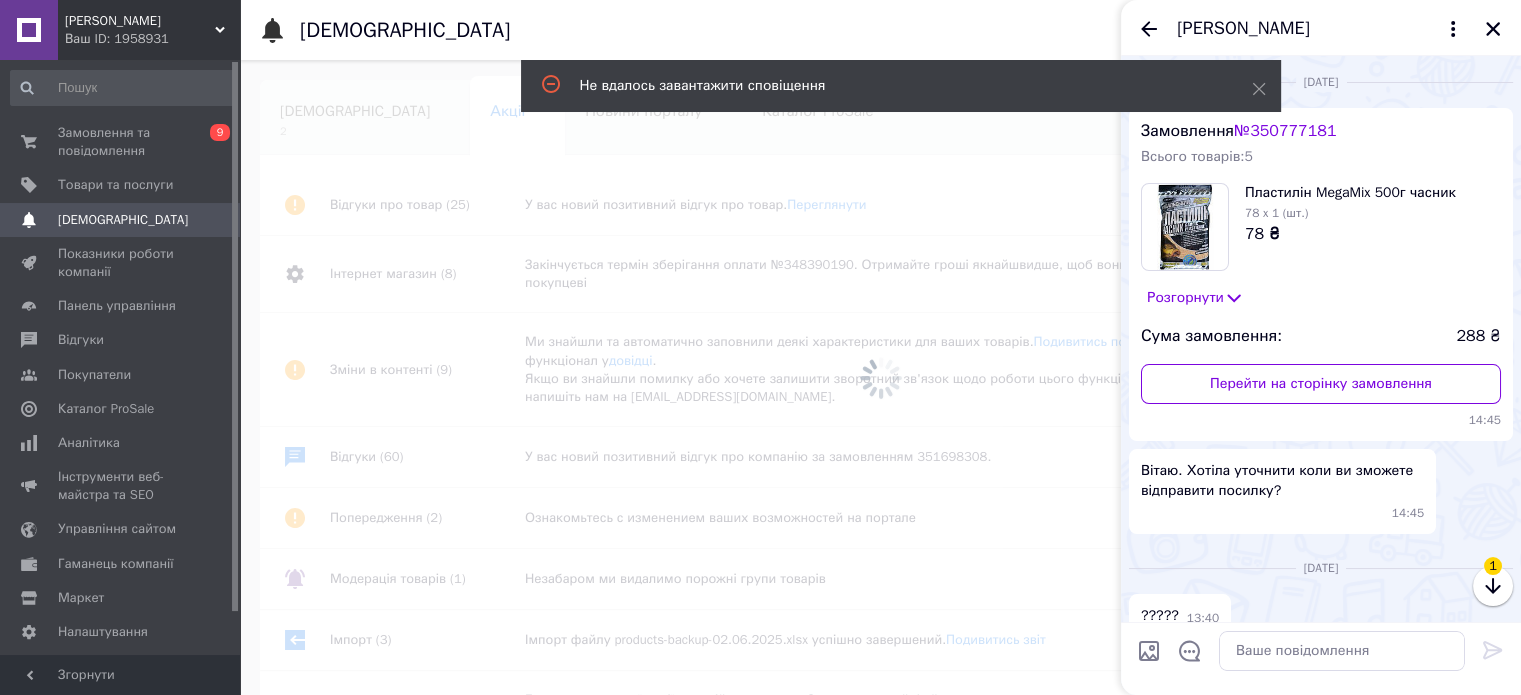 scroll, scrollTop: 1079, scrollLeft: 0, axis: vertical 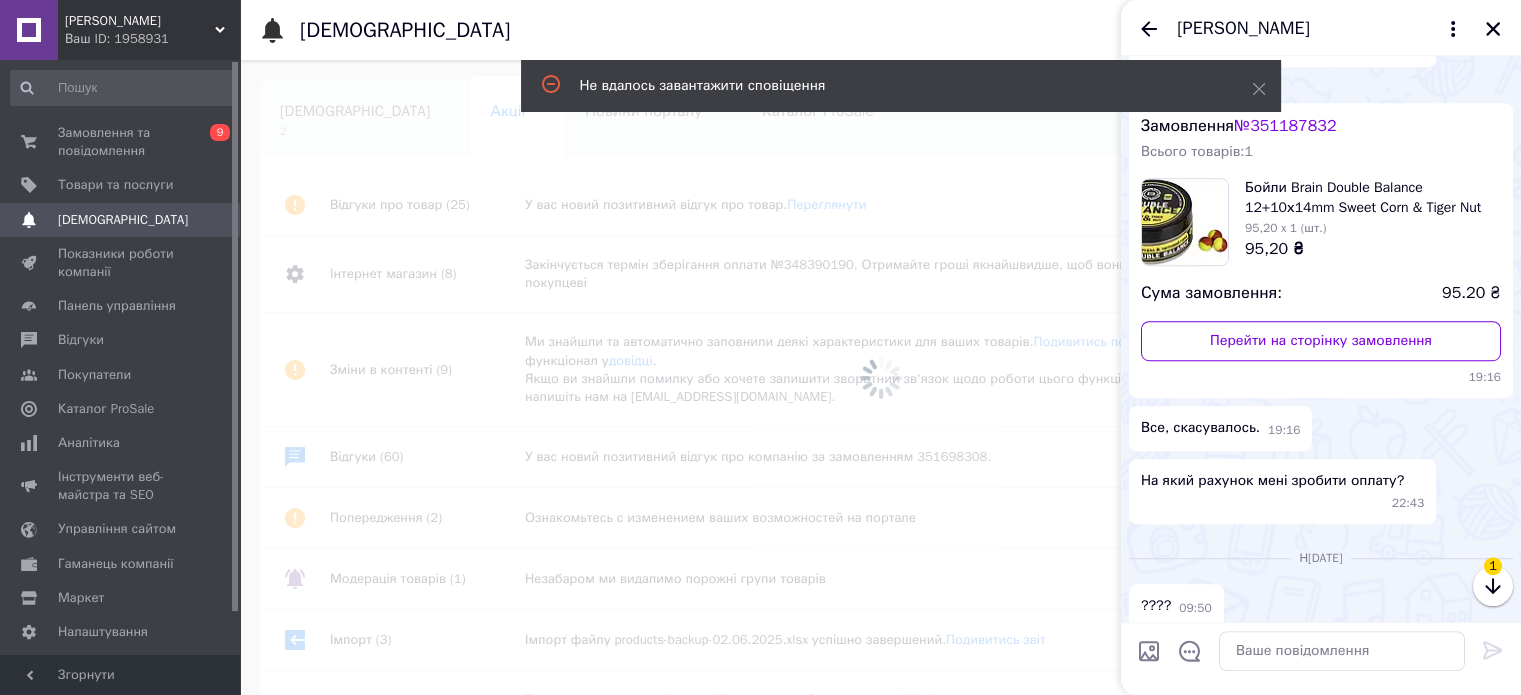 click on "1" at bounding box center (1493, 566) 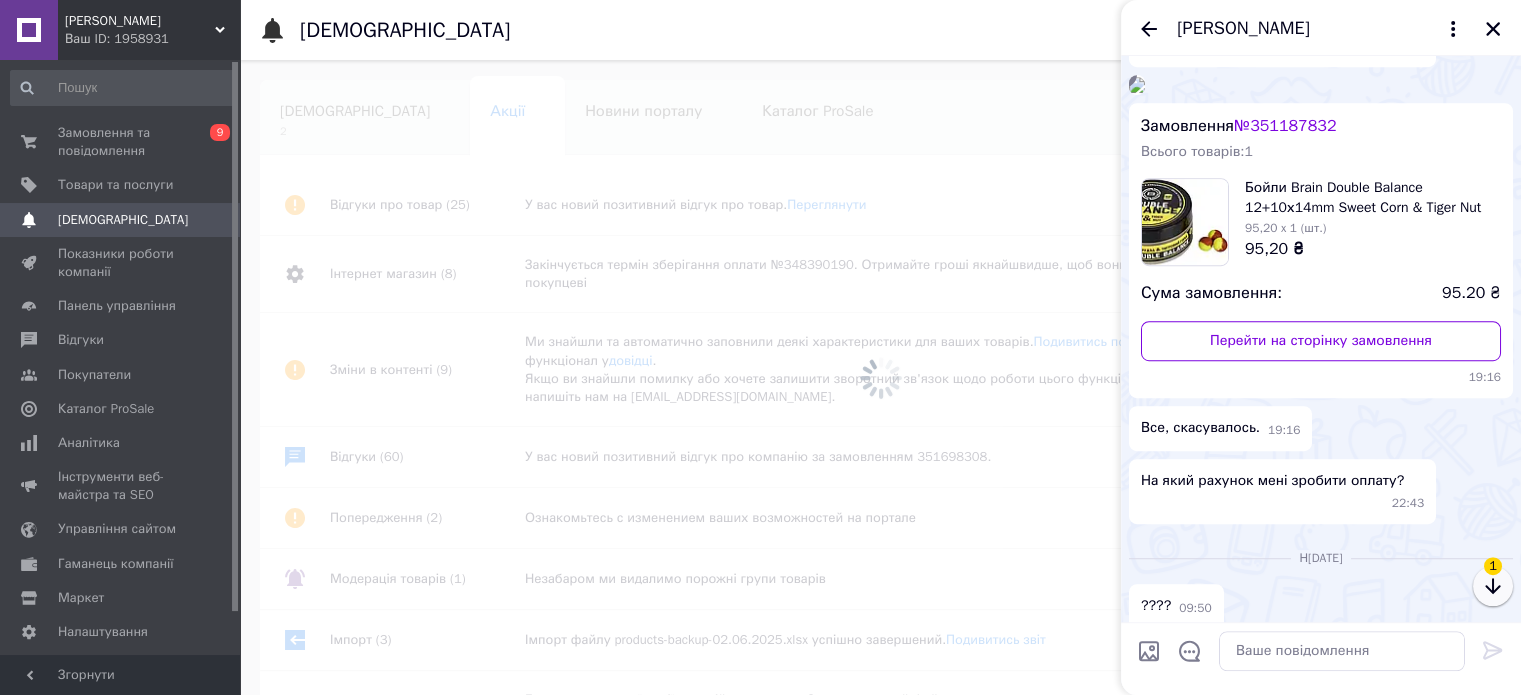 click 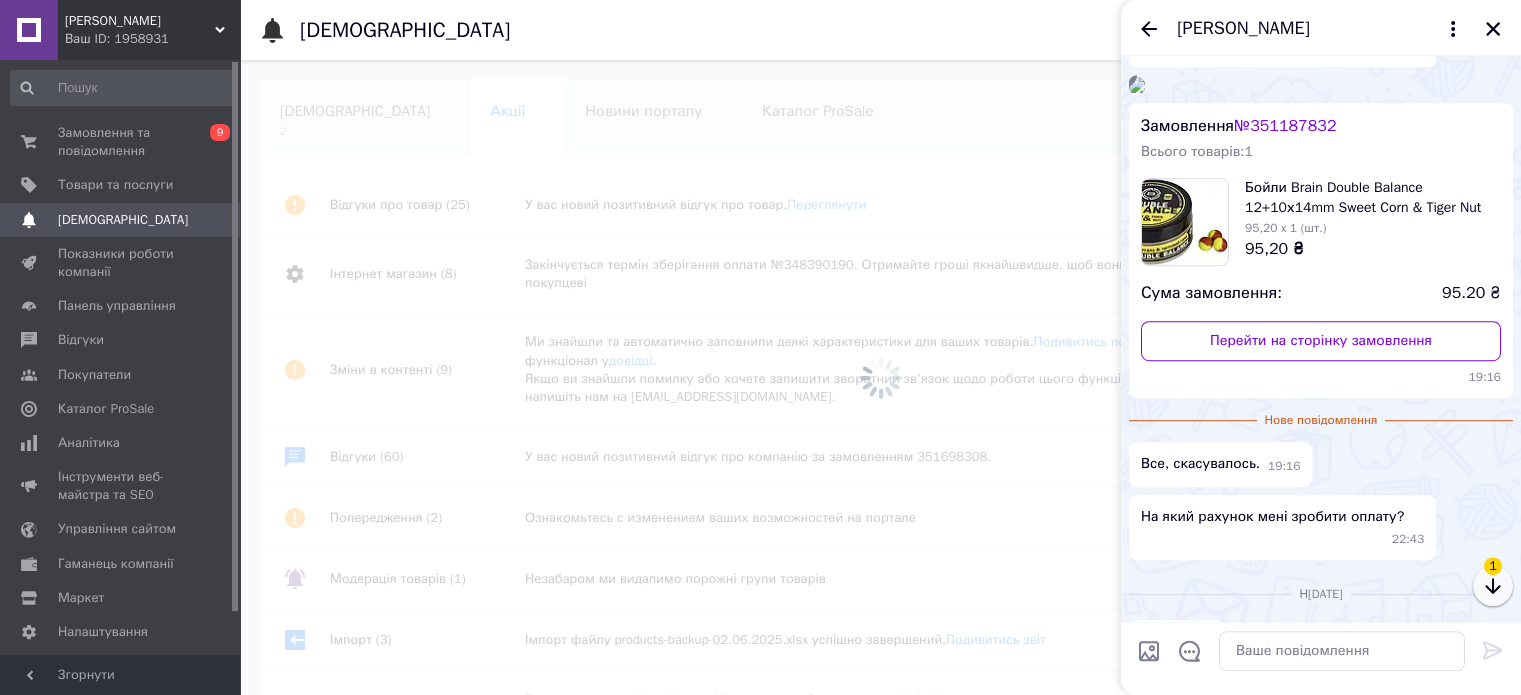scroll, scrollTop: 1688, scrollLeft: 0, axis: vertical 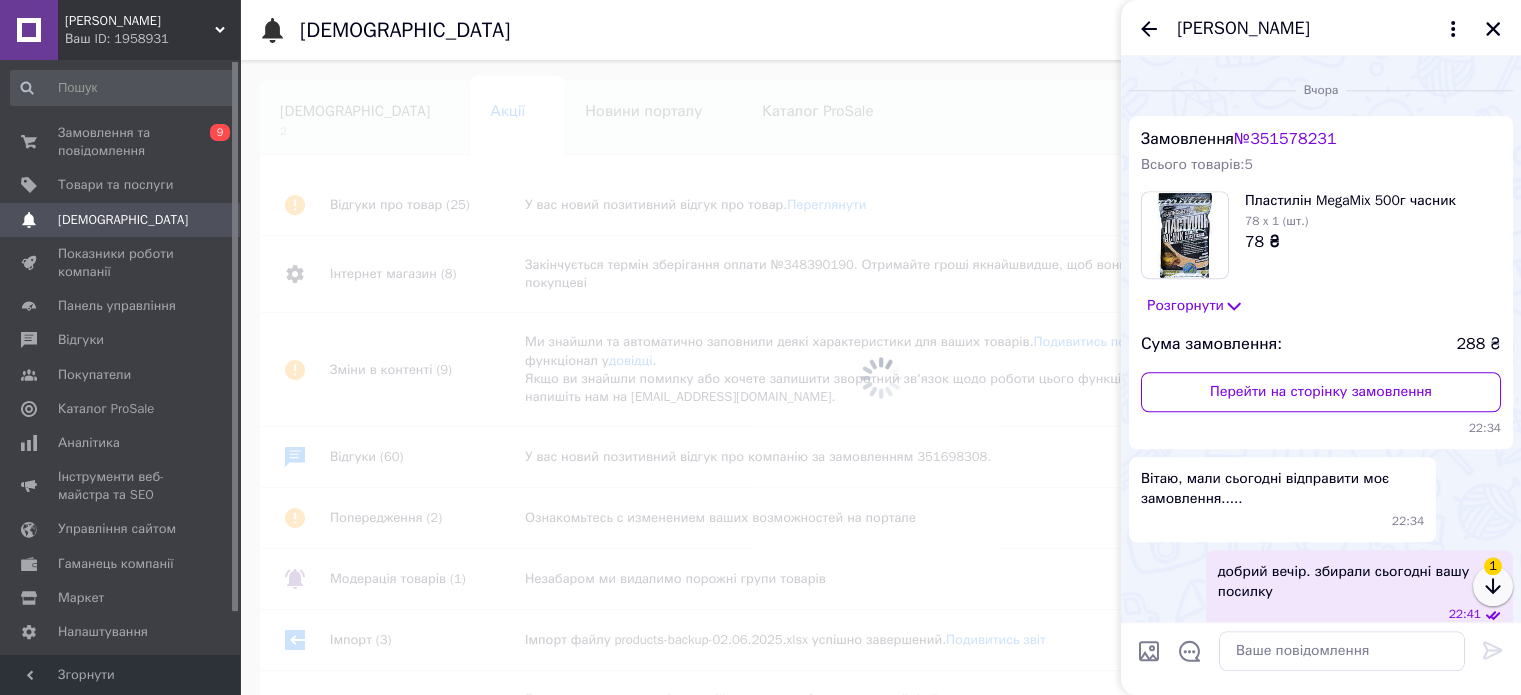 click 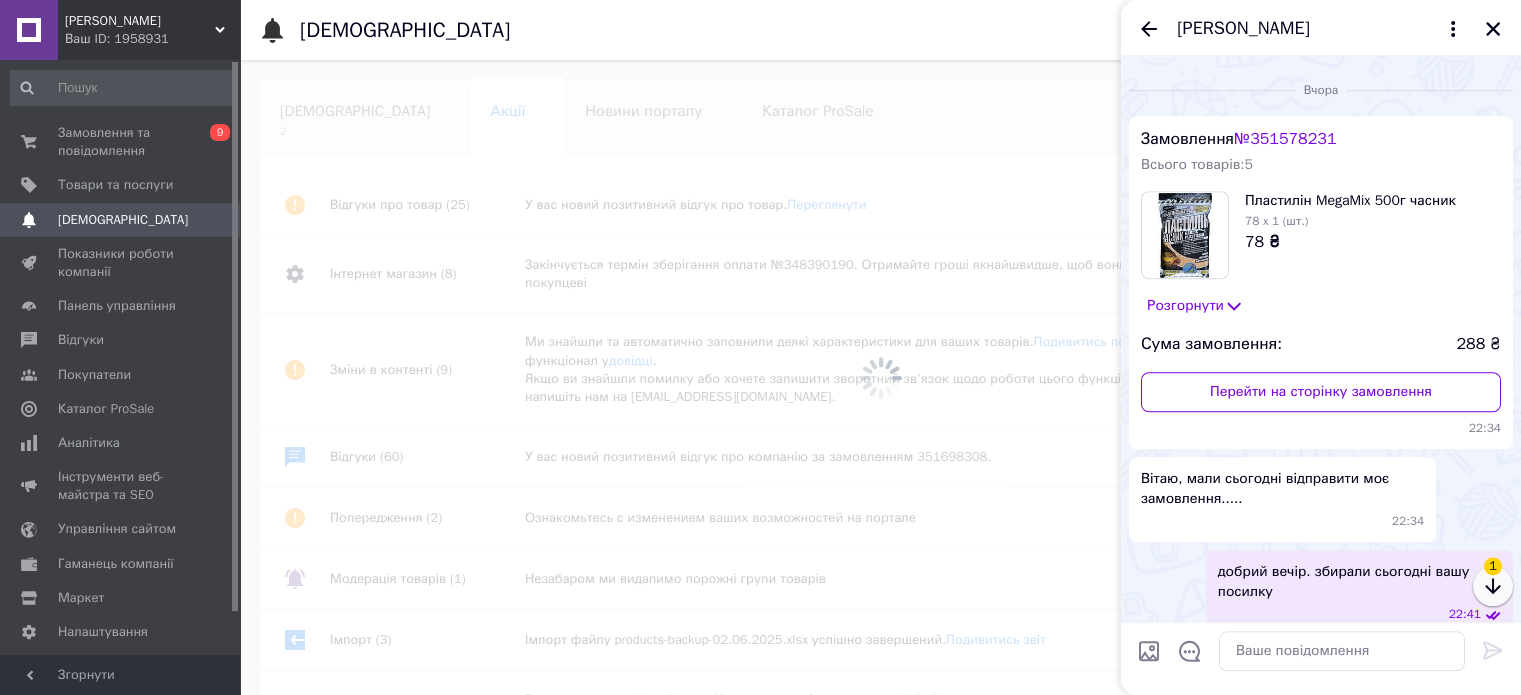 scroll, scrollTop: 2312, scrollLeft: 0, axis: vertical 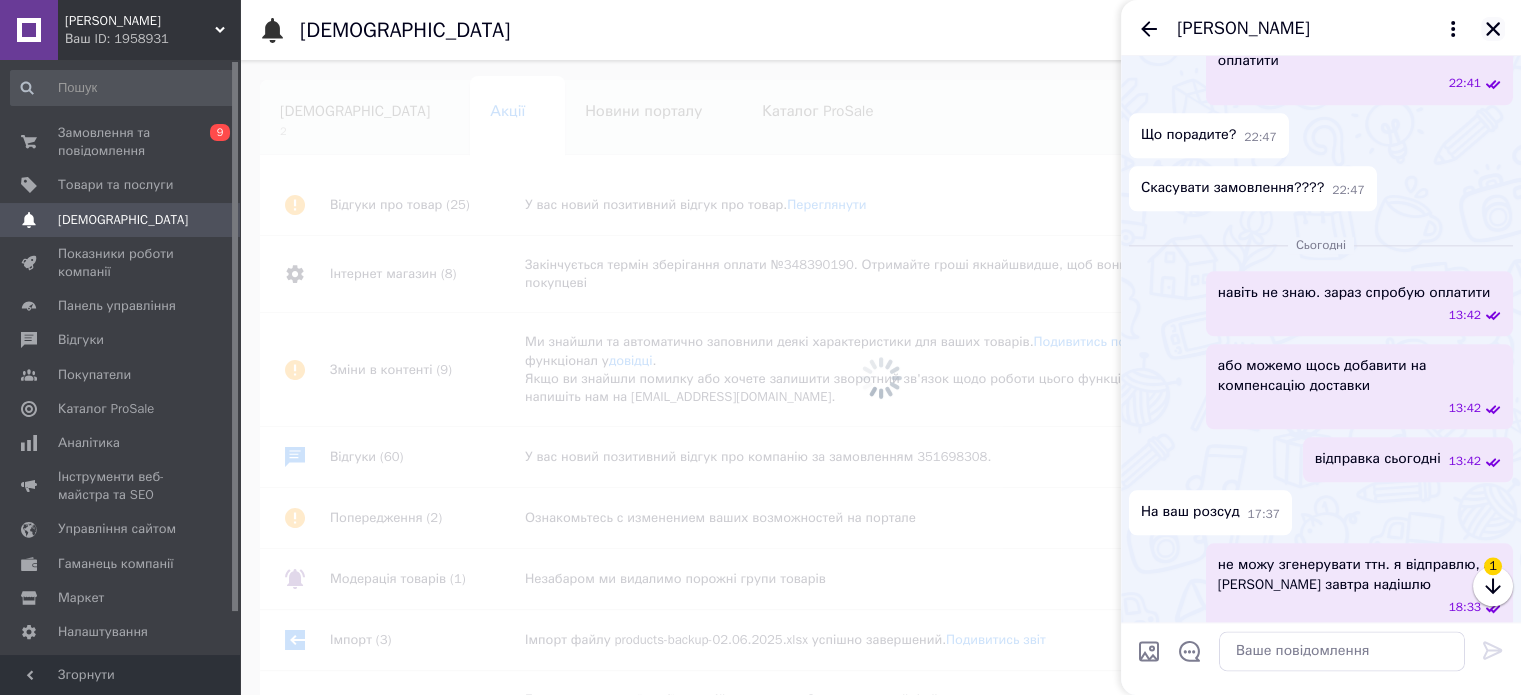 click 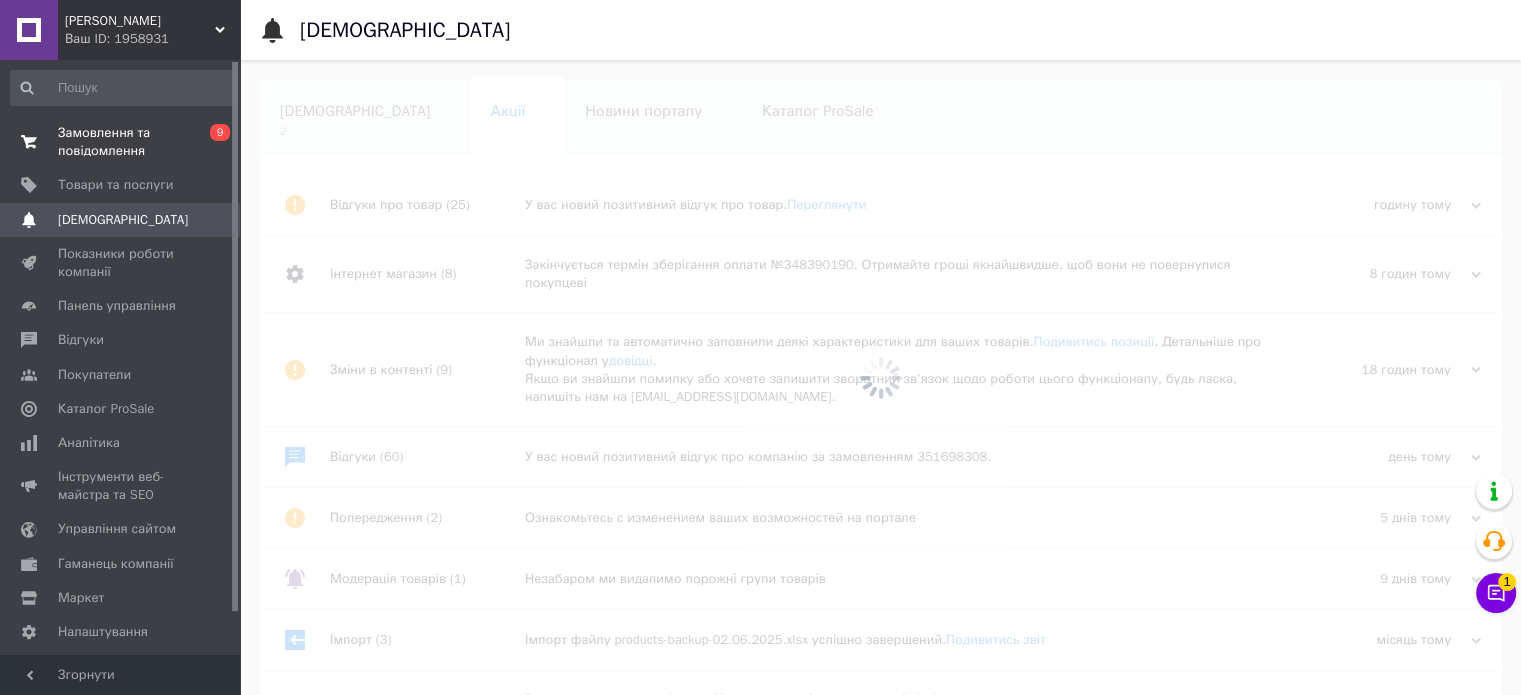 click on "Замовлення та повідомлення" at bounding box center [121, 142] 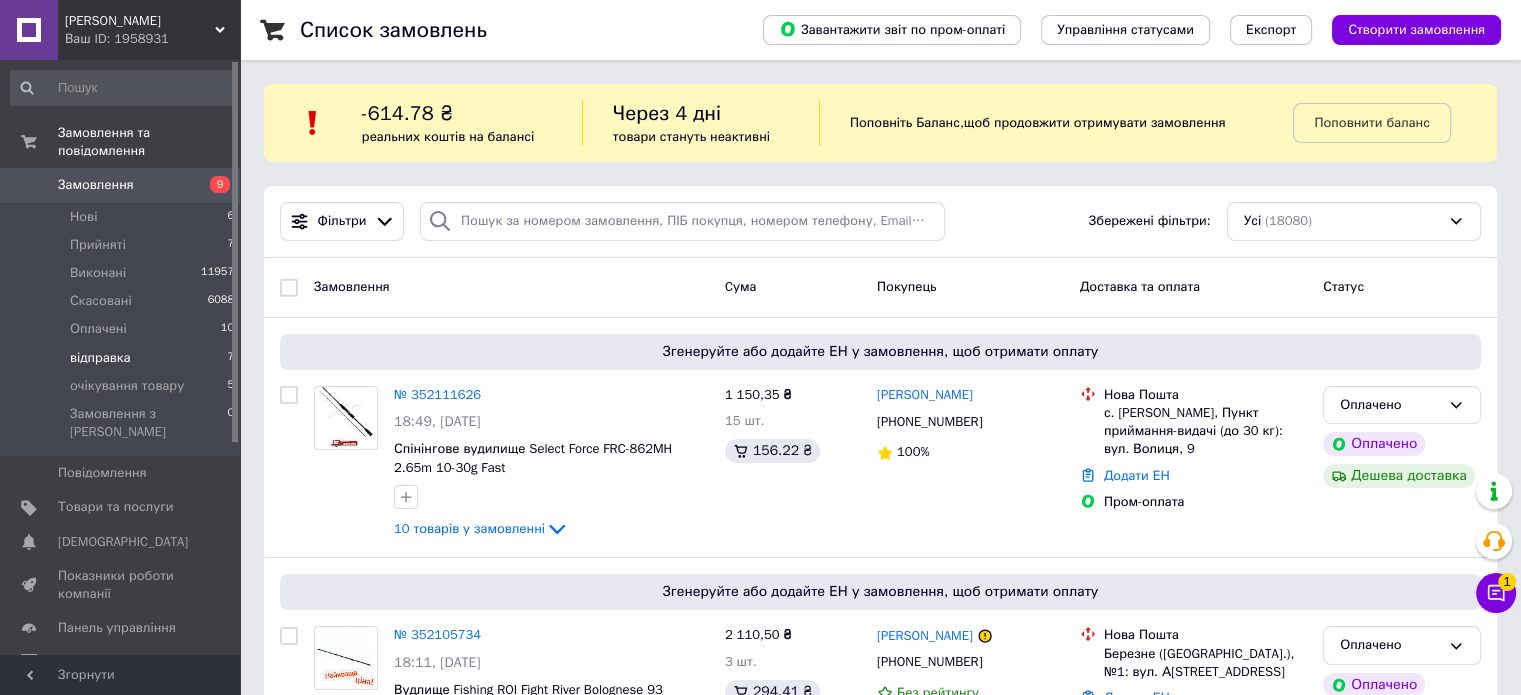 click on "відправка 7" at bounding box center [123, 358] 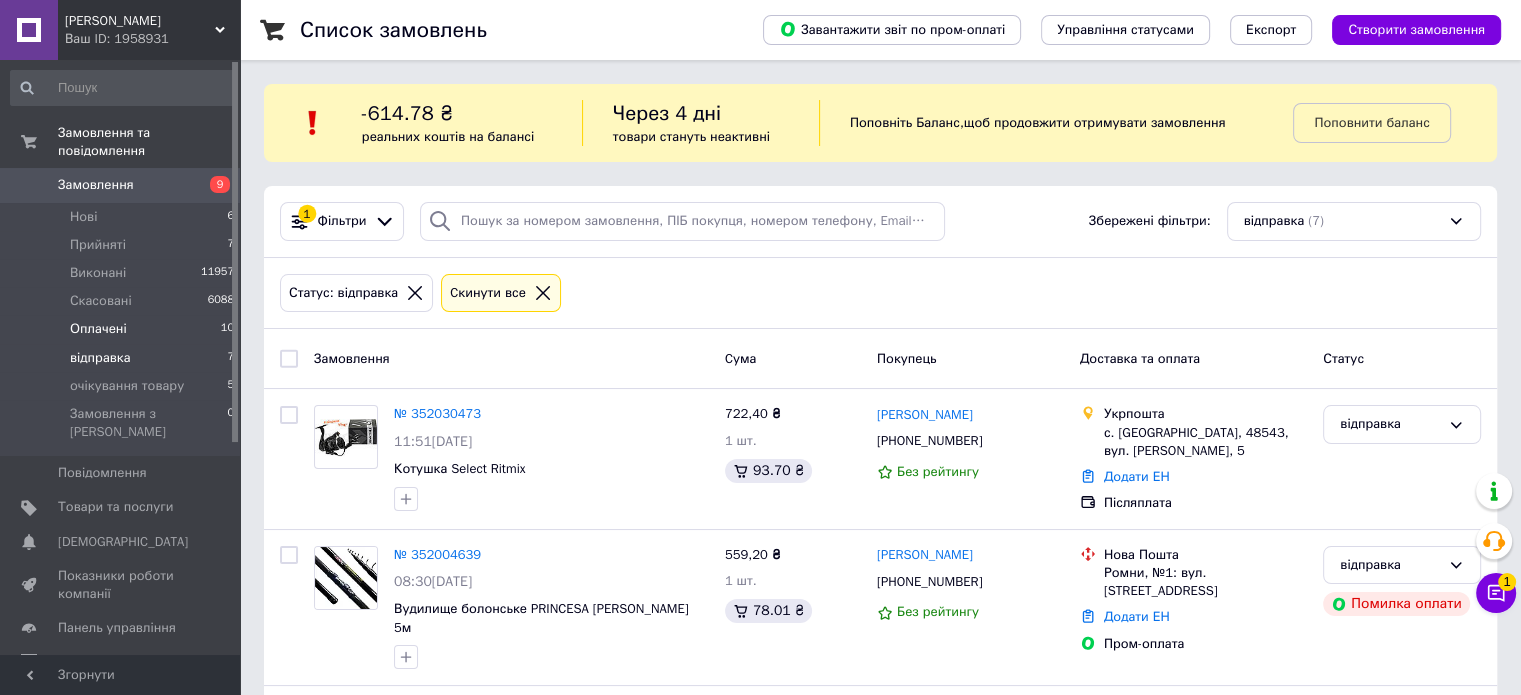 click on "Оплачені 10" at bounding box center (123, 329) 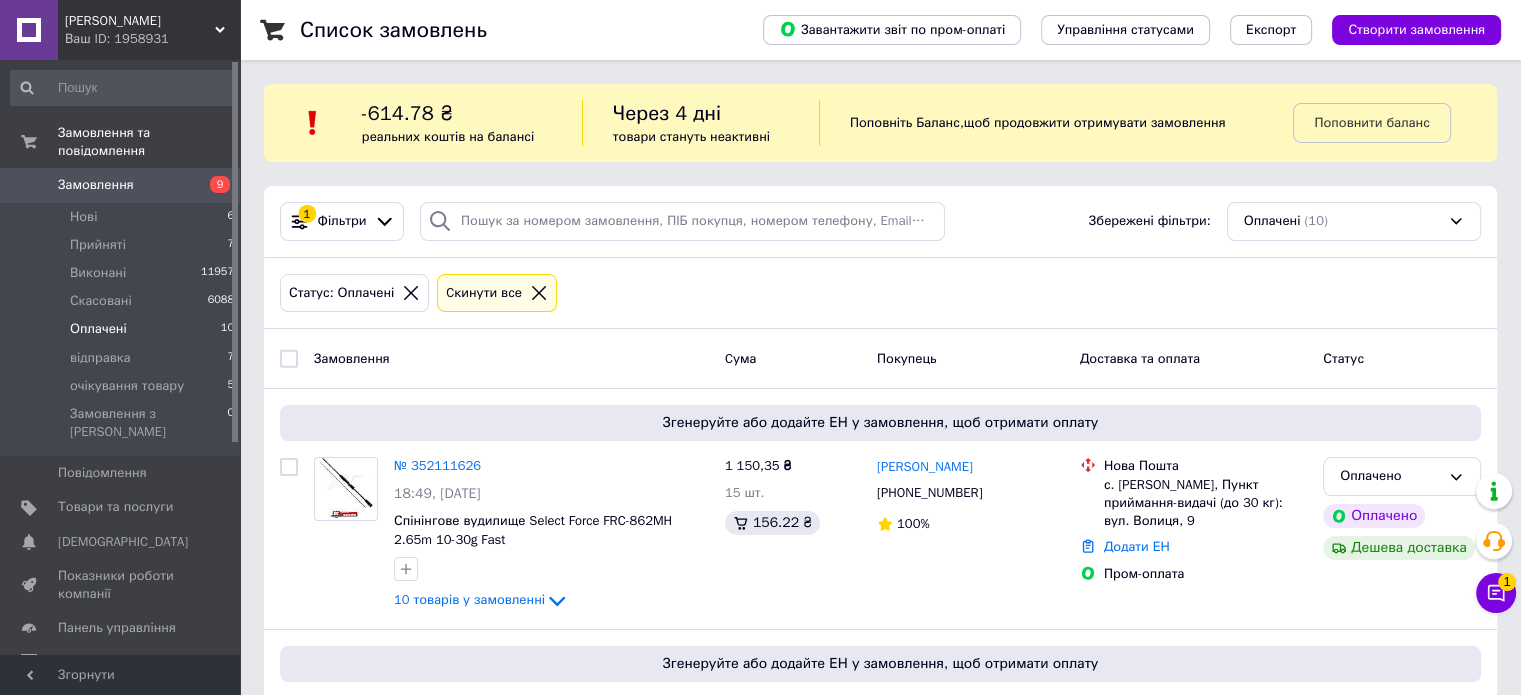 click on "Замовлення Cума Покупець Доставка та оплата Статус" at bounding box center (880, 359) 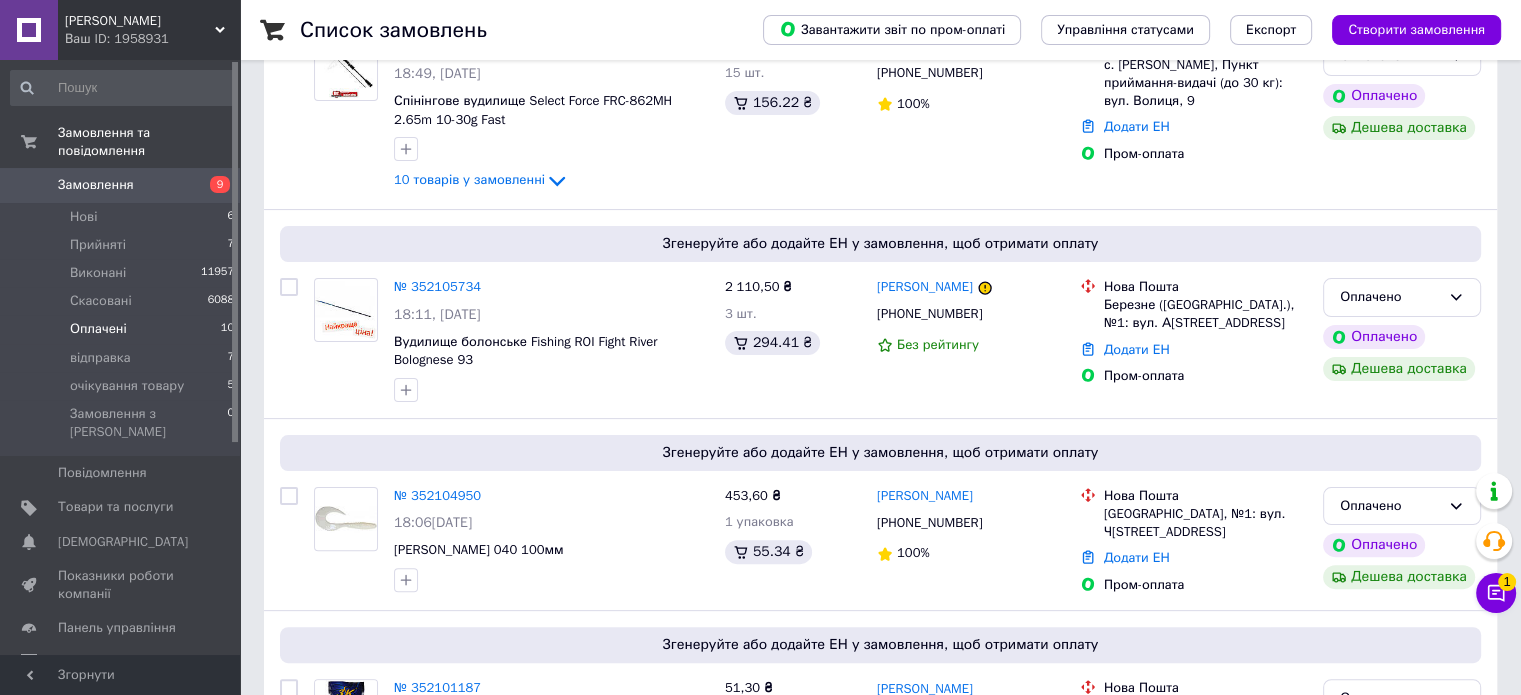 scroll, scrollTop: 480, scrollLeft: 0, axis: vertical 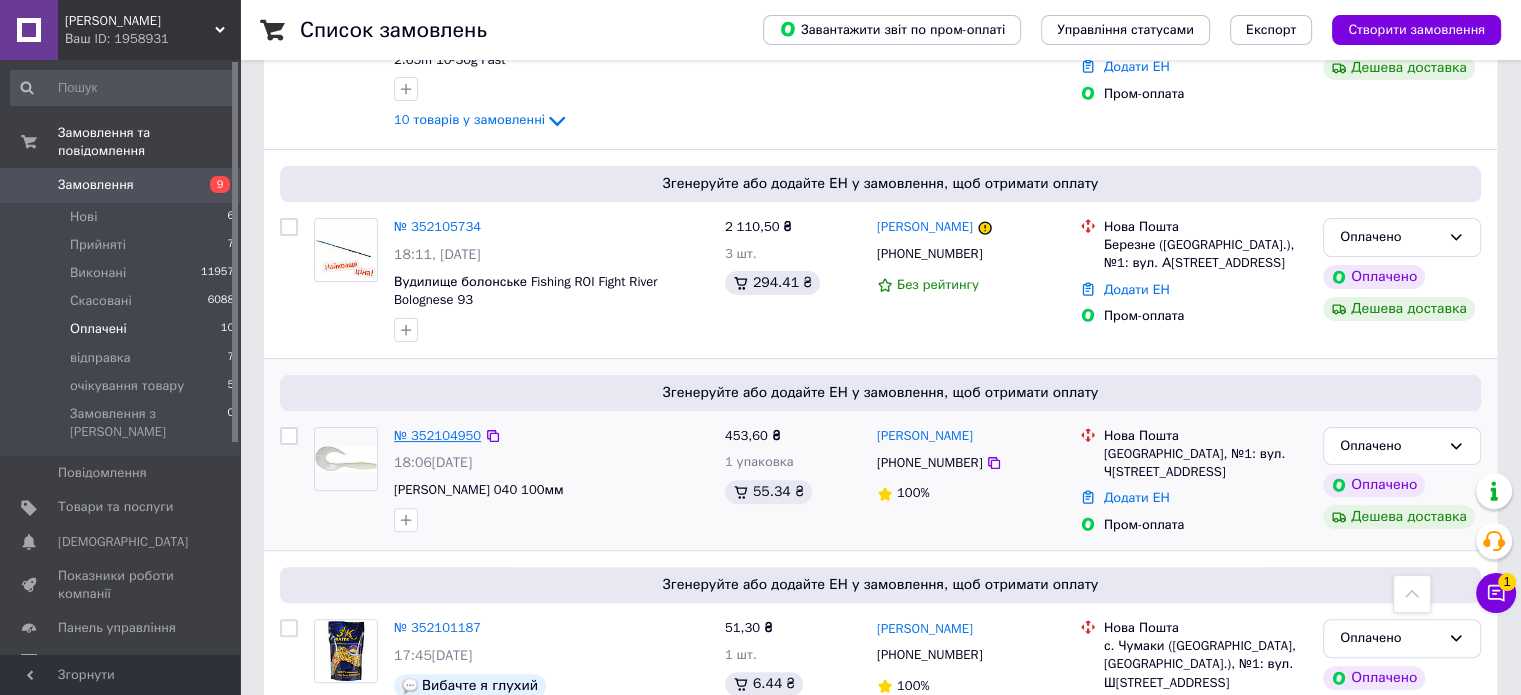 click on "№ 352104950" at bounding box center [437, 435] 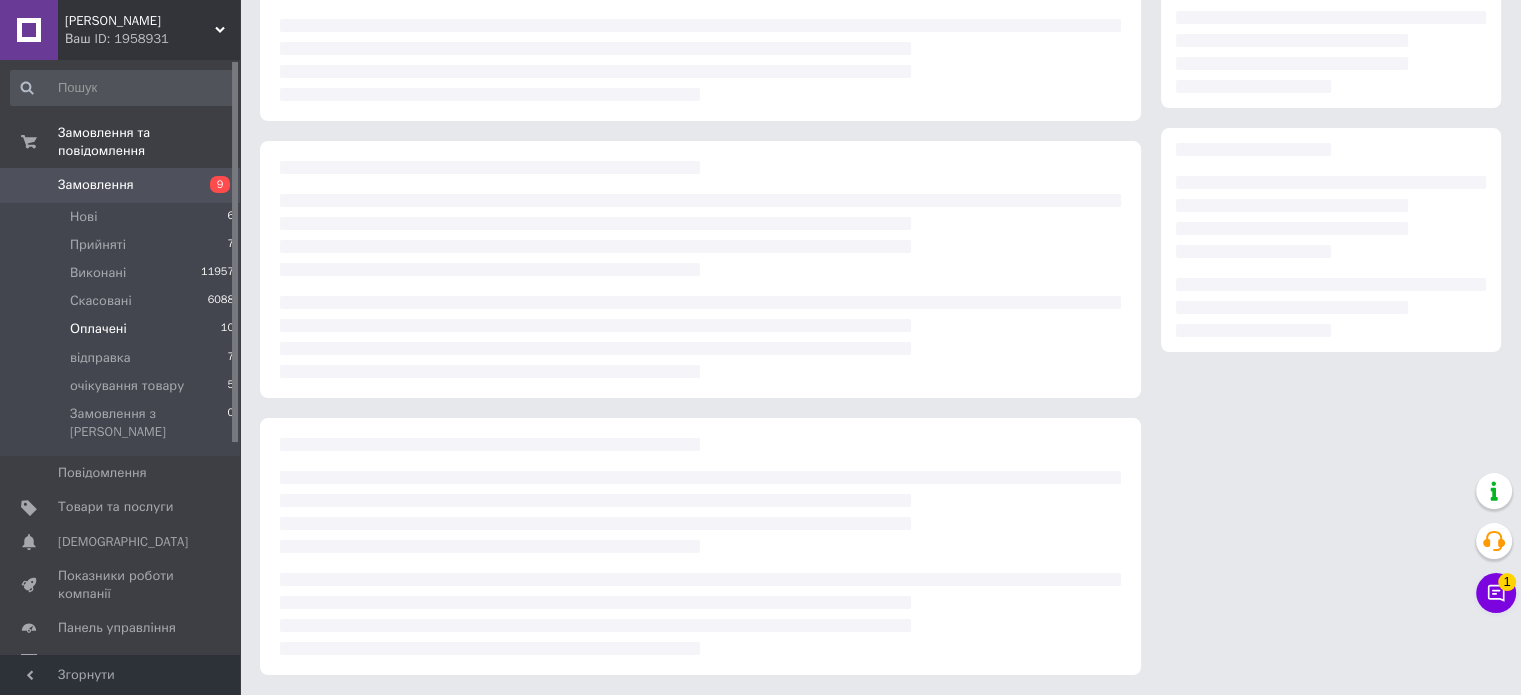 scroll, scrollTop: 252, scrollLeft: 0, axis: vertical 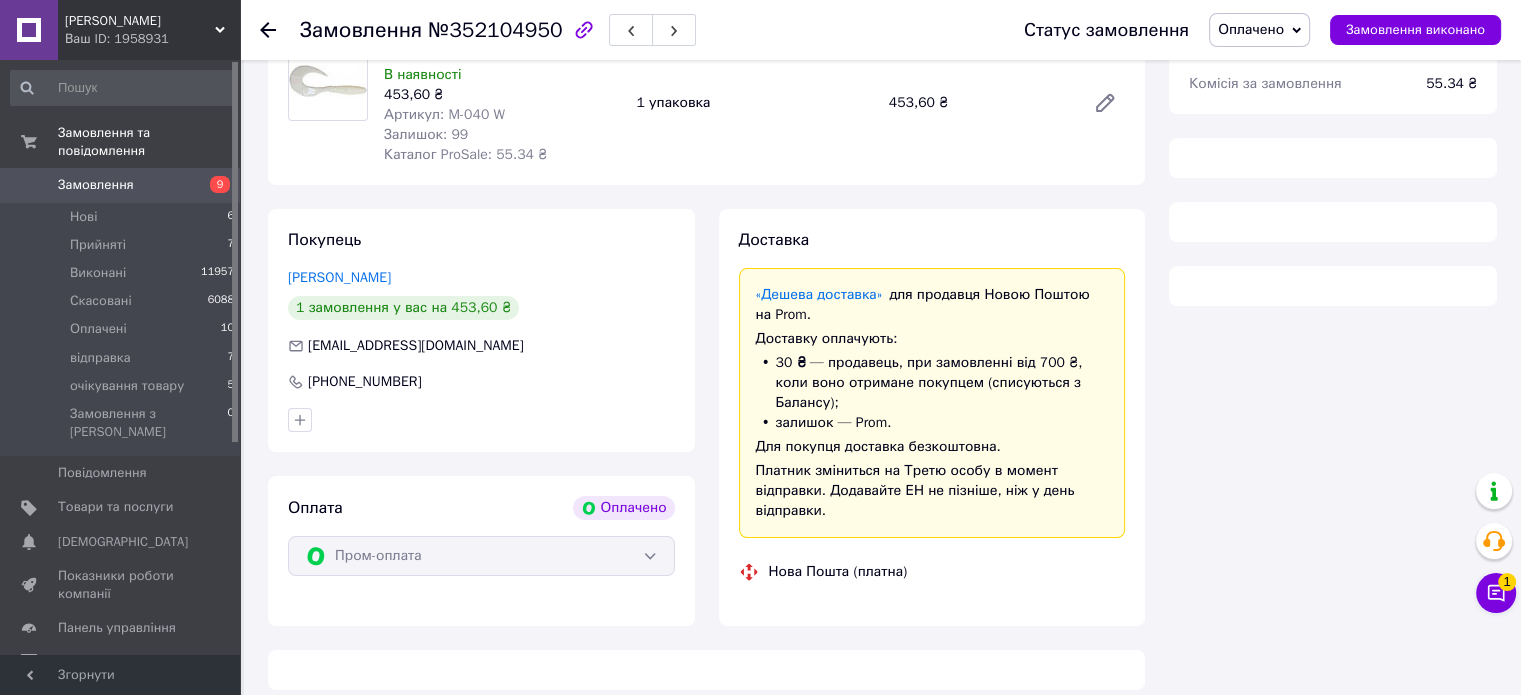 click on "Замовлення №352104950 Статус замовлення Оплачено Прийнято Виконано Скасовано відправка очікування товару Замовлення виконано Це замовлення сплачено за допомогою Замовлення з каталогу Оплачено Дешева доставка 10.07.2025 | 18:06 Товари в замовленні (1) Manns Twister 040 100 мм В наявності 453,60 ₴ Артикул: M-040 W Залишок: 99 Каталог ProSale: 55.34 ₴  1 упаковка 453,60 ₴ Покупець Біндюков Юрій 1 замовлення у вас на 453,60 ₴ bind1512@gmail.com +380962176359 Оплата Оплачено Пром-оплата Доставка «Дешева доставка»   для продавця Новою Поштою на Prom. Доставку оплачують: 30 ₴   — продавець залишок — Prom. Всього 453,60 ₴" at bounding box center [882, 261] 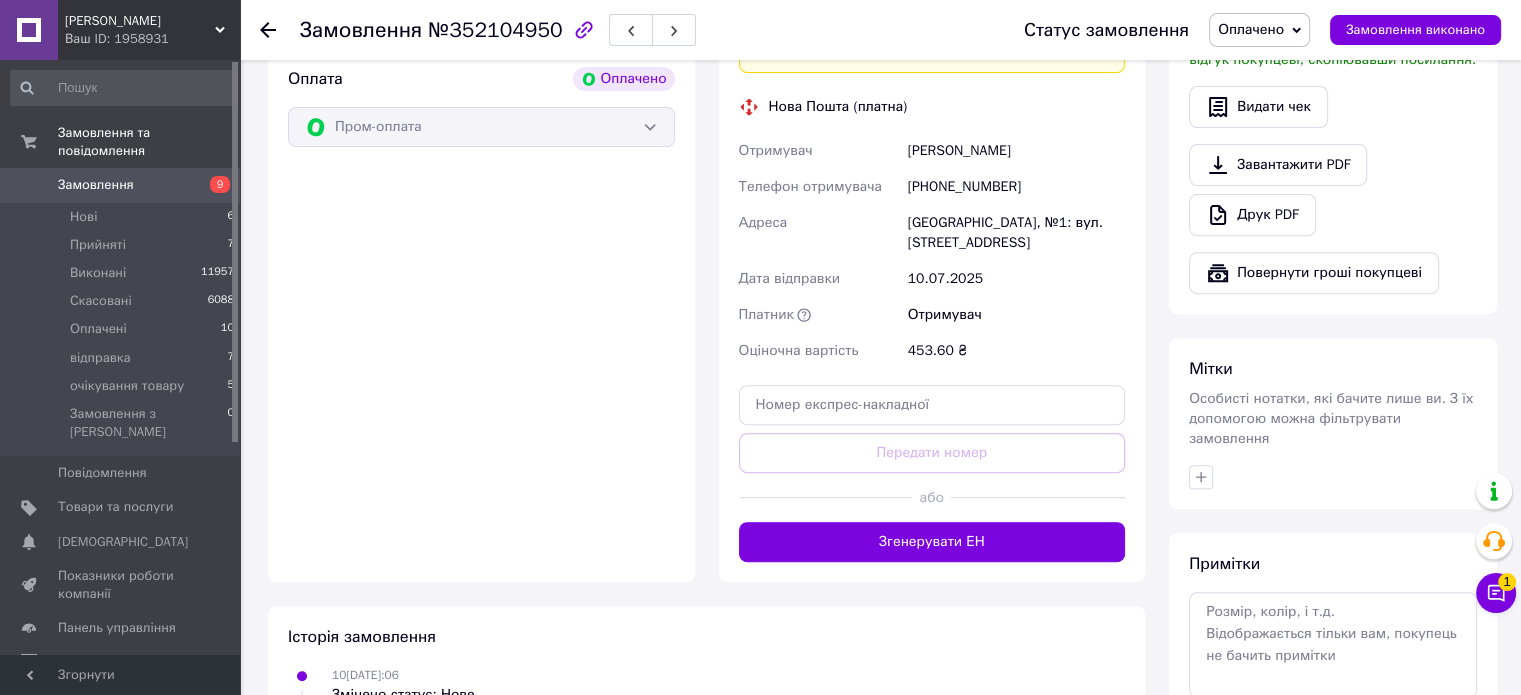 scroll, scrollTop: 800, scrollLeft: 0, axis: vertical 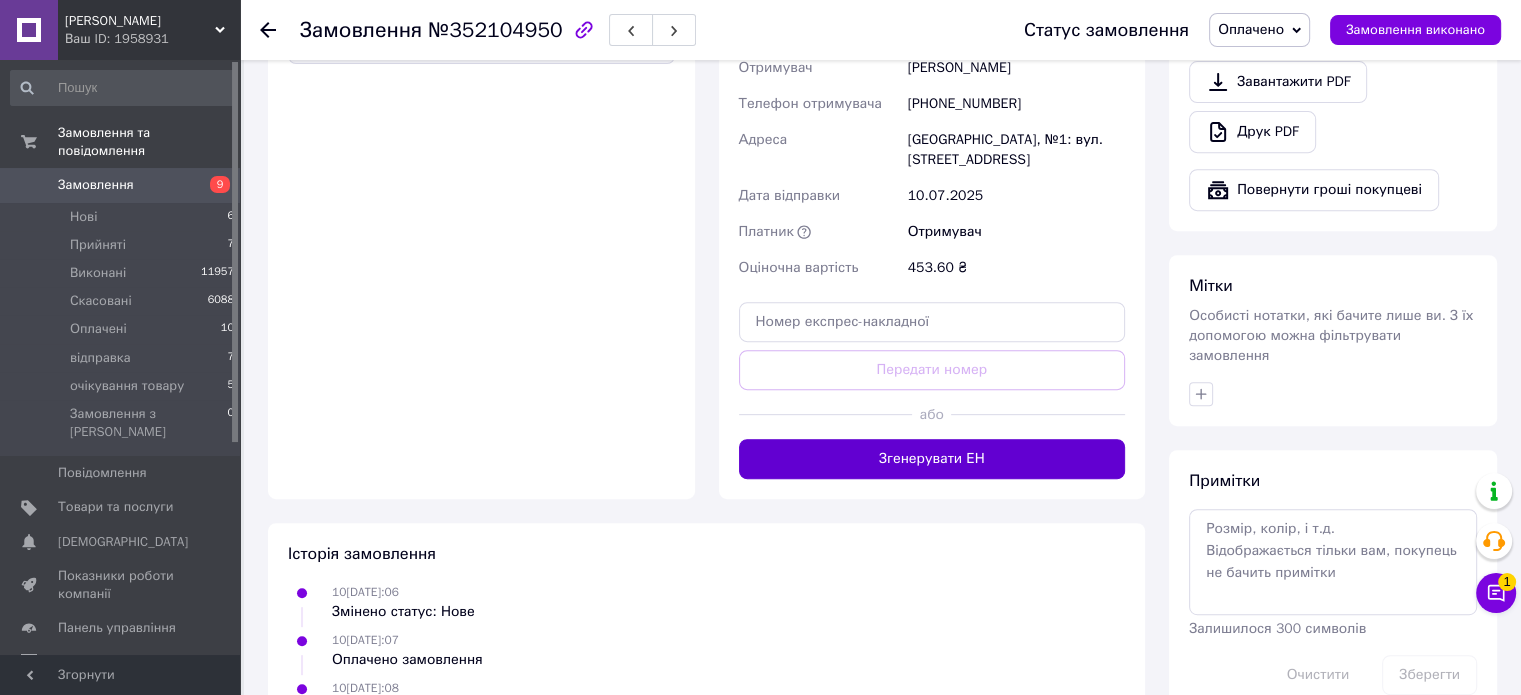 click on "Згенерувати ЕН" at bounding box center [932, 459] 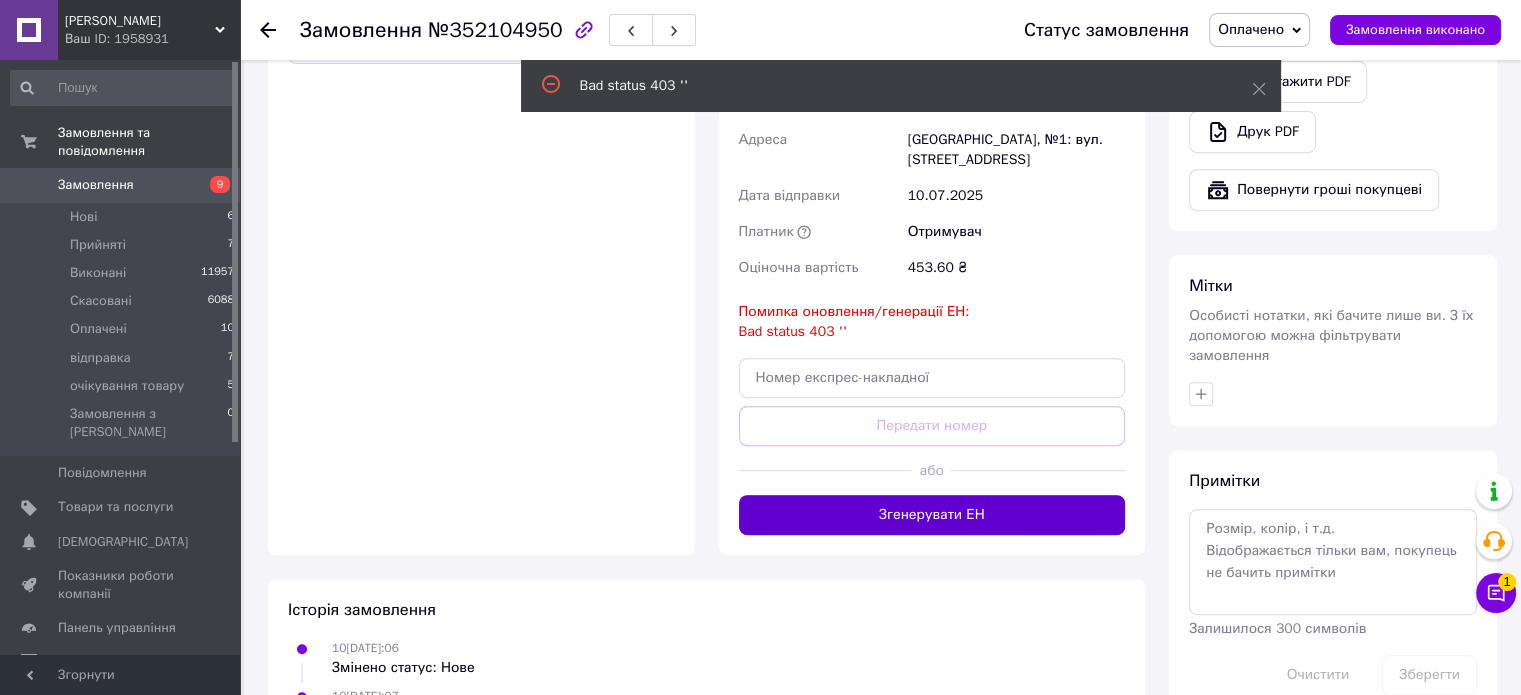 type 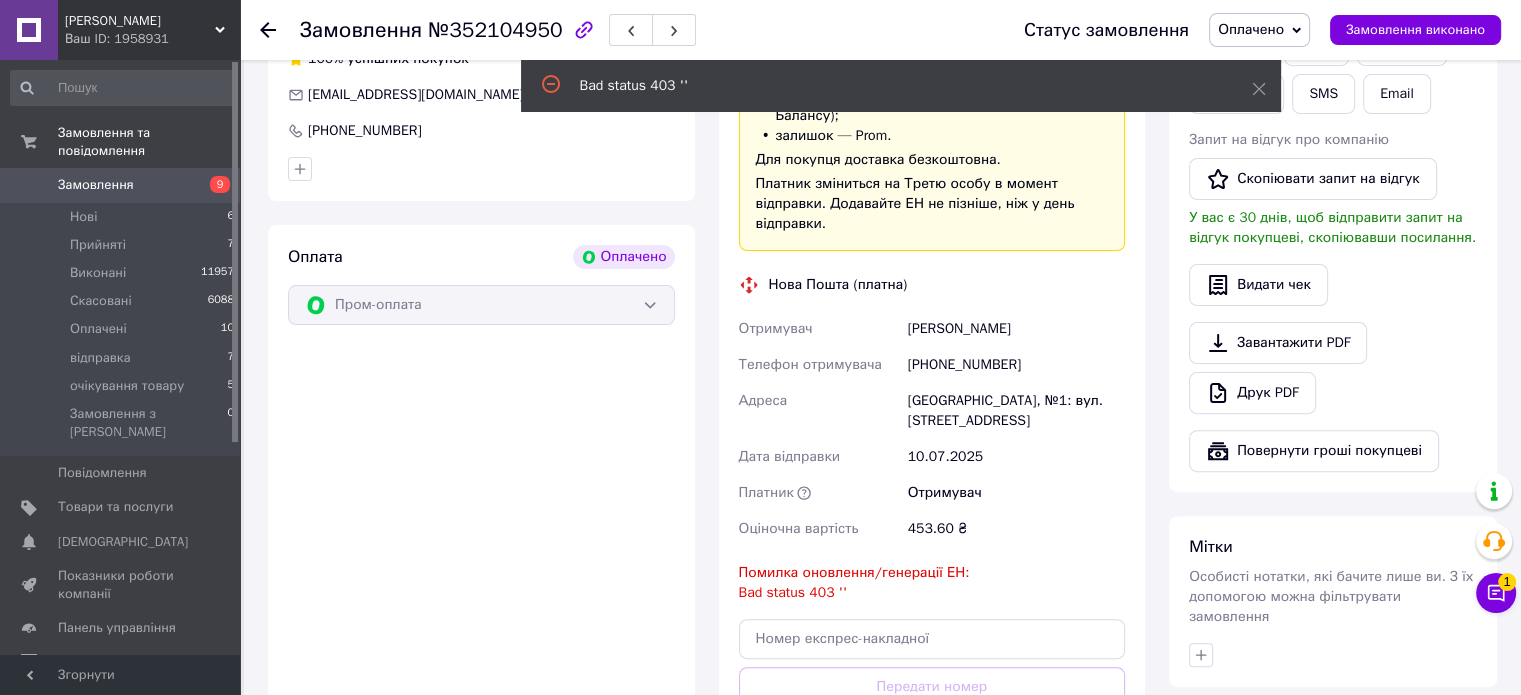 scroll, scrollTop: 520, scrollLeft: 0, axis: vertical 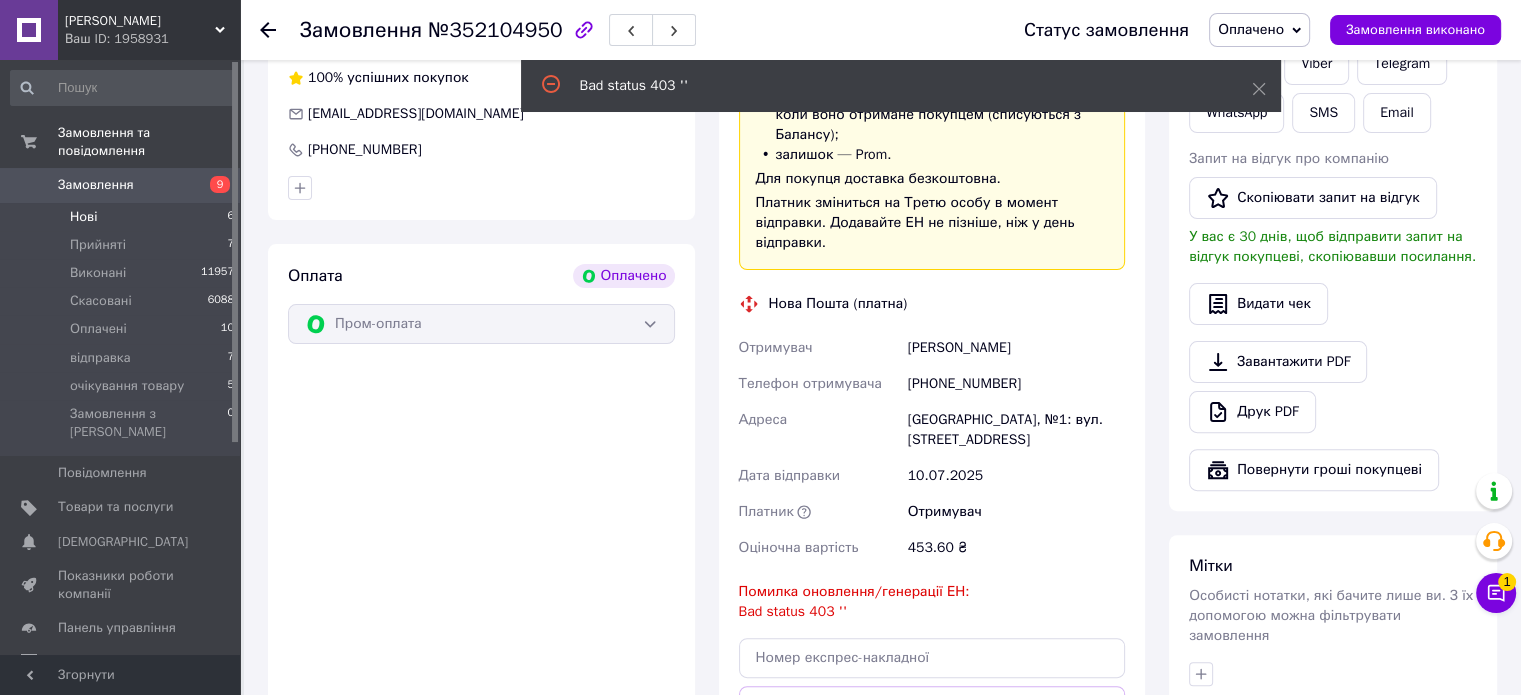 click on "Нові 6" at bounding box center [123, 217] 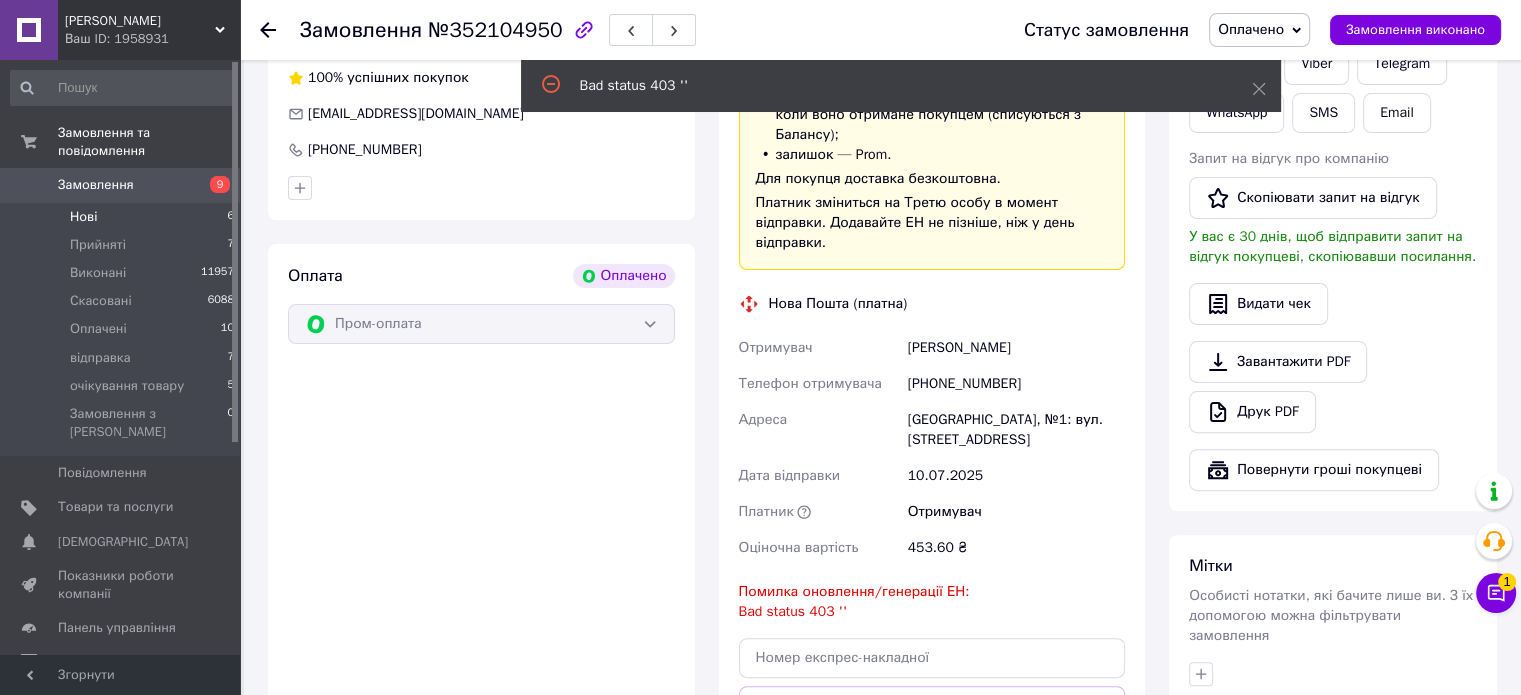 scroll, scrollTop: 0, scrollLeft: 0, axis: both 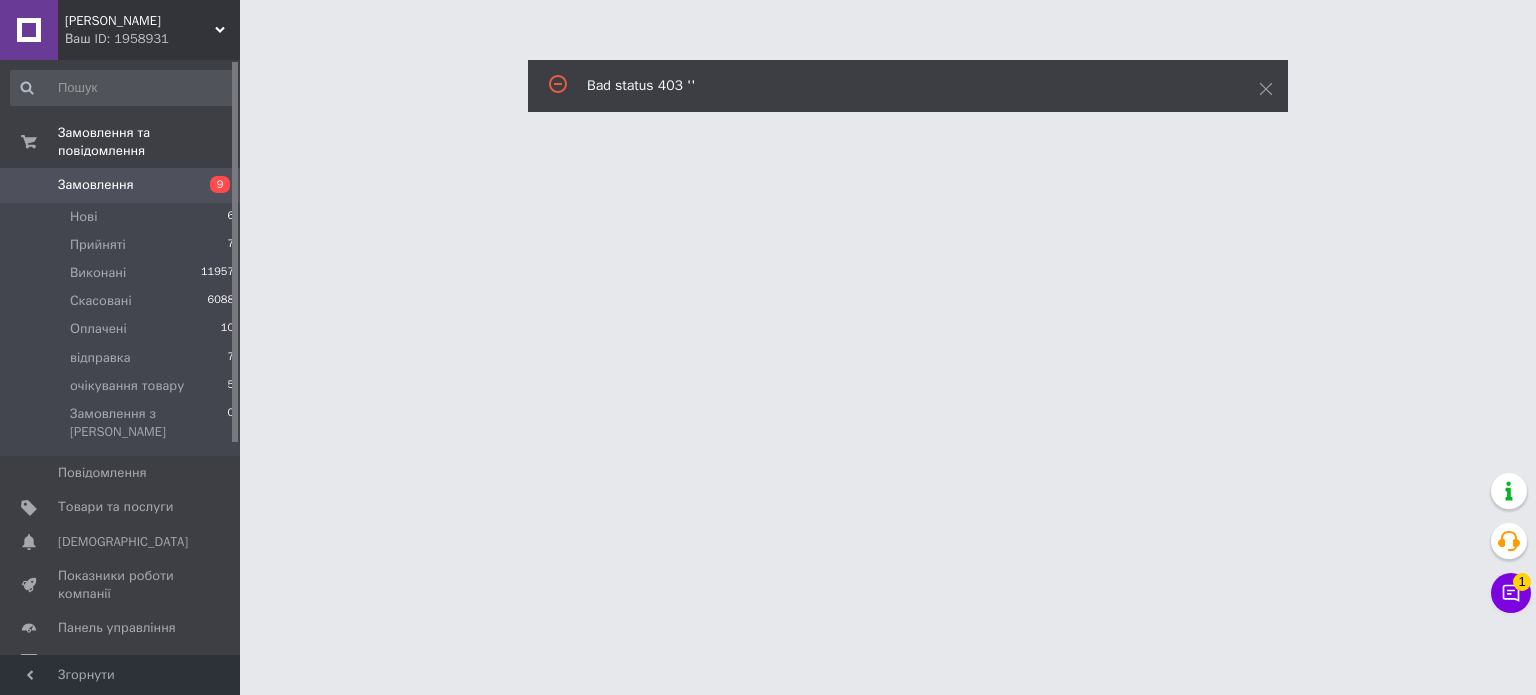 click on "Світ Рибалки Ваш ID: 1958931 Сайт Світ Рибалки Кабінет покупця Перевірити стан системи Сторінка на порталі Довідка Вийти Замовлення та повідомлення Замовлення 9 Нові 6 Прийняті 7 Виконані 11957 Скасовані 6088 Оплачені 10 відправка 7 очікування товару 5 Замовлення з Розетки 0 Повідомлення 0 Товари та послуги Сповіщення 0 Показники роботи компанії Панель управління Відгуки Покупатели Каталог ProSale Аналітика Інструменти веб-майстра та SEO Управління сайтом Гаманець компанії Маркет Налаштування Тарифи та рахунки" at bounding box center [768, 25] 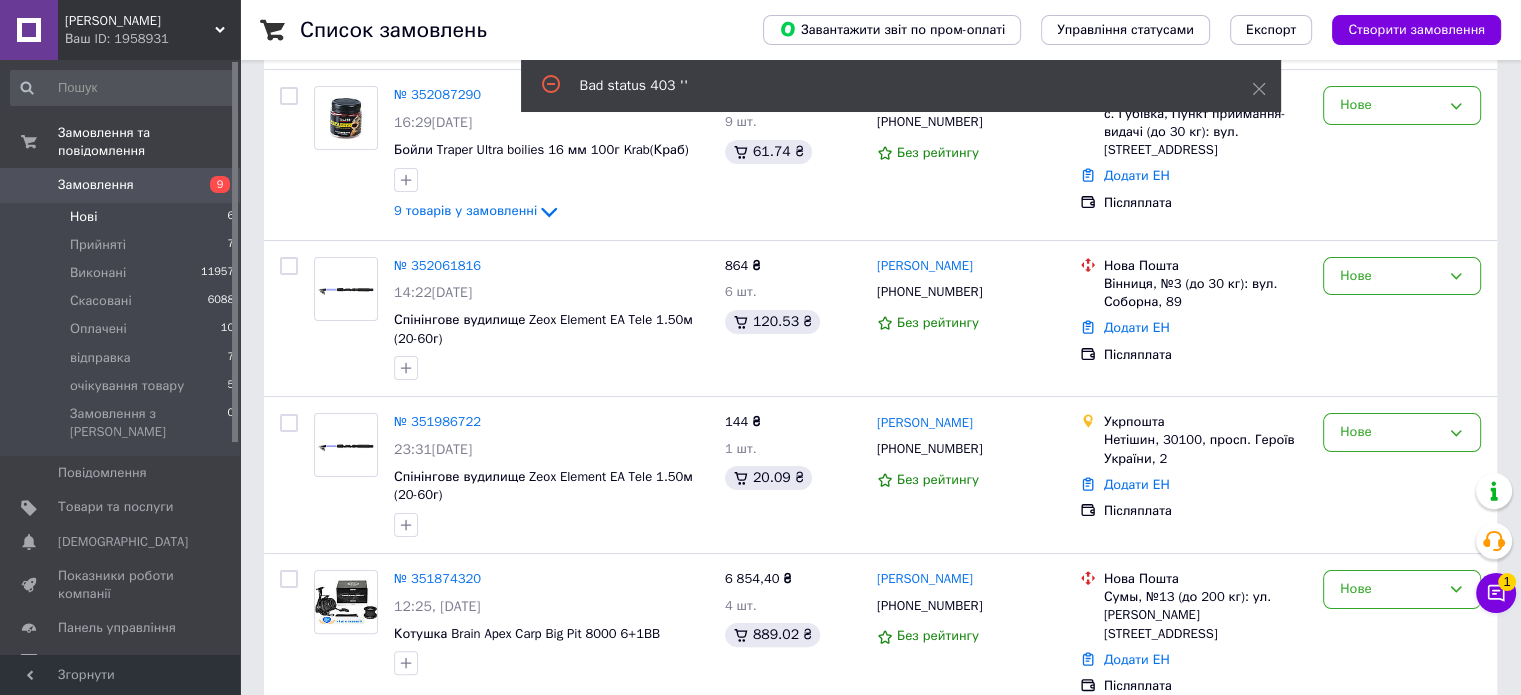 scroll, scrollTop: 320, scrollLeft: 0, axis: vertical 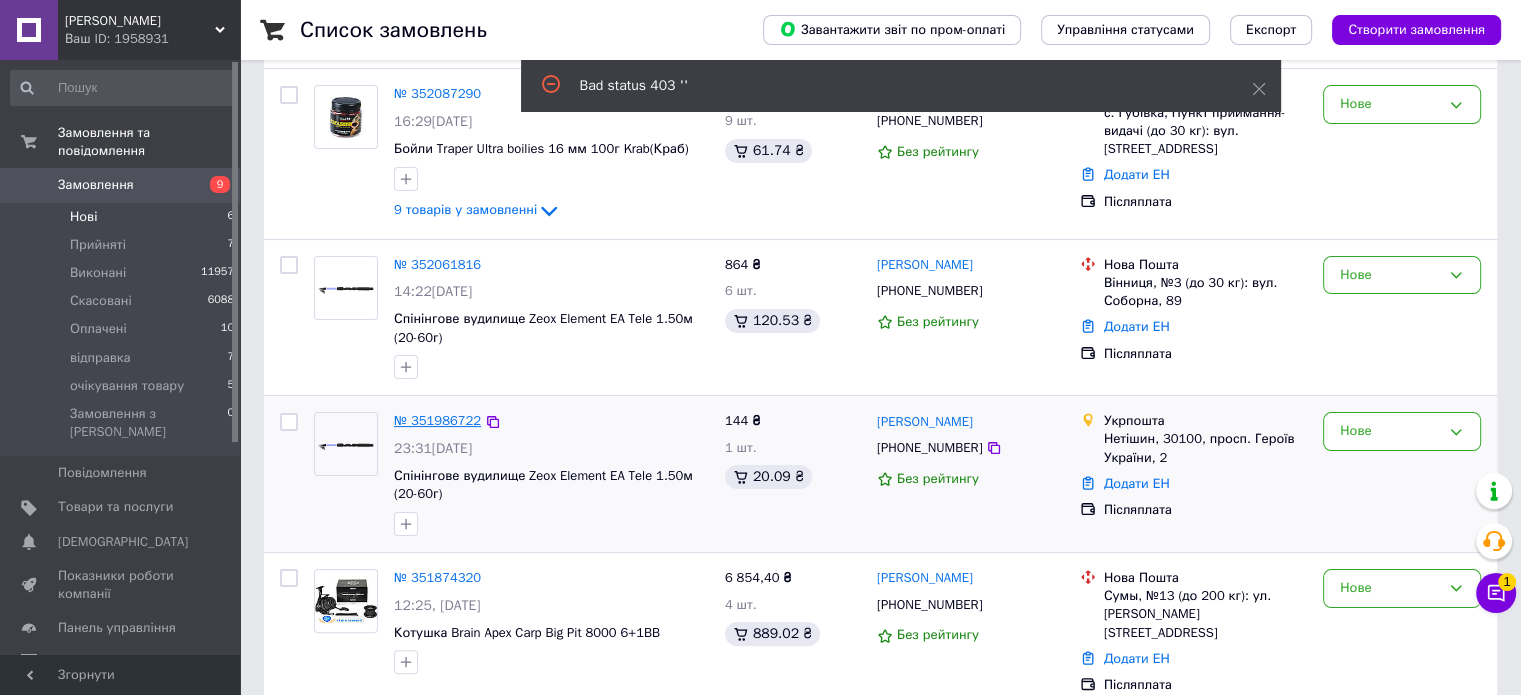 click on "№ 351986722" at bounding box center [437, 420] 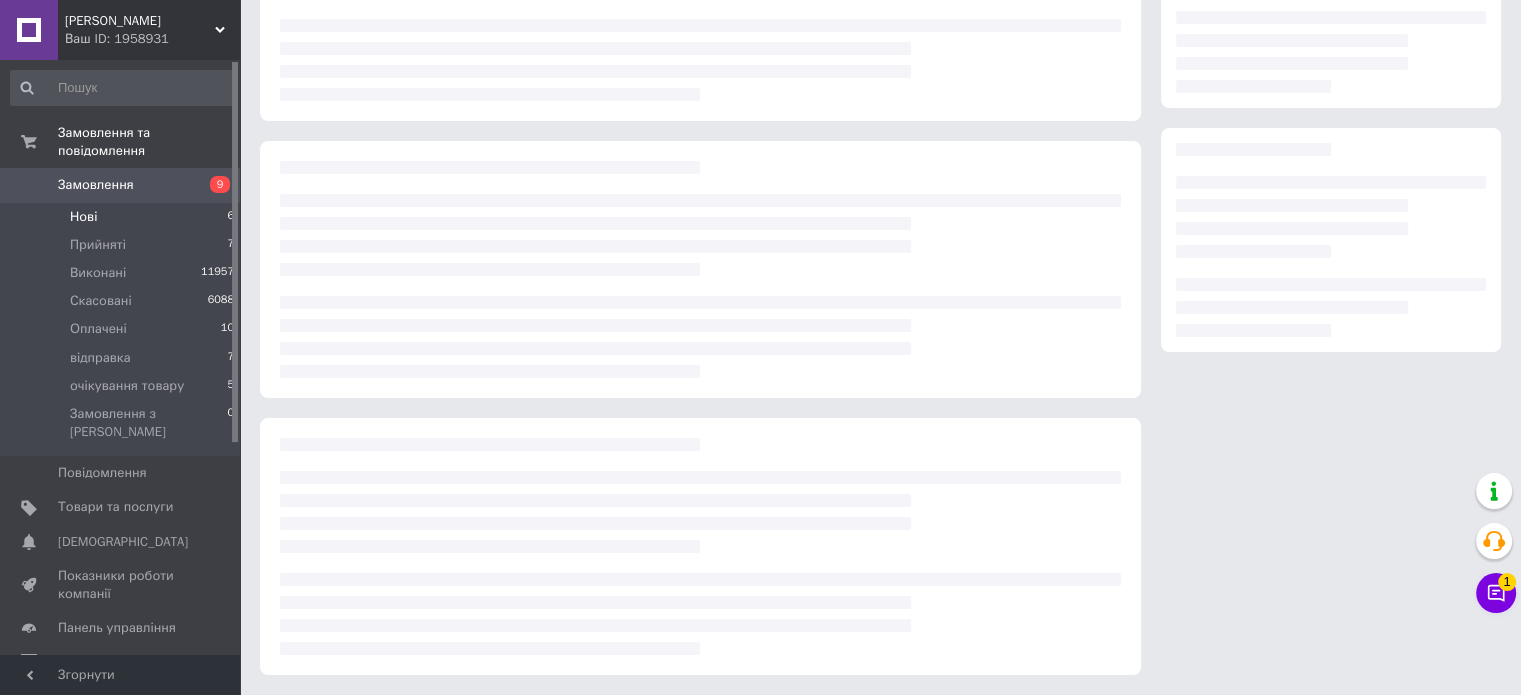 click at bounding box center (700, 546) 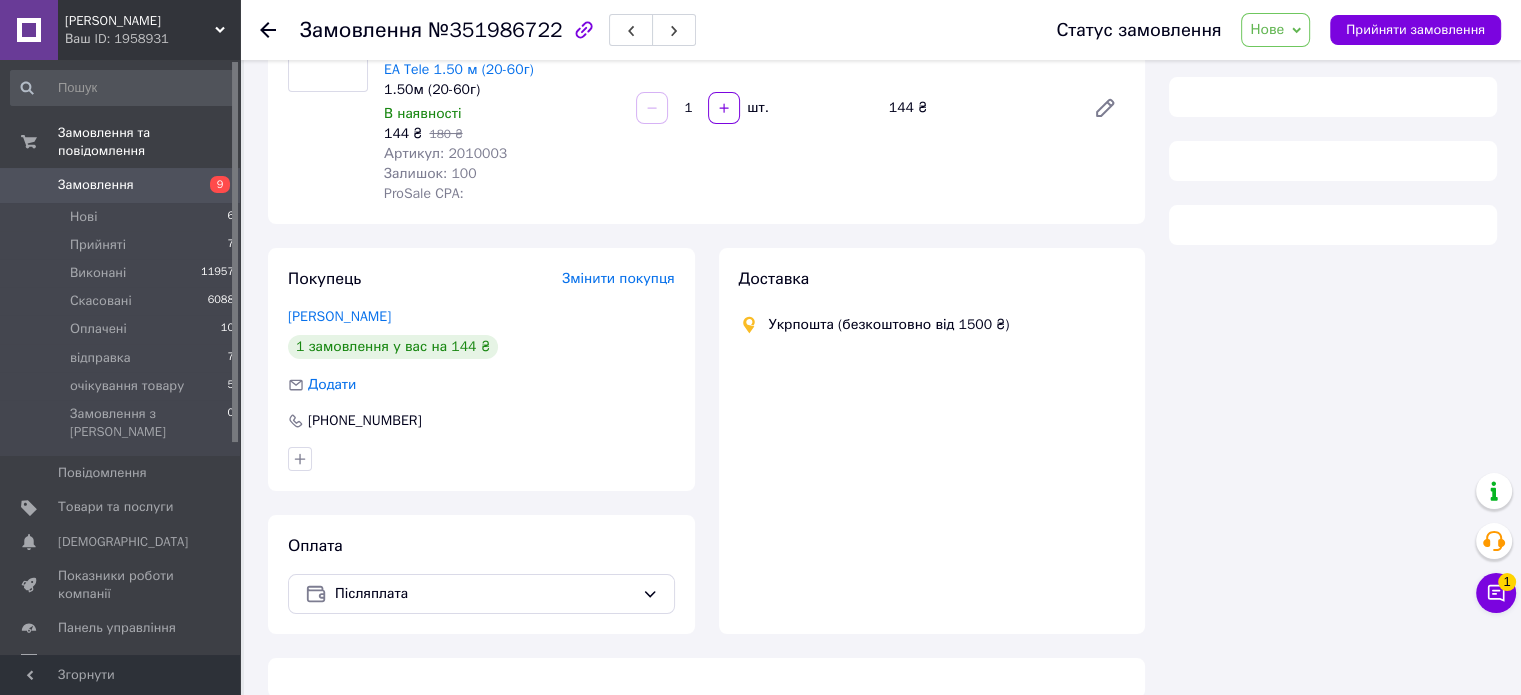 scroll, scrollTop: 247, scrollLeft: 0, axis: vertical 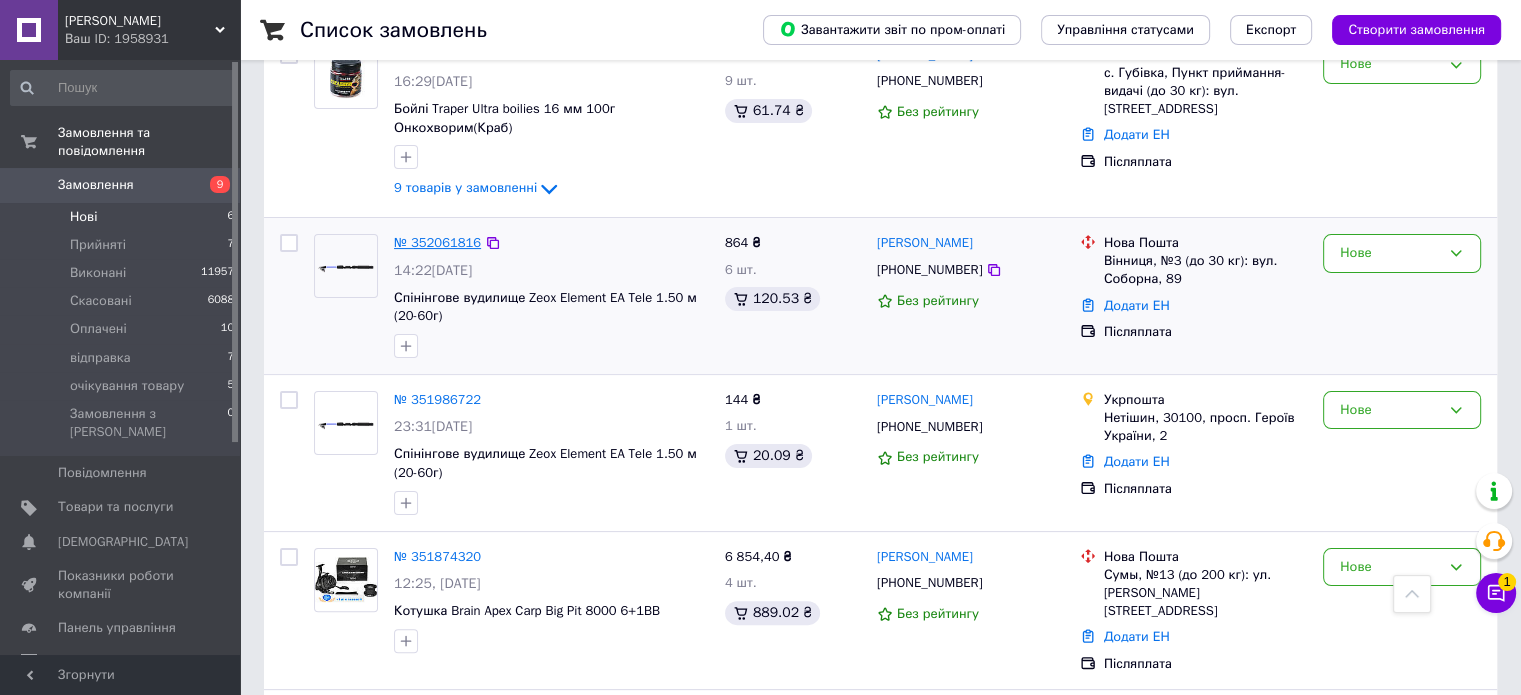click on "№ 352061816" at bounding box center (437, 242) 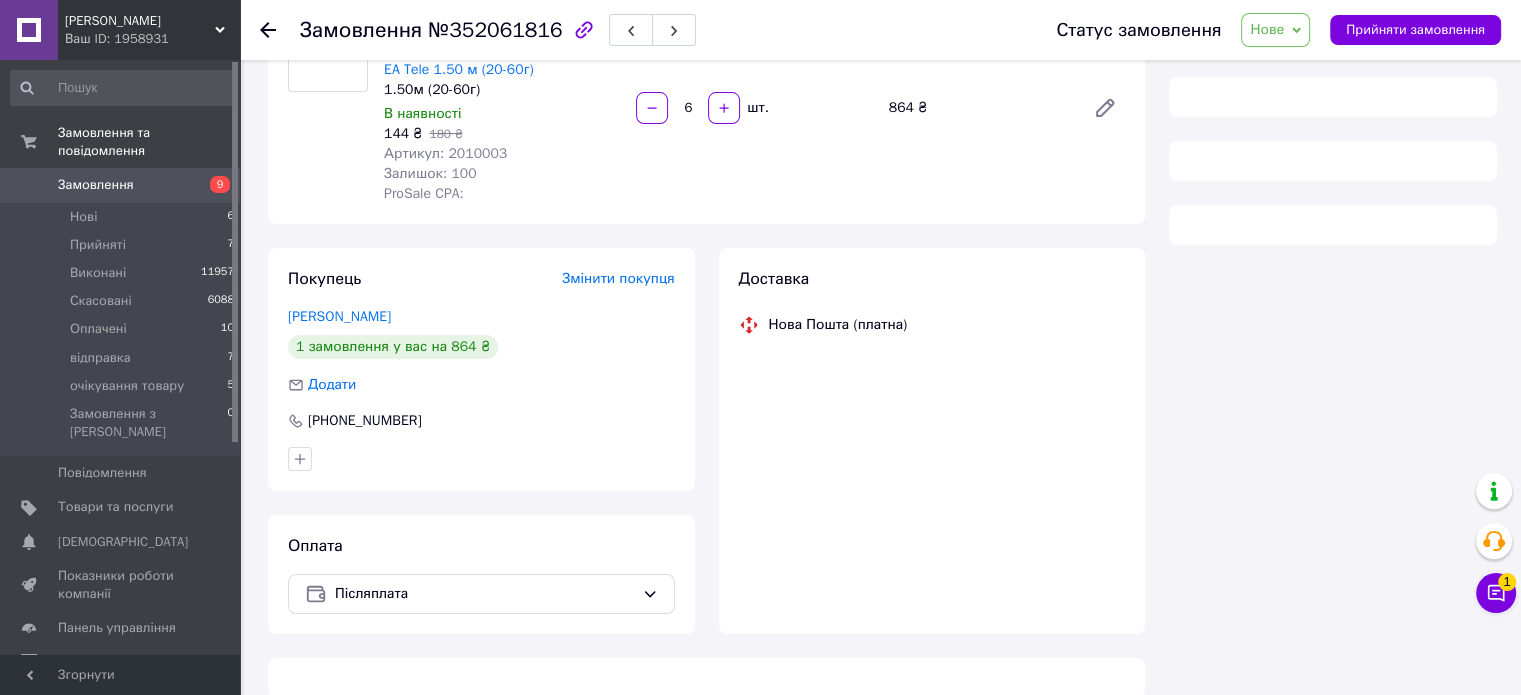 scroll, scrollTop: 247, scrollLeft: 0, axis: vertical 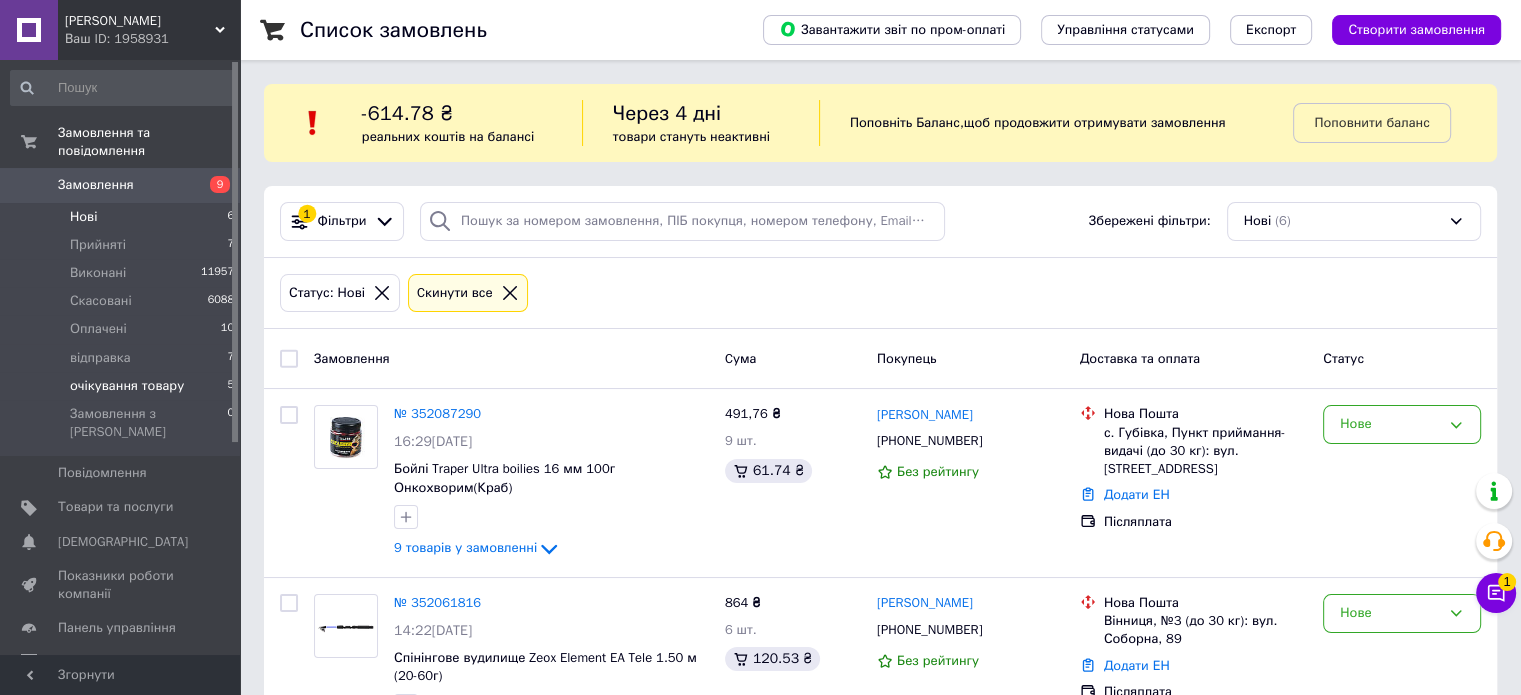 click on "очікування товару" at bounding box center [127, 386] 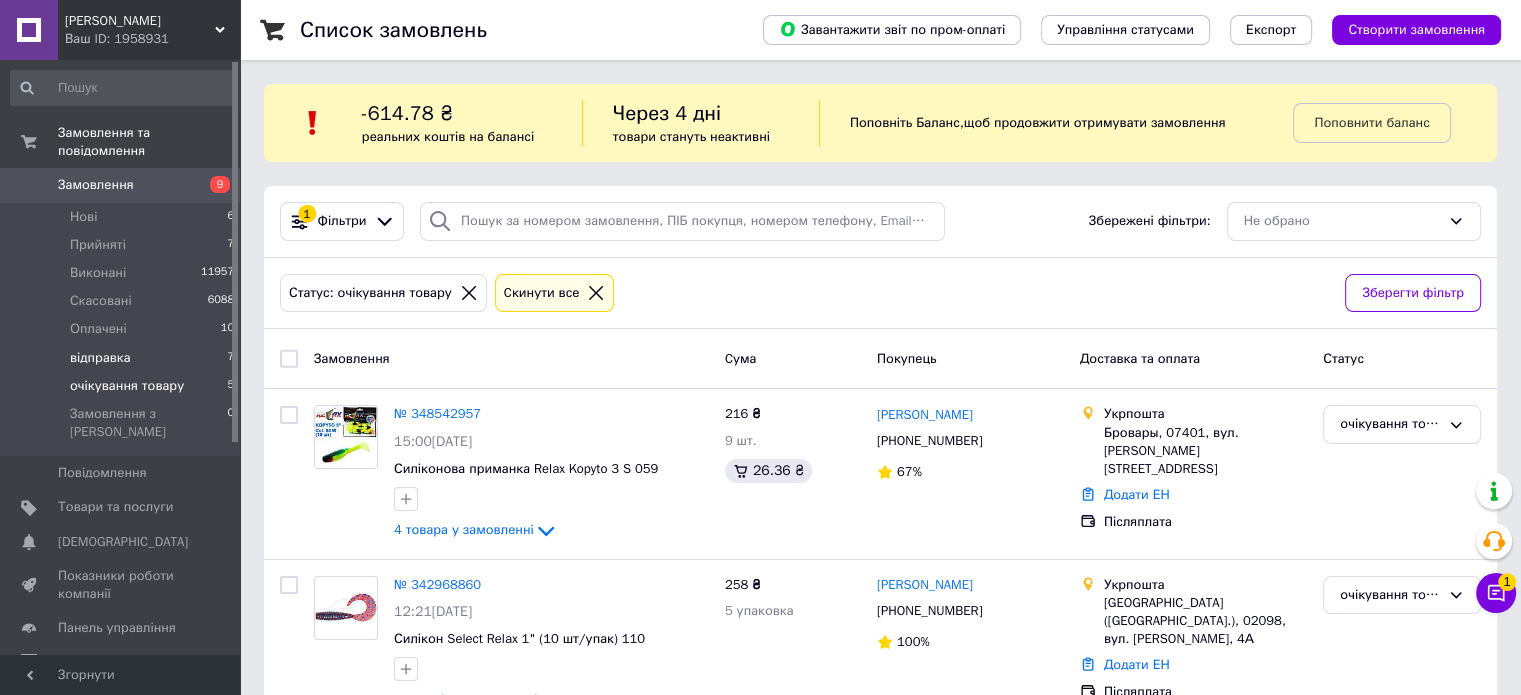 click on "відправка" at bounding box center (100, 358) 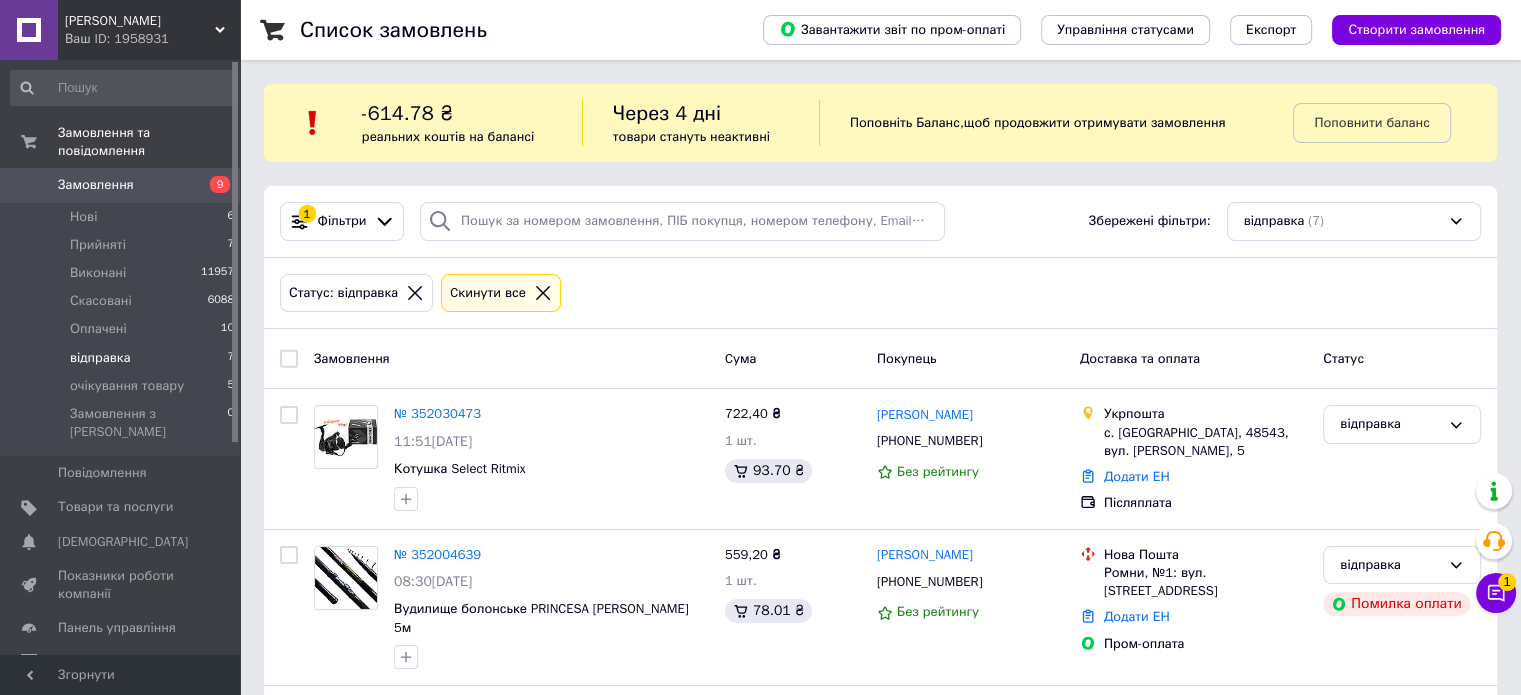 click on "Список замовлень   Завантажити звіт по пром-оплаті Управління статусами Експорт Створити замовлення -614.78 ₴ реальних коштів на балансі Через 4 дні товари стануть неактивні Поповніть Баланс ,  щоб продовжити отримувати замовлення Поповнити баланс 1 Фільтри Збережені фільтри: відправка (7) Статус: відправка Cкинути все Замовлення Cума Покупець Доставка та оплата Статус № 352030473 11:51, 10.07.2025 Котушка Select Ritmix 722,40 ₴ 1 шт. 93.70 ₴ Ярослав Плішка +380987898442 Без рейтингу Укрпошта с. Нагірянка, 48543, вул. Ольги Кобилянської, 5 Додати ЕН Післяплата відправка № 352004639 08:30, 10.07.2025 100%" at bounding box center [880, 863] 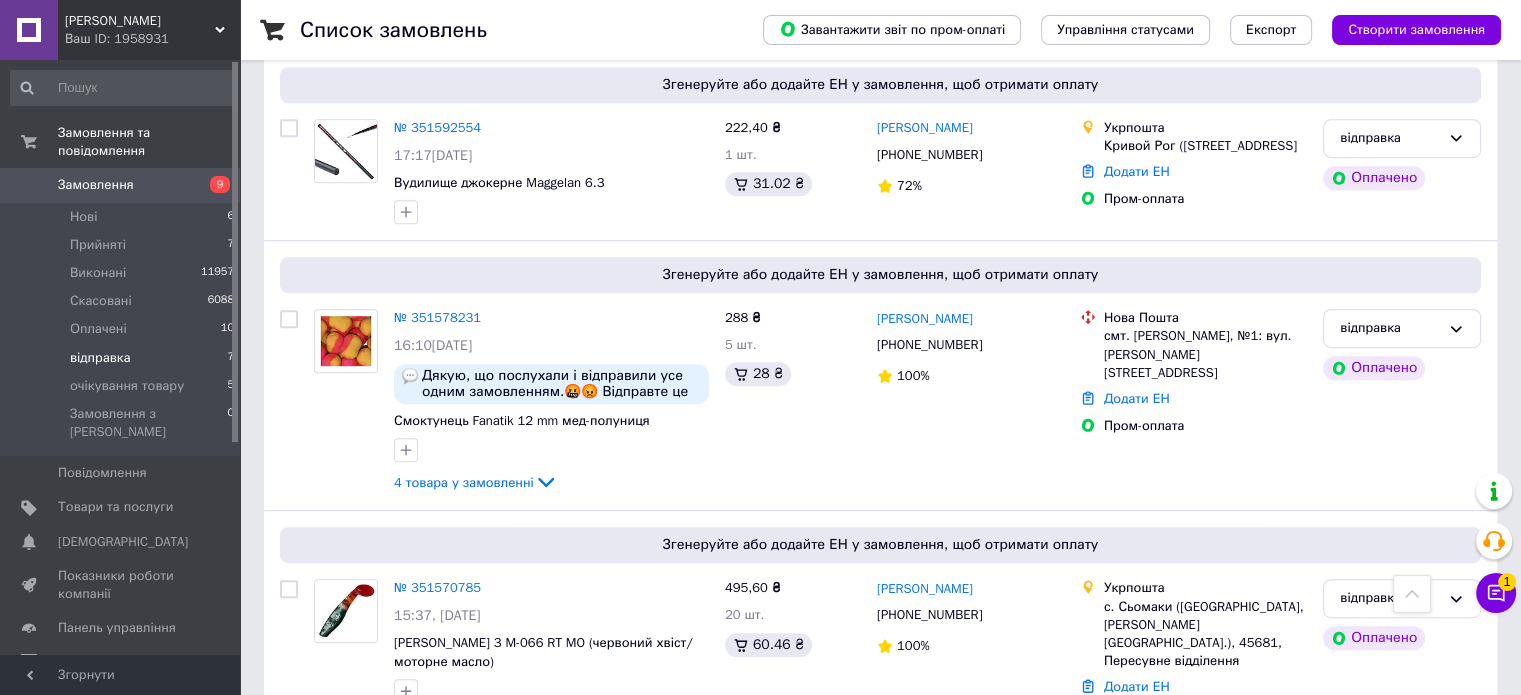 scroll, scrollTop: 933, scrollLeft: 0, axis: vertical 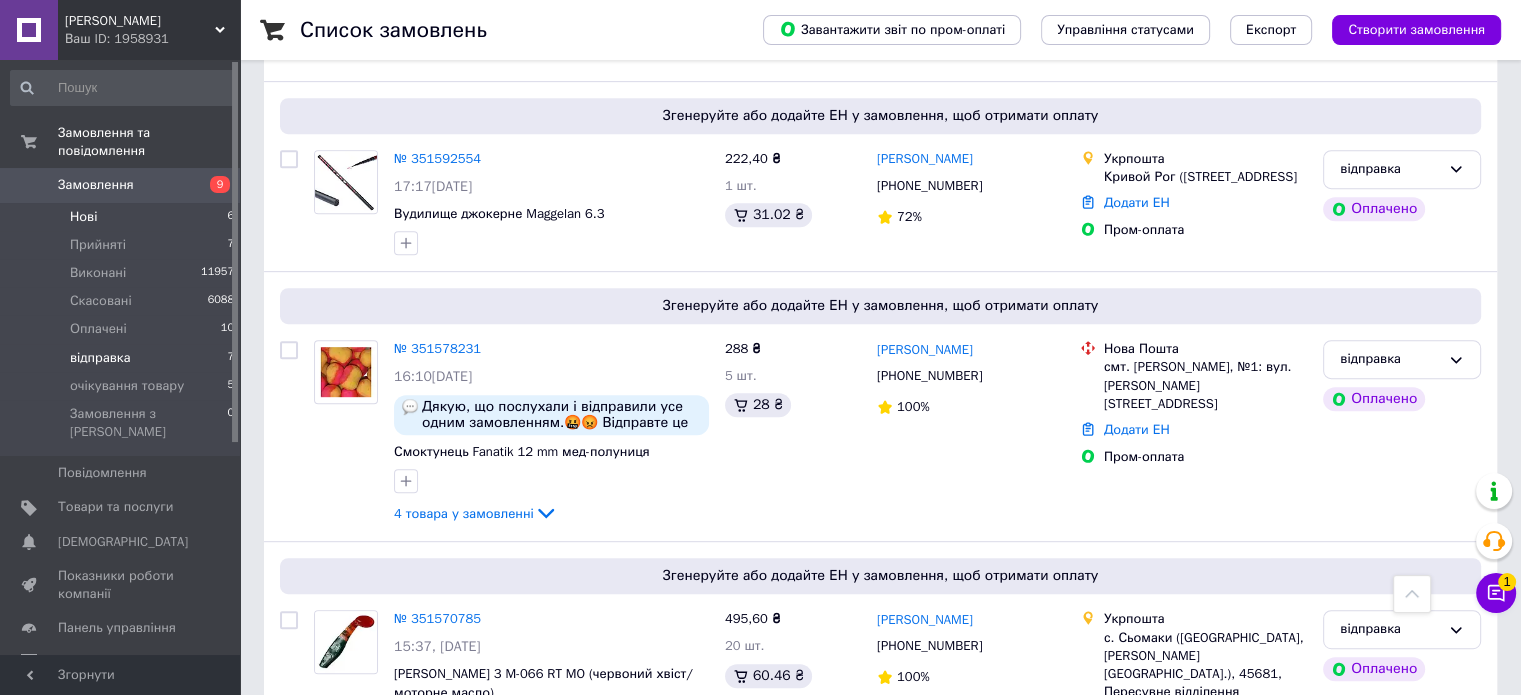 click on "Нові" at bounding box center (83, 217) 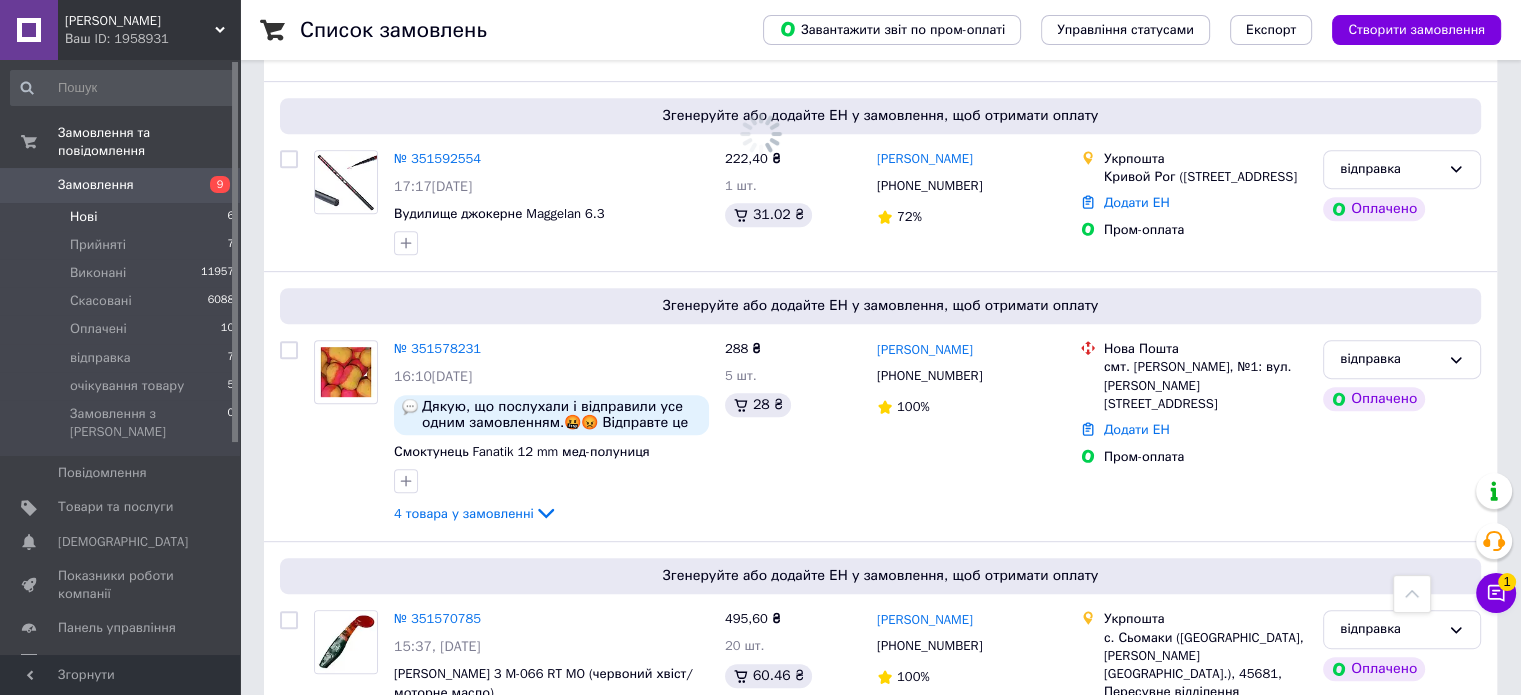 scroll, scrollTop: 0, scrollLeft: 0, axis: both 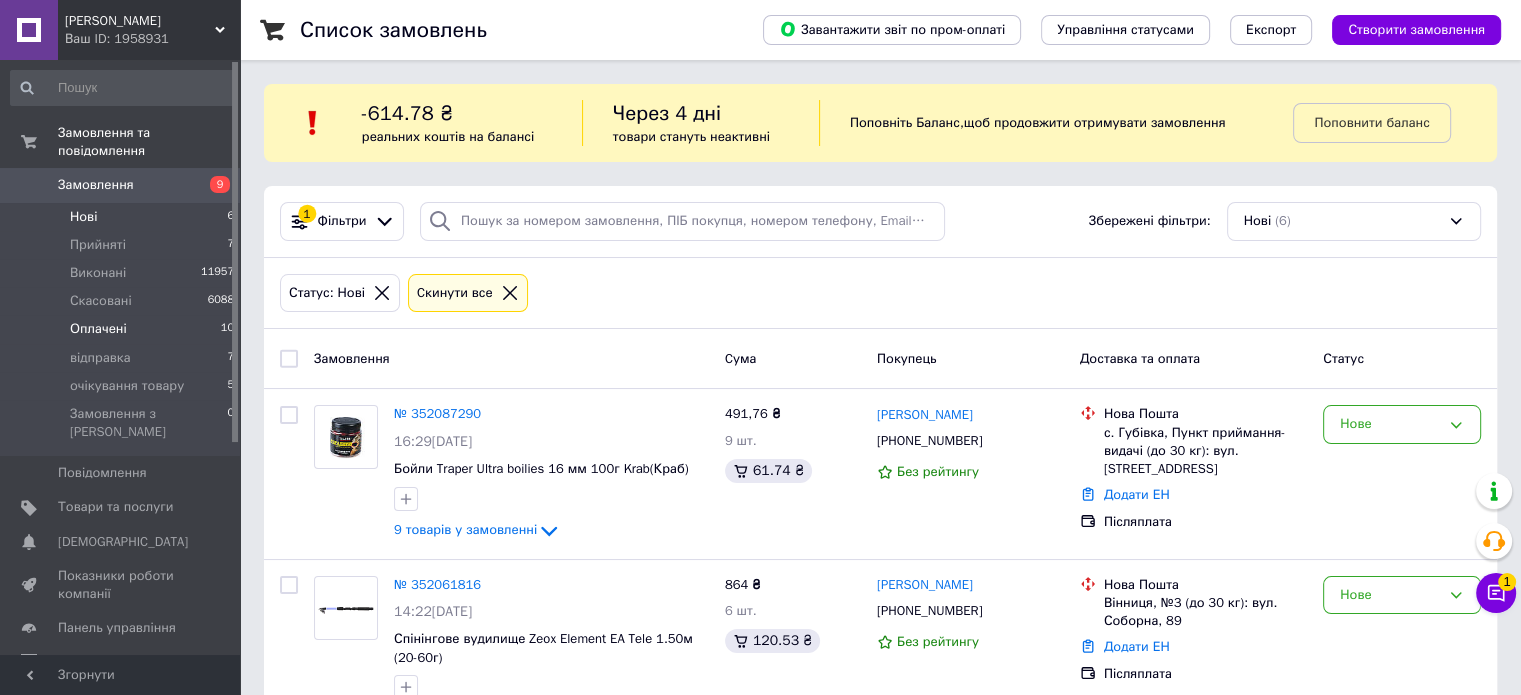 click on "Оплачені 10" at bounding box center [123, 329] 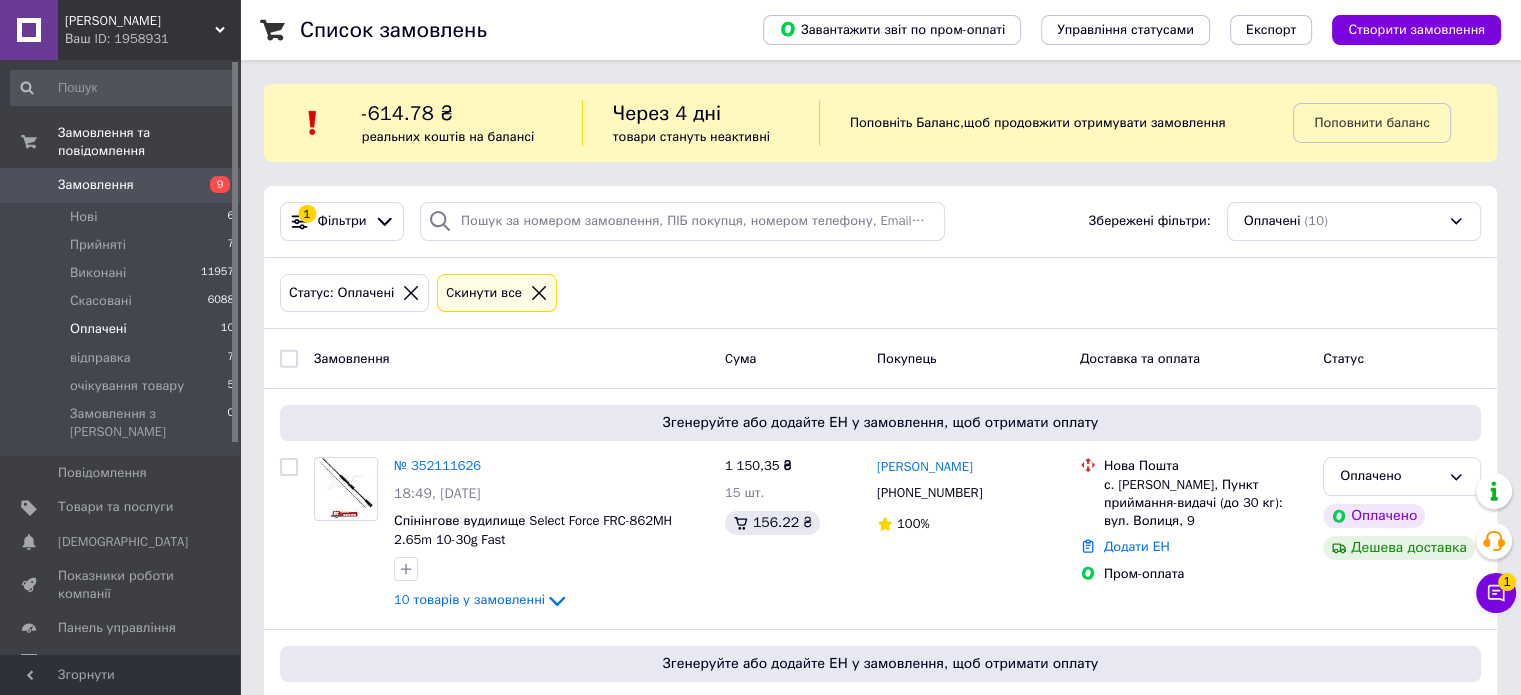 click on "Оплачені 10" at bounding box center [123, 329] 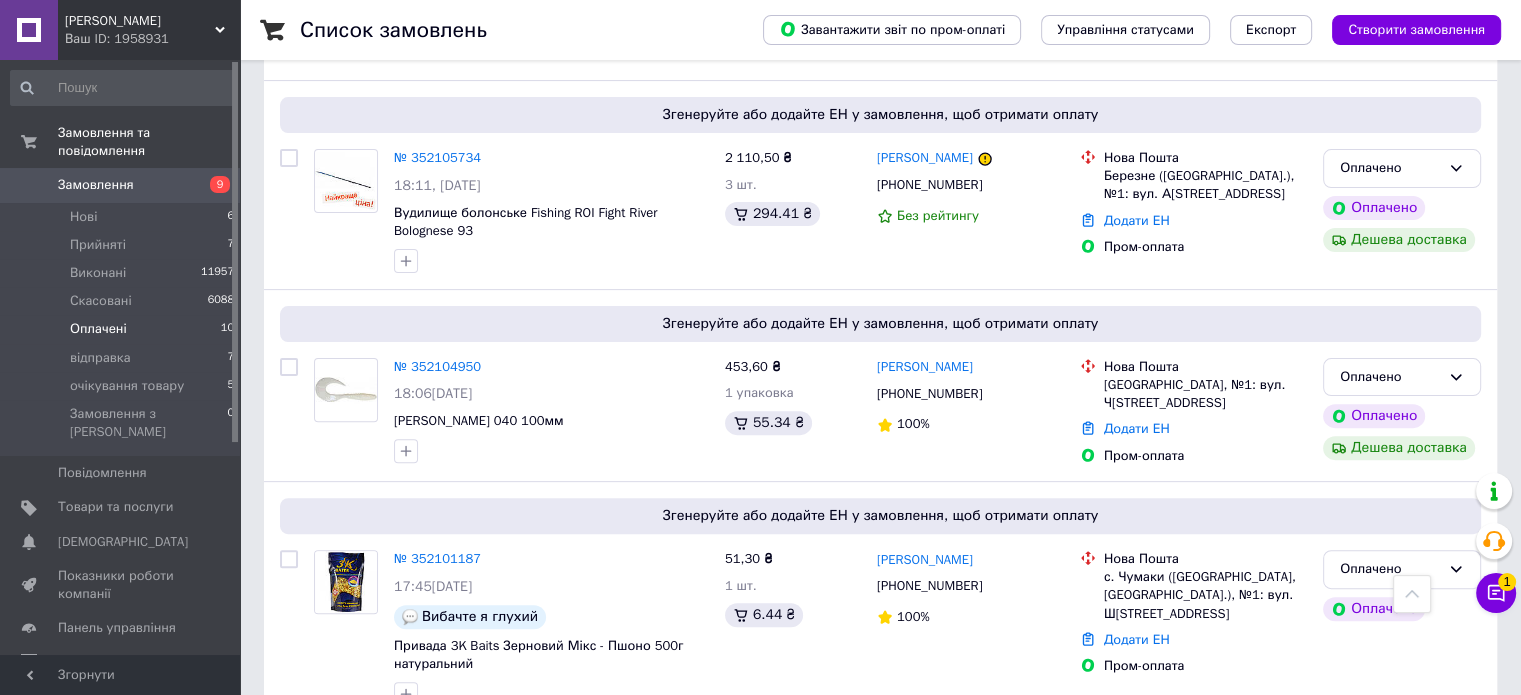 scroll, scrollTop: 640, scrollLeft: 0, axis: vertical 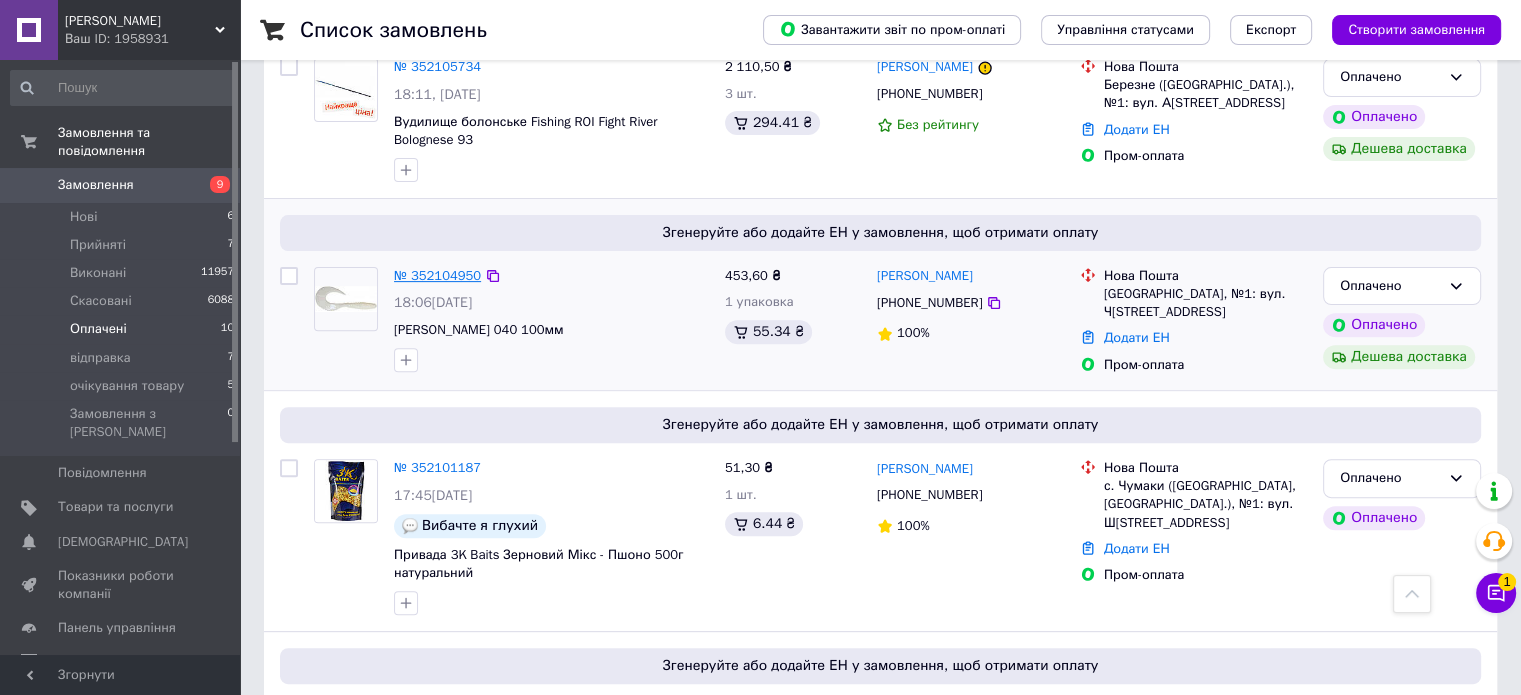 click on "№ 352104950" at bounding box center (437, 275) 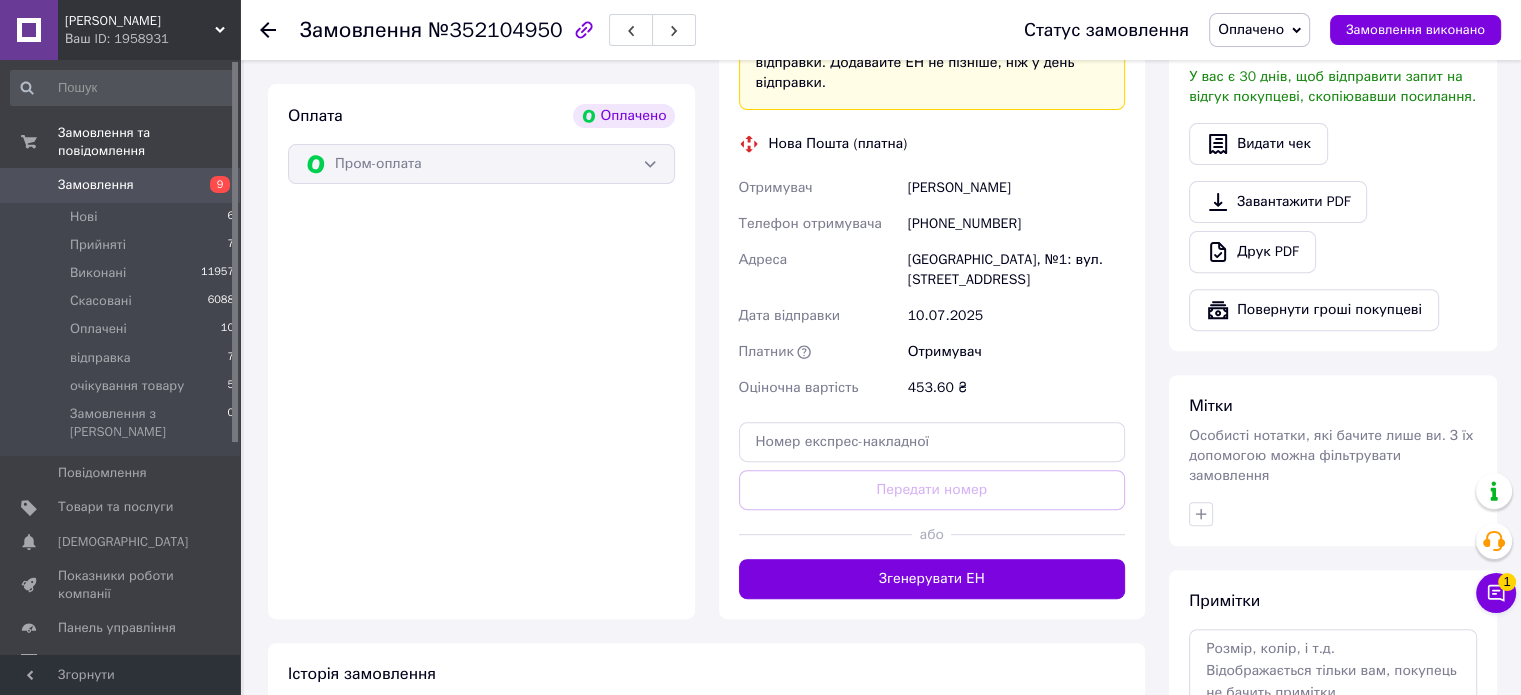 scroll, scrollTop: 720, scrollLeft: 0, axis: vertical 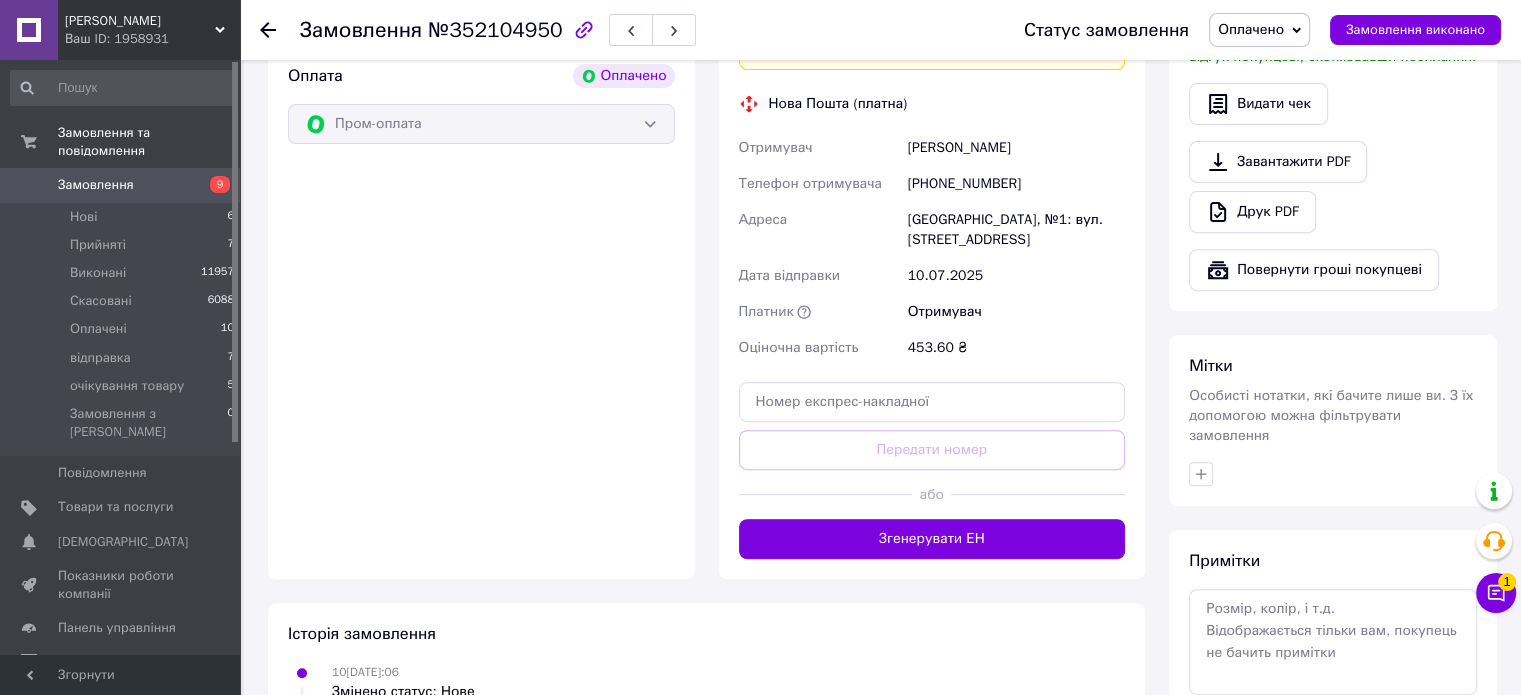 click on "Згенерувати ЕН" at bounding box center (932, 539) 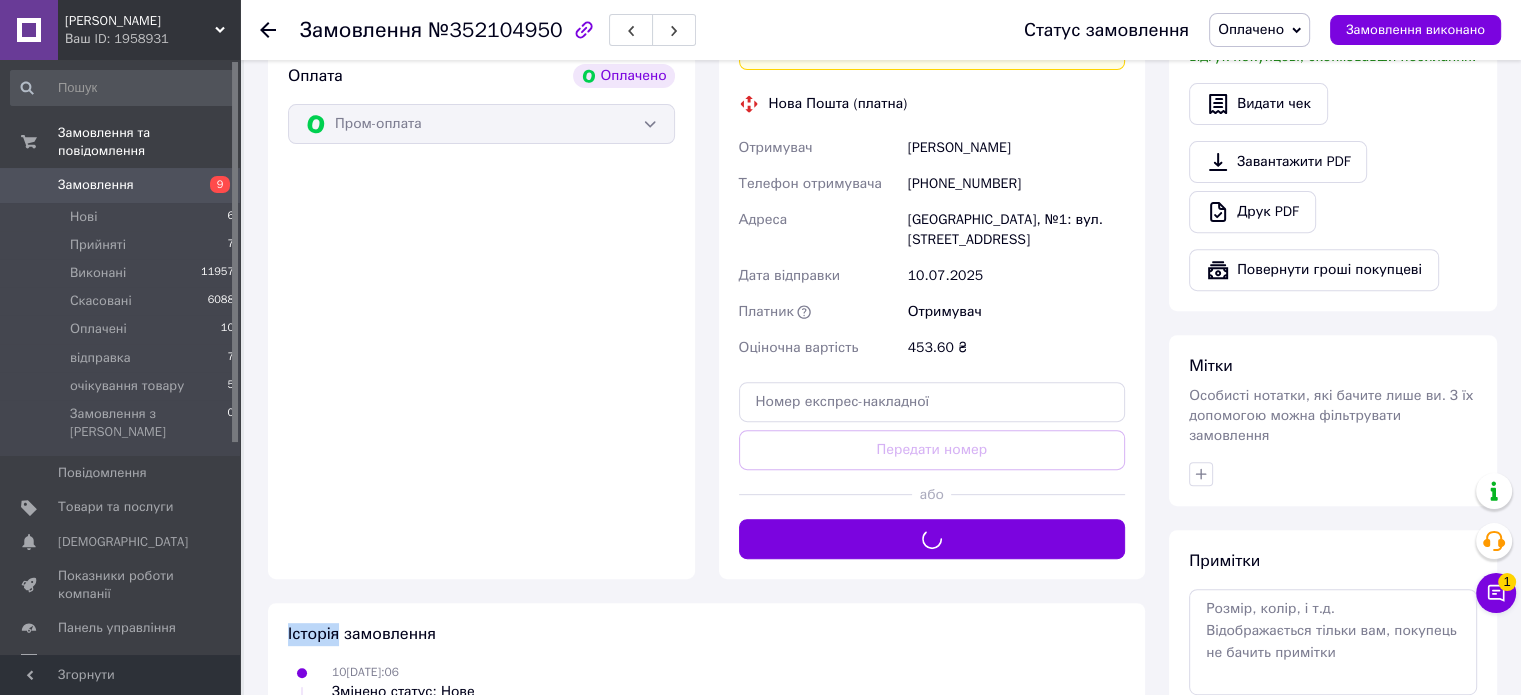 click on "Доставка Редагувати «Дешева доставка»   для продавця Новою Поштою на Prom. Доставку оплачують: 30 ₴   — продавець , при замовленні від 700 ₴, коли воно отримане покупцем (списуються з Балансу); залишок — Prom. Для покупця доставка безкоштовна. Платник зміниться на Третю особу в момент відправки. Додавайте ЕН не пізніше, ніж у день відправки. Нова Пошта (платна) Отримувач Біндюков Юрій Телефон отримувача +380962176359 Адреса Новий Буг, №1: вул. Героїв Небесної Сотні,1б Дата відправки 10.07.2025 Платник   Отримувач Оціночна вартість 453.60 ₴ Передати номер або Згенерувати ЕН" at bounding box center [932, 160] 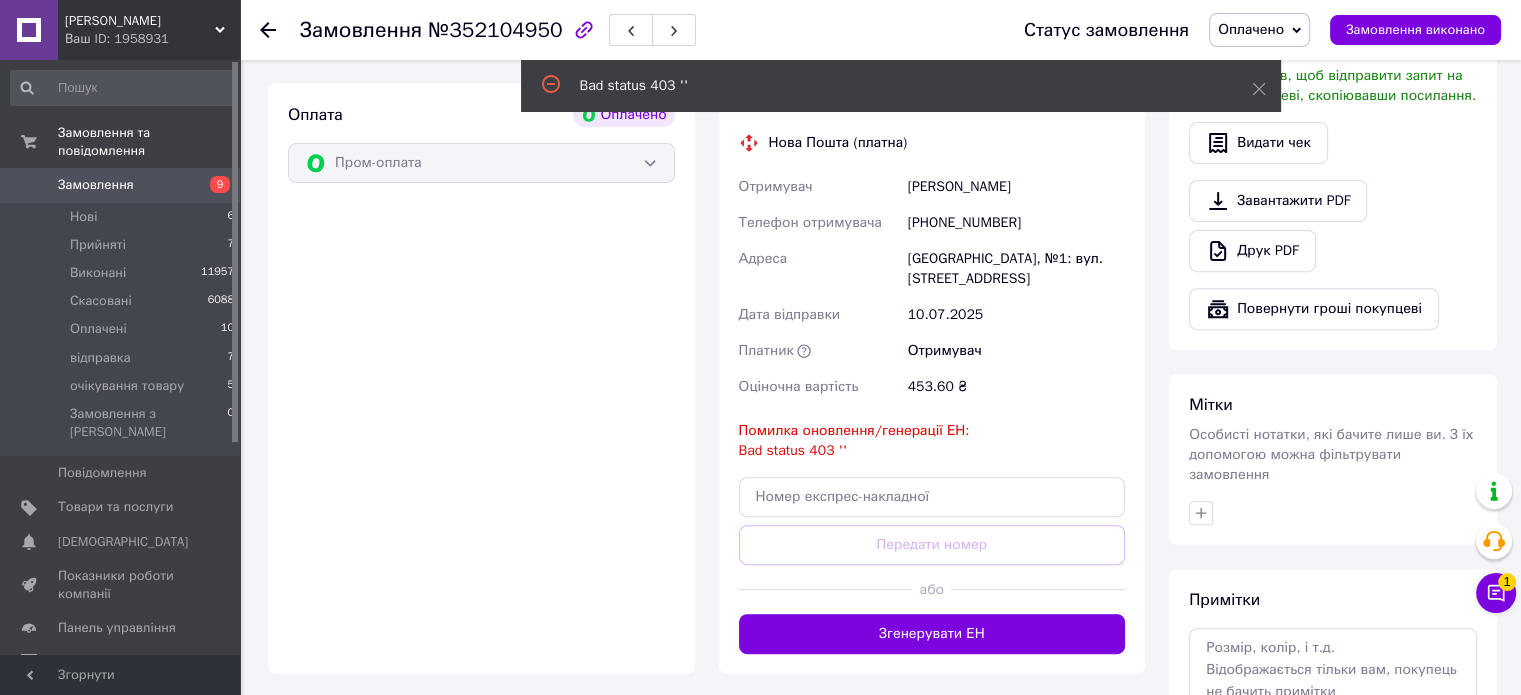 scroll, scrollTop: 680, scrollLeft: 0, axis: vertical 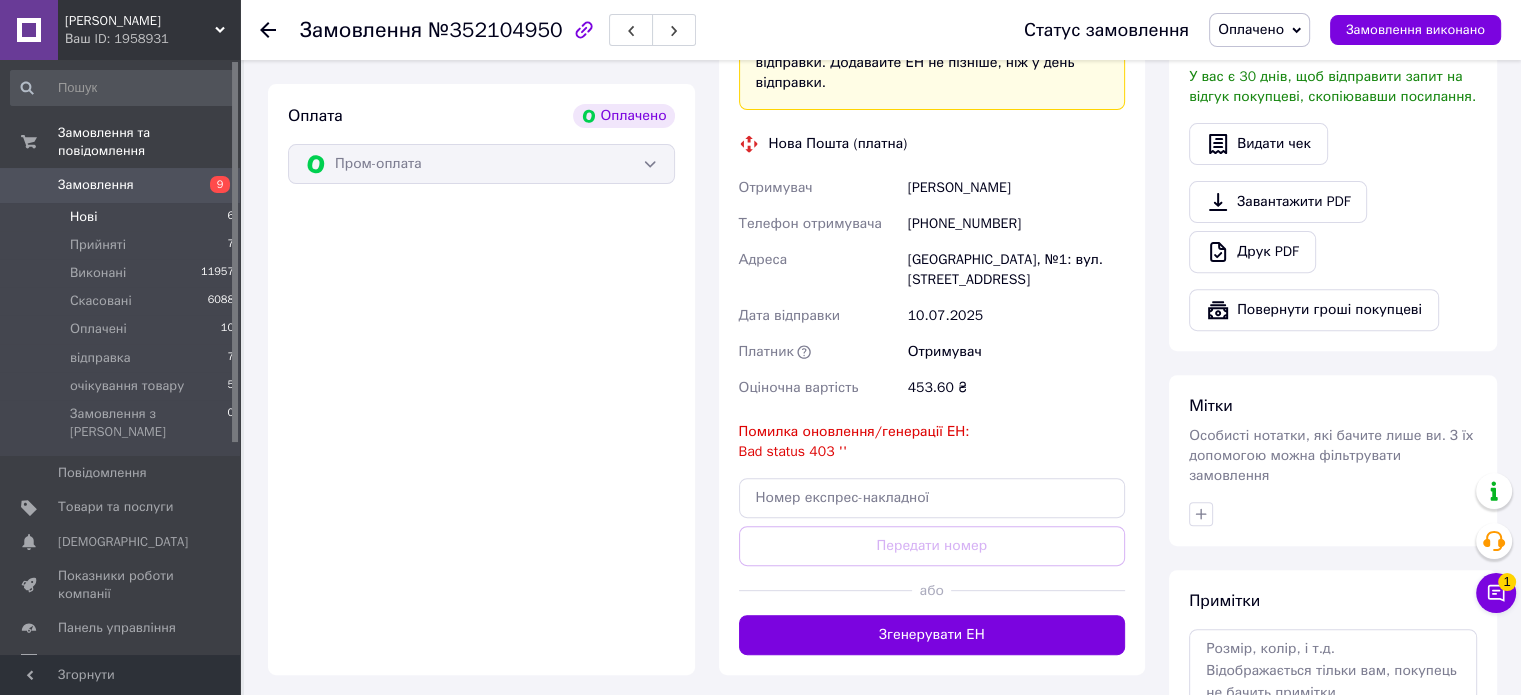 click on "Нові 6" at bounding box center [123, 217] 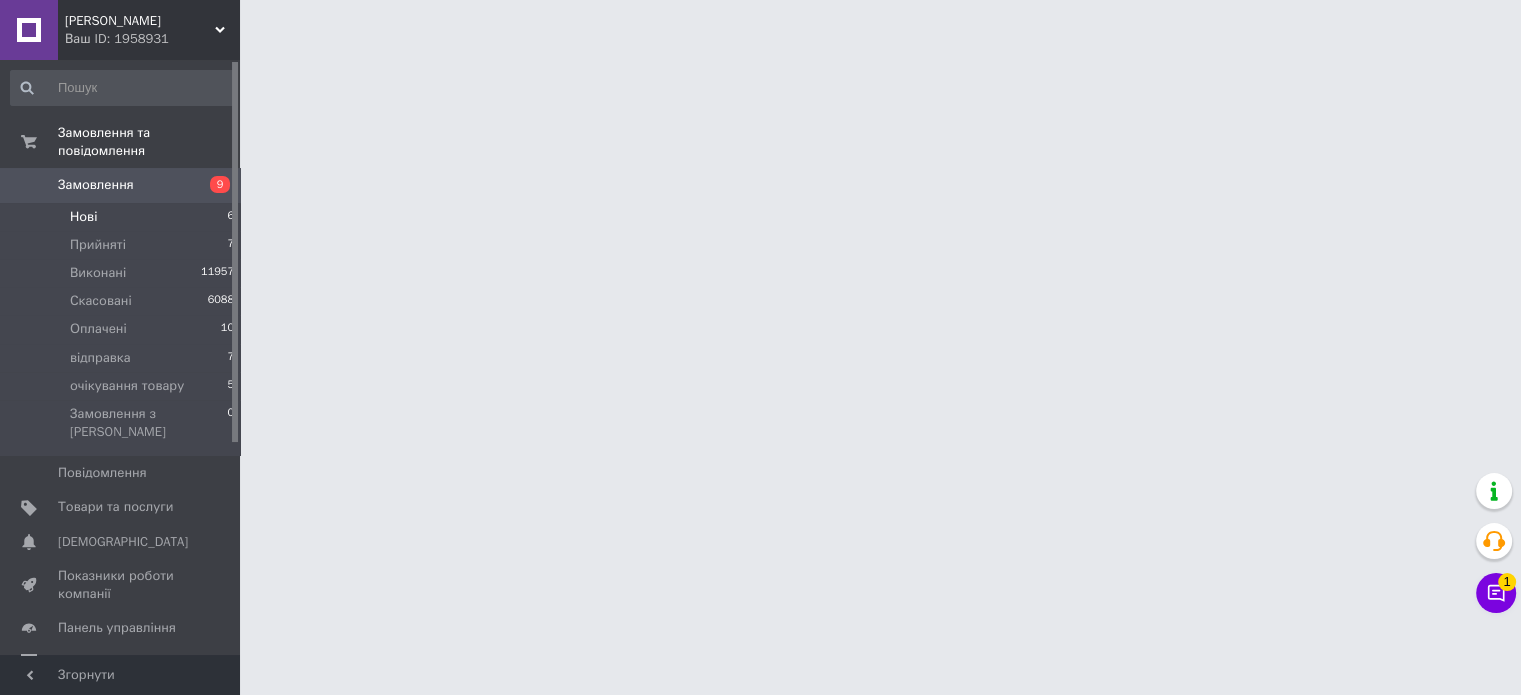 scroll, scrollTop: 0, scrollLeft: 0, axis: both 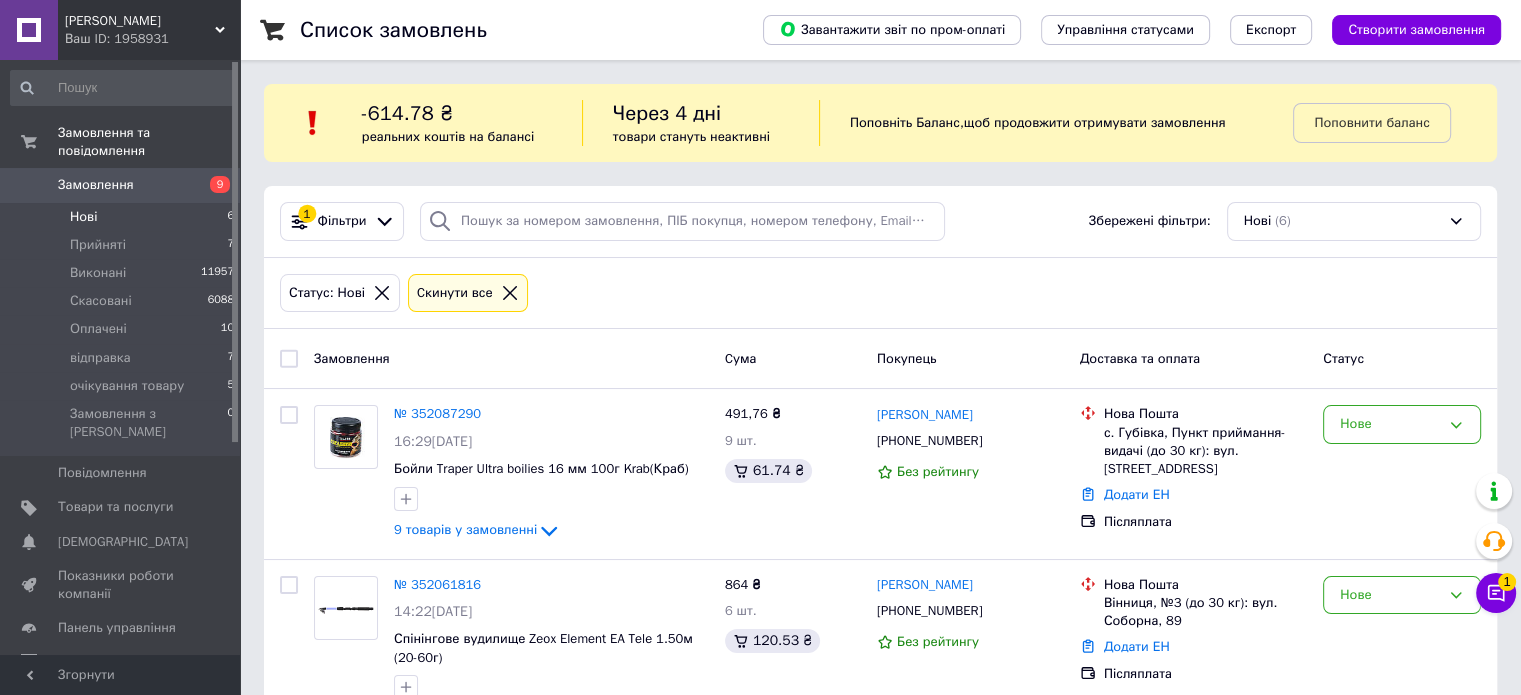 click at bounding box center (289, 359) 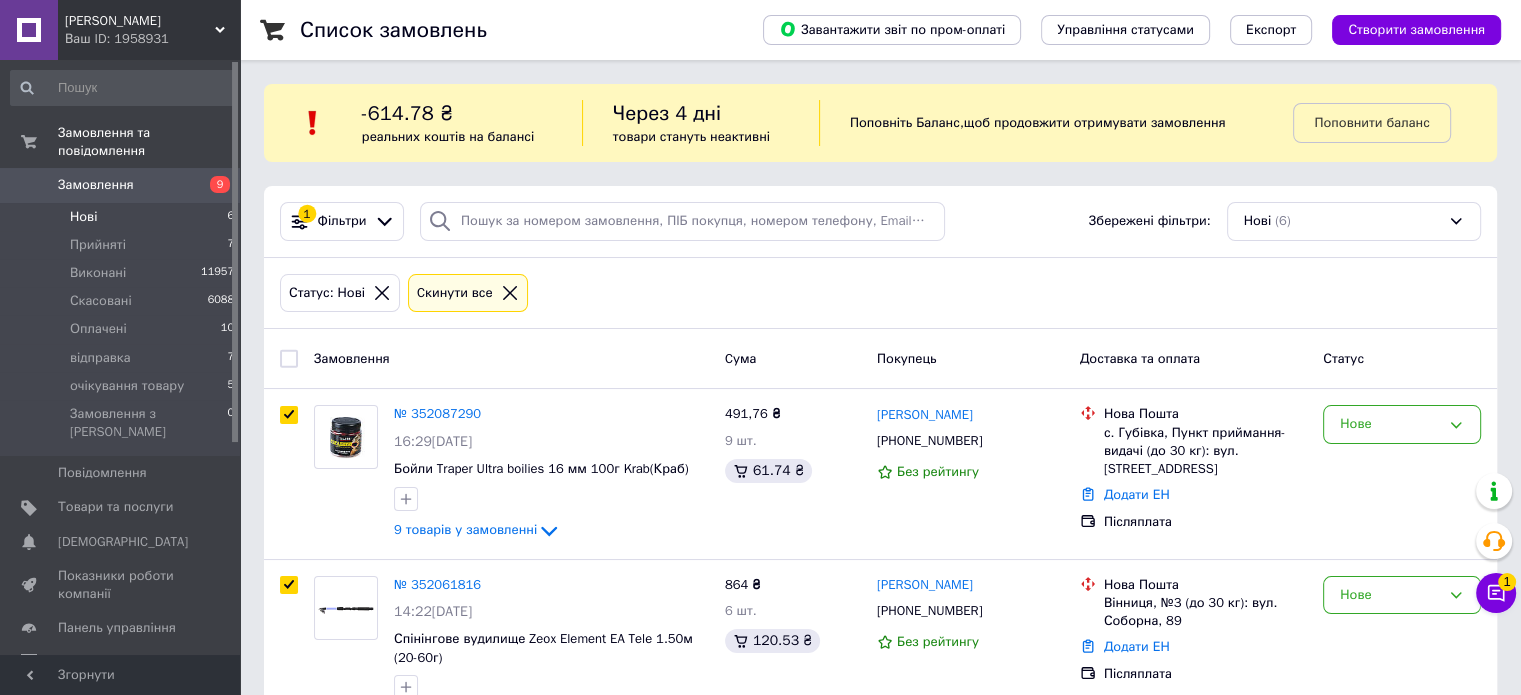 checkbox on "true" 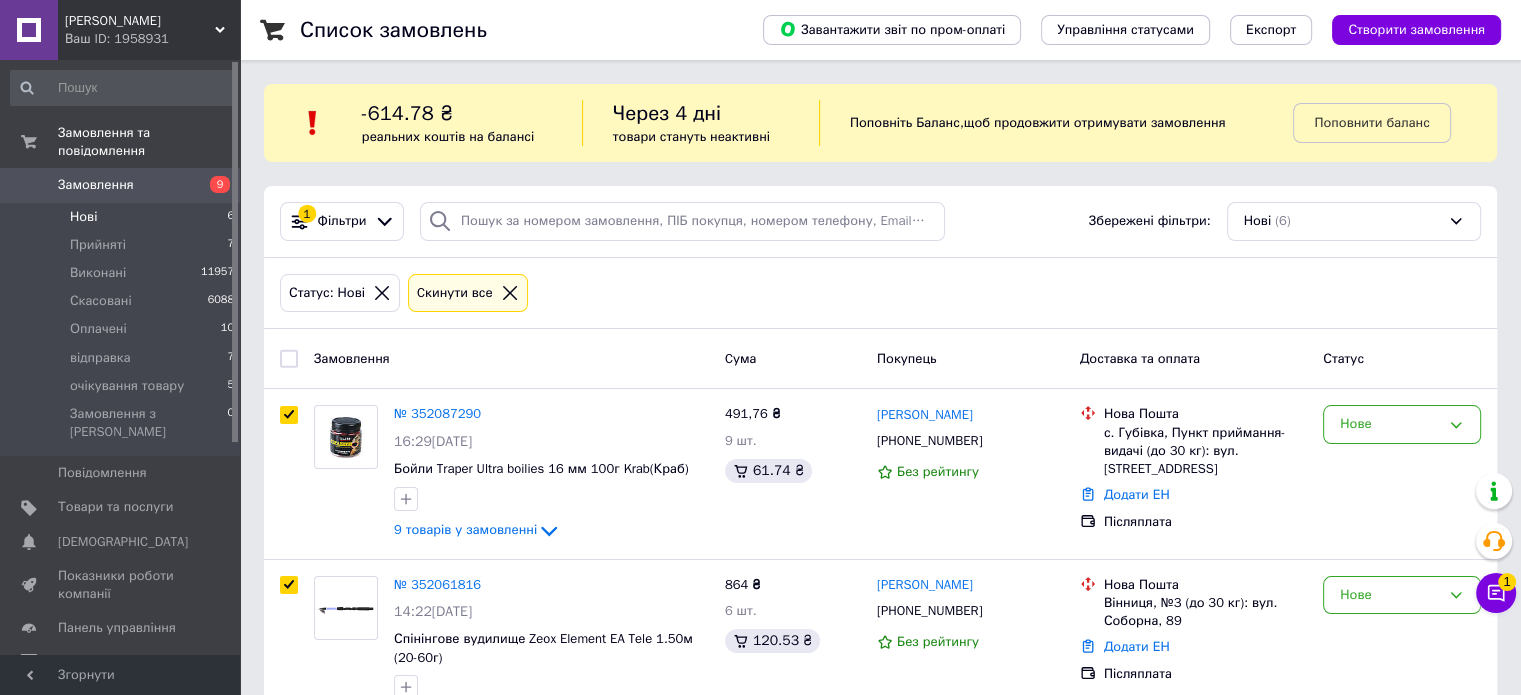 checkbox on "true" 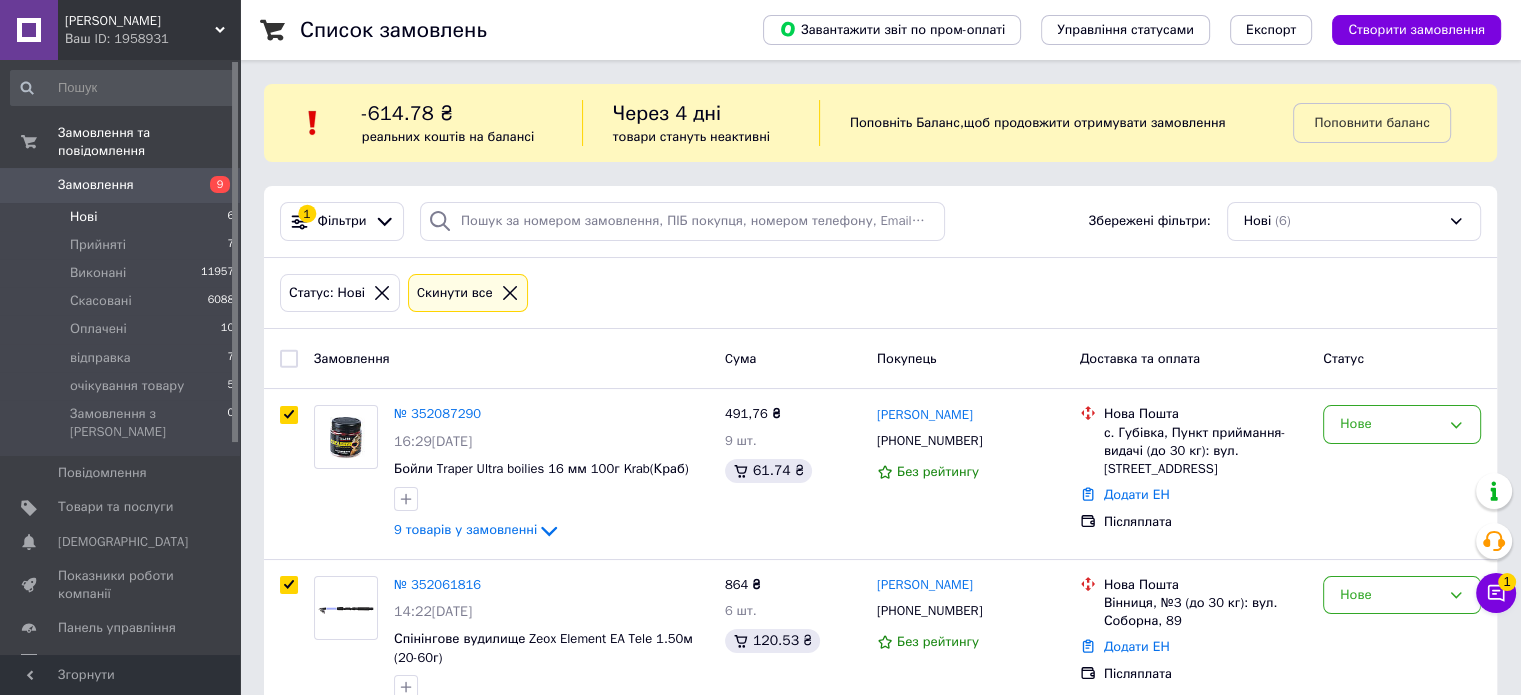checkbox on "true" 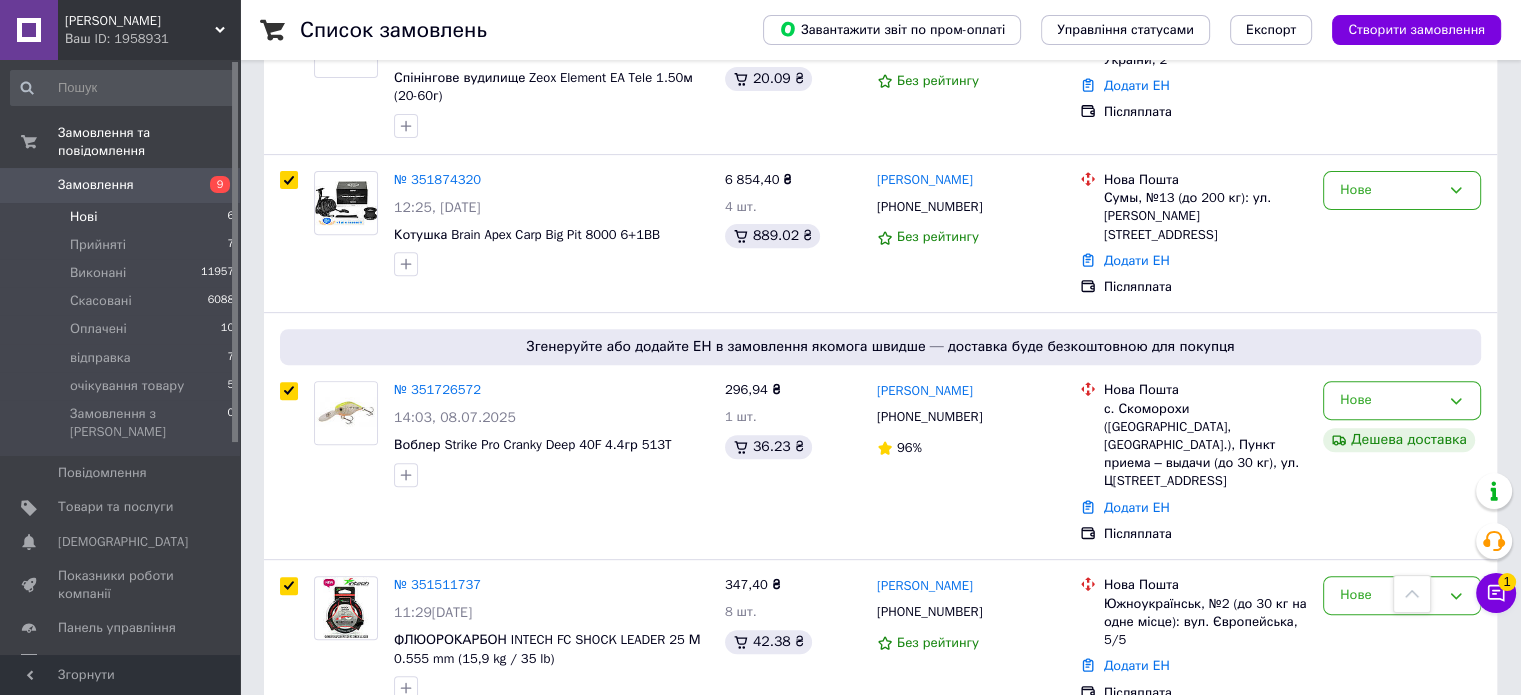 scroll, scrollTop: 716, scrollLeft: 0, axis: vertical 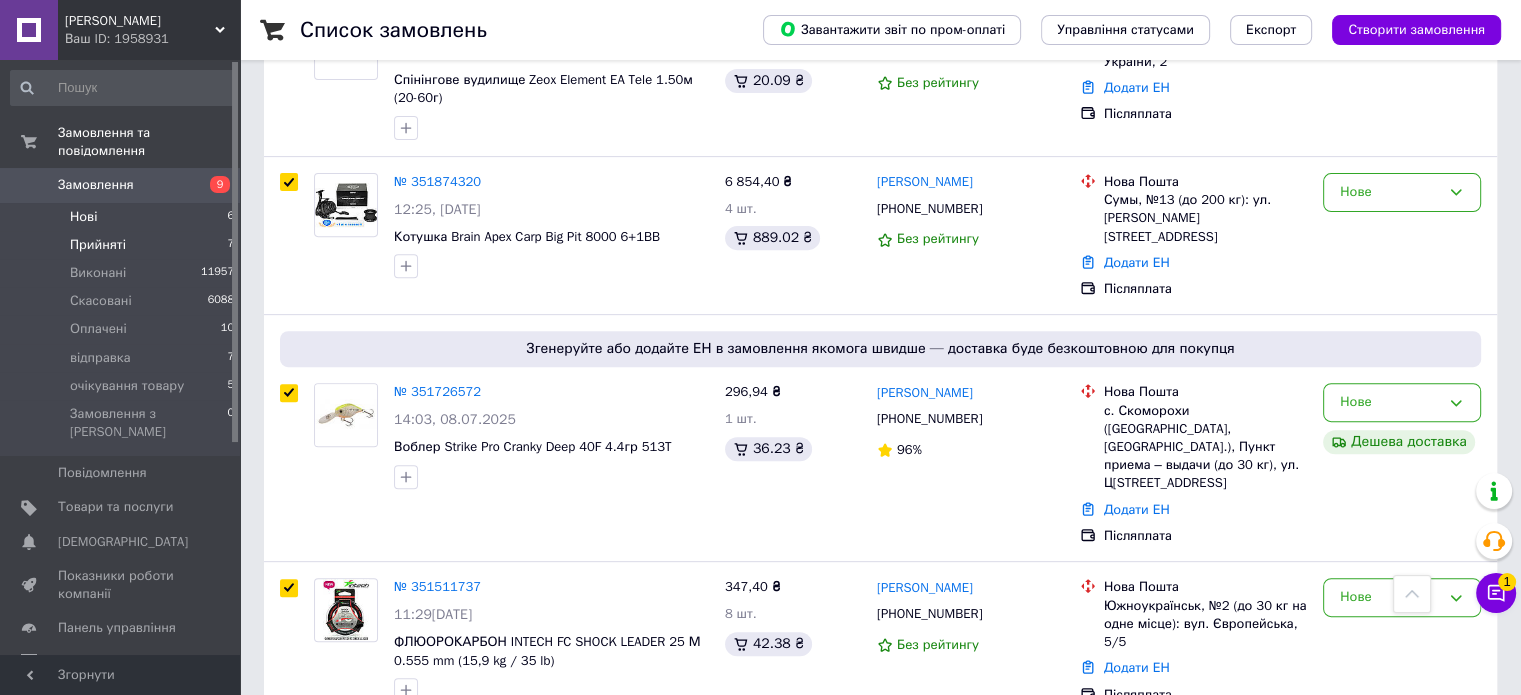 click on "Прийняті" at bounding box center [98, 245] 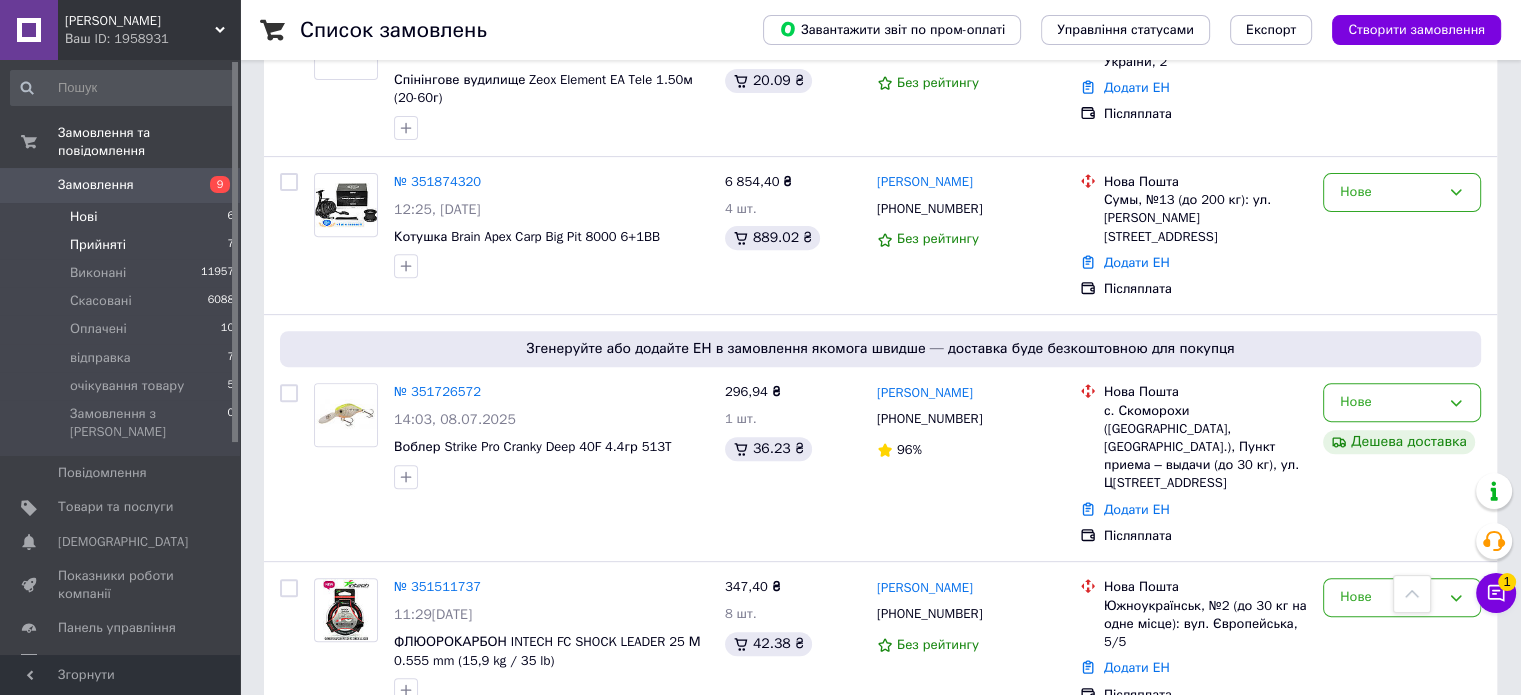 checkbox on "false" 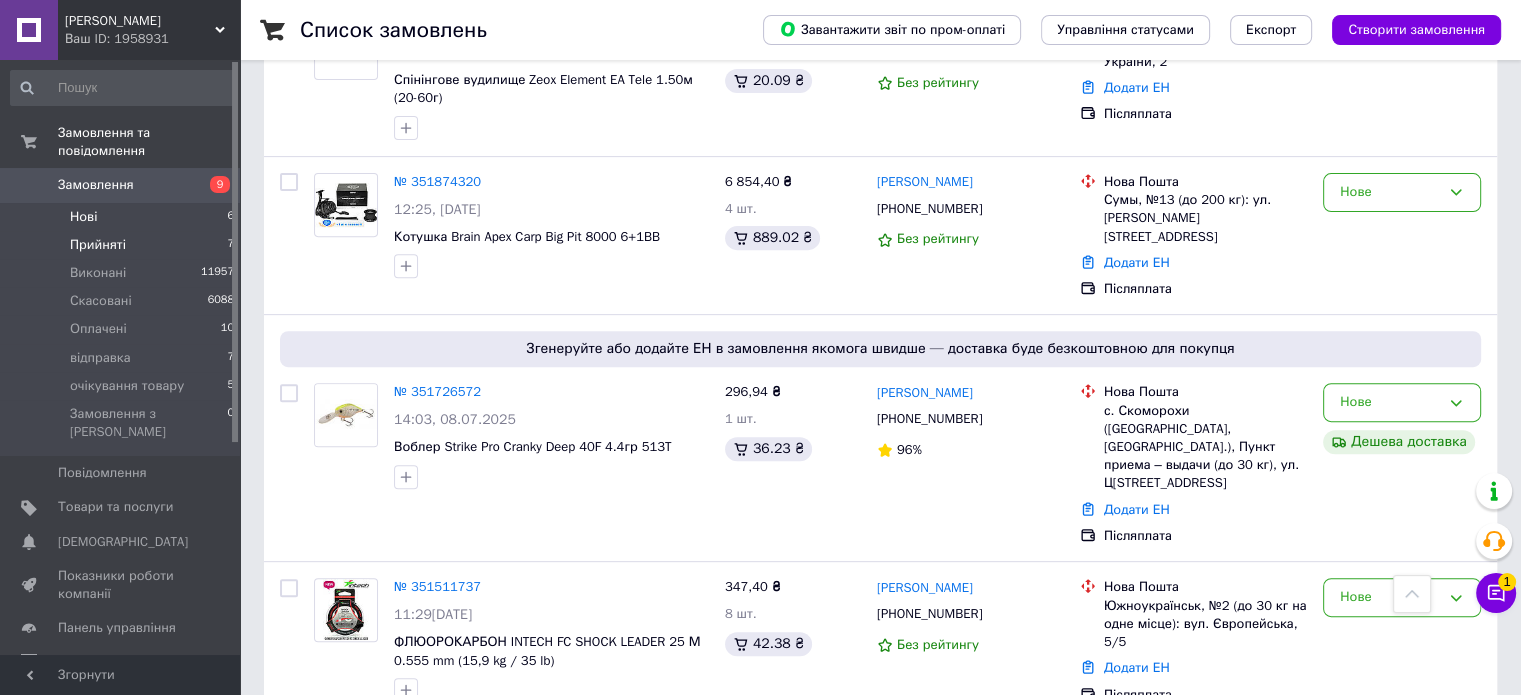 checkbox on "false" 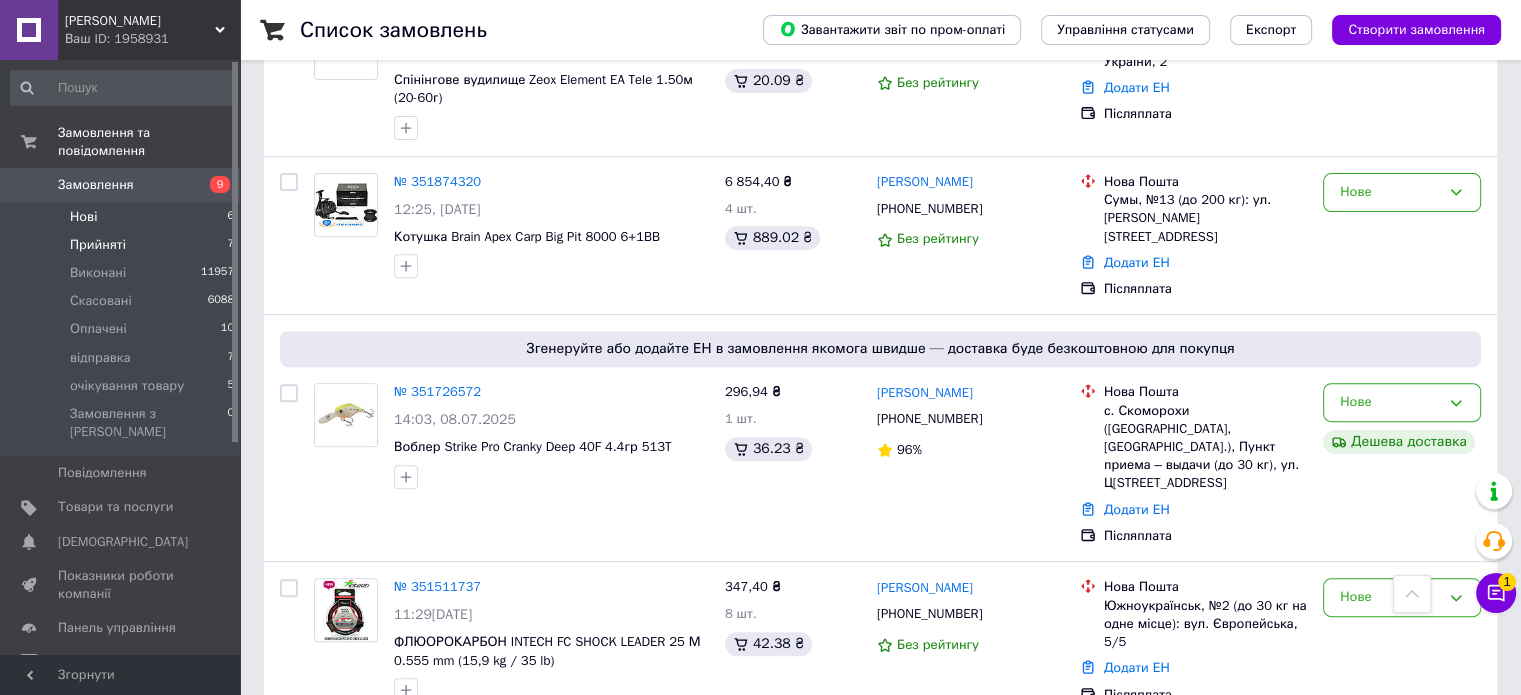 checkbox on "false" 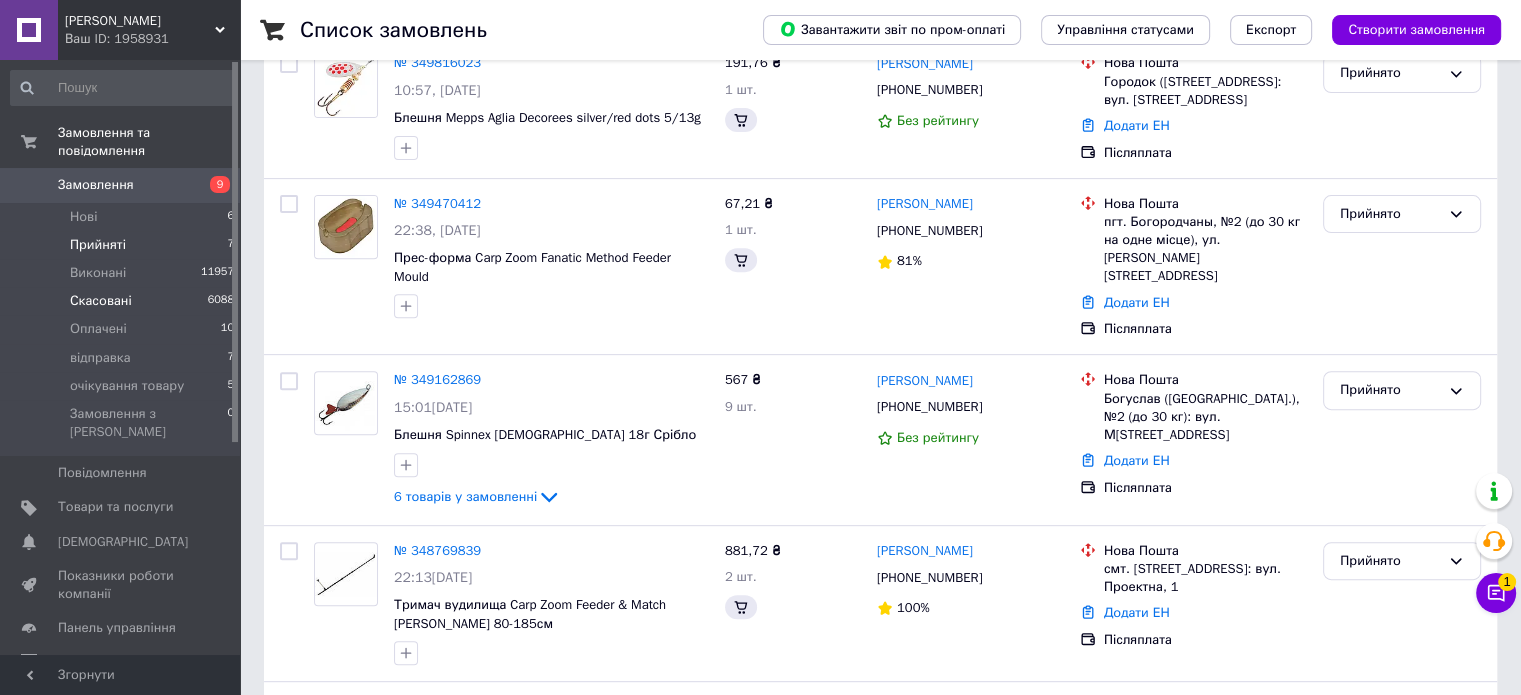 scroll, scrollTop: 0, scrollLeft: 0, axis: both 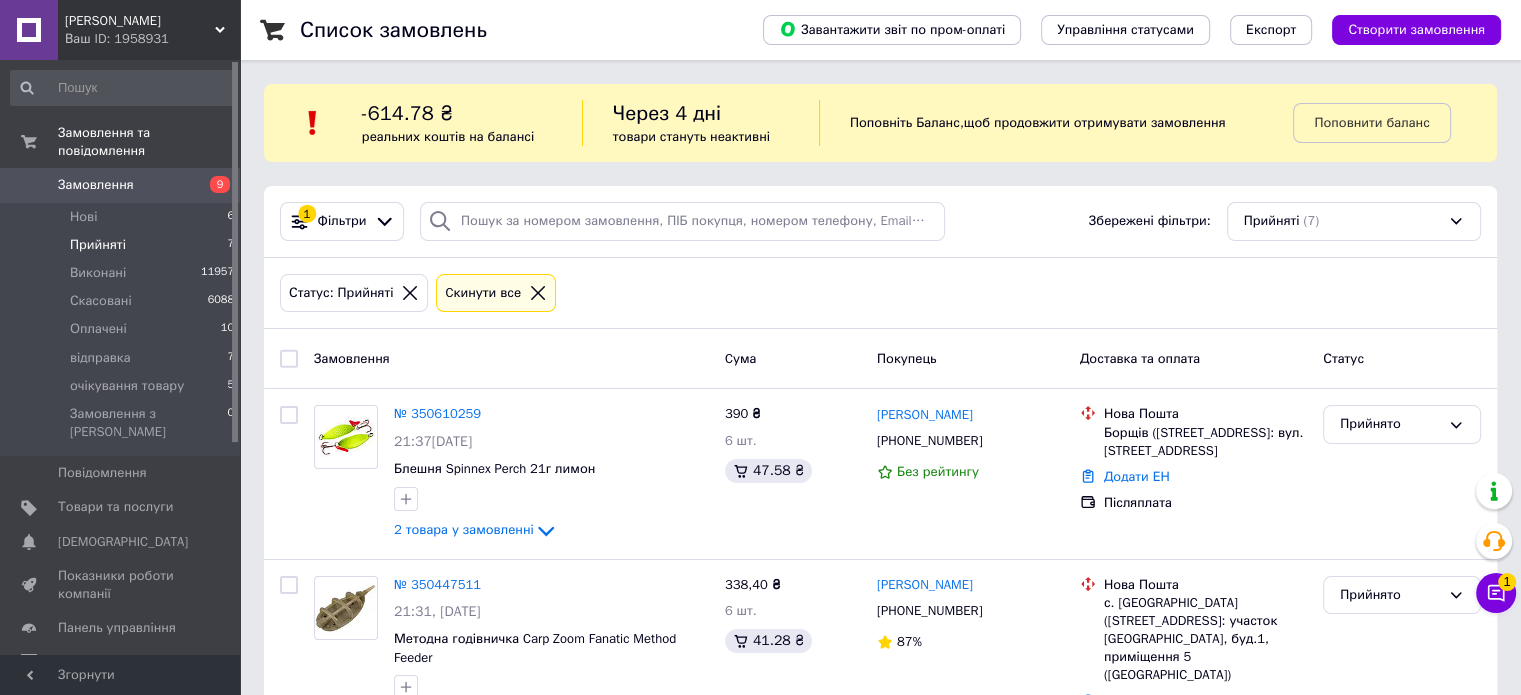 click on "Список замовлень   Завантажити звіт по пром-оплаті Управління статусами Експорт Створити замовлення -614.78 ₴ реальних коштів на балансі Через 4 дні товари стануть неактивні Поповніть Баланс ,  щоб продовжити отримувати замовлення Поповнити баланс 1 Фільтри Збережені фільтри: Прийняті (7) Статус: Прийняті Cкинути все Замовлення Cума Покупець Доставка та оплата Статус № 350610259 21:37, 30.06.2025 Блешня Spinnex Perch 21г лимон 2 товара у замовленні 390 ₴ 6 шт. 47.58 ₴ Вова Федорук +380966478113 Без рейтингу Нова Пошта Борщів (Тернопільська обл.), №1: вул. М.Кривоноса, 2 Додати ЕН Прийнято" at bounding box center (880, 795) 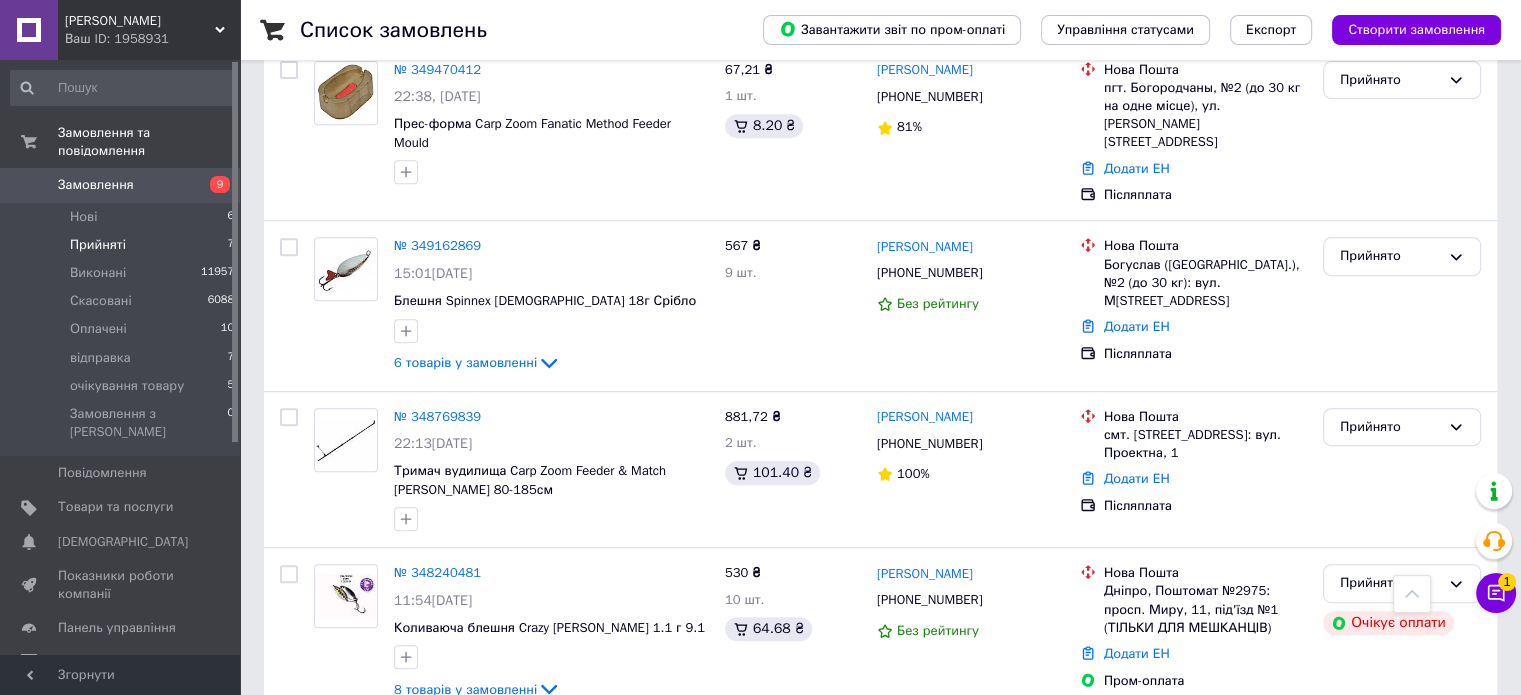 scroll, scrollTop: 857, scrollLeft: 0, axis: vertical 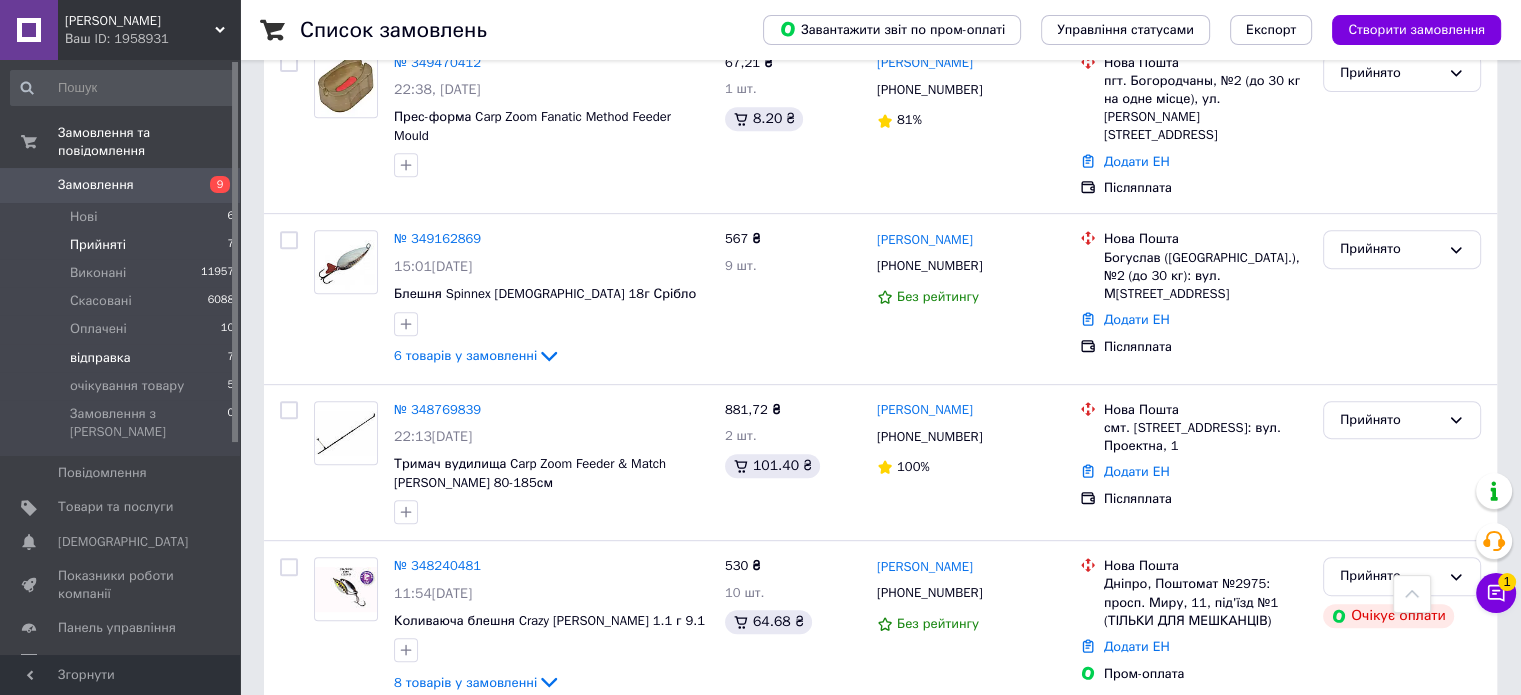 click on "відправка" at bounding box center (100, 358) 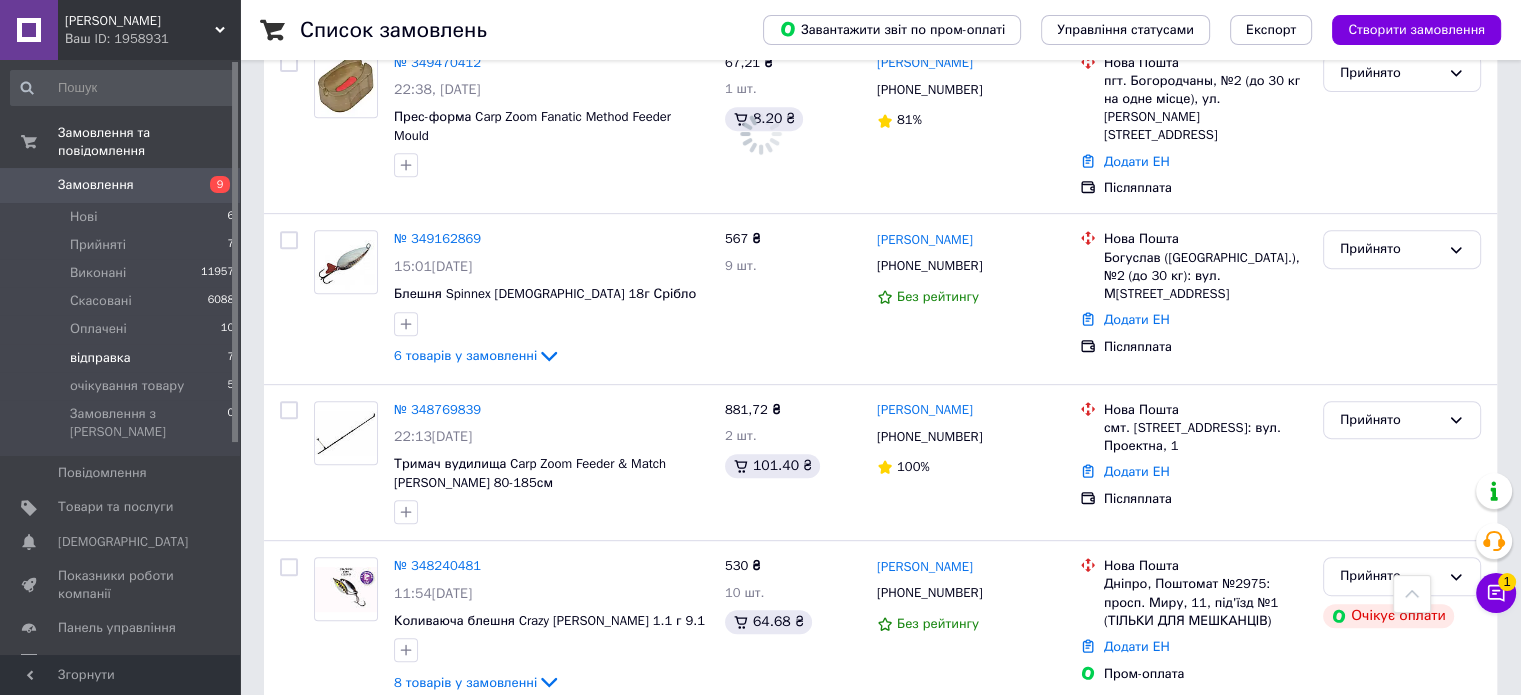click on "Список замовлень   Завантажити звіт по пром-оплаті Управління статусами Експорт Створити замовлення -614.78 ₴ реальних коштів на балансі Через 4 дні товари стануть неактивні Поповніть Баланс ,  щоб продовжити отримувати замовлення Поповнити баланс 1 Фільтри Збережені фільтри: відправка (7) Статус: відправка Cкинути все Замовлення Cума Покупець Доставка та оплата Статус № 350610259 21:37, 30.06.2025 Блешня Spinnex Perch 21г лимон 2 товара у замовленні 390 ₴ 6 шт. 47.58 ₴ Вова Федорук +380966478113 Без рейтингу Нова Пошта Борщів (Тернопільська обл.), №1: вул. М.Кривоноса, 2 Додати ЕН № 350447511" at bounding box center [880, -62] 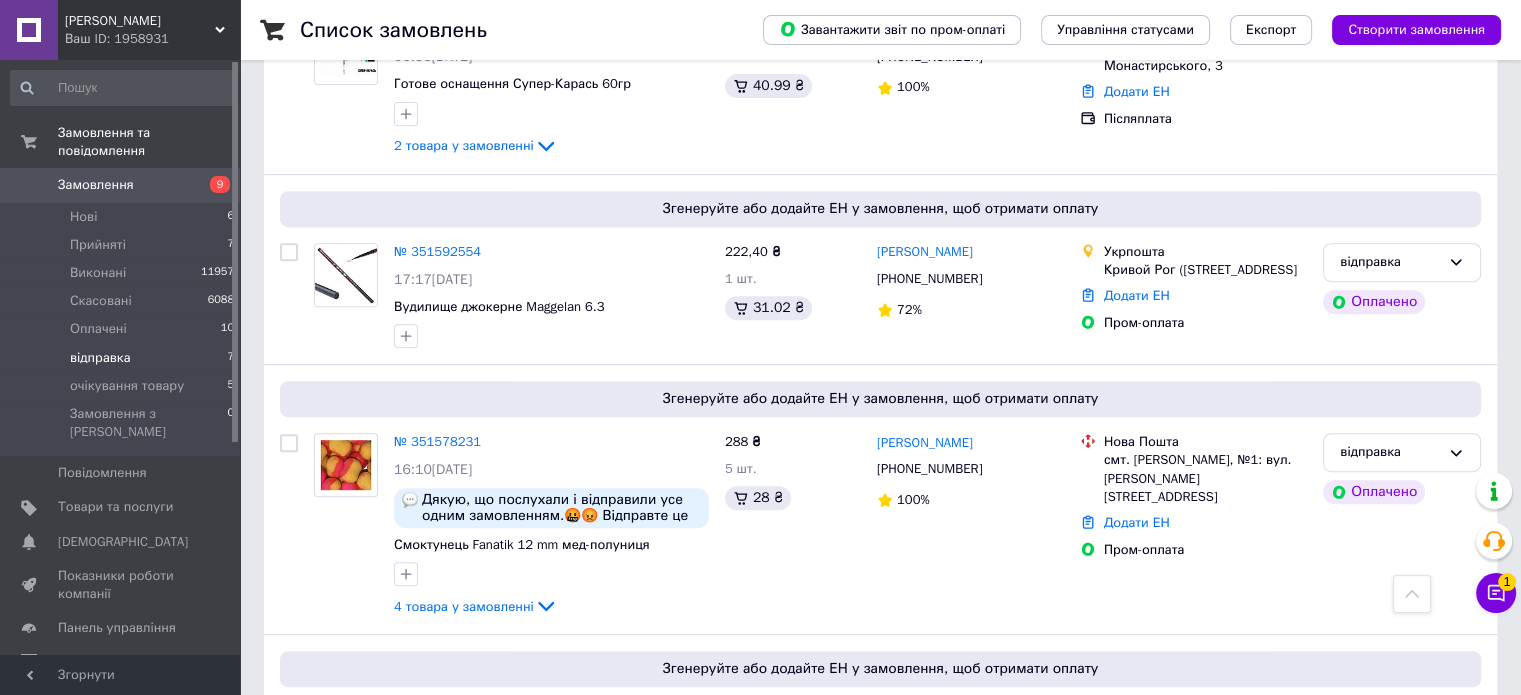 scroll, scrollTop: 880, scrollLeft: 0, axis: vertical 